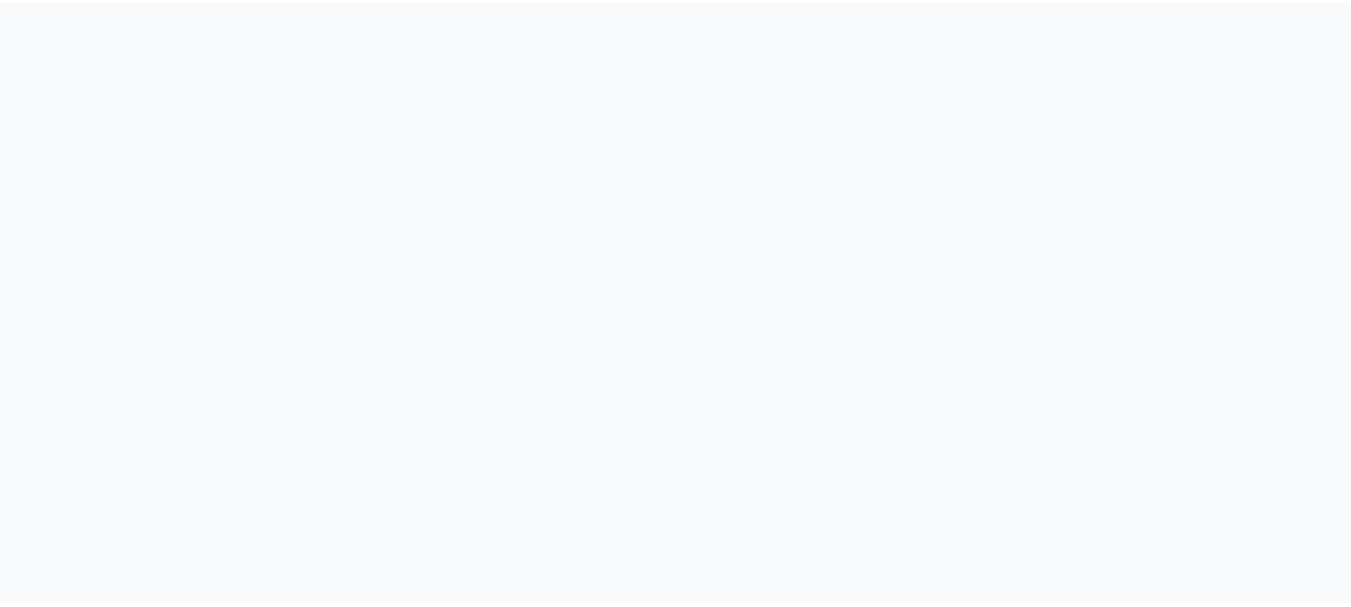 scroll, scrollTop: 0, scrollLeft: 0, axis: both 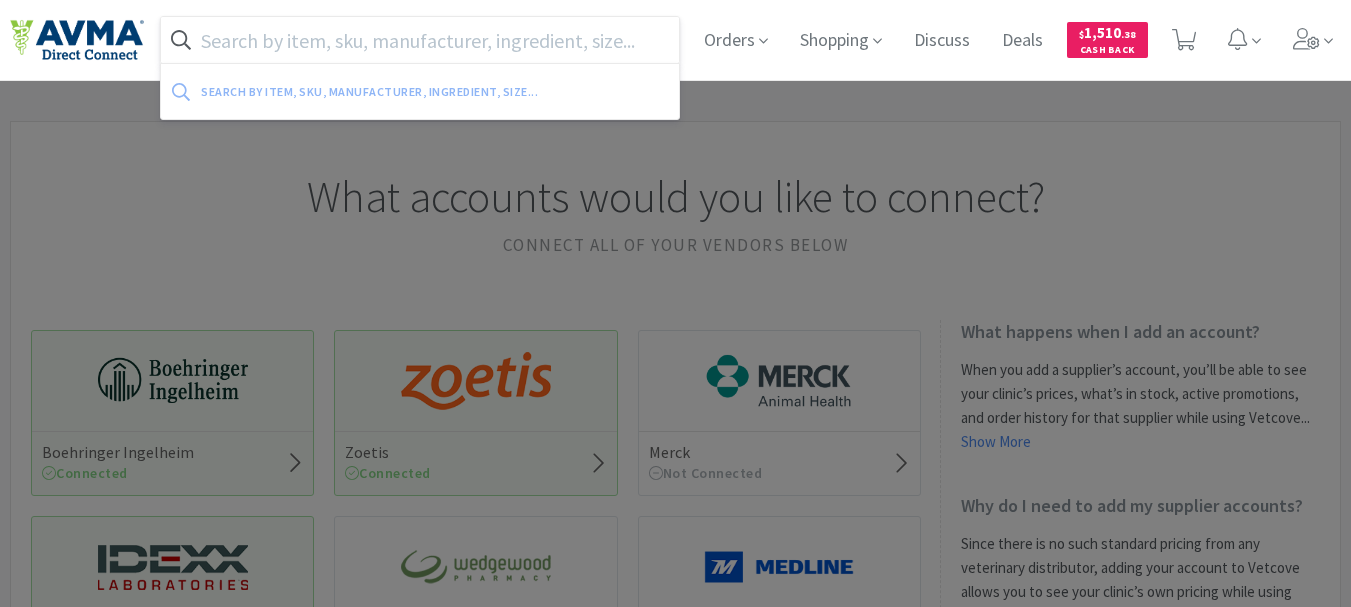 click at bounding box center (420, 40) 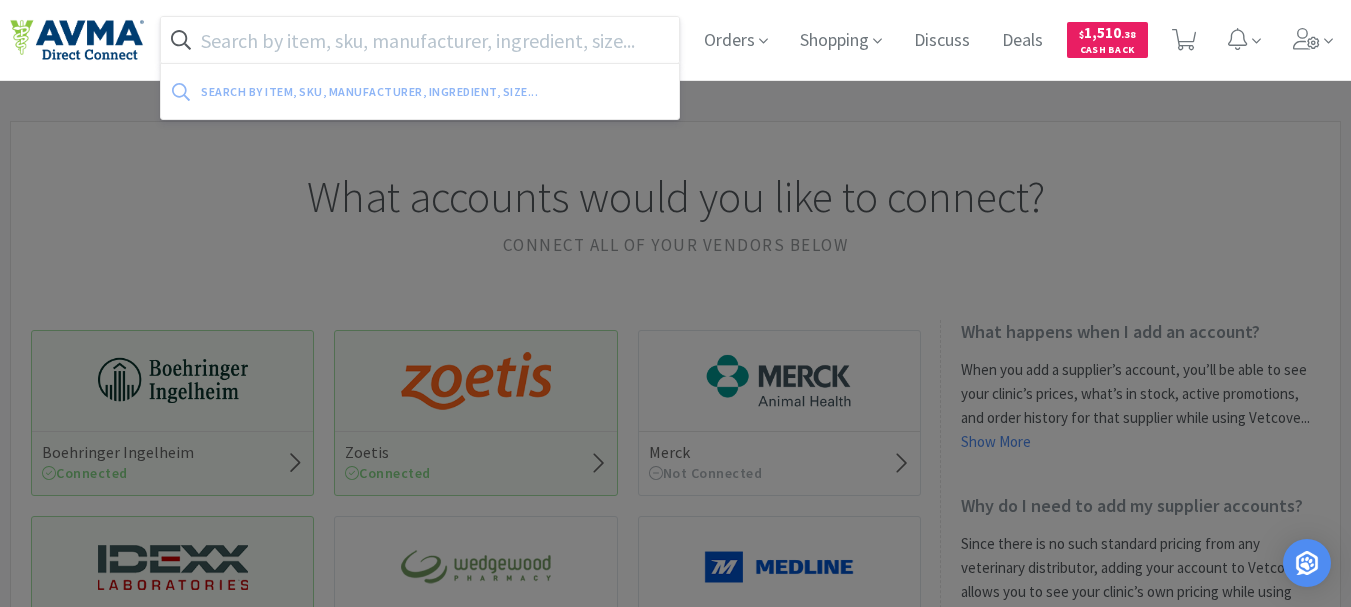 paste on "830165" 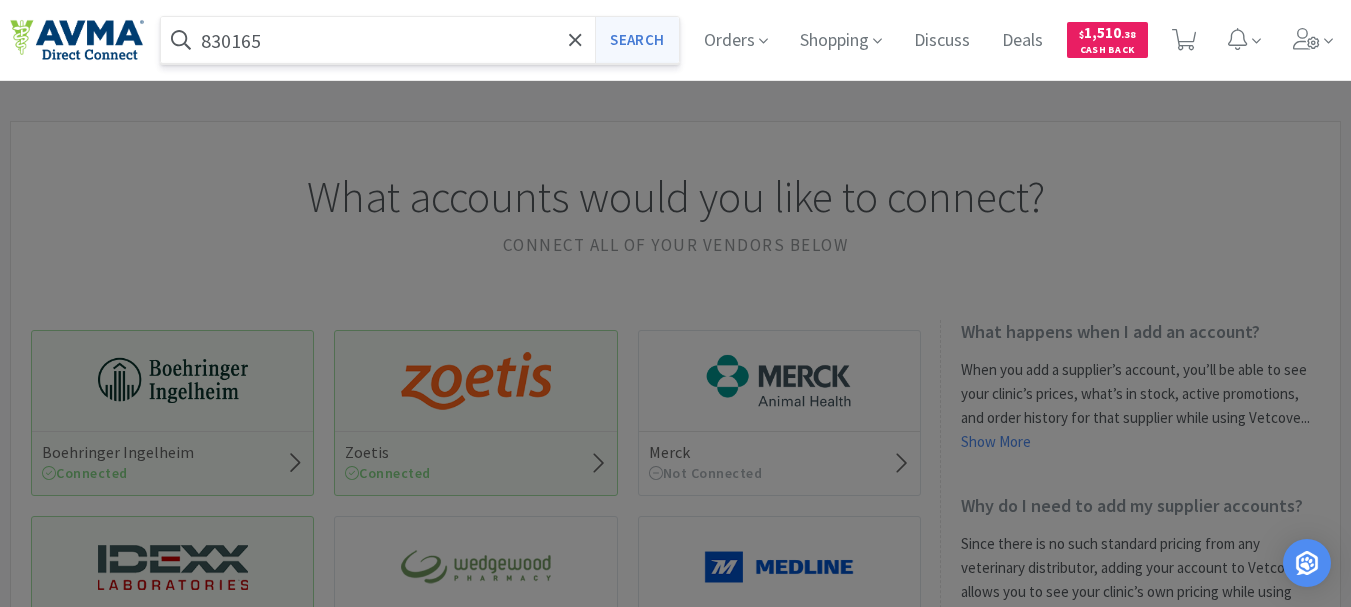 type on "830165" 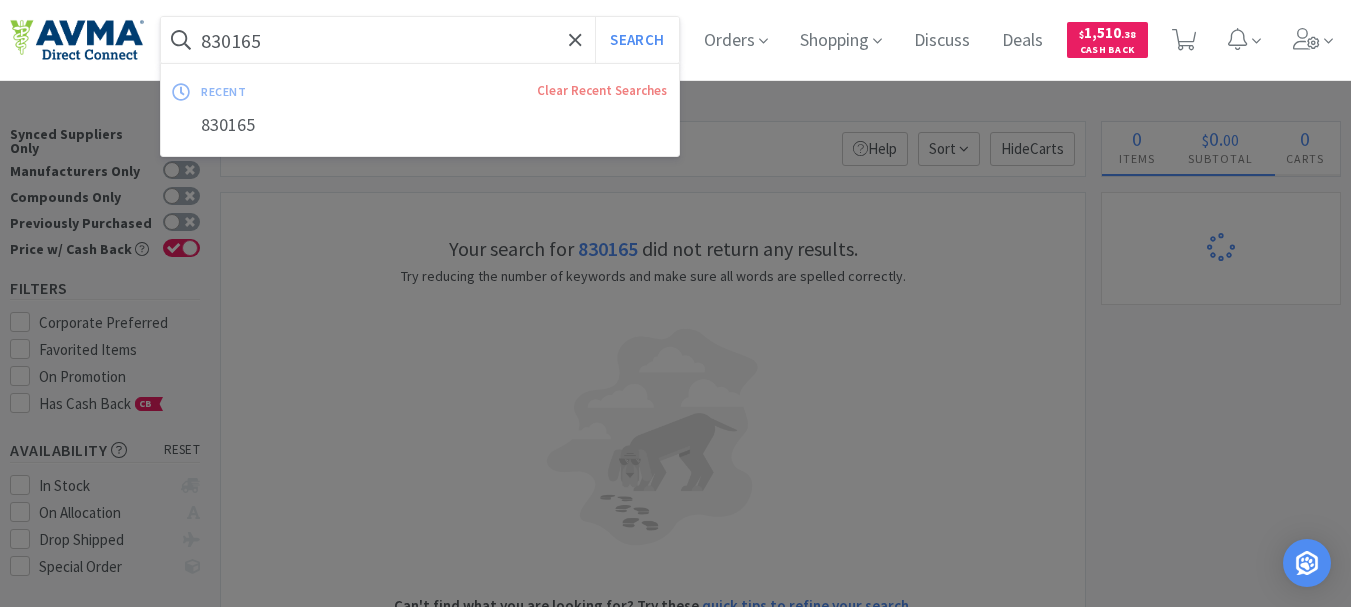click on "830165" at bounding box center [420, 40] 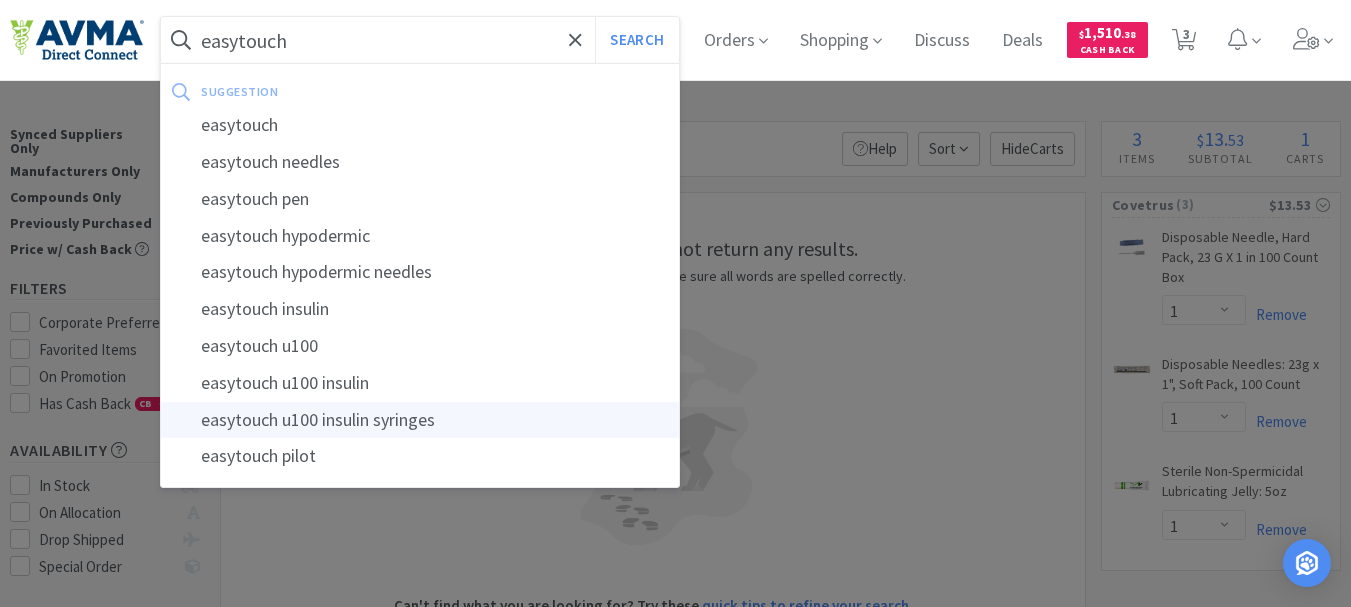 click on "easytouch u100 insulin syringes" at bounding box center (420, 420) 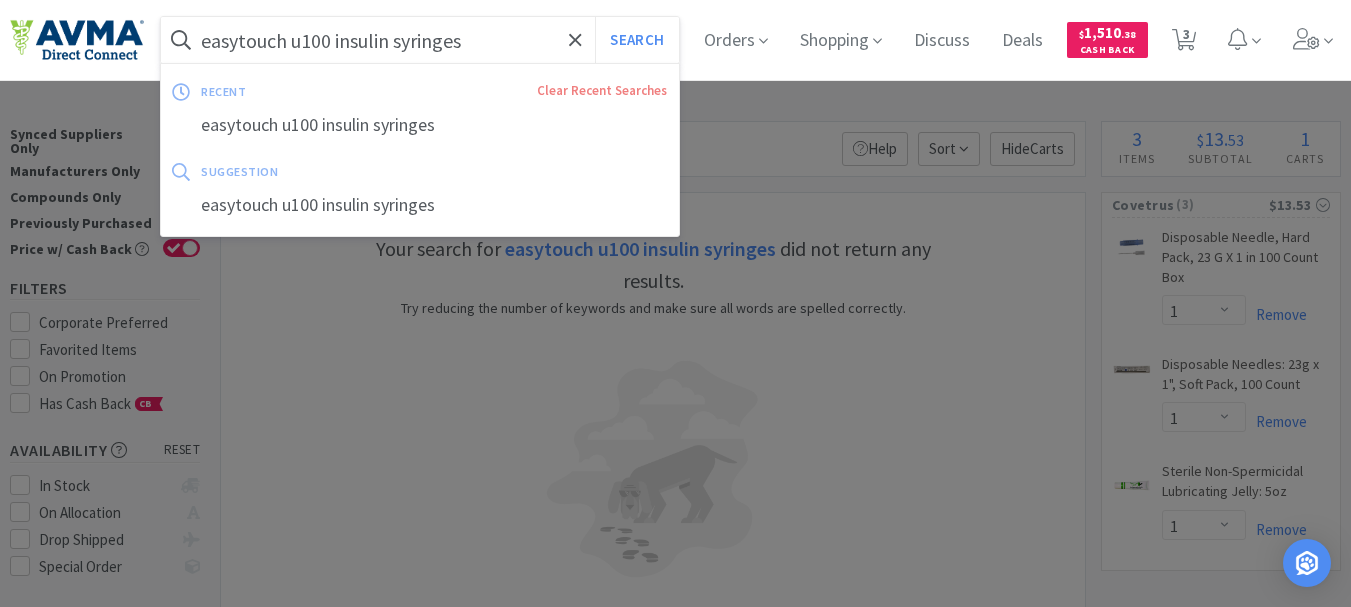 click on "easytouch u100 insulin syringes" at bounding box center (420, 40) 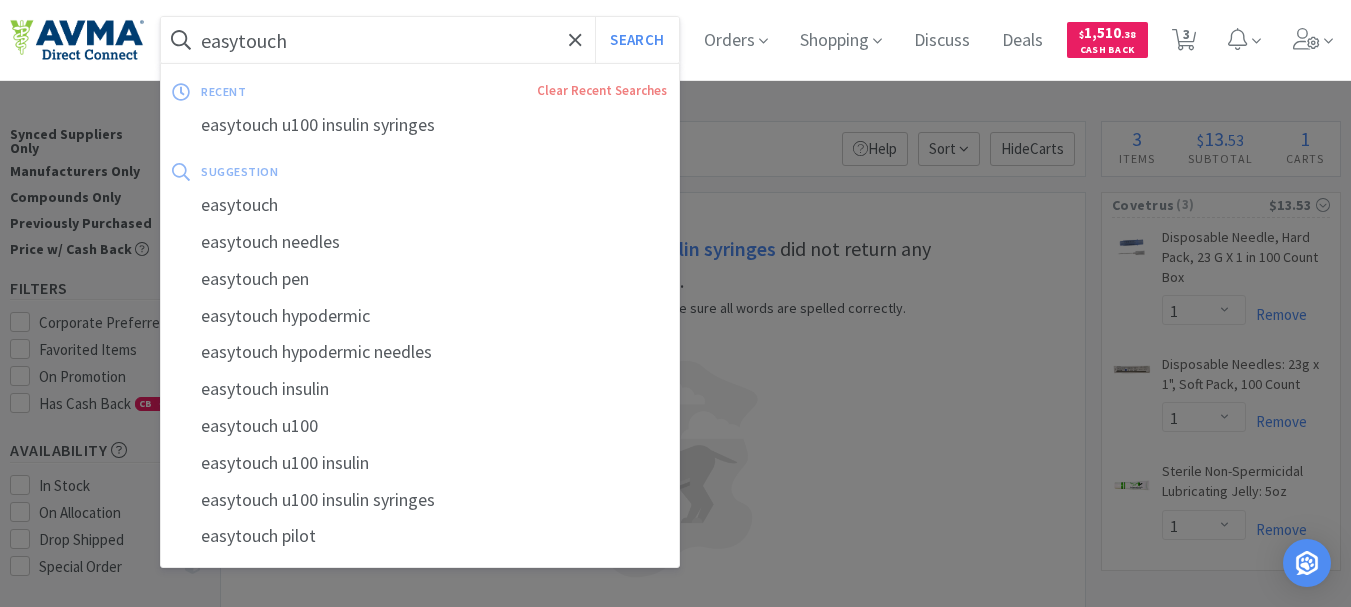 click on "Search" at bounding box center [636, 40] 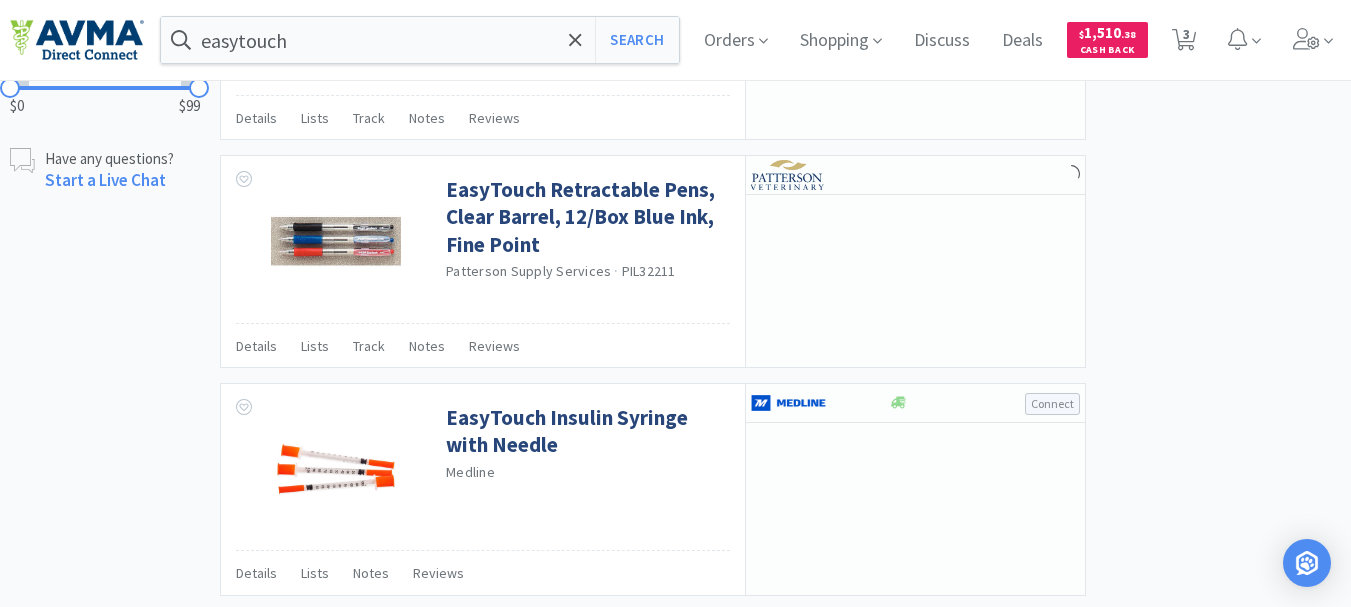 scroll, scrollTop: 1066, scrollLeft: 0, axis: vertical 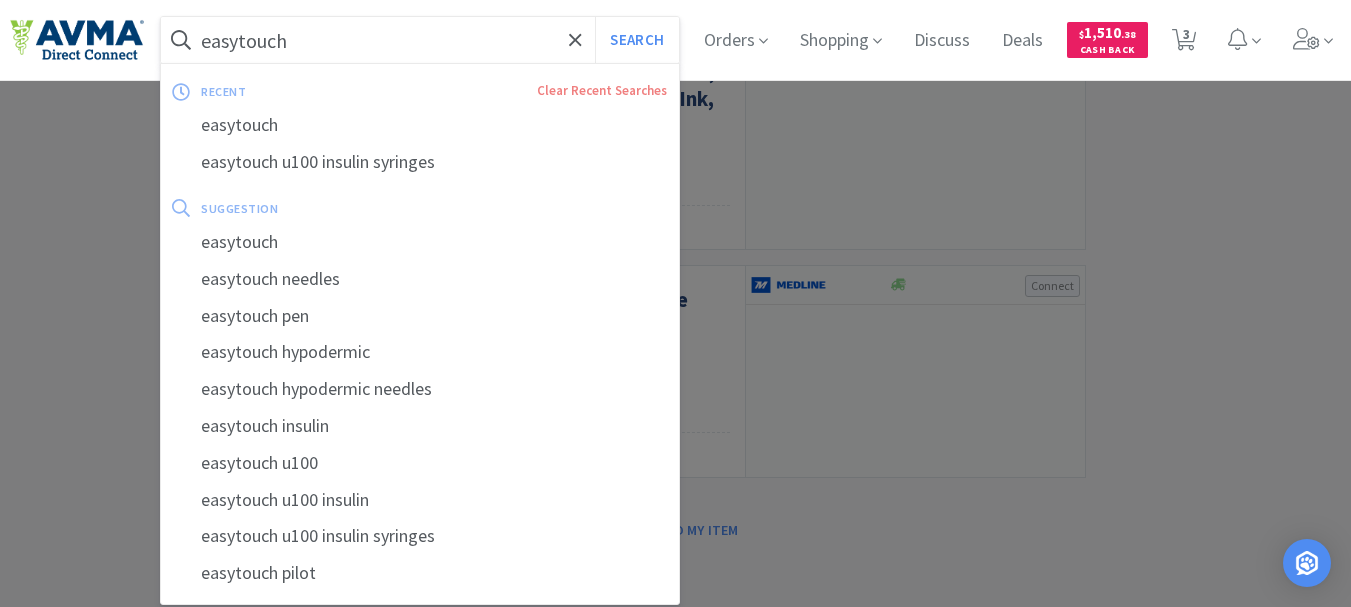 click on "easytouch" at bounding box center [420, 40] 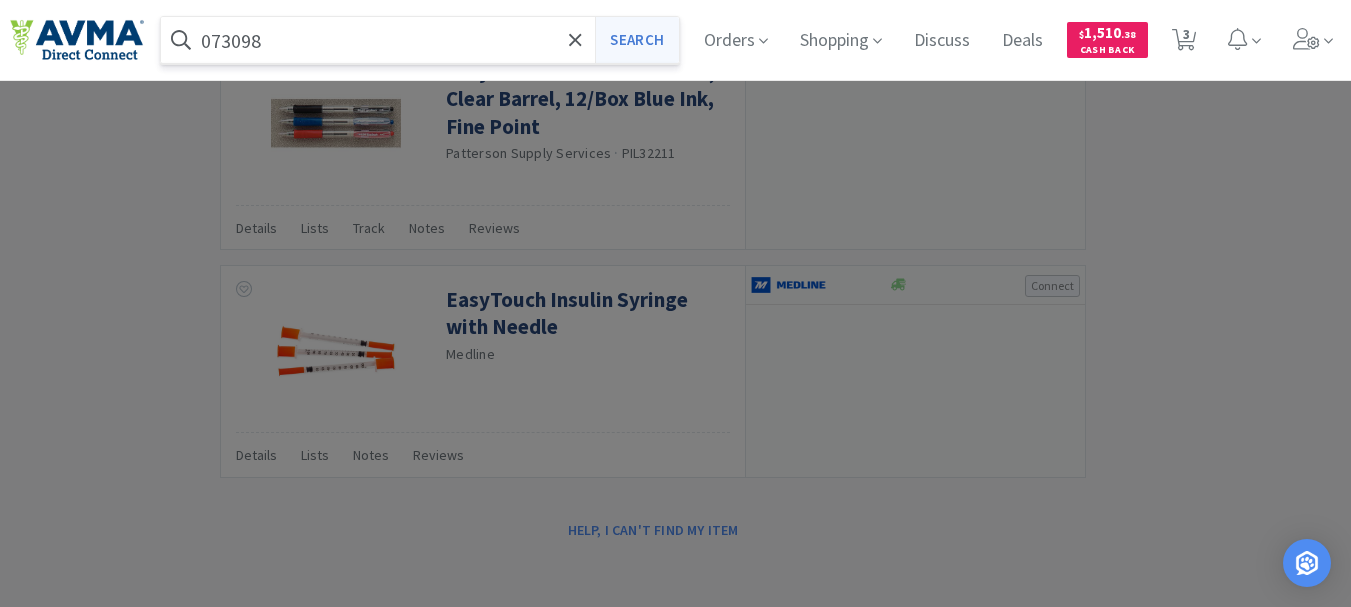 click on "Search" at bounding box center (636, 40) 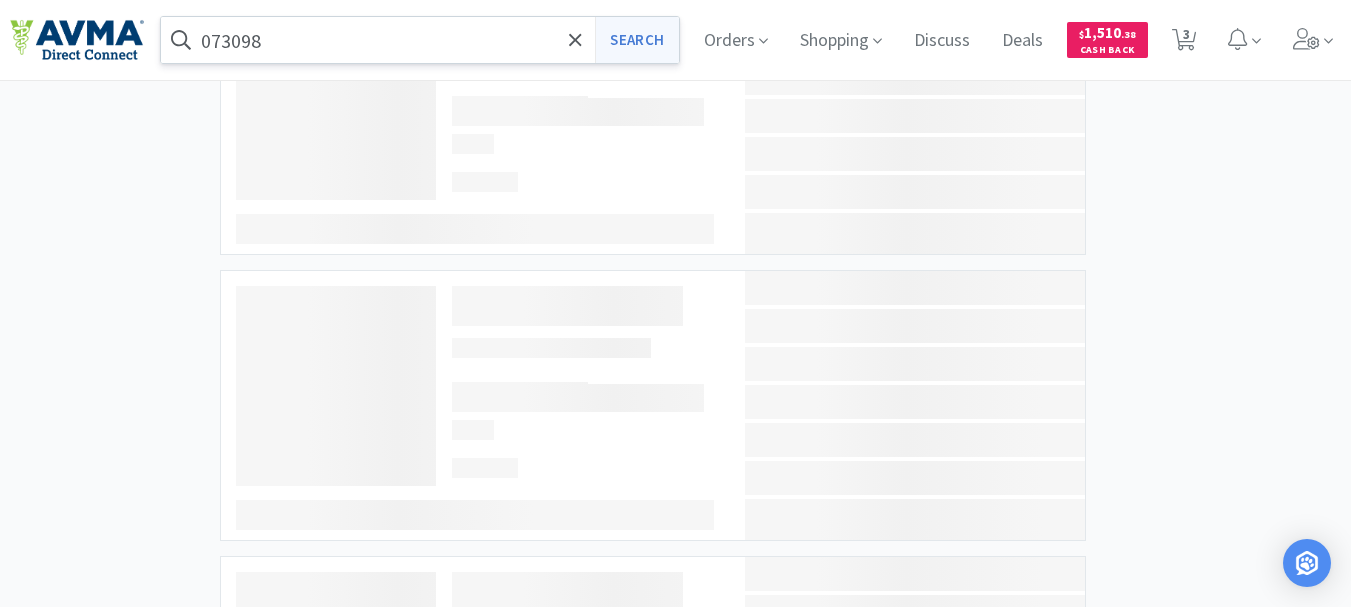 scroll, scrollTop: 0, scrollLeft: 0, axis: both 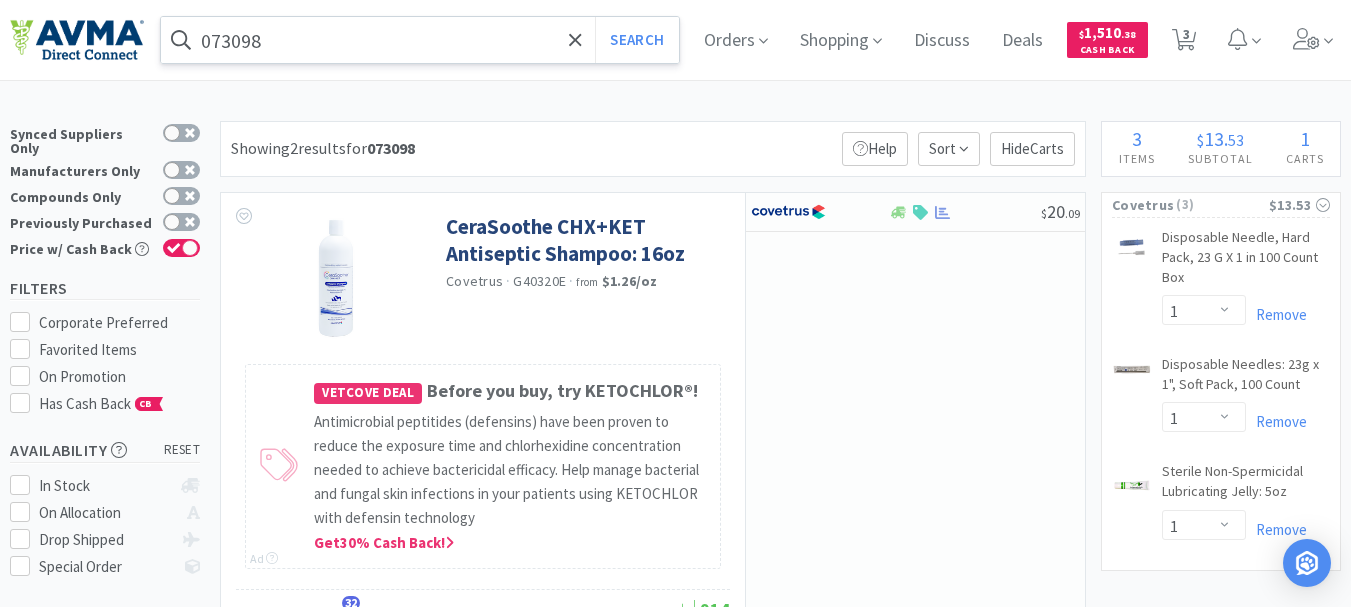 click on "073098" at bounding box center [420, 40] 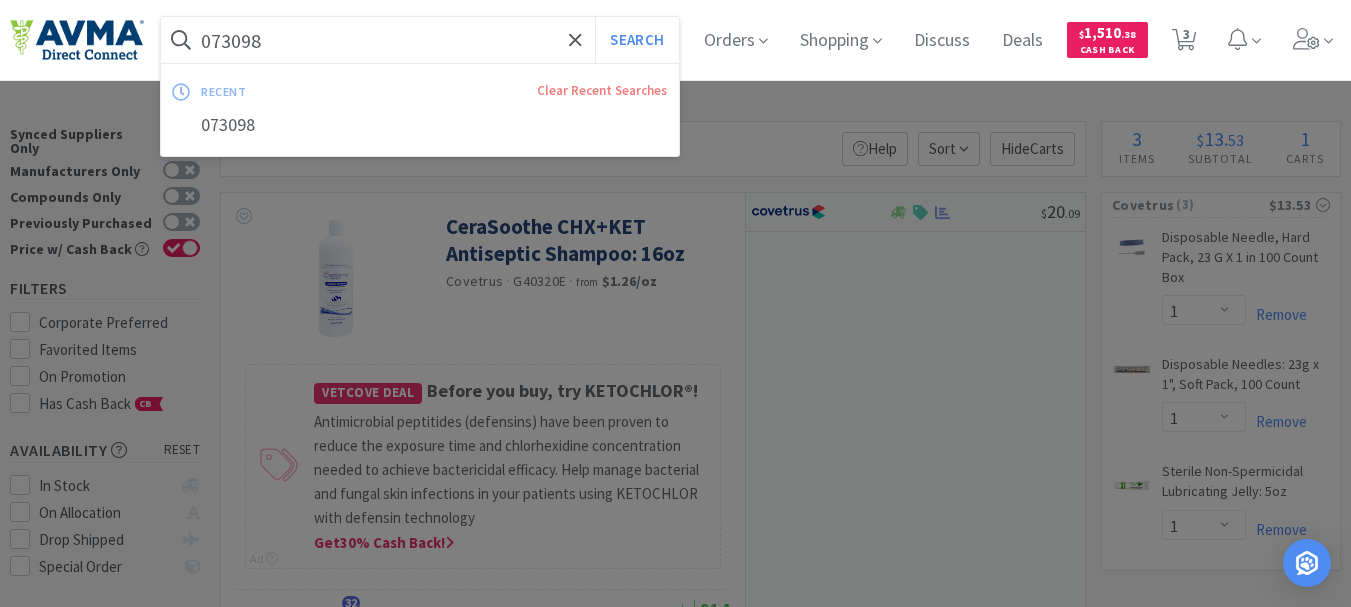 paste on "41963" 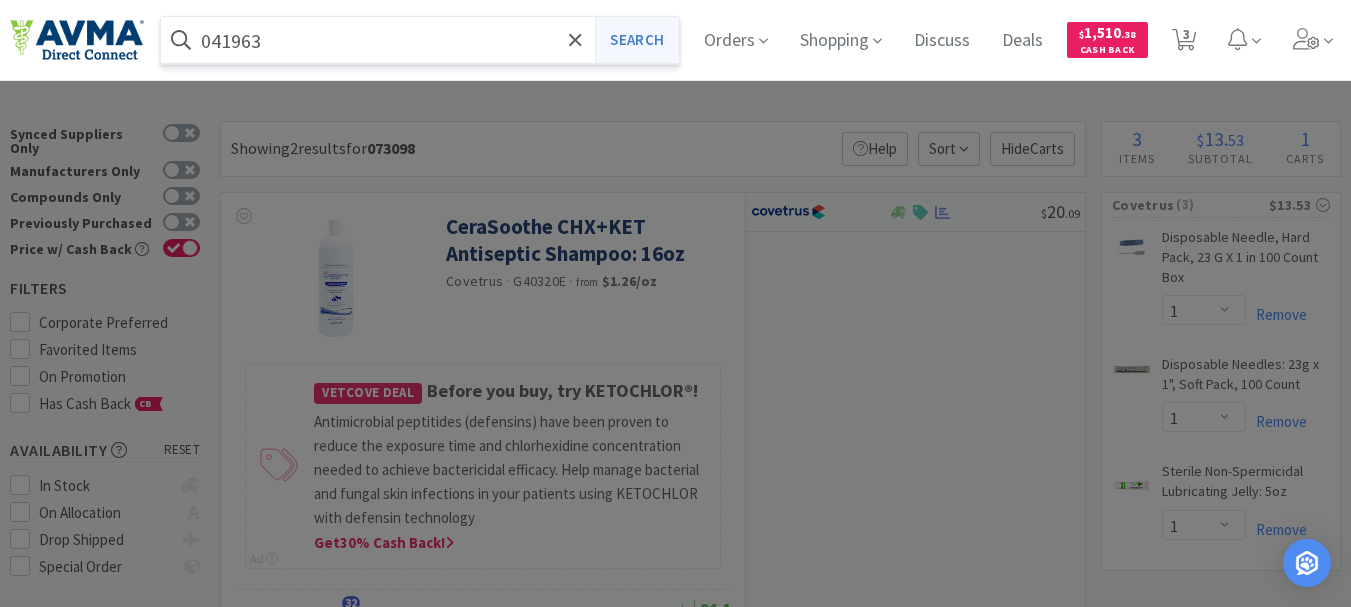 click on "Search" at bounding box center [636, 40] 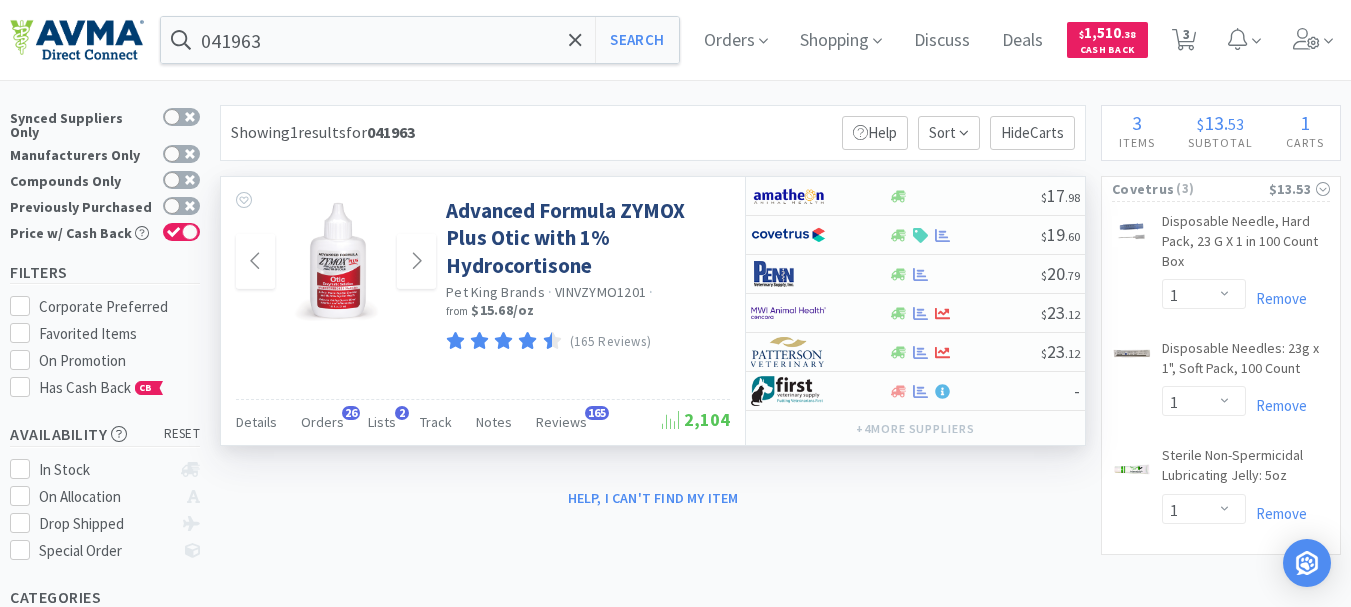 scroll, scrollTop: 0, scrollLeft: 0, axis: both 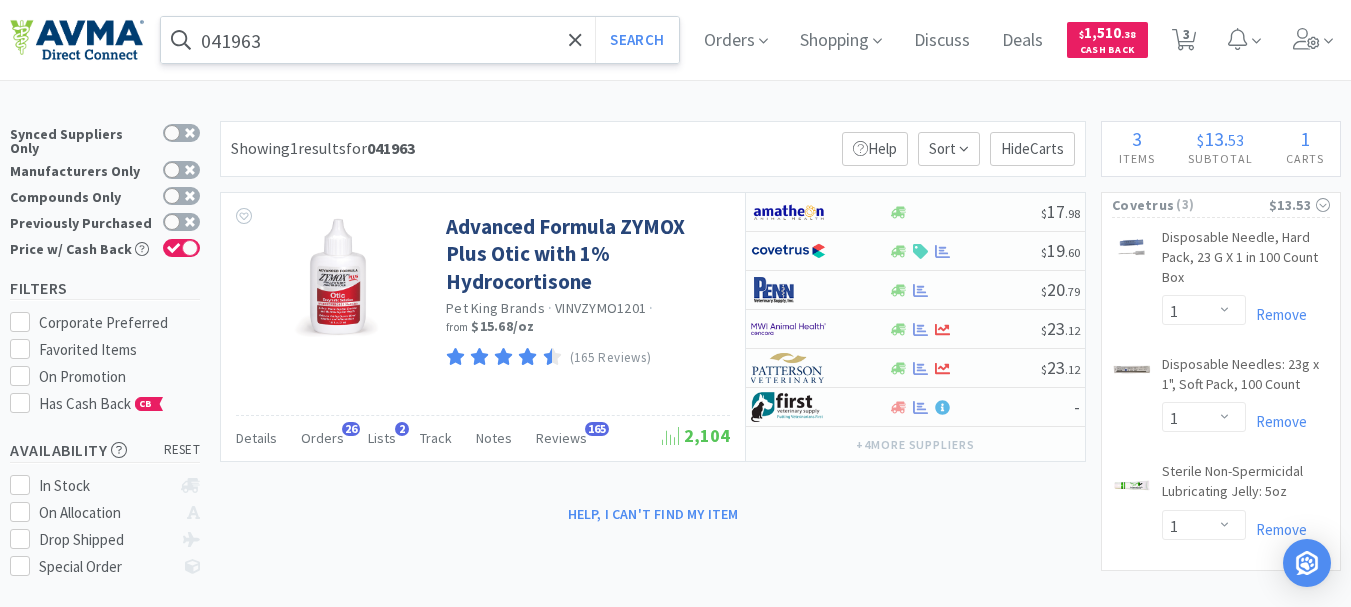 click on "041963" at bounding box center [420, 40] 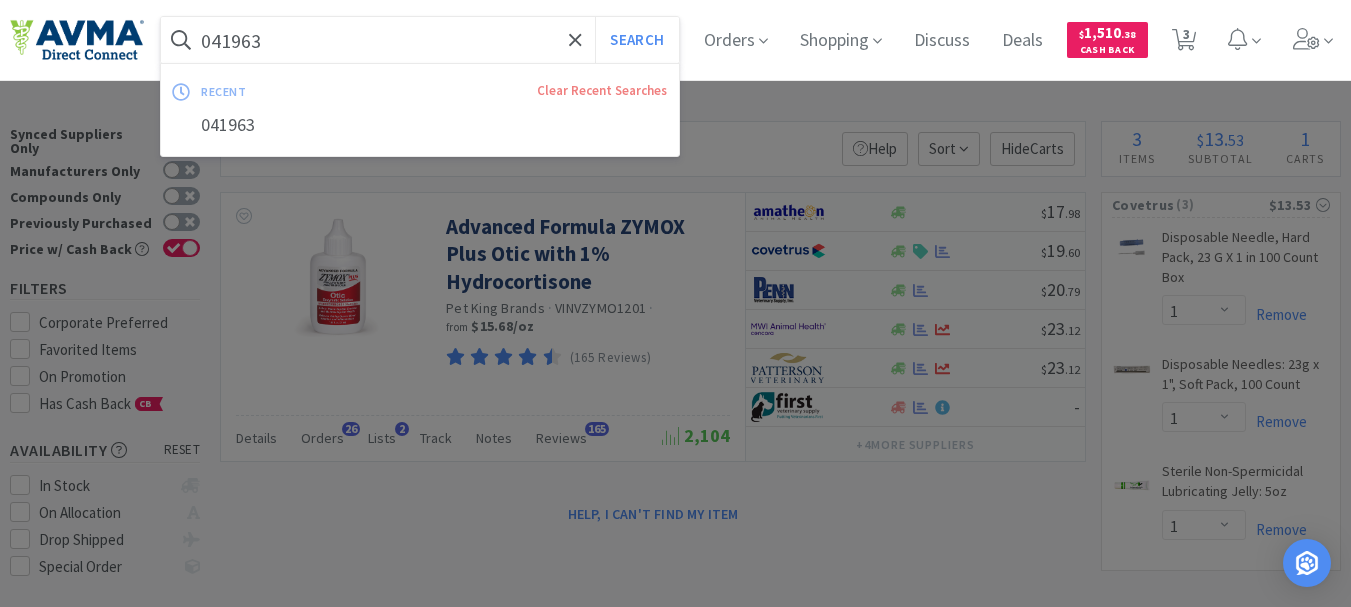 paste on "[PHONE]" 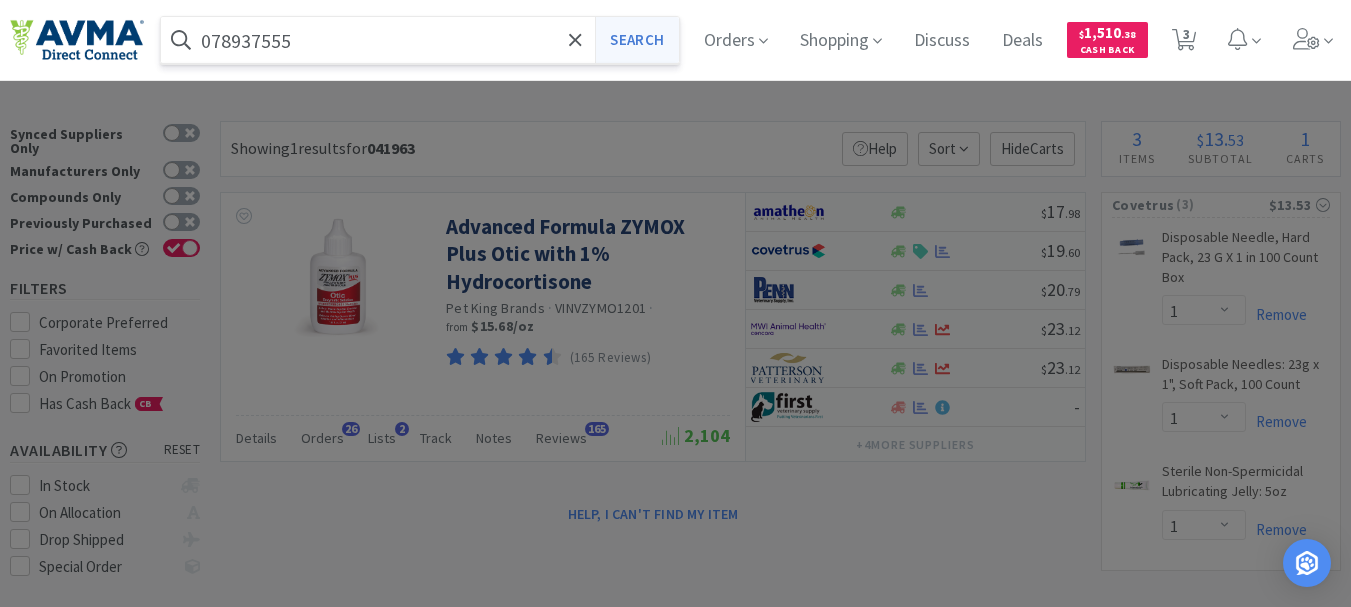 click on "Search" at bounding box center [636, 40] 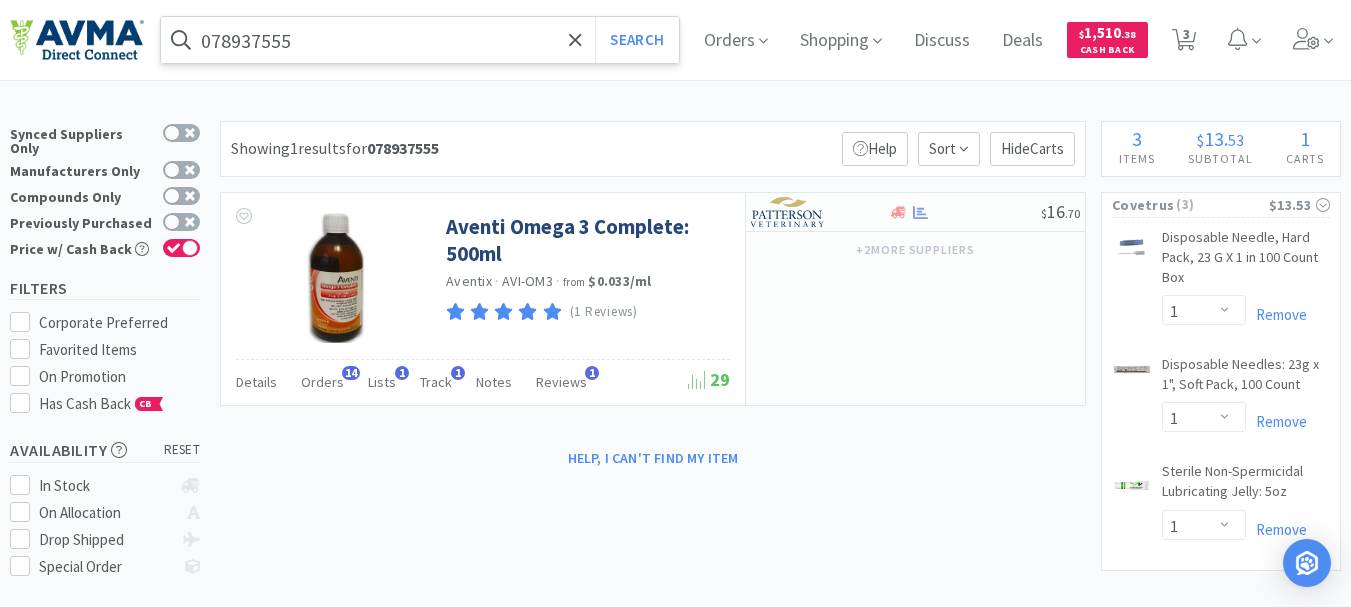 click on "078937555" at bounding box center (420, 40) 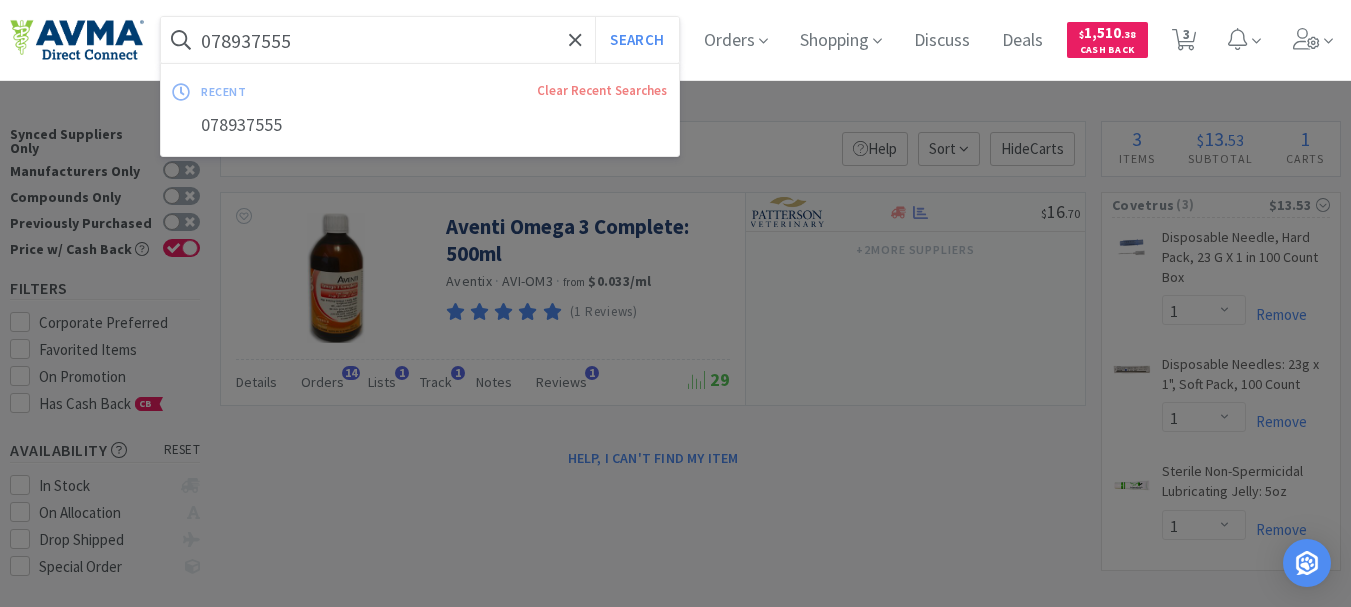 paste on "64308" 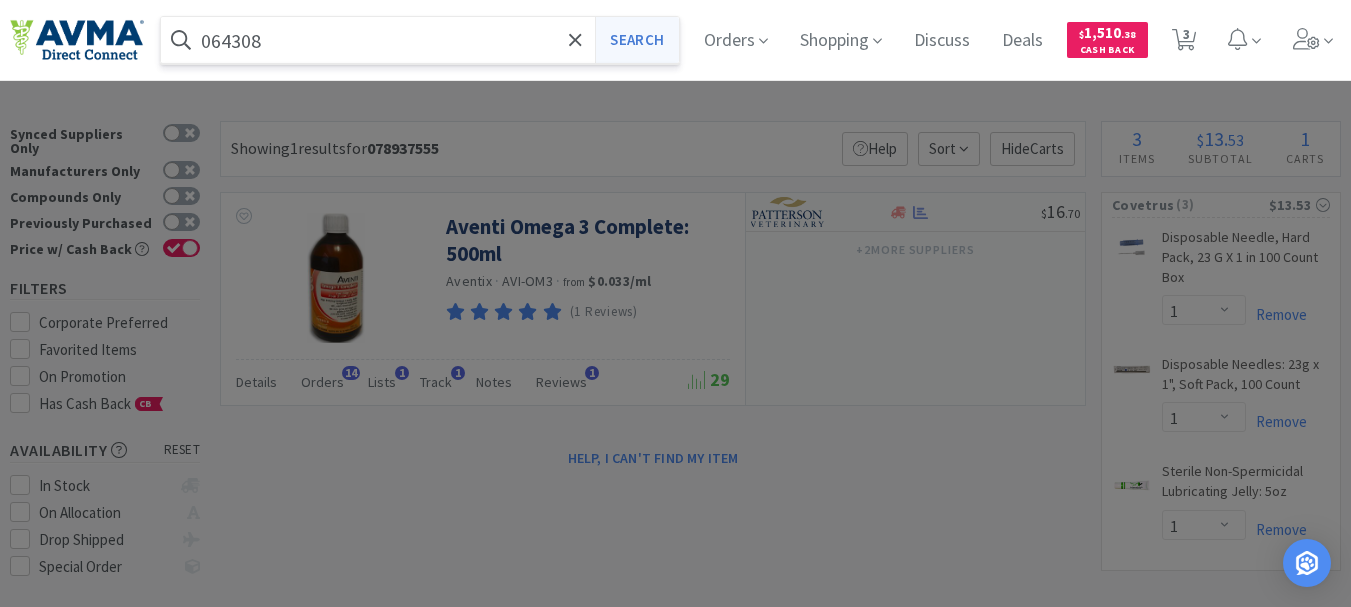 click on "Search" at bounding box center (636, 40) 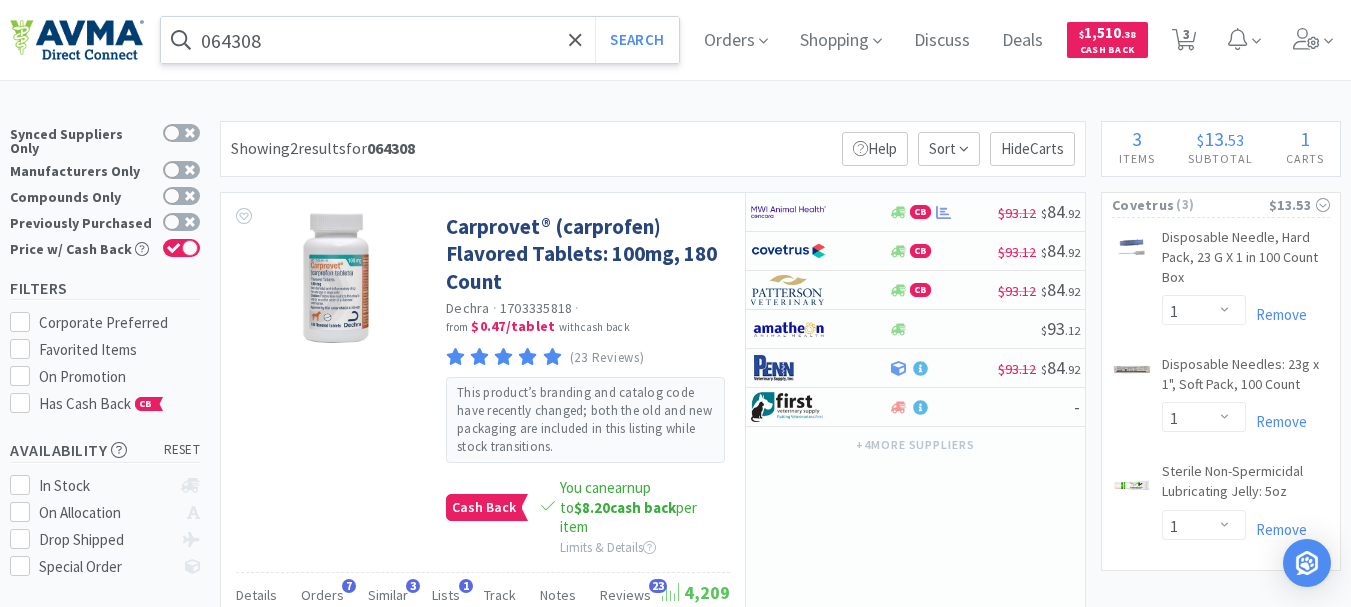 click on "064308" at bounding box center (420, 40) 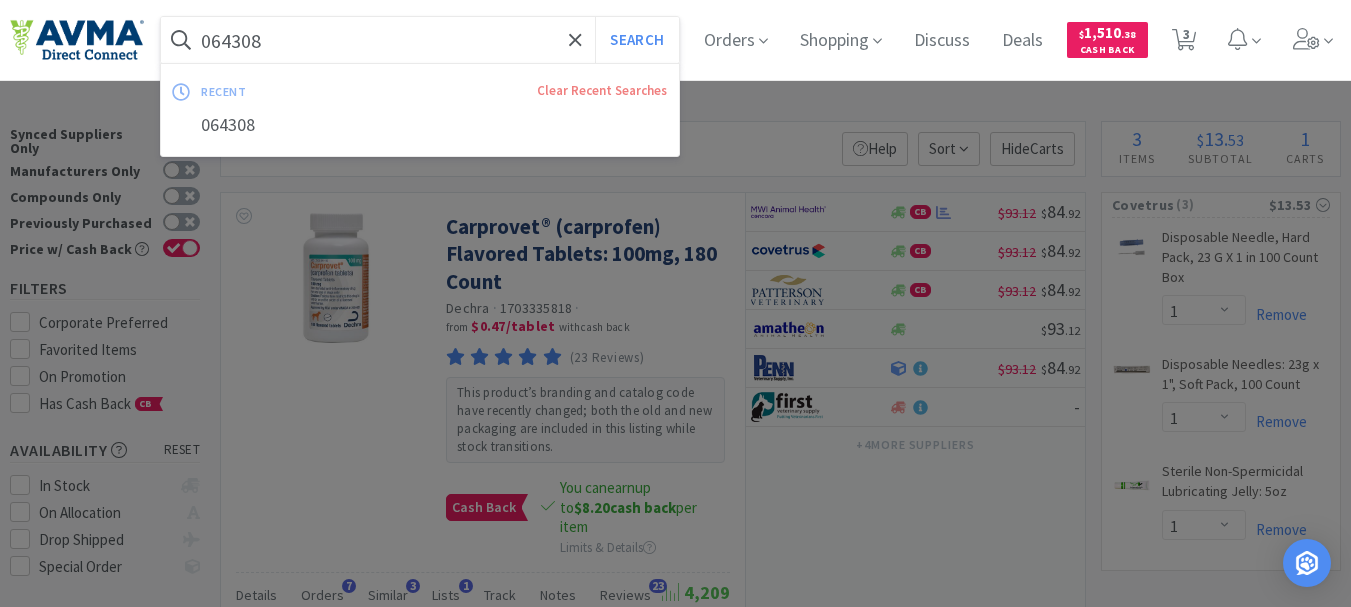 paste on "59010" 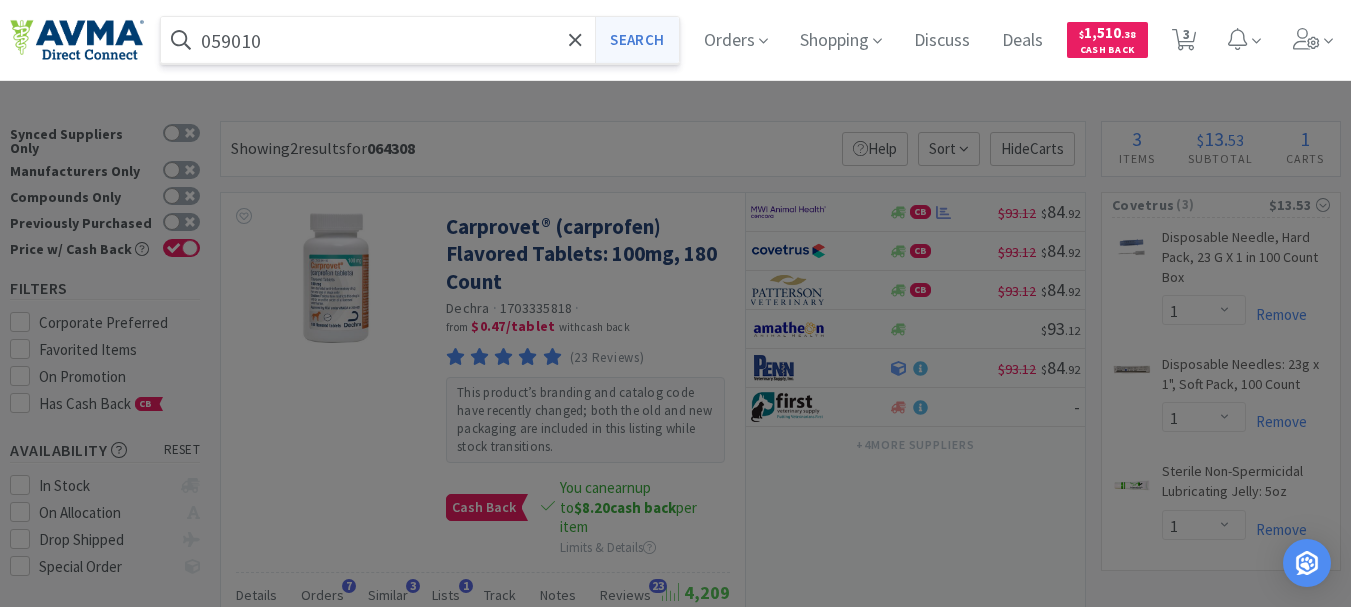 click on "Search" at bounding box center (636, 40) 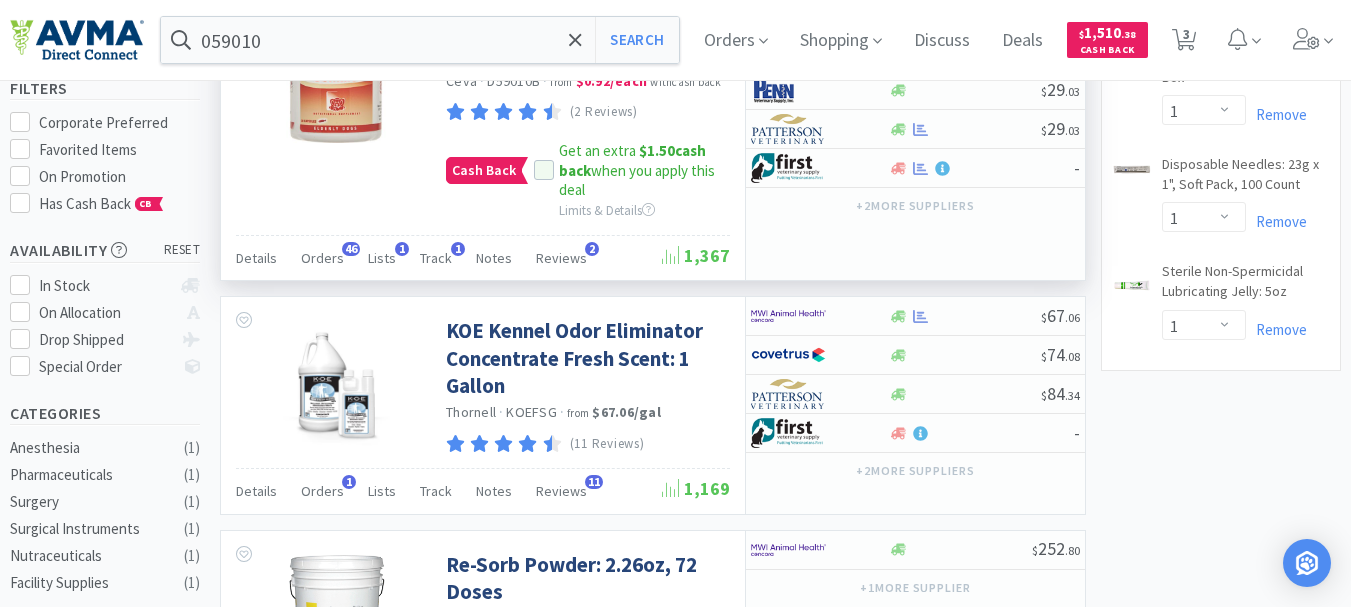 scroll, scrollTop: 300, scrollLeft: 0, axis: vertical 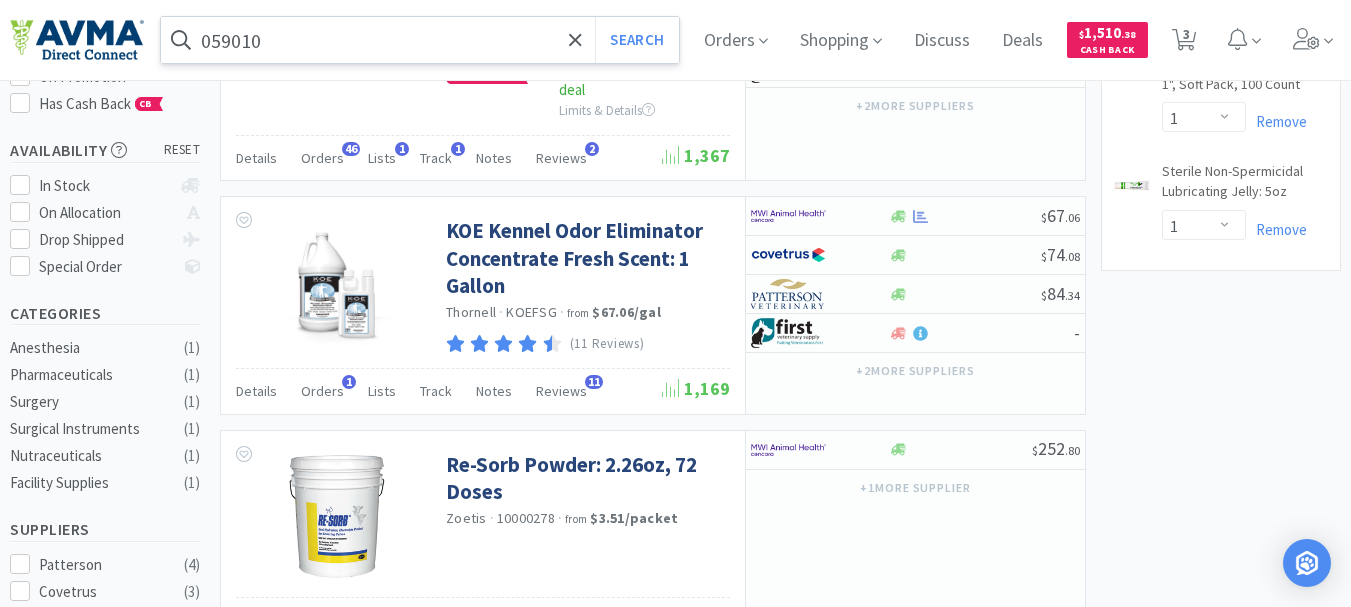 click on "059010" at bounding box center [420, 40] 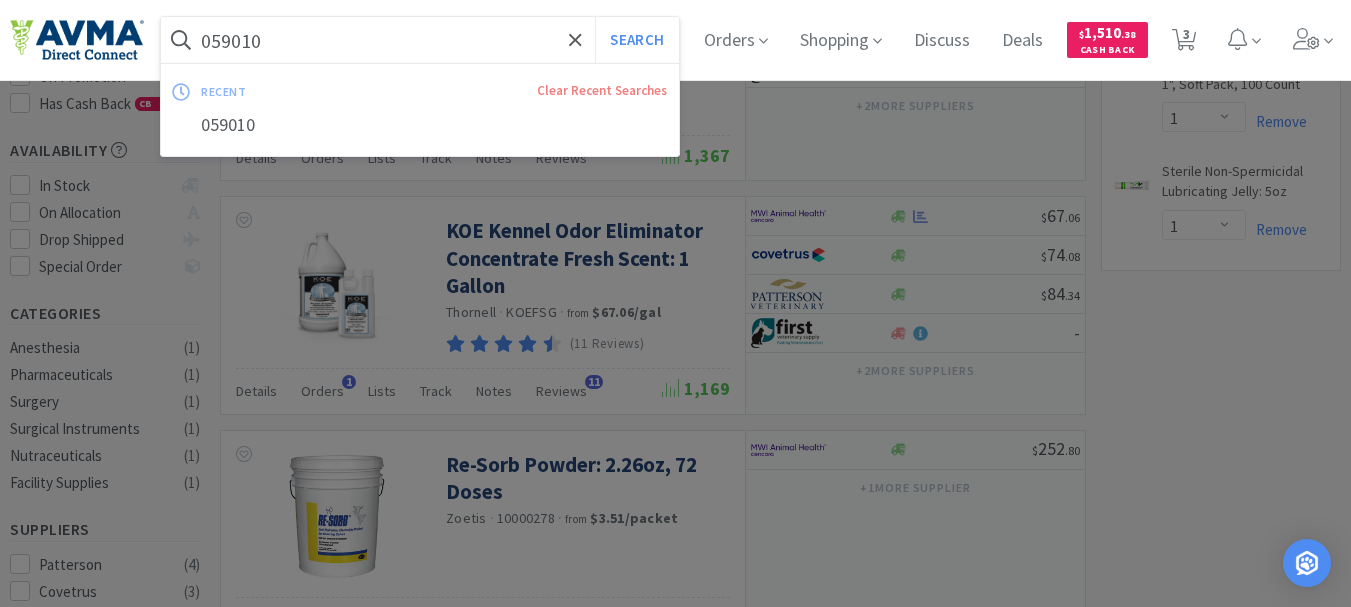 paste on "65998" 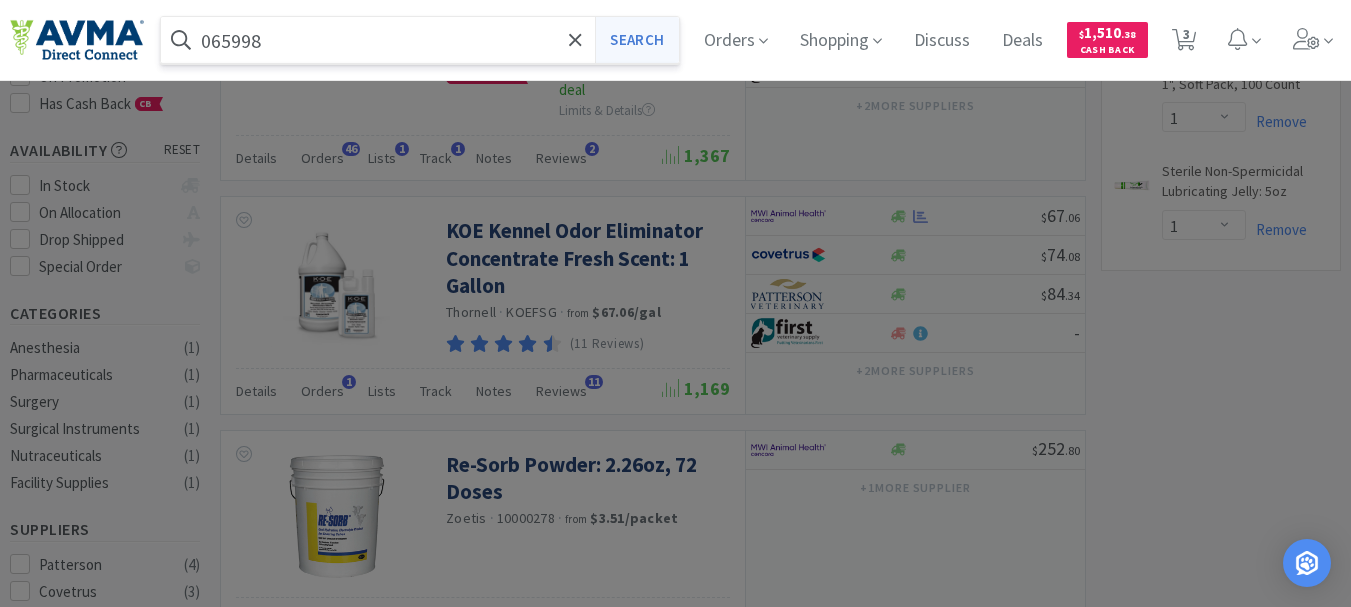 click on "Search" at bounding box center [636, 40] 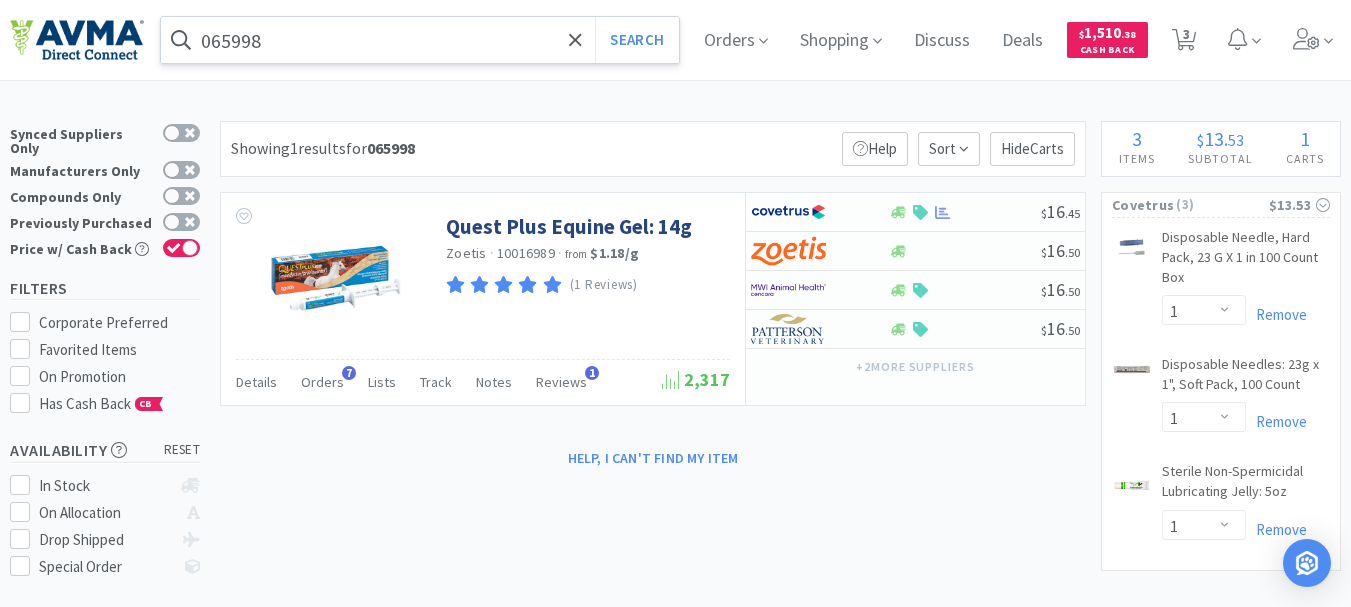 click on "065998" at bounding box center [420, 40] 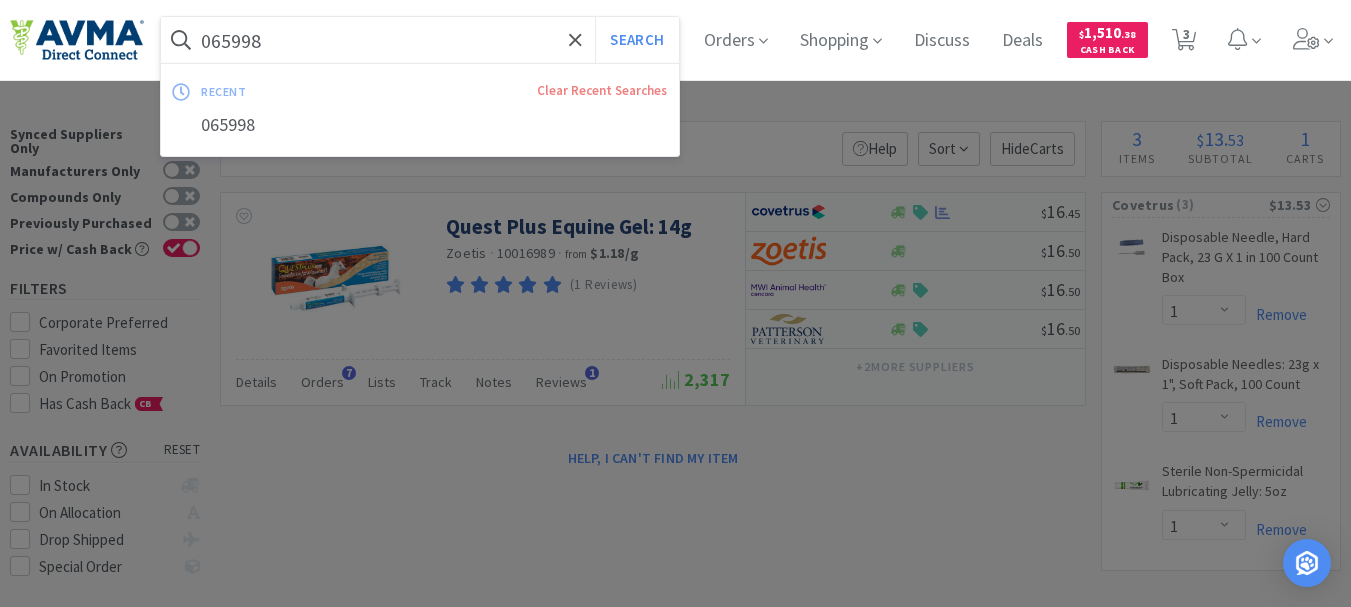 paste on "82377" 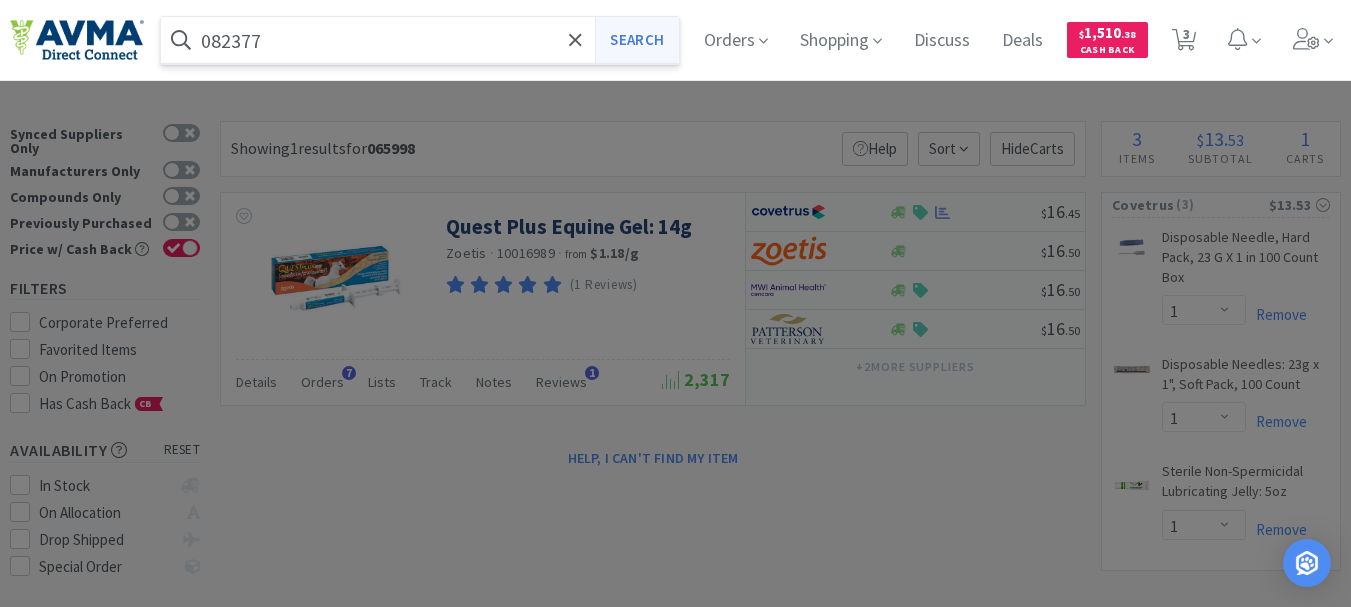 click on "Search" at bounding box center [636, 40] 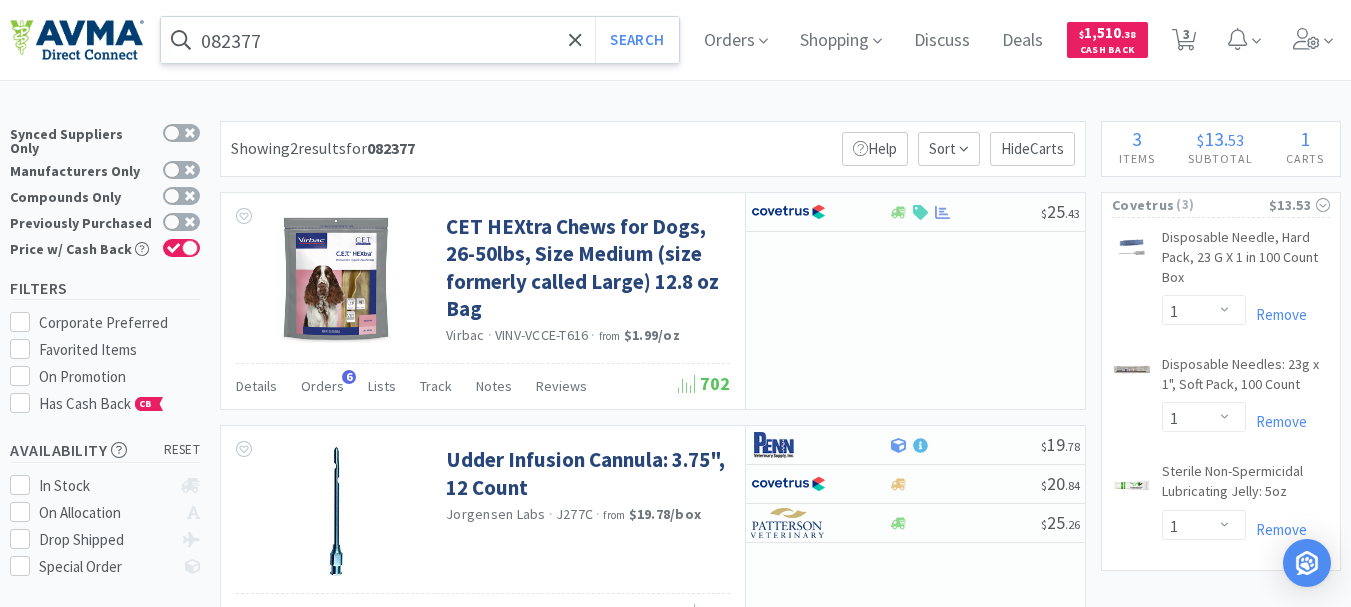 click on "082377" at bounding box center [420, 40] 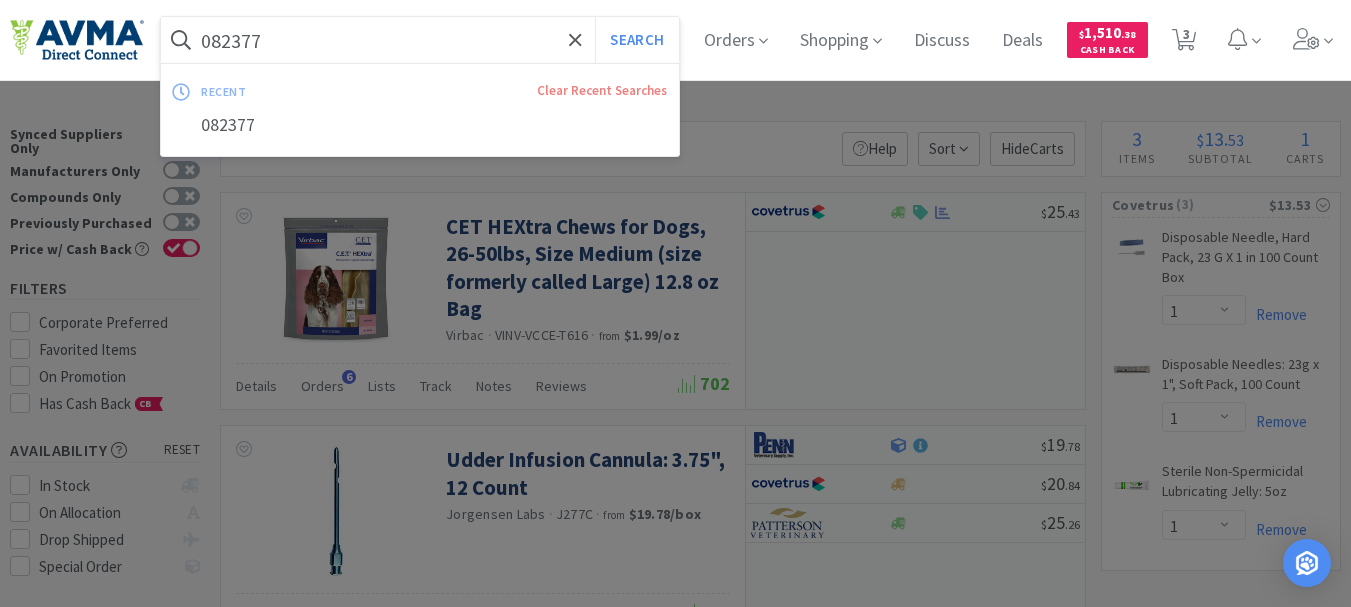 paste on "73102" 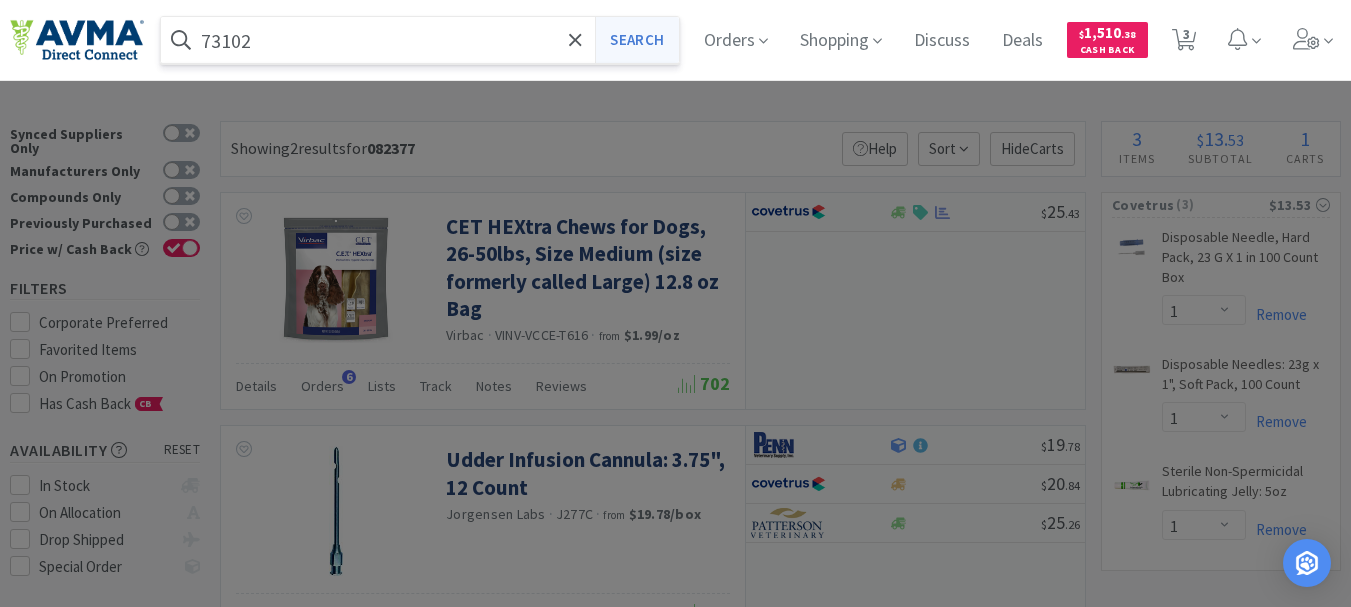 click on "Search" at bounding box center (636, 40) 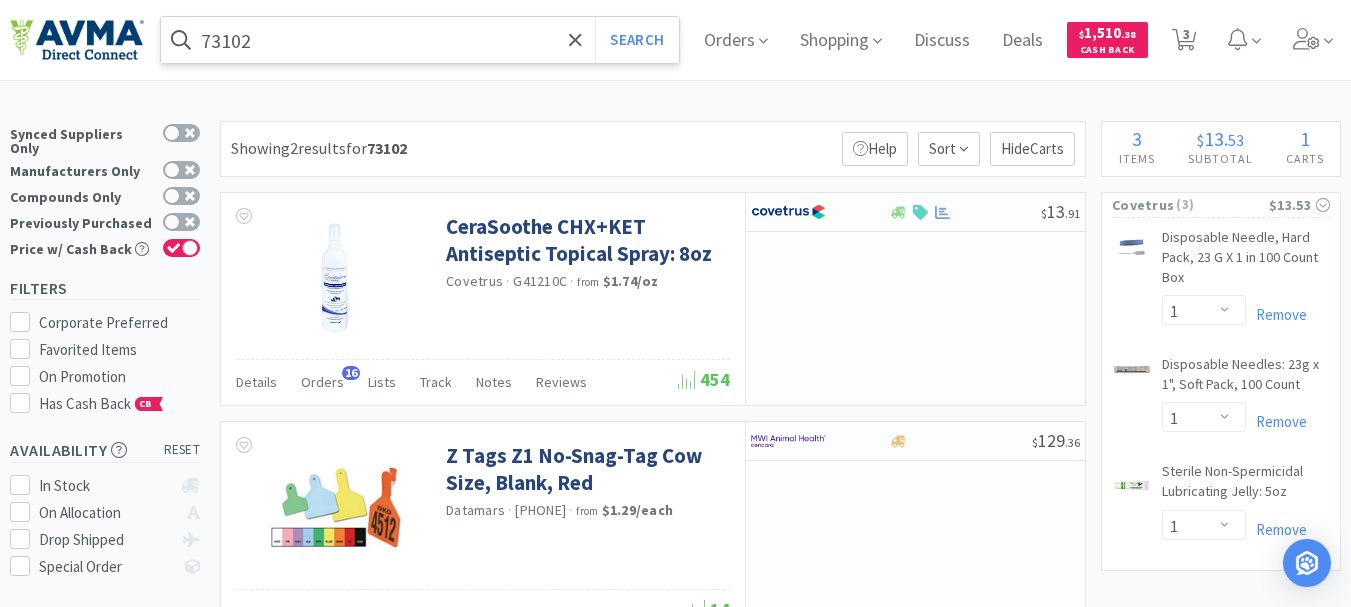 click on "73102" at bounding box center (420, 40) 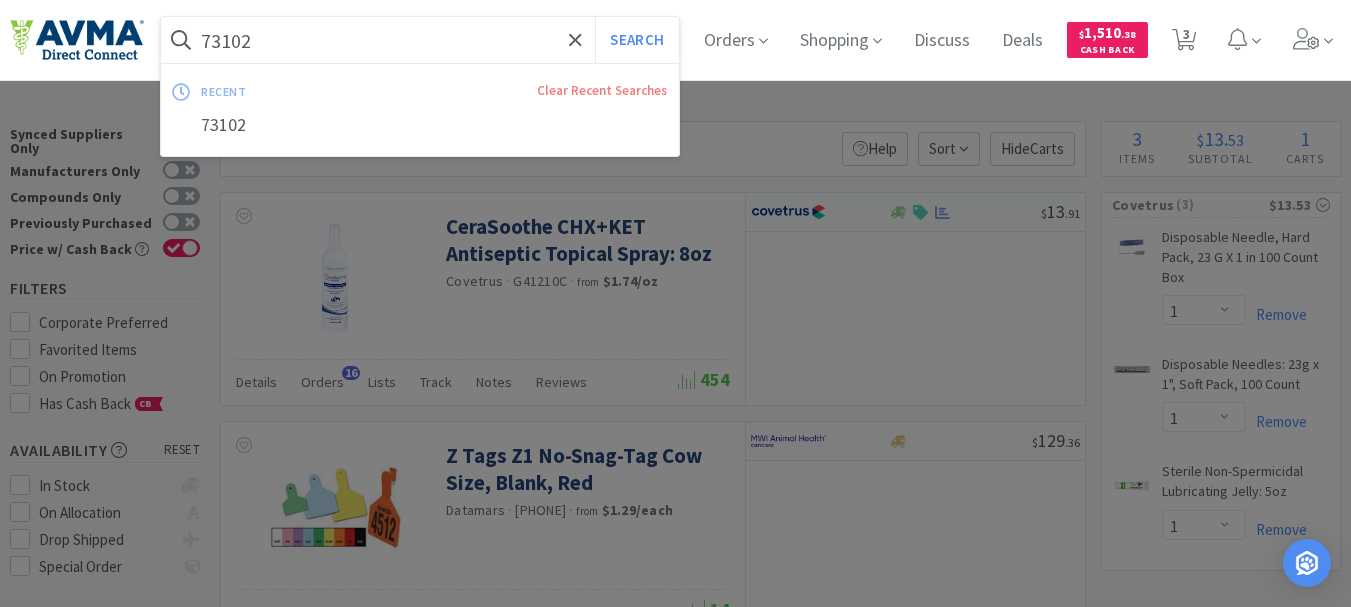 paste on "078085129" 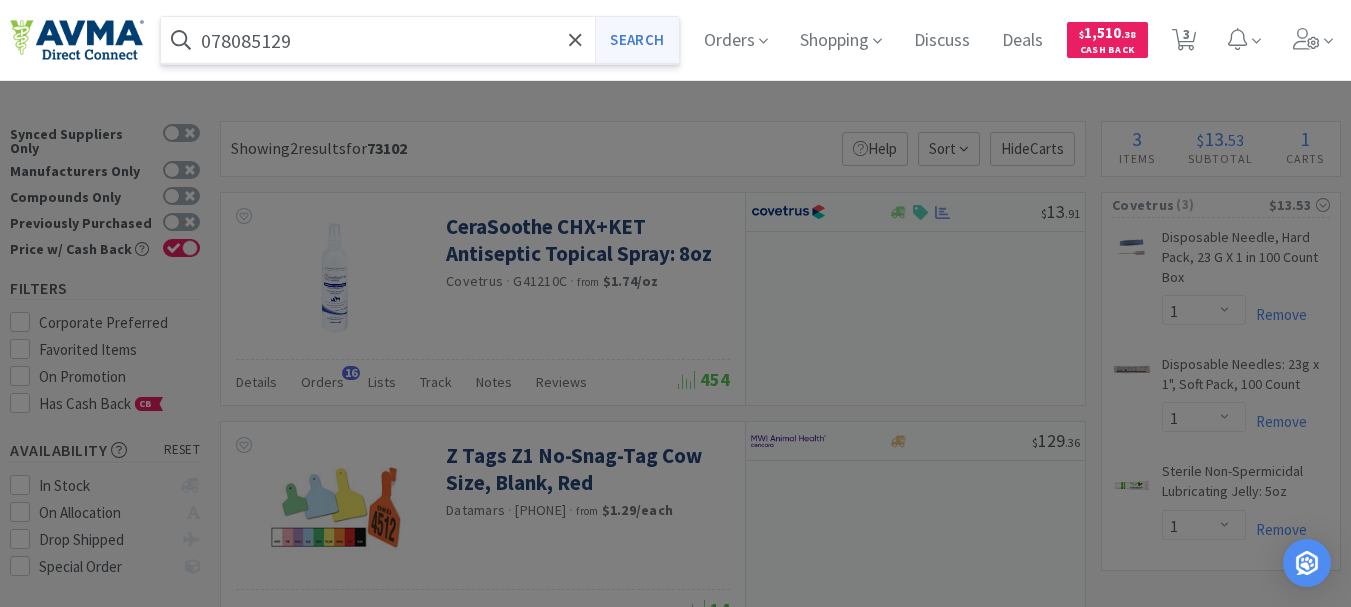 type on "078085129" 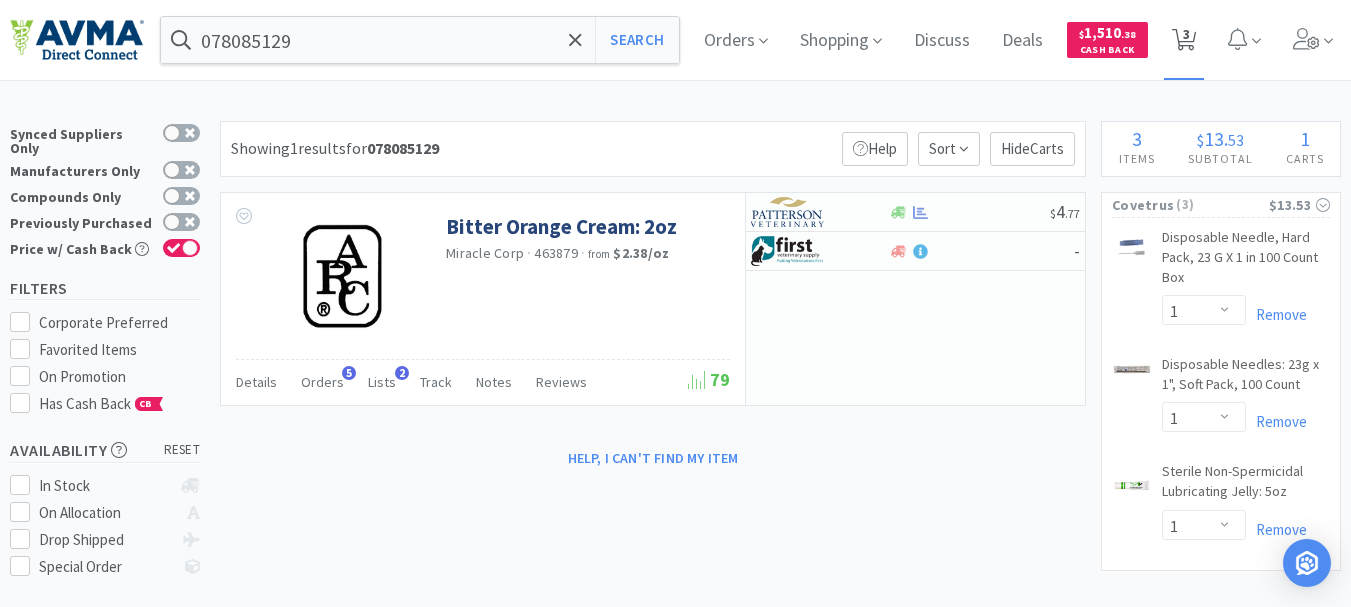 drag, startPoint x: 1197, startPoint y: 39, endPoint x: 1184, endPoint y: 52, distance: 18.384777 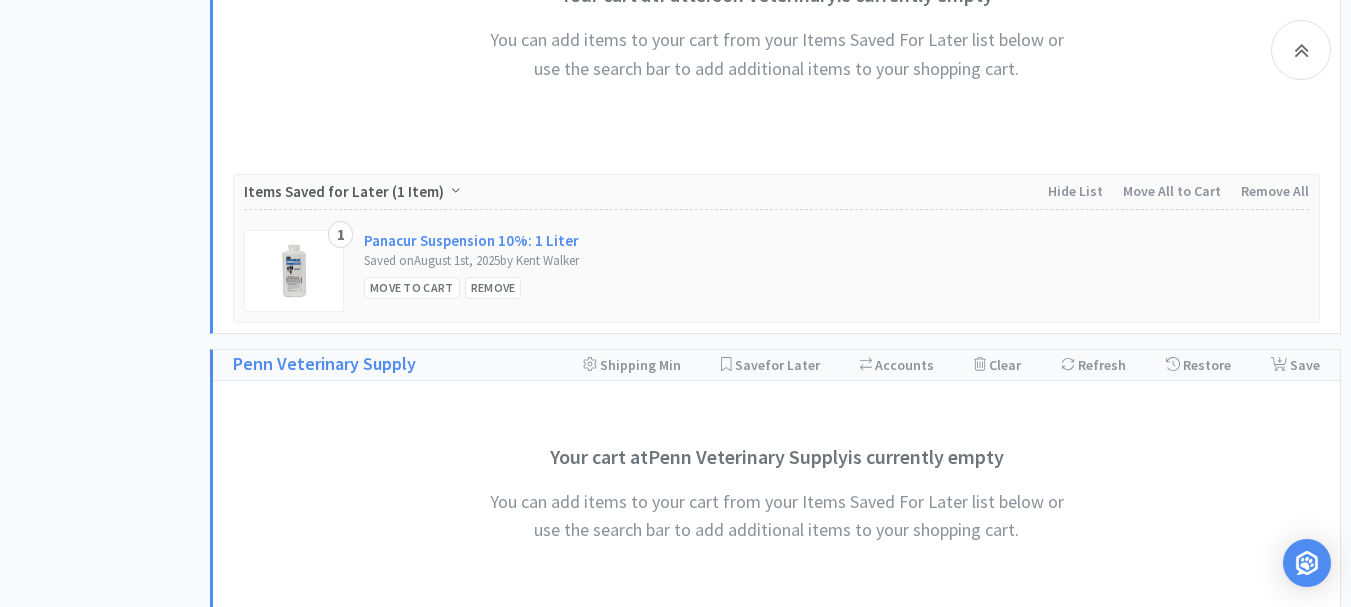 scroll, scrollTop: 1600, scrollLeft: 0, axis: vertical 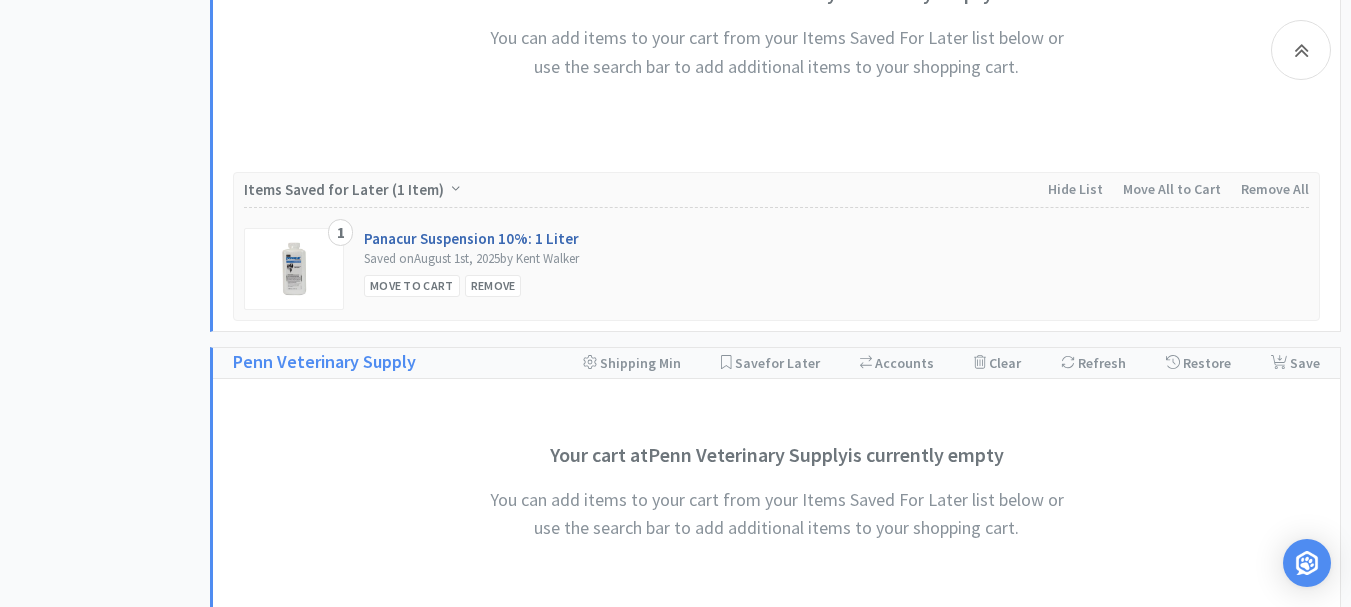 click on "Panacur Suspension 10%: 1 Liter" at bounding box center (471, 238) 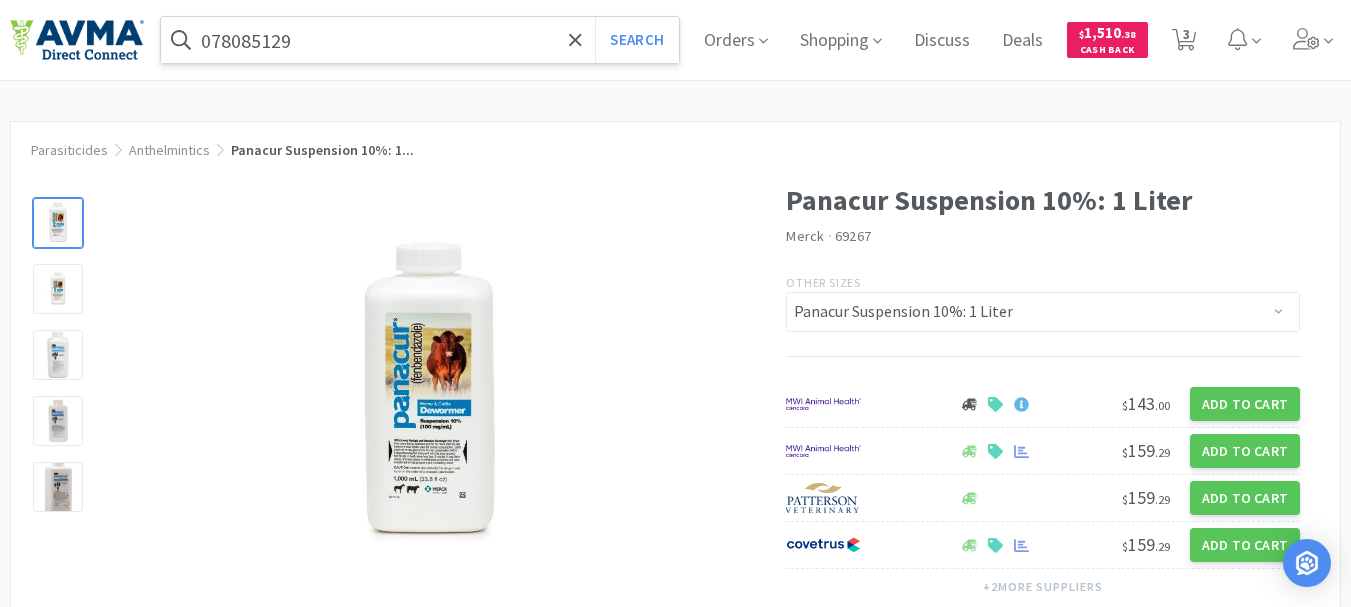 click on "078085129" at bounding box center [420, 40] 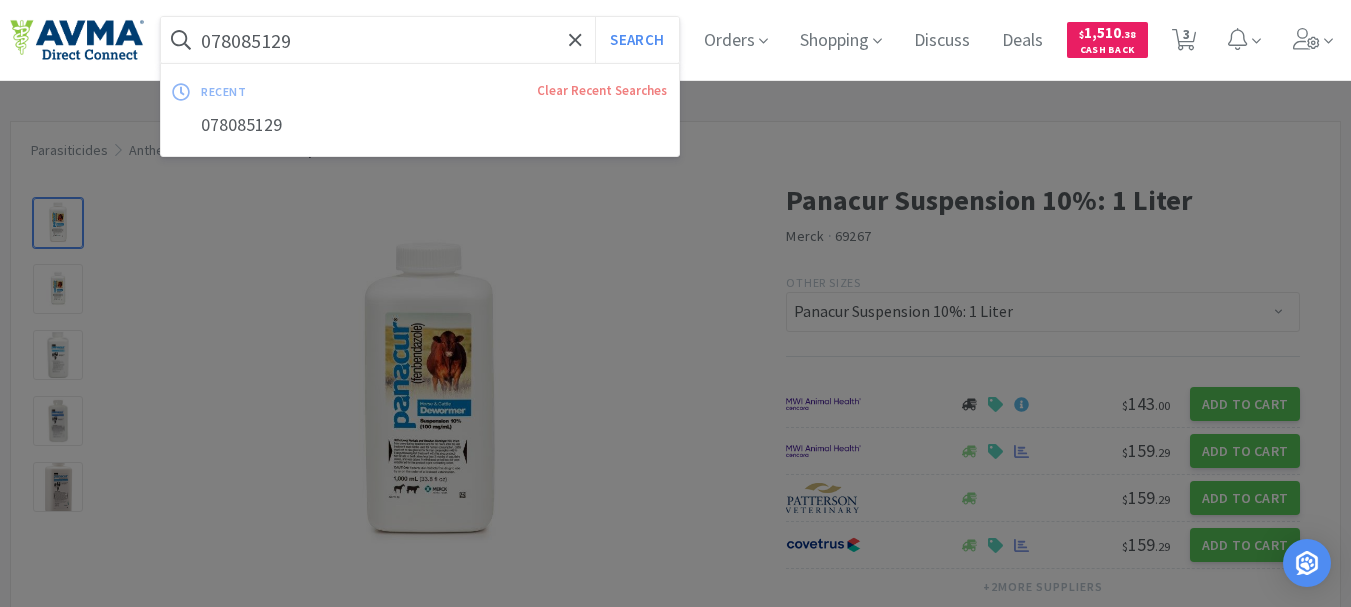 paste on "932723" 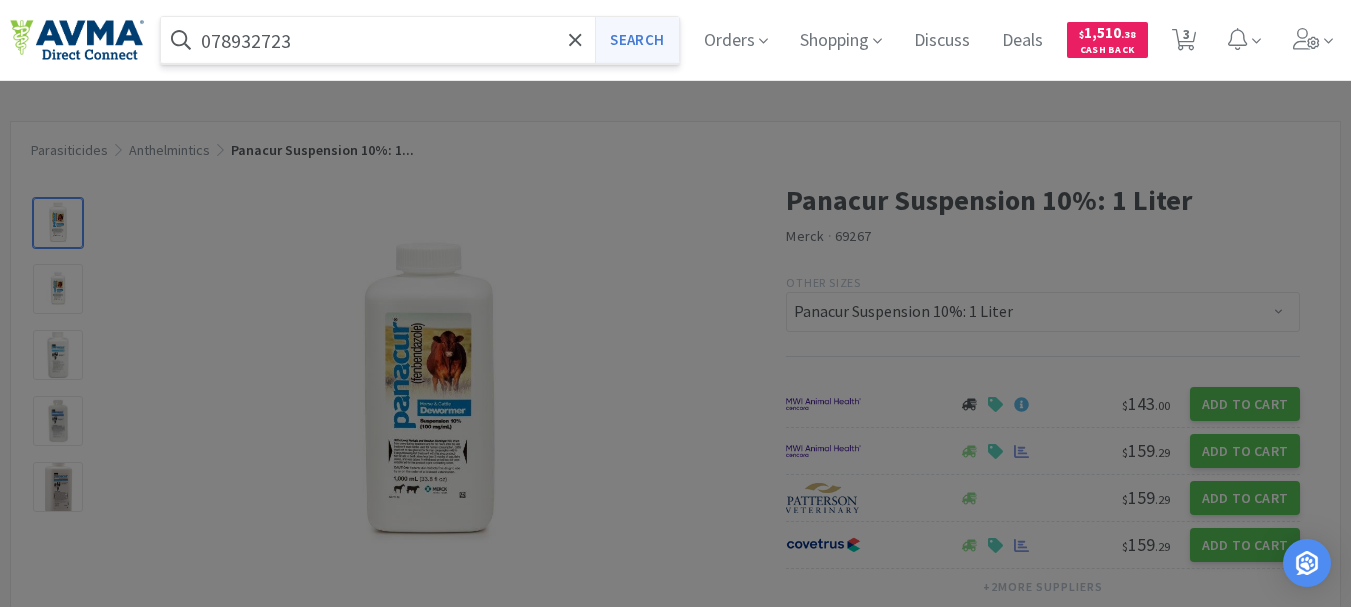 type on "078932723" 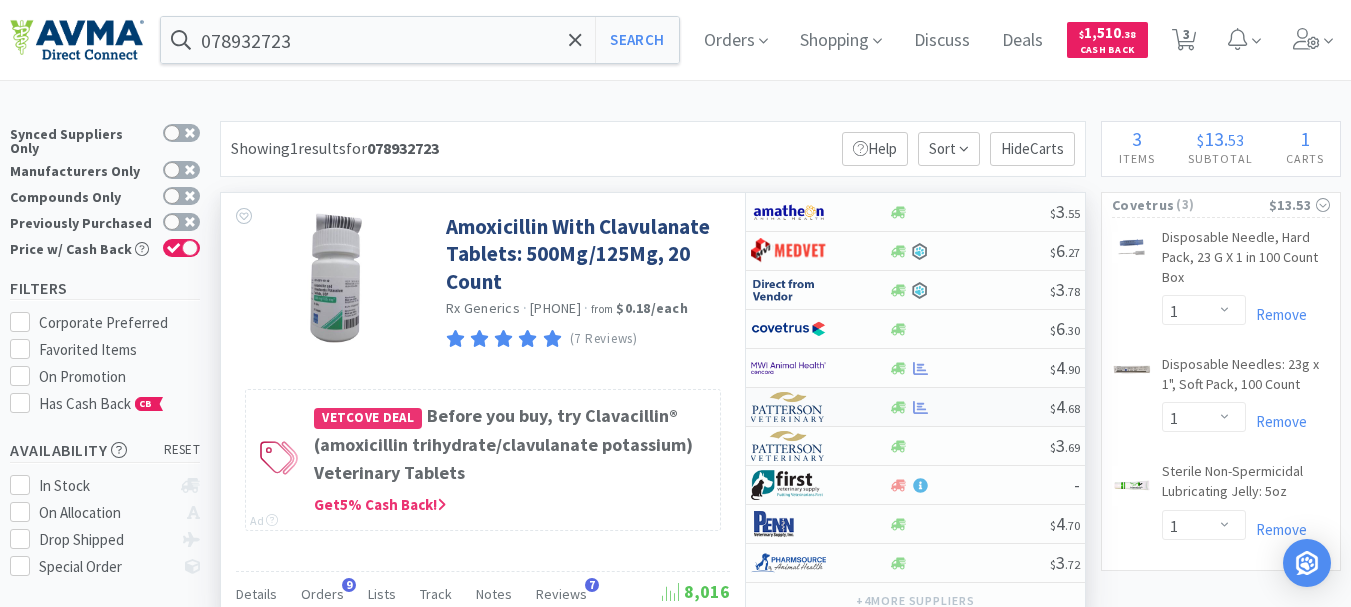 click at bounding box center [788, 407] 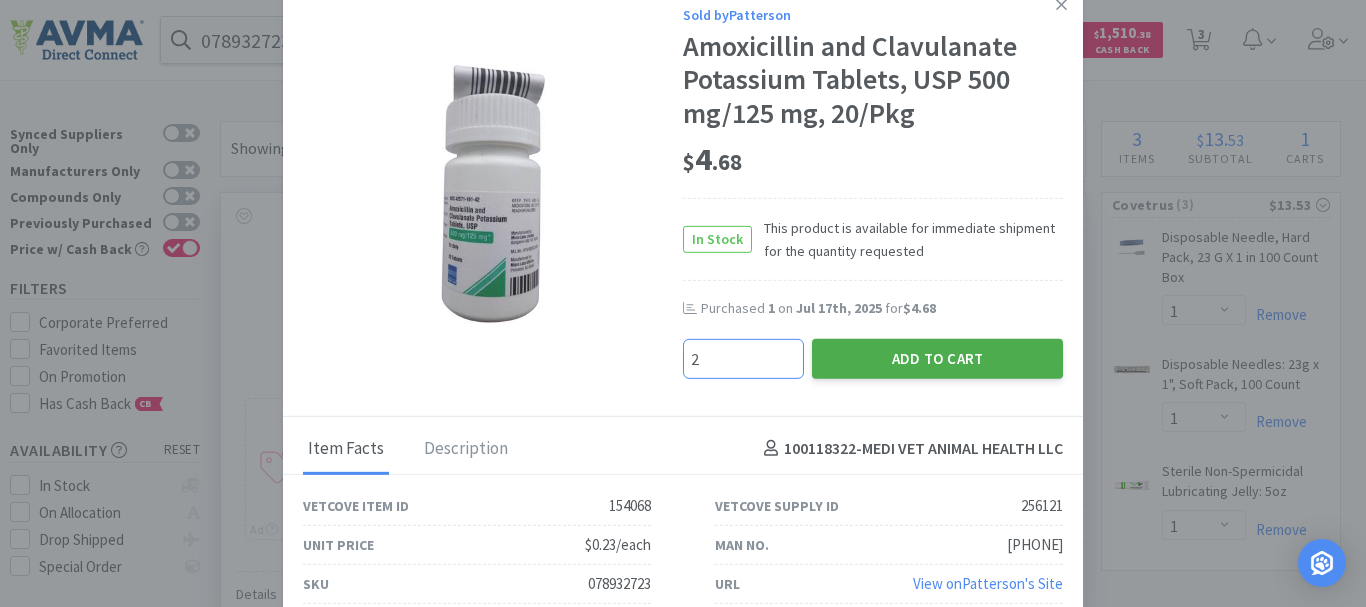 type on "2" 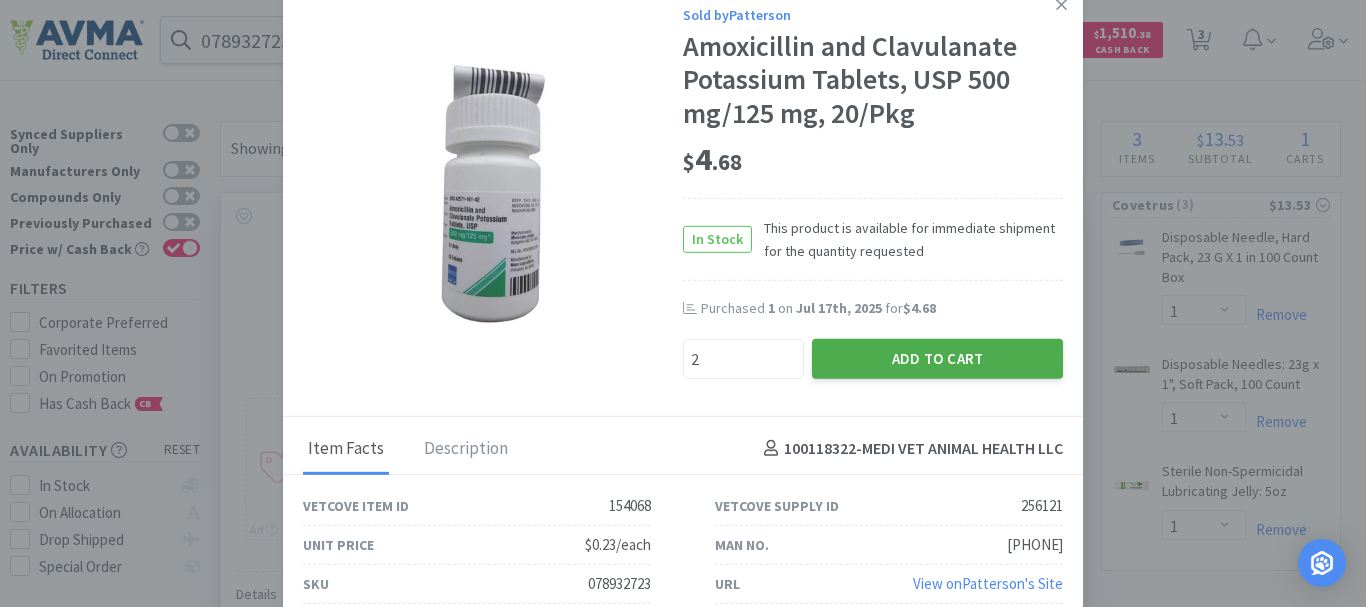 click on "Add to Cart" at bounding box center [937, 358] 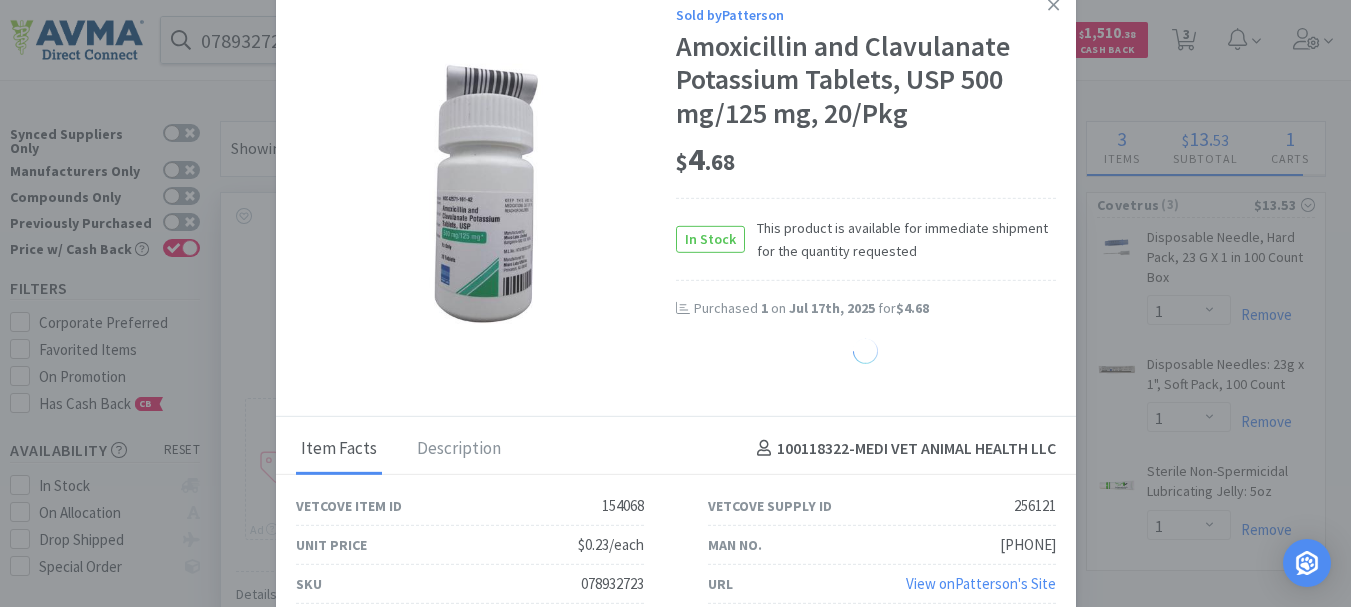 select on "2" 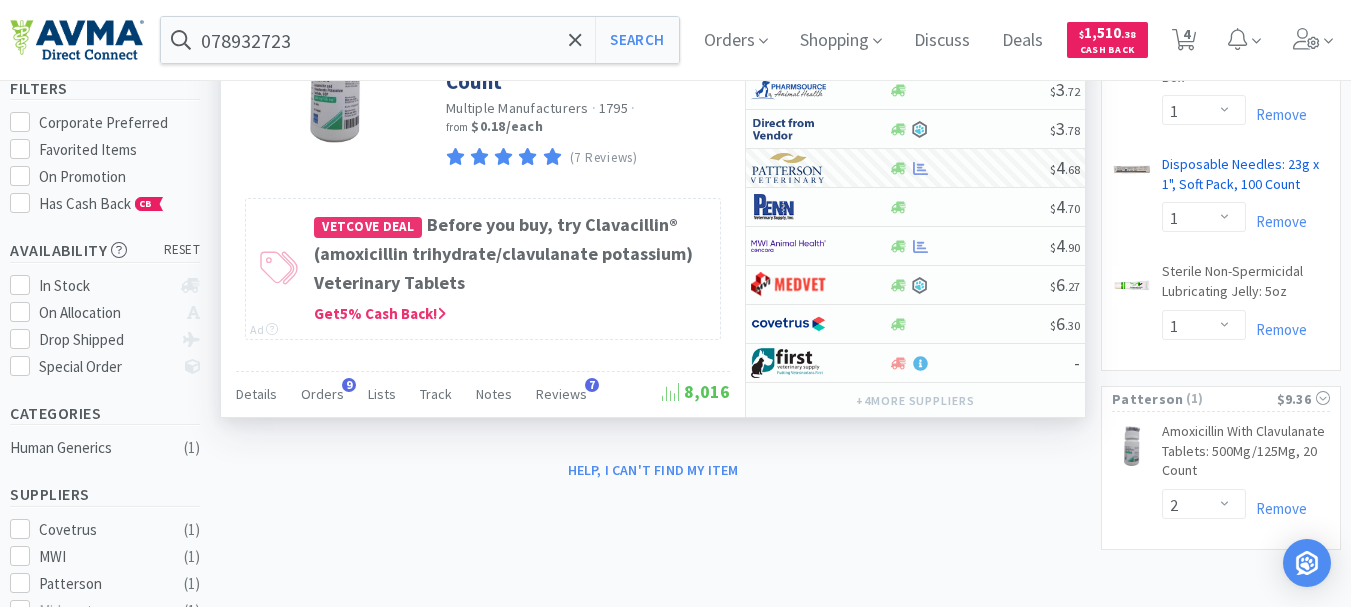 scroll, scrollTop: 300, scrollLeft: 0, axis: vertical 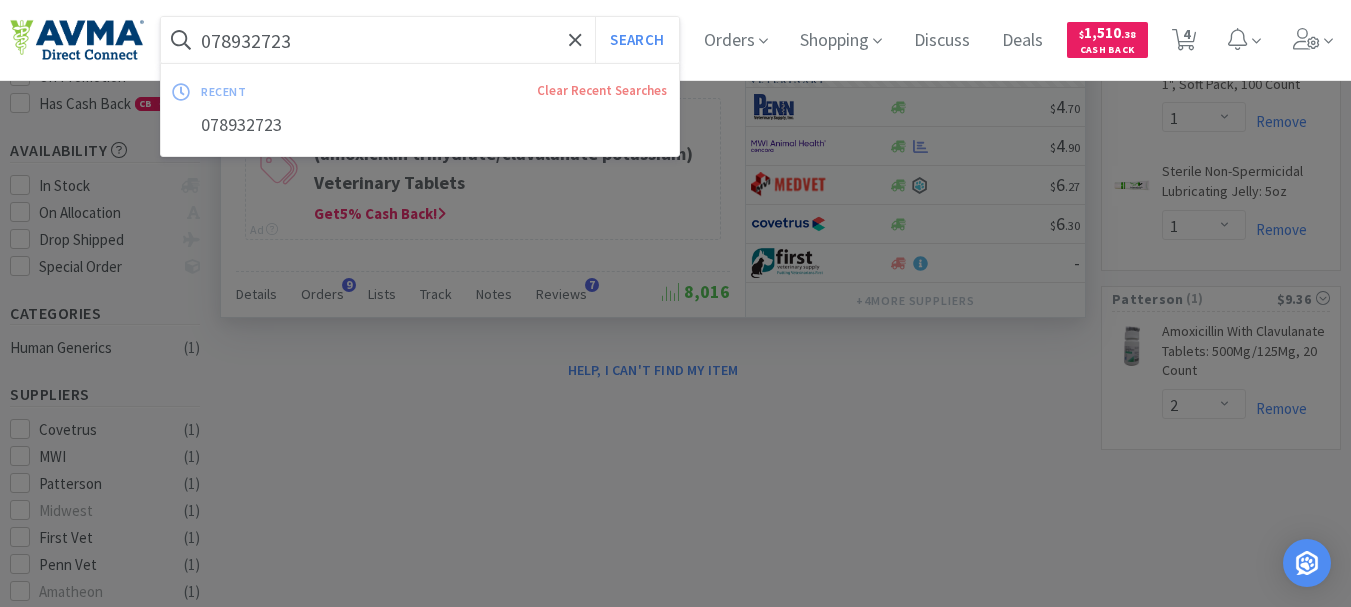 click on "078932723" at bounding box center (420, 40) 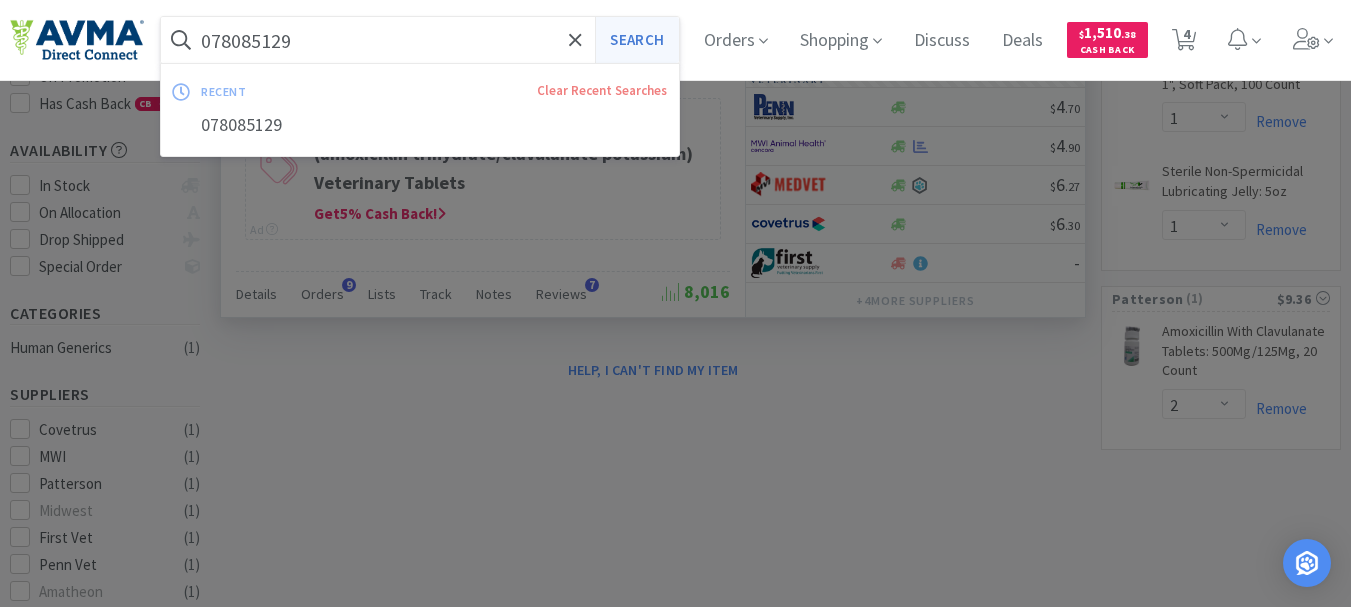 type on "078085129" 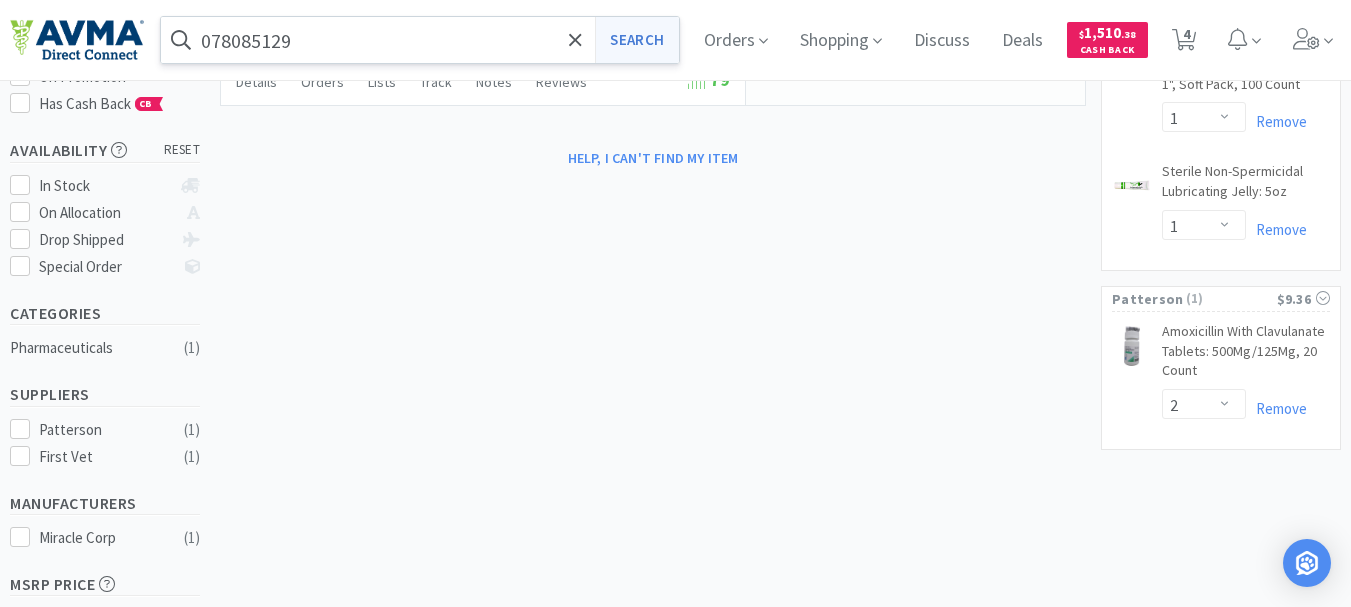scroll, scrollTop: 0, scrollLeft: 0, axis: both 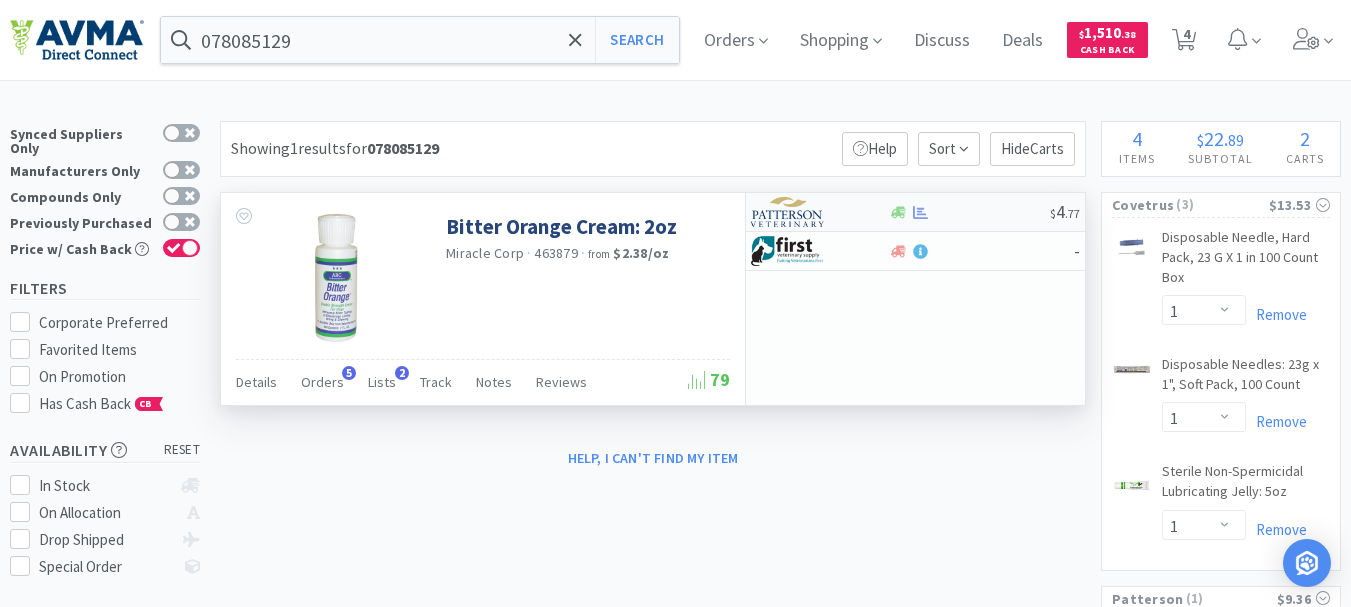 click at bounding box center (788, 212) 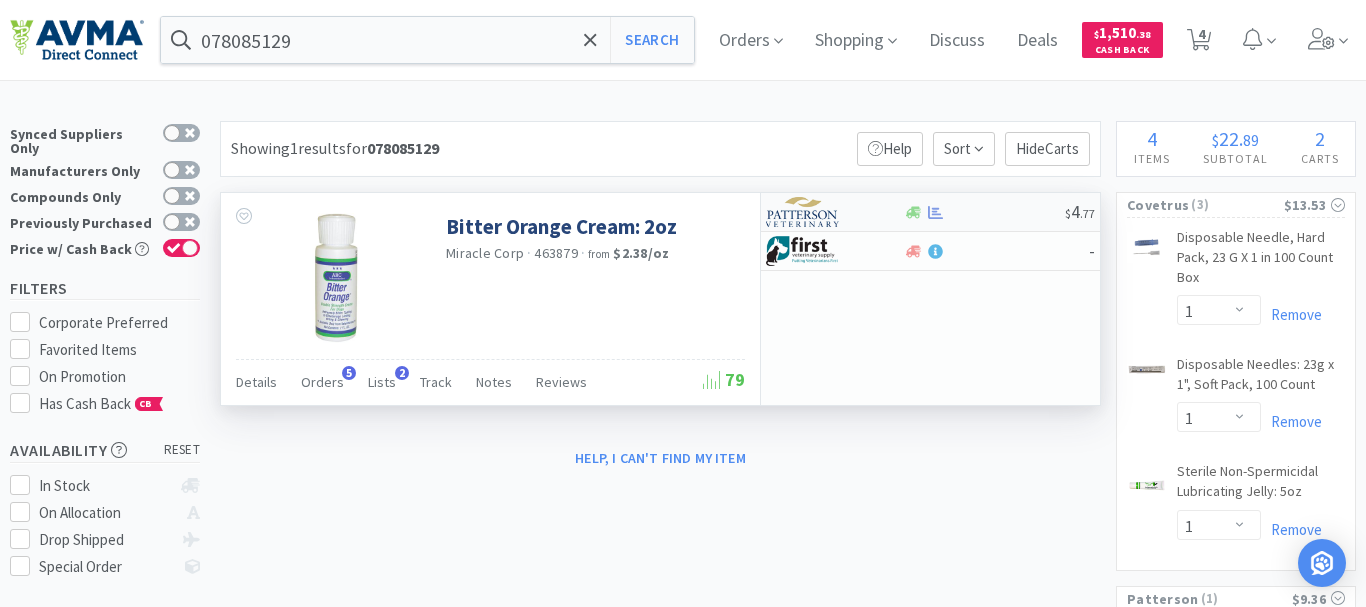 select on "1" 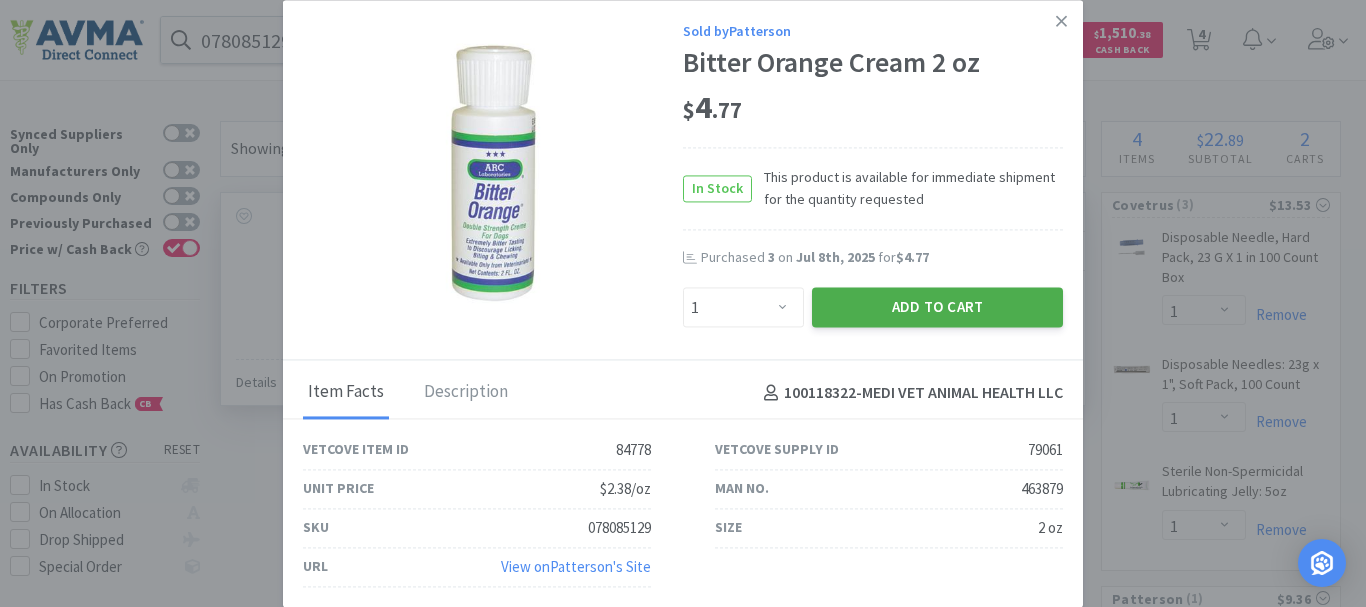 click on "Add to Cart" at bounding box center (937, 308) 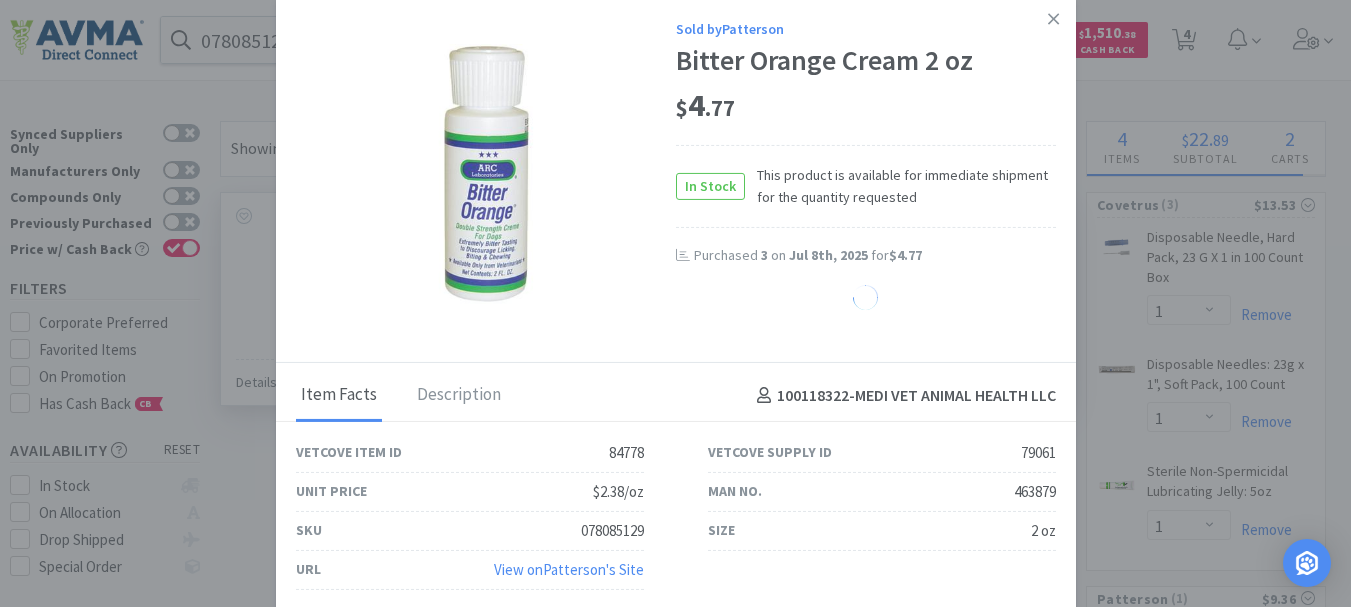 select on "1" 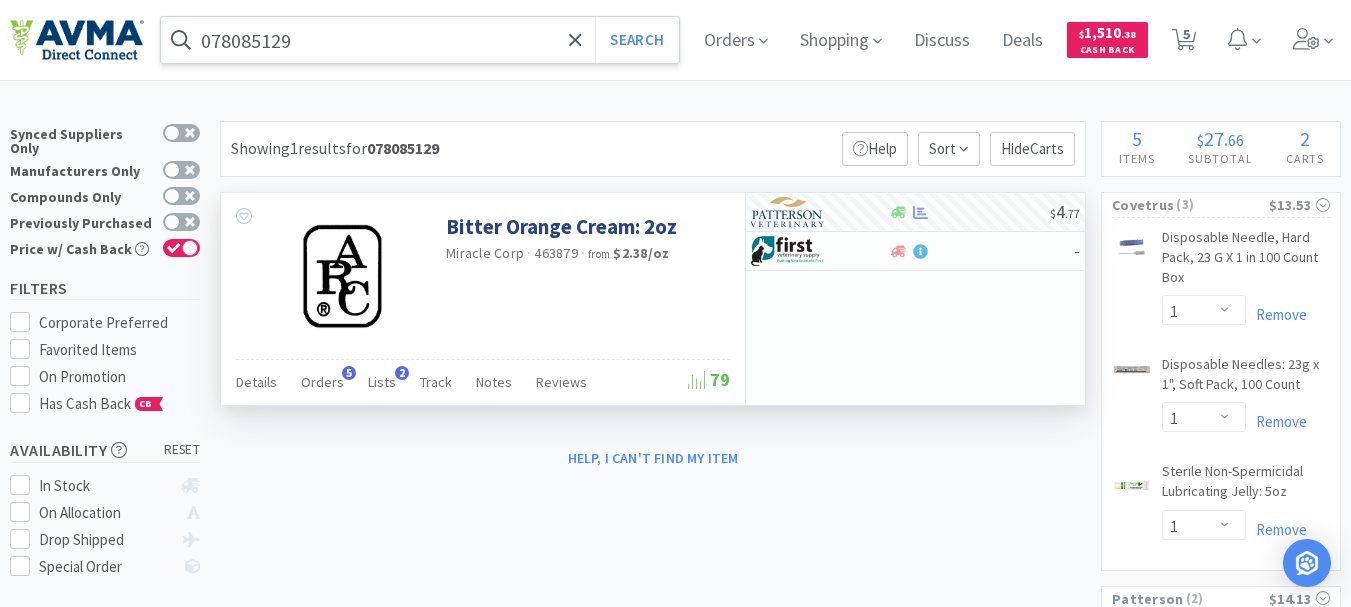 click on "078085129" at bounding box center (420, 40) 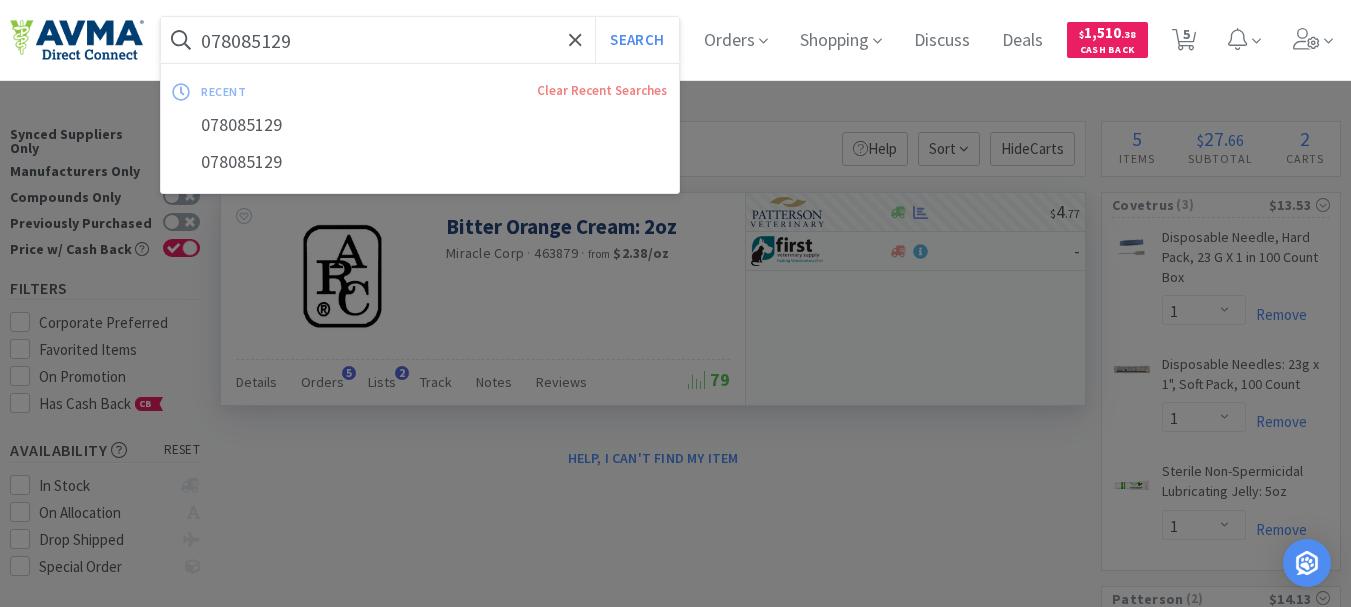 paste on "946907" 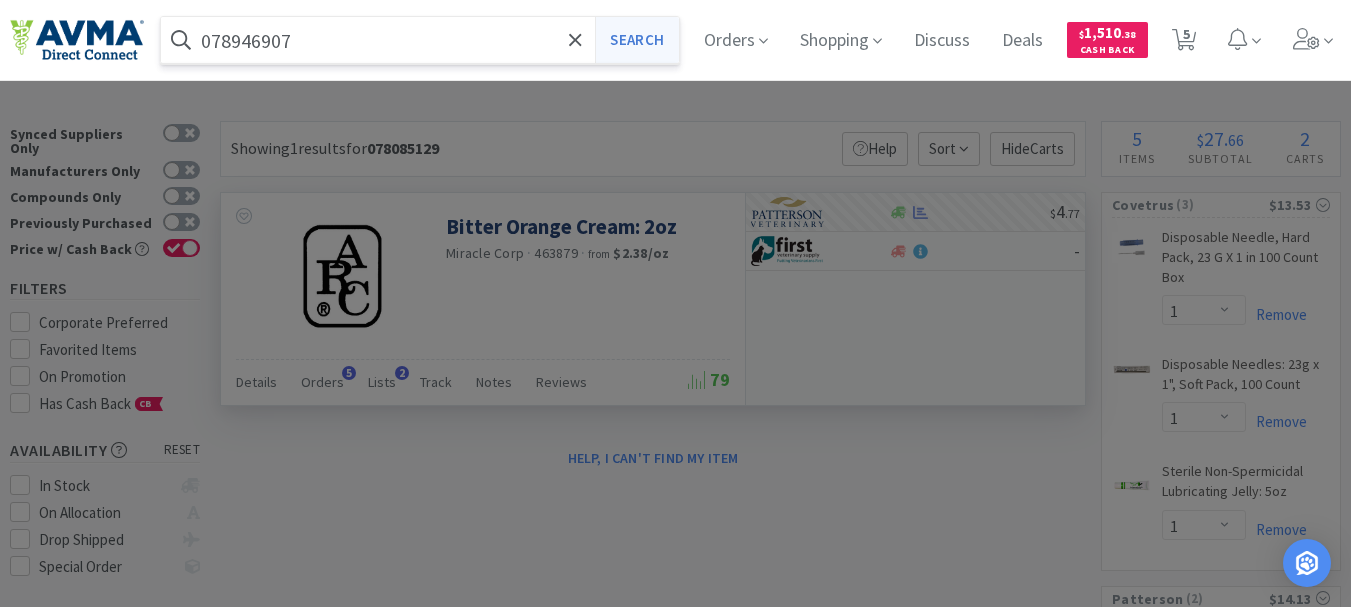 type on "078946907" 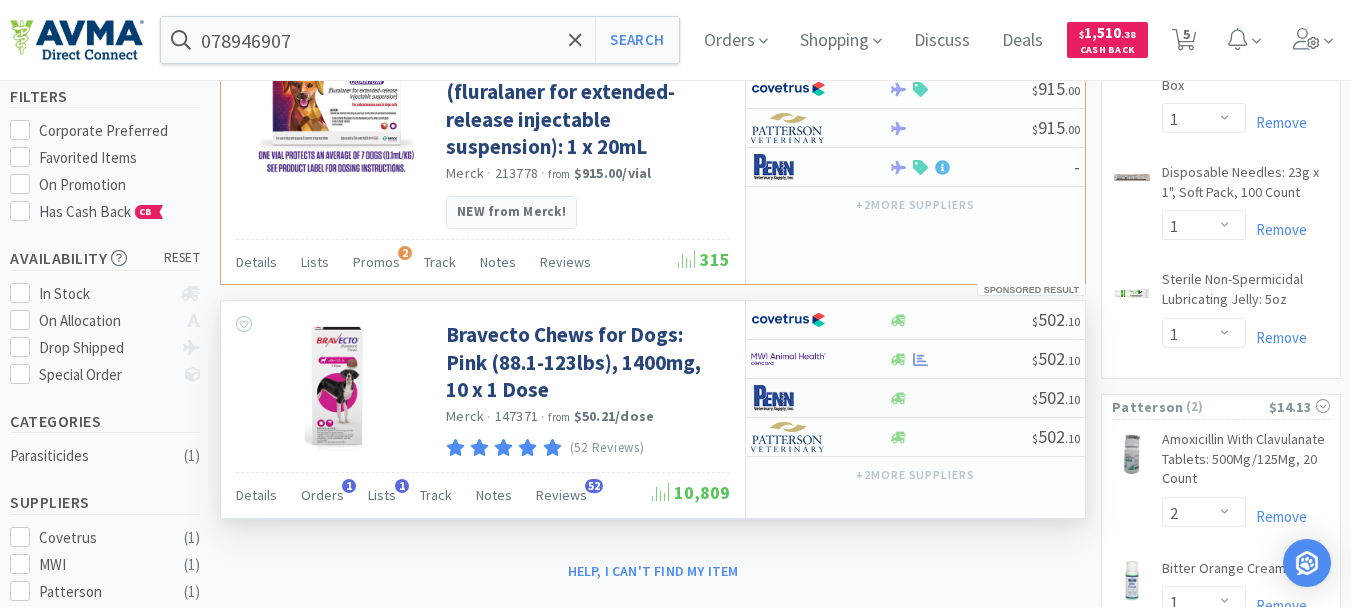 scroll, scrollTop: 200, scrollLeft: 0, axis: vertical 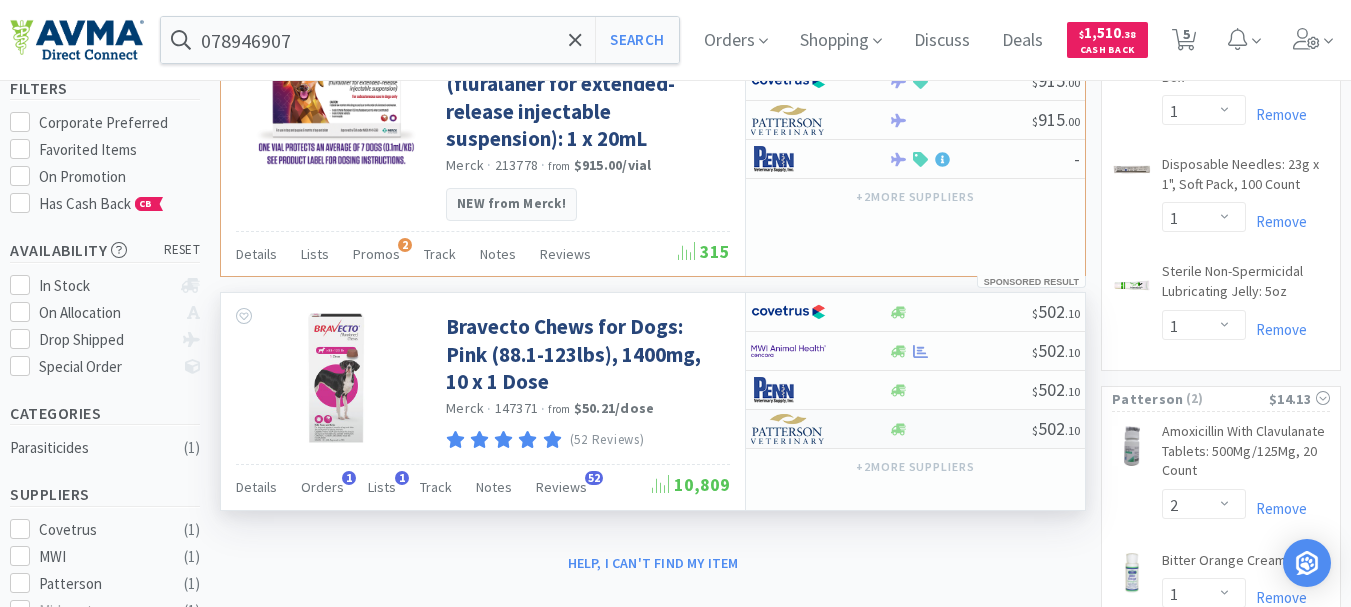 click at bounding box center [788, 429] 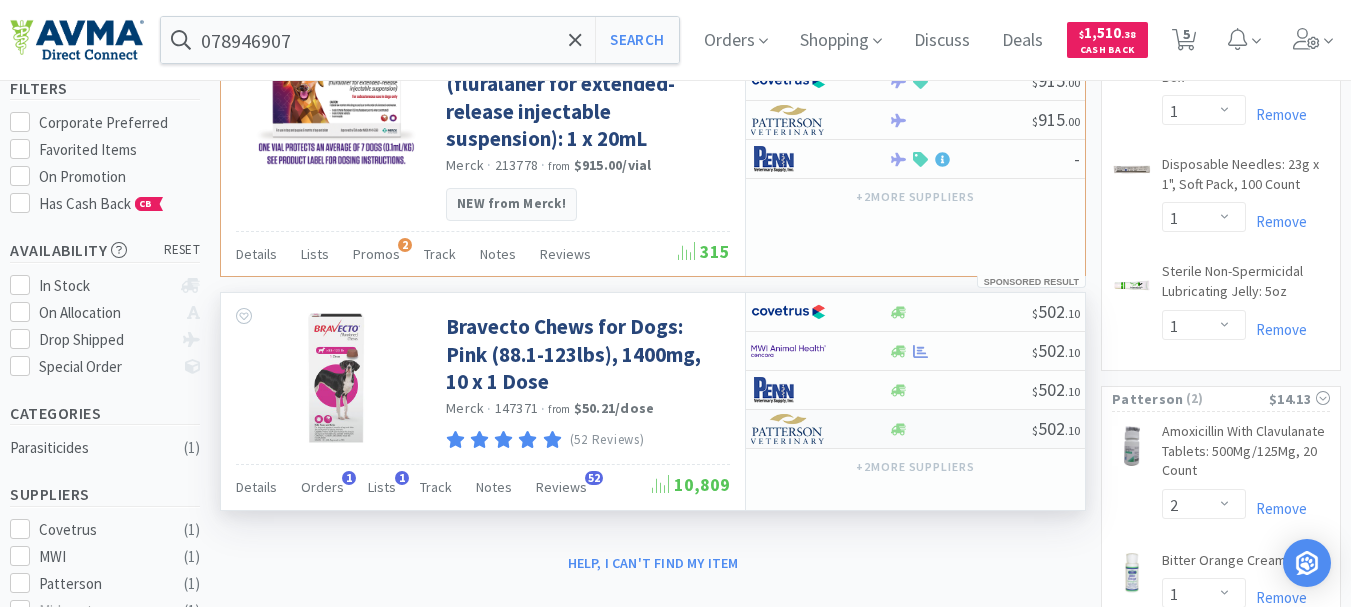 select on "1" 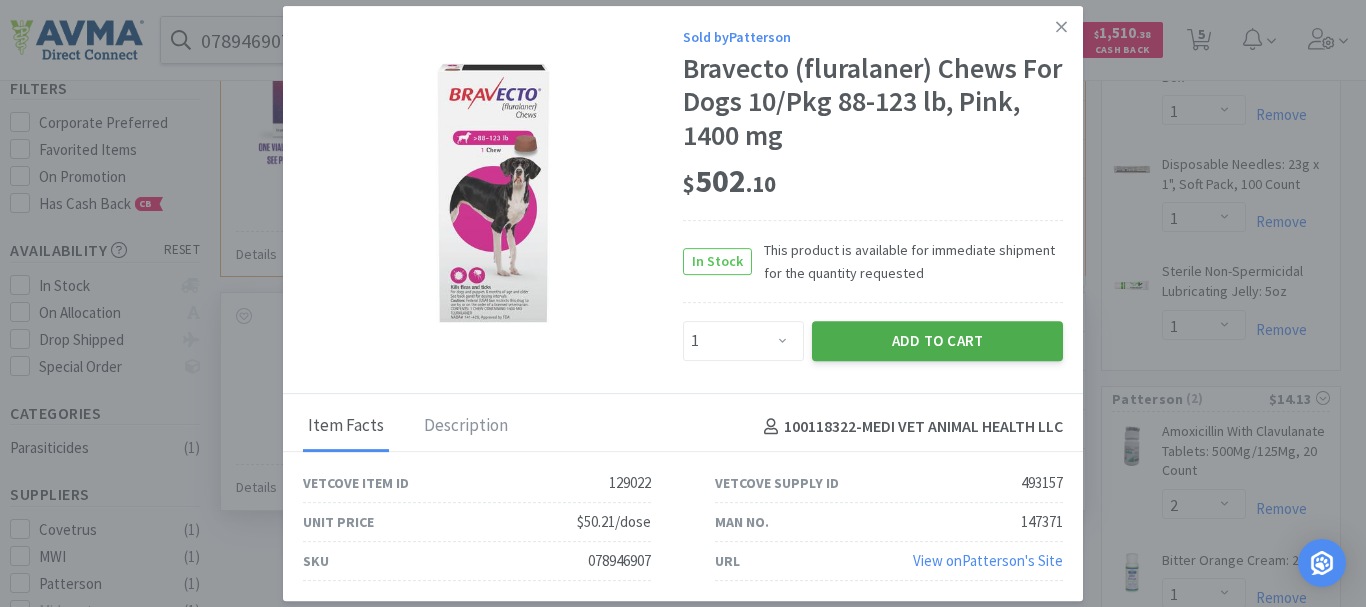 click on "Add to Cart" at bounding box center [937, 341] 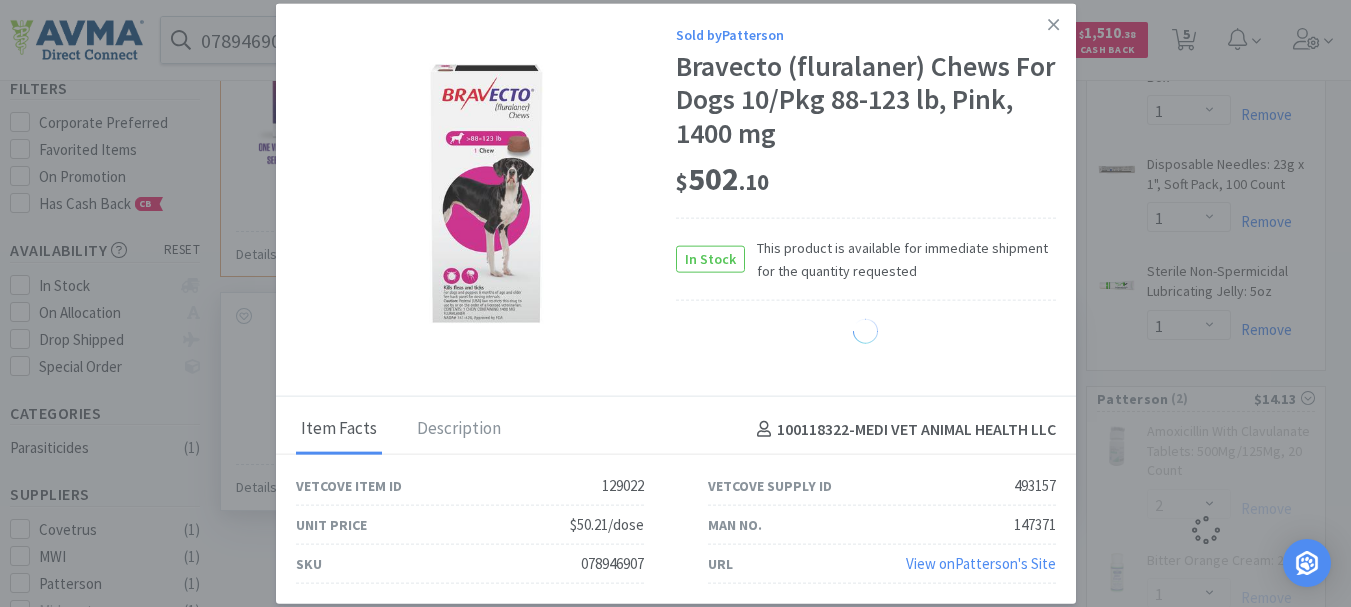 select on "1" 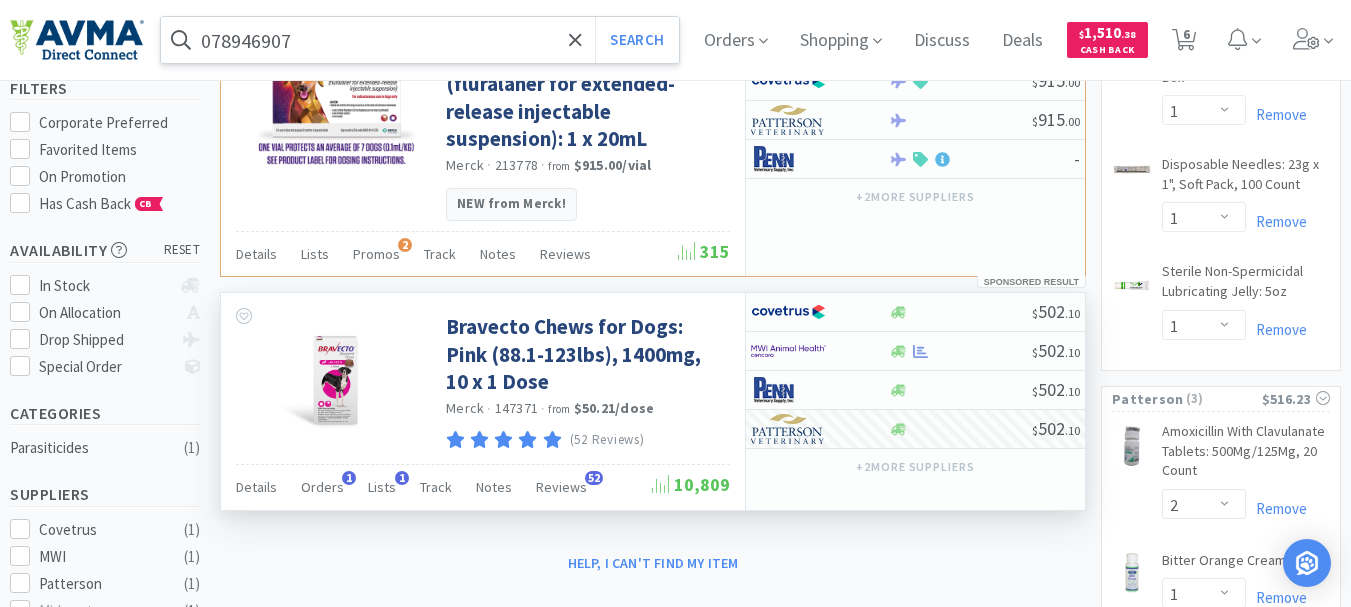 click on "078946907" at bounding box center (420, 40) 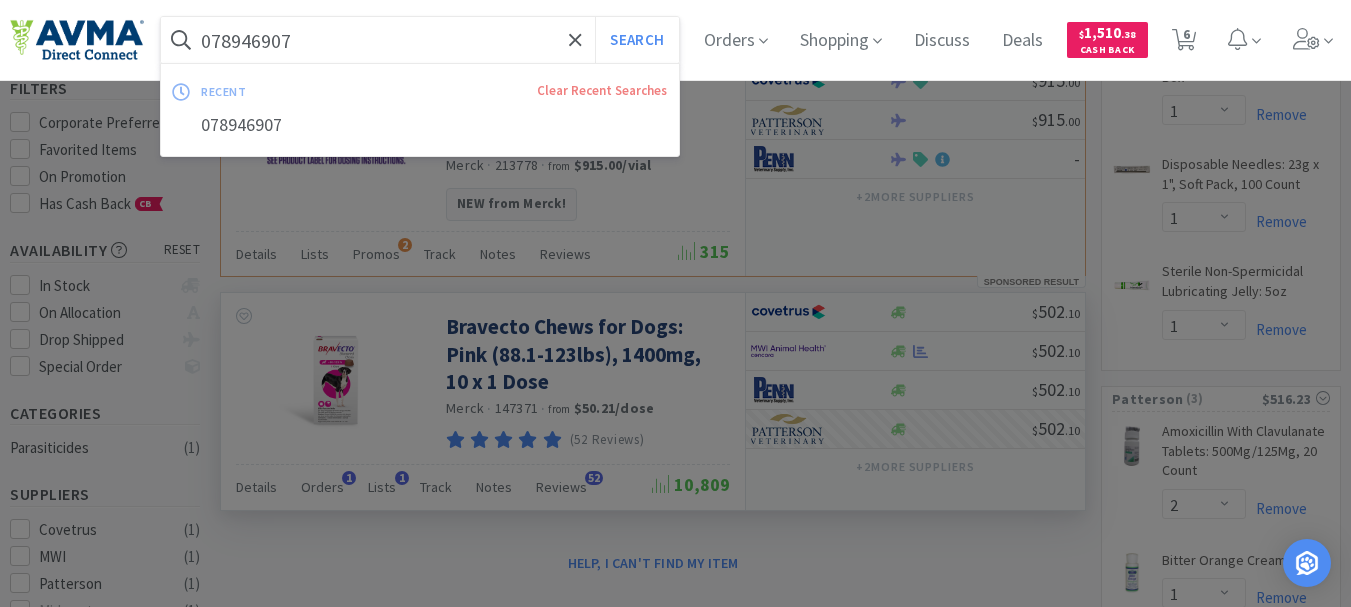 paste on "28000" 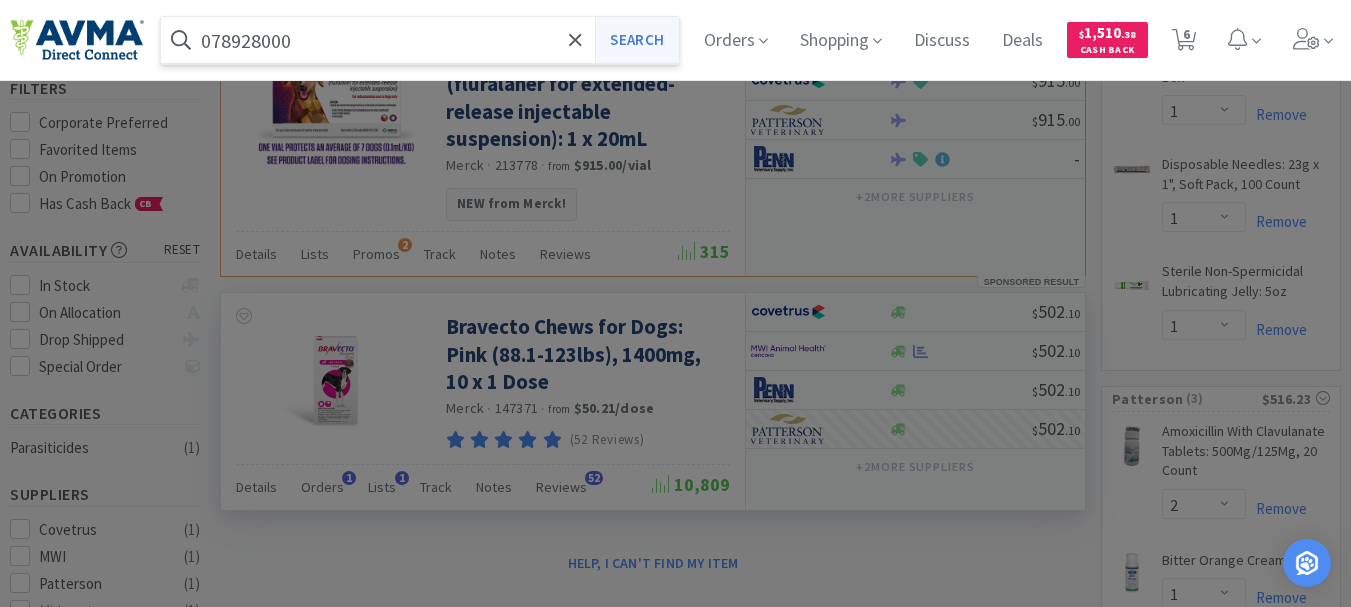 type on "078928000" 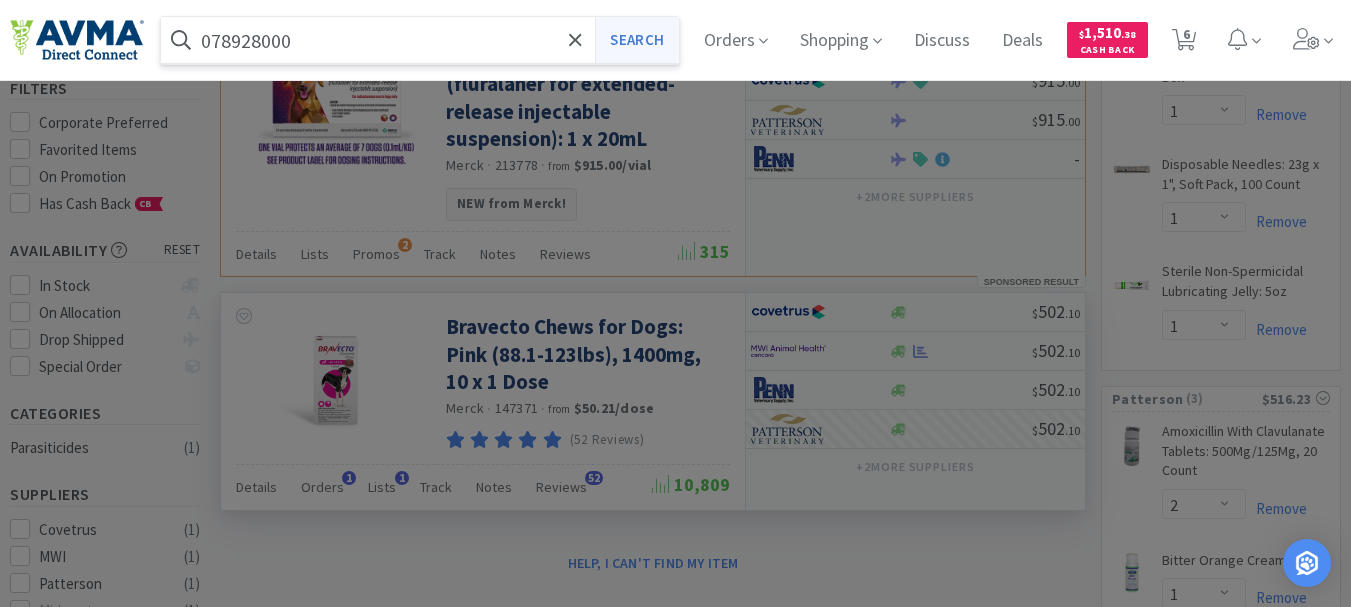 click on "Search" at bounding box center [636, 40] 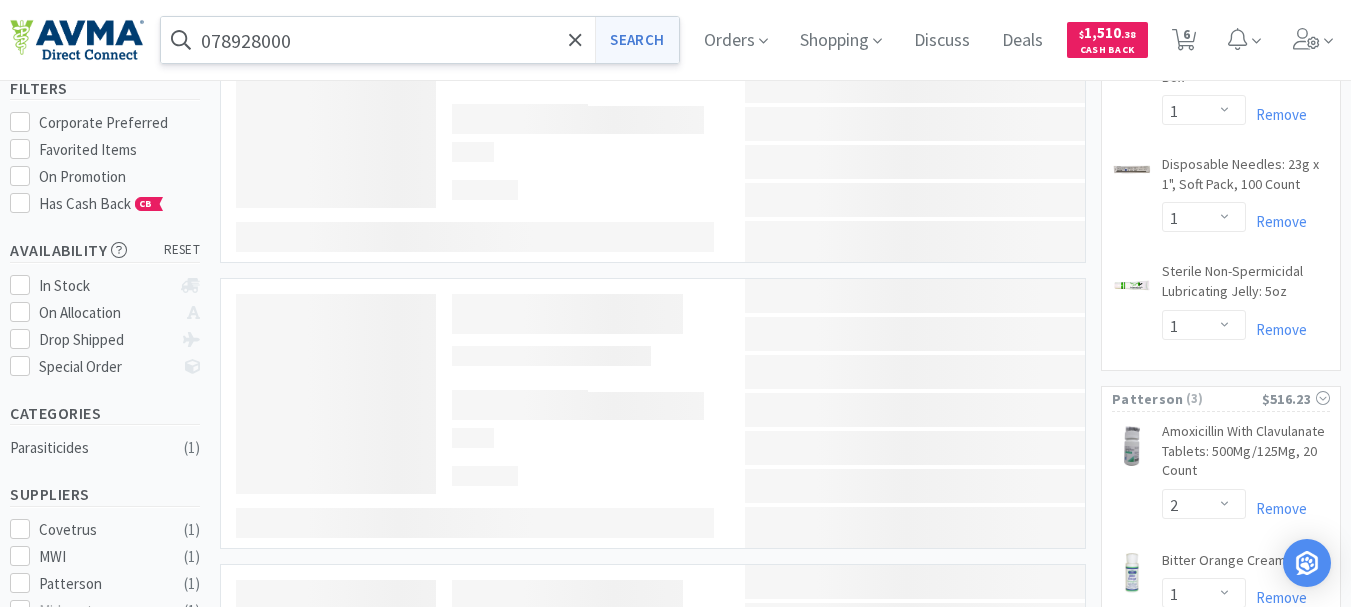 scroll, scrollTop: 0, scrollLeft: 0, axis: both 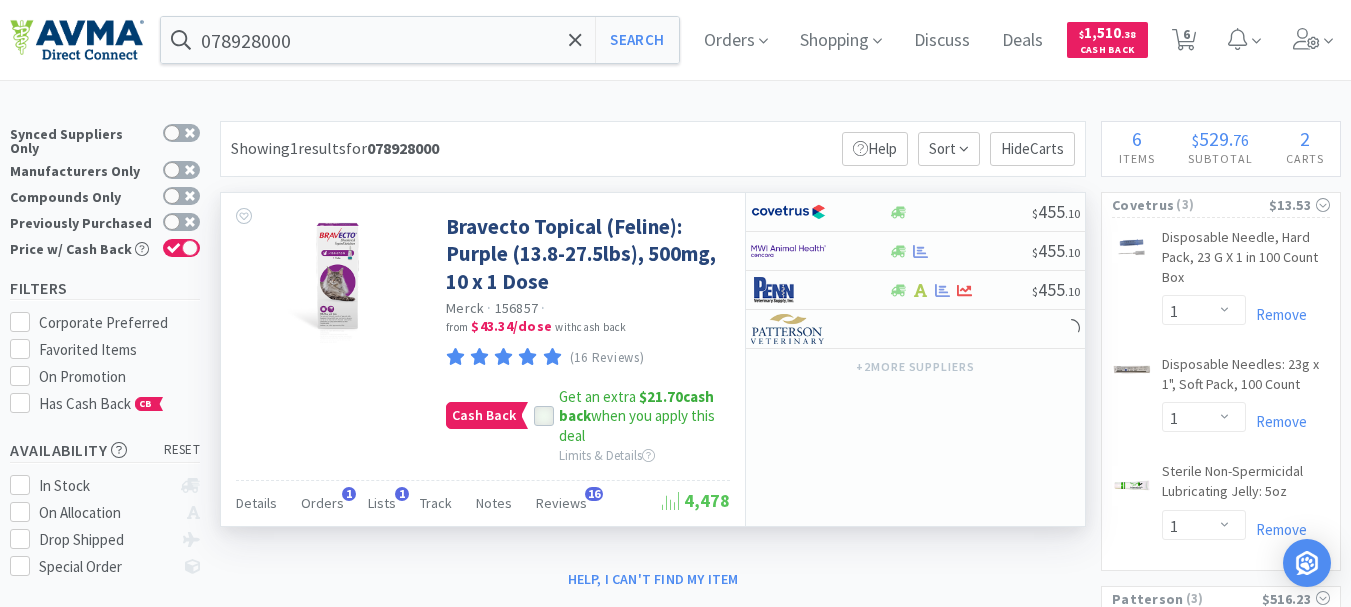 click at bounding box center [544, 416] 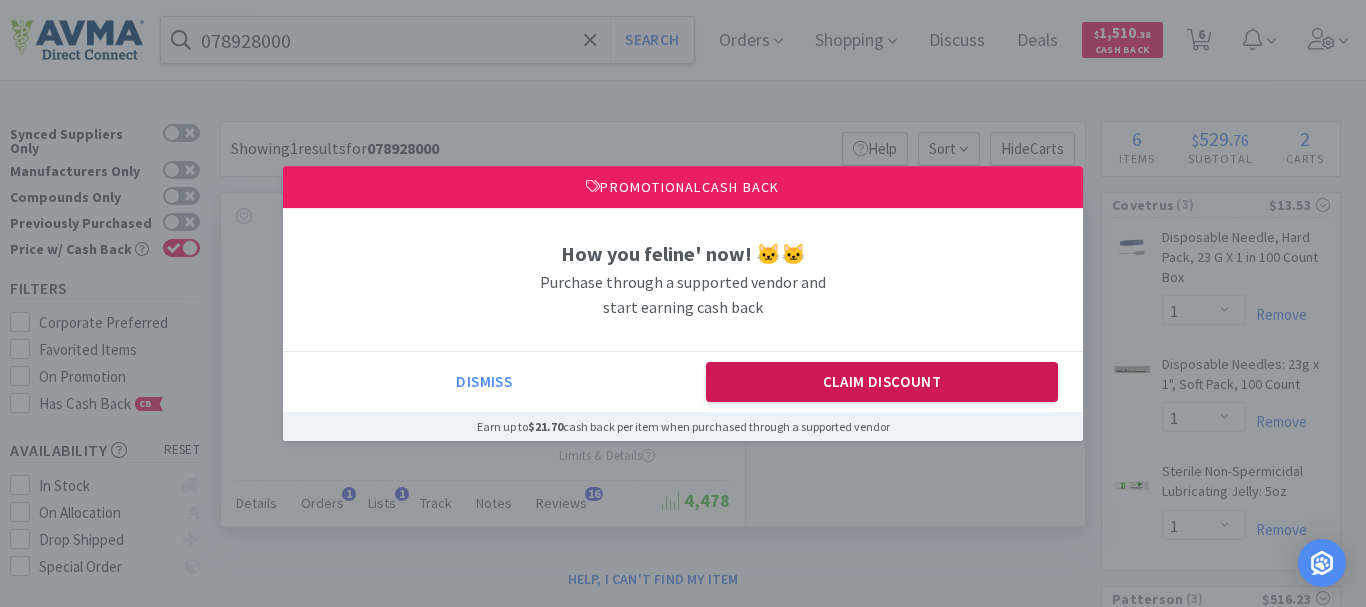 click on "Claim Discount" at bounding box center (882, 382) 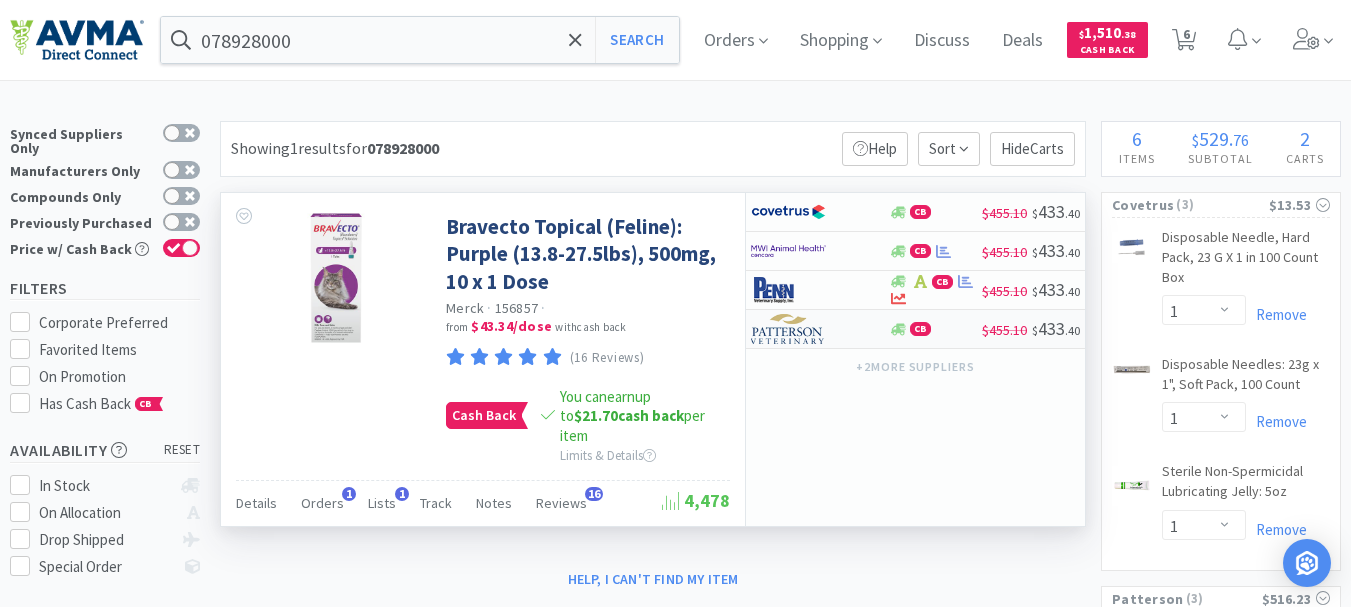click at bounding box center (788, 329) 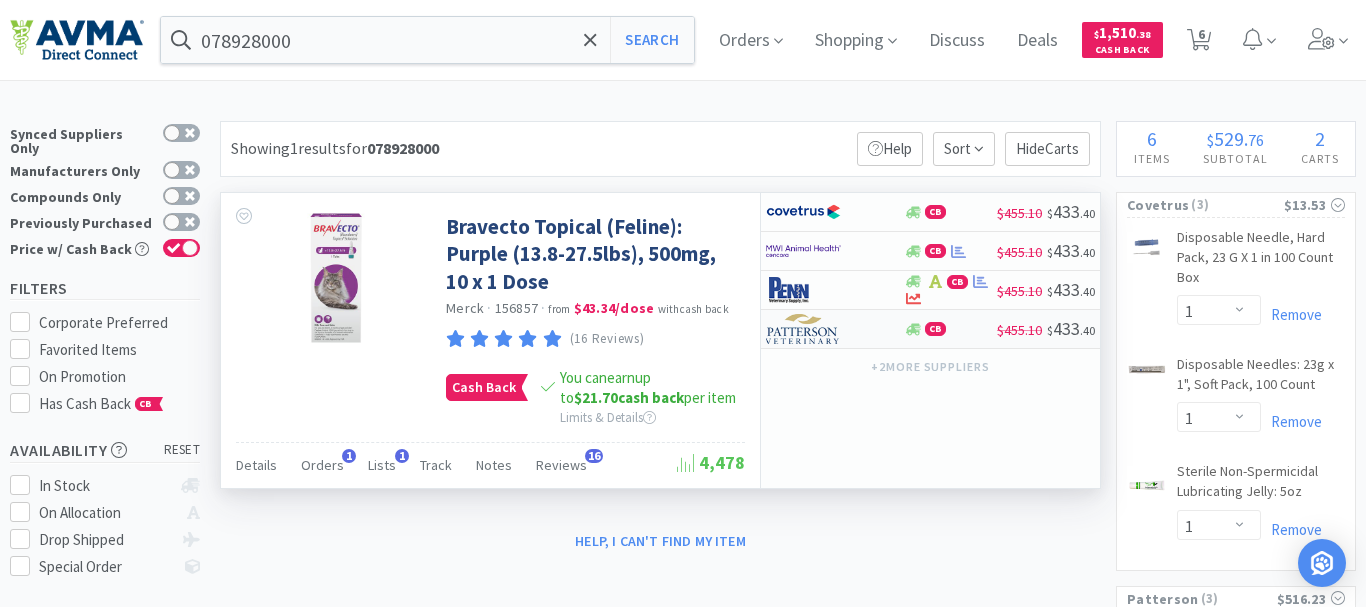select on "1" 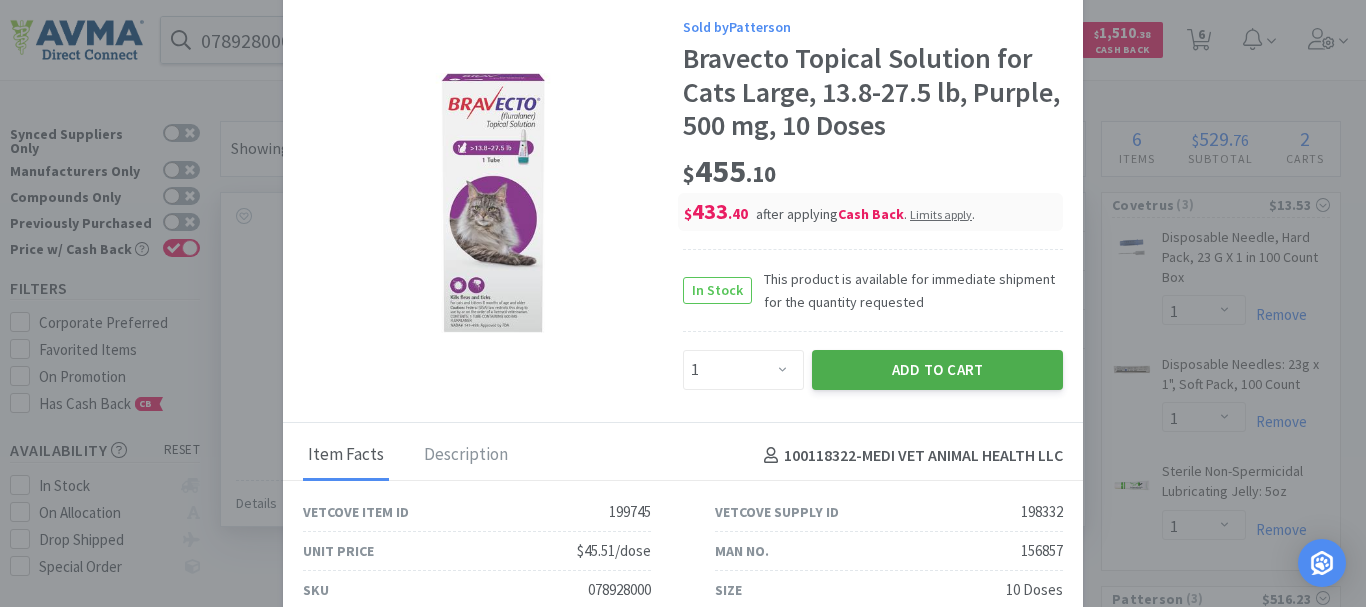 click on "Add to Cart" at bounding box center [937, 370] 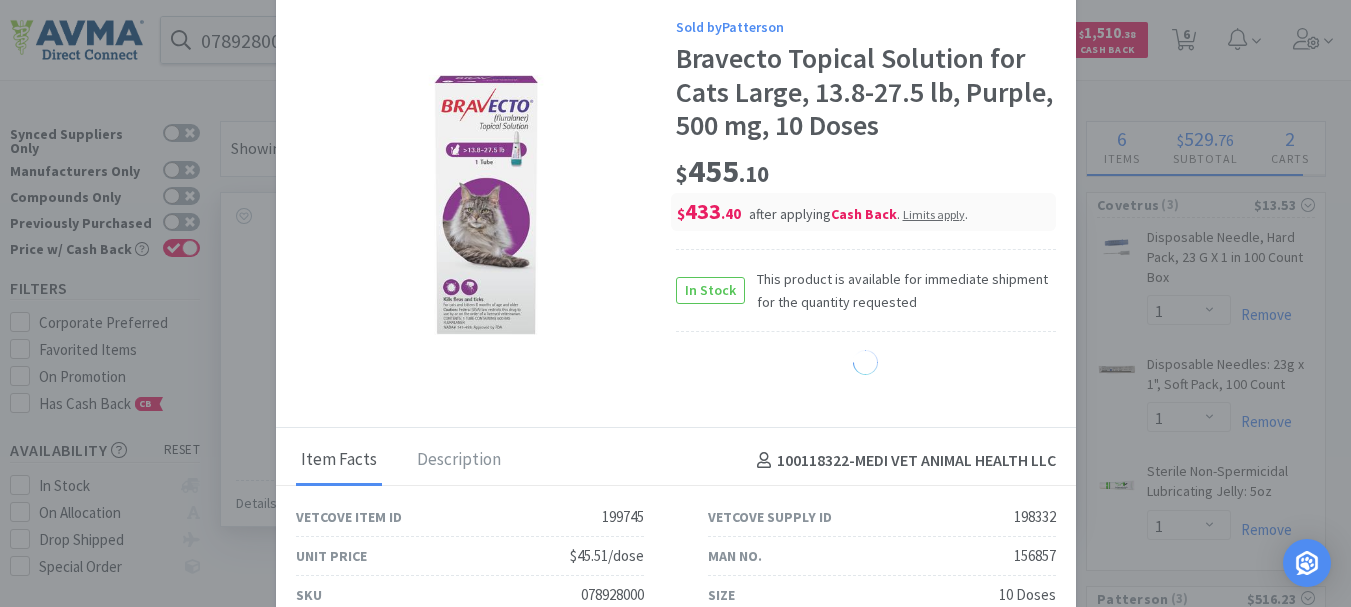 select on "1" 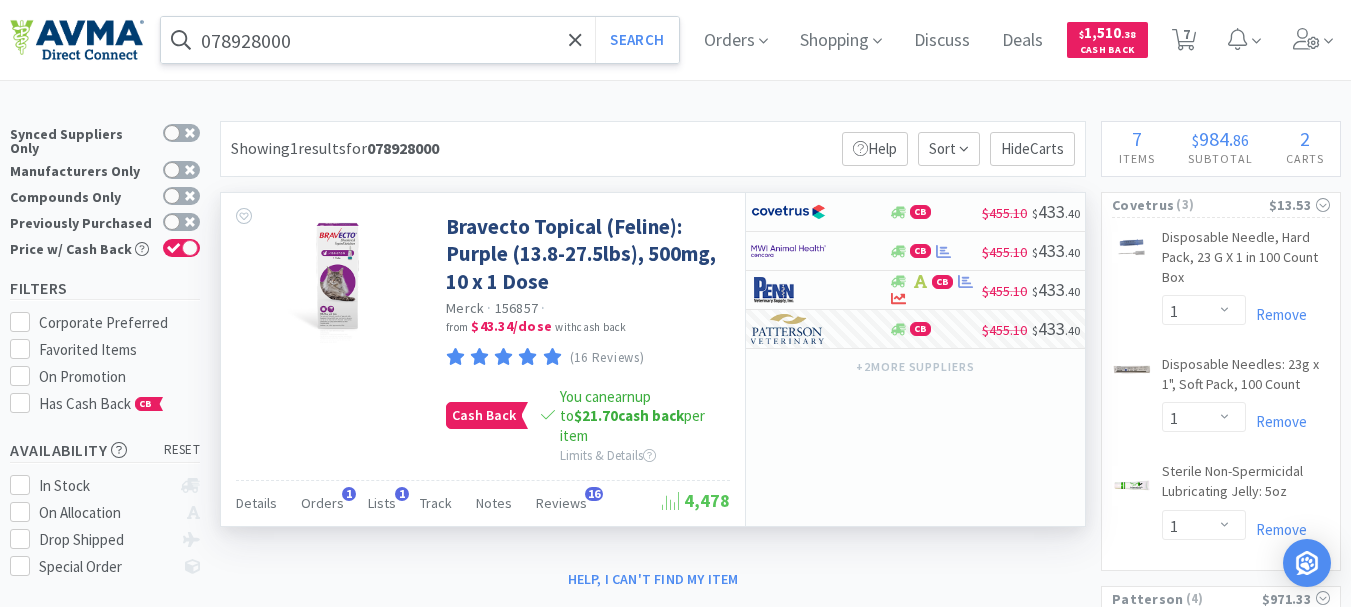 click on "078928000" at bounding box center [420, 40] 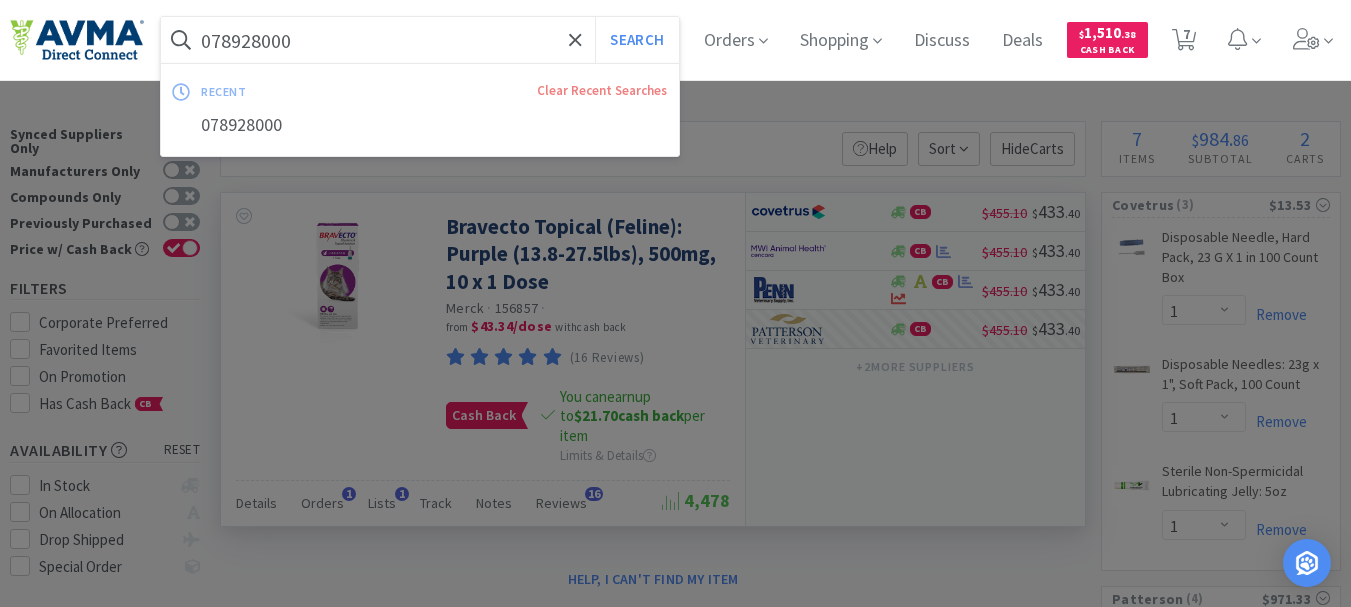 paste on "46903" 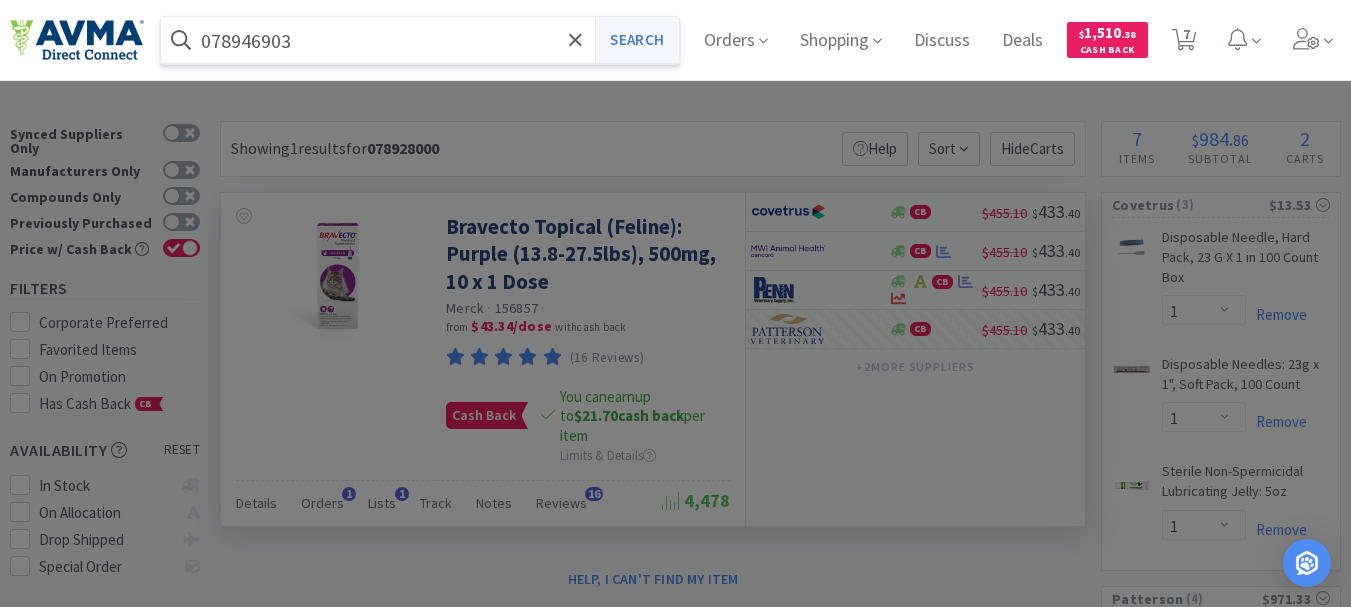 type on "078946903" 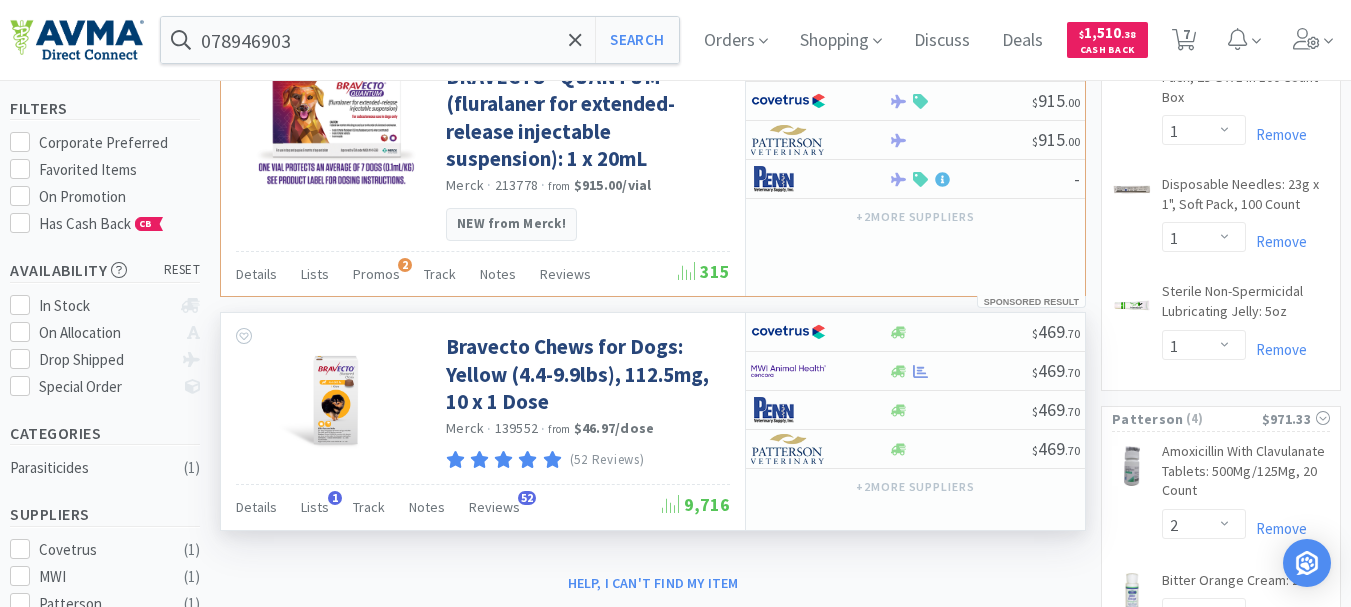 scroll, scrollTop: 200, scrollLeft: 0, axis: vertical 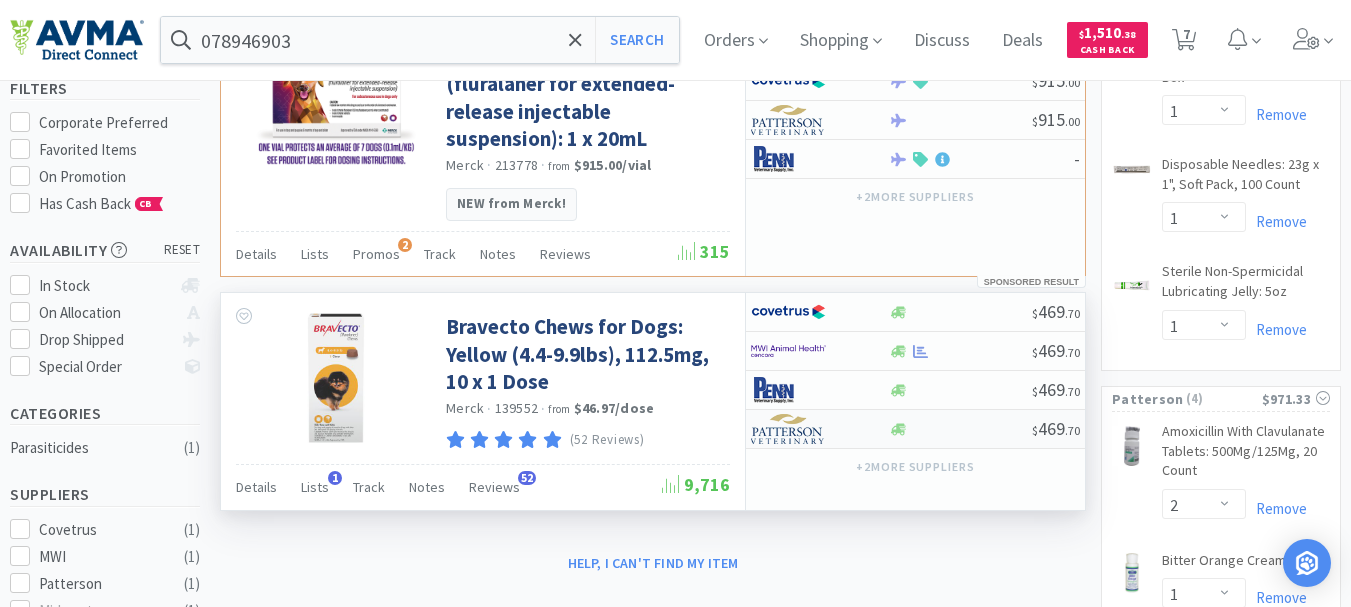 click at bounding box center [788, 429] 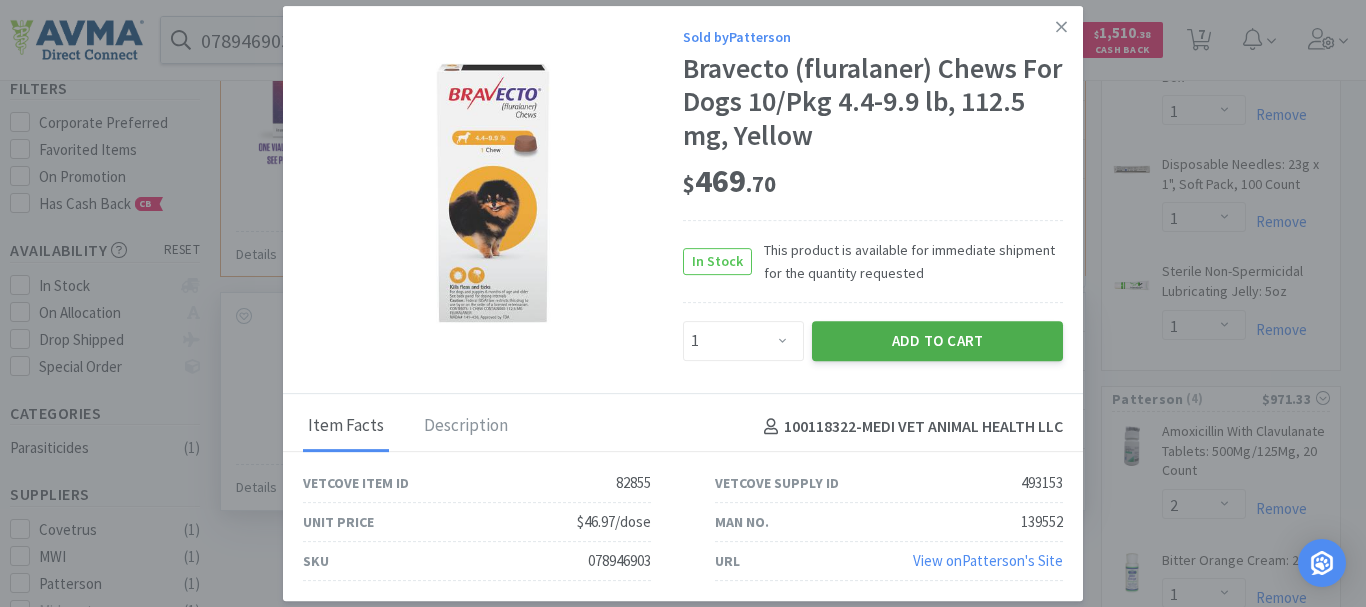 click on "Add to Cart" at bounding box center (937, 341) 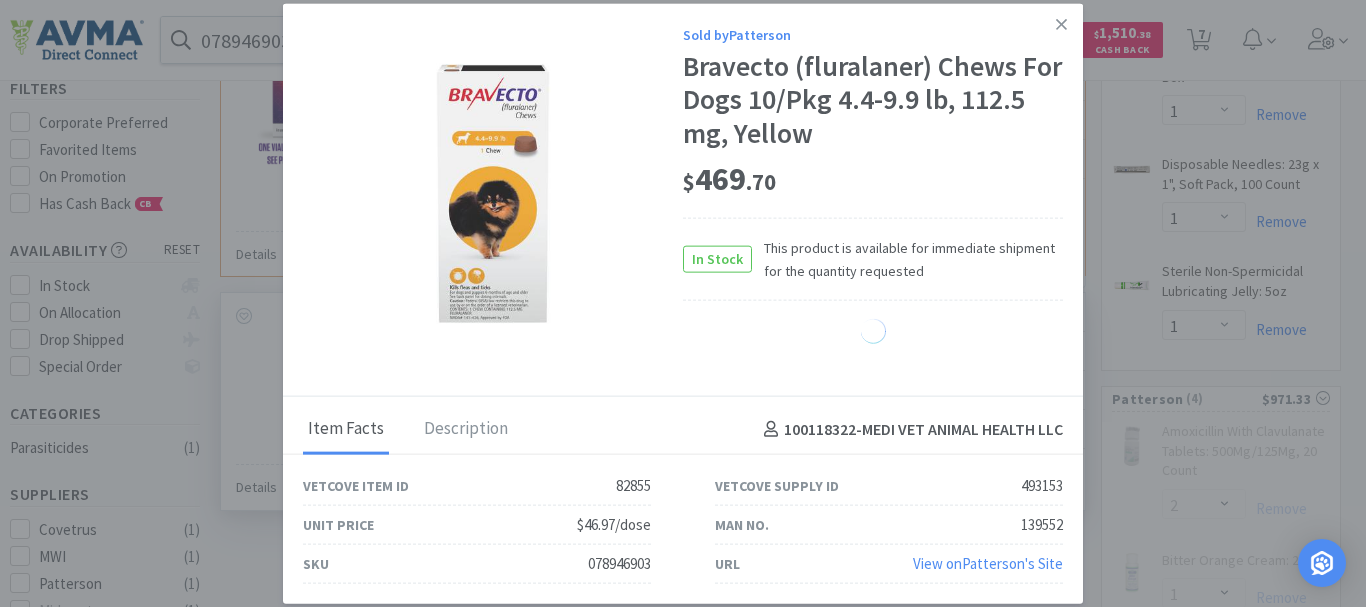 select on "1" 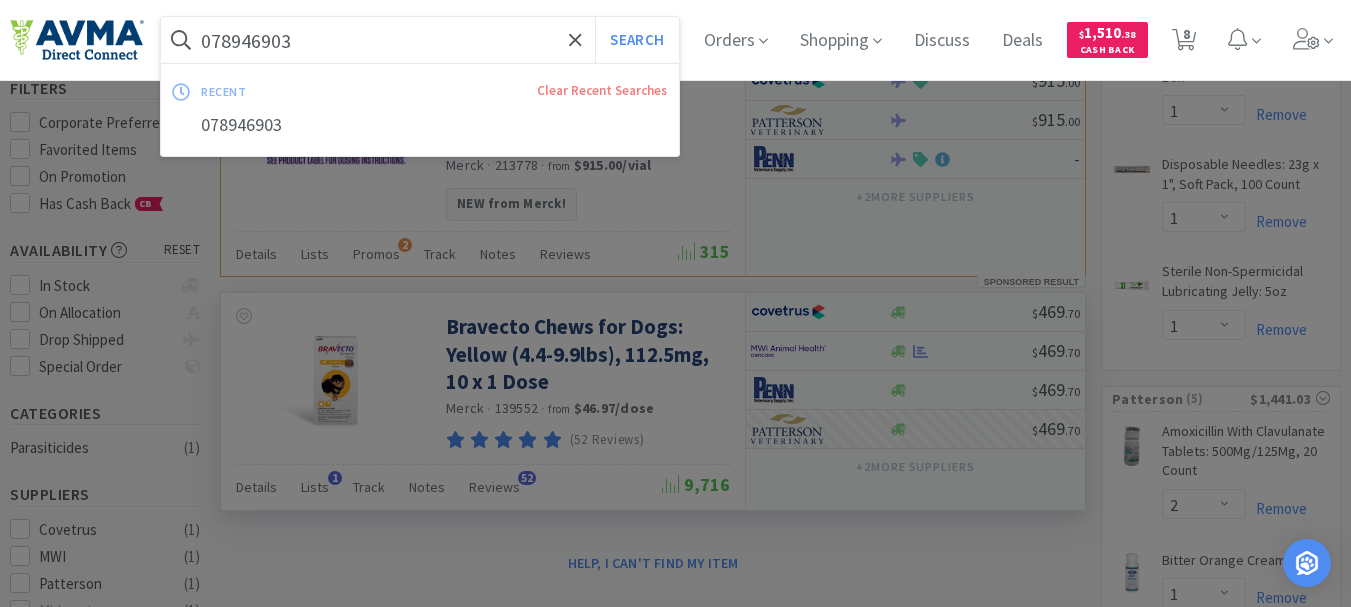 click on "078946903" at bounding box center (420, 40) 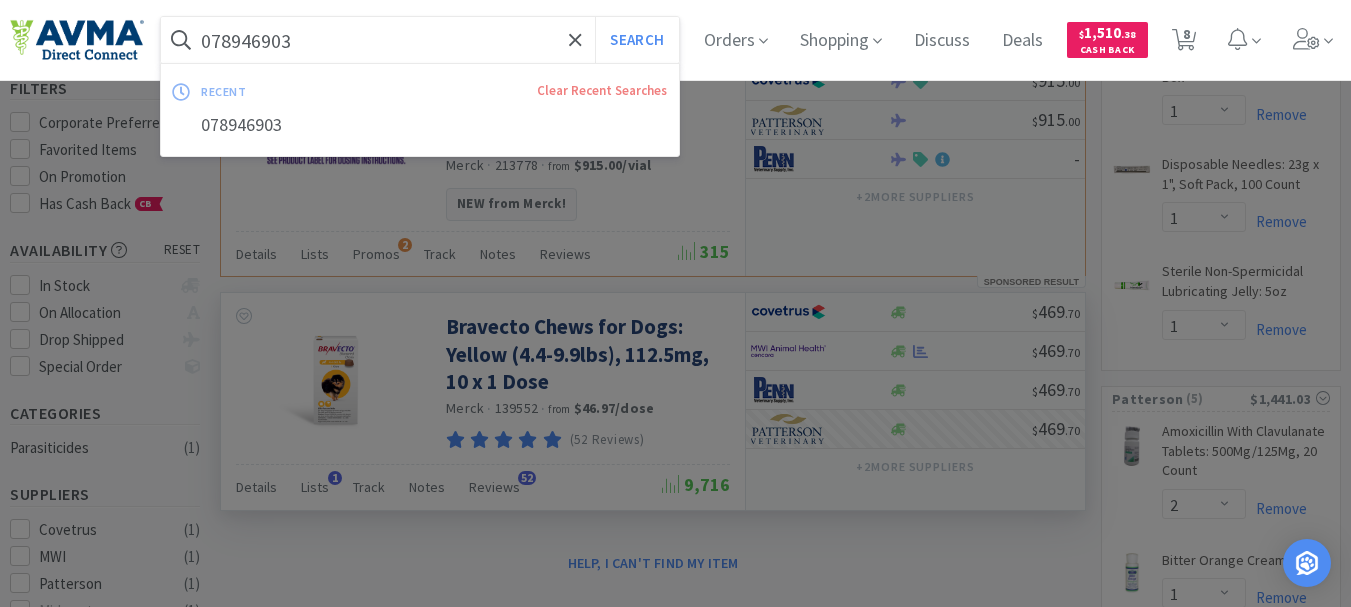 paste on "90544" 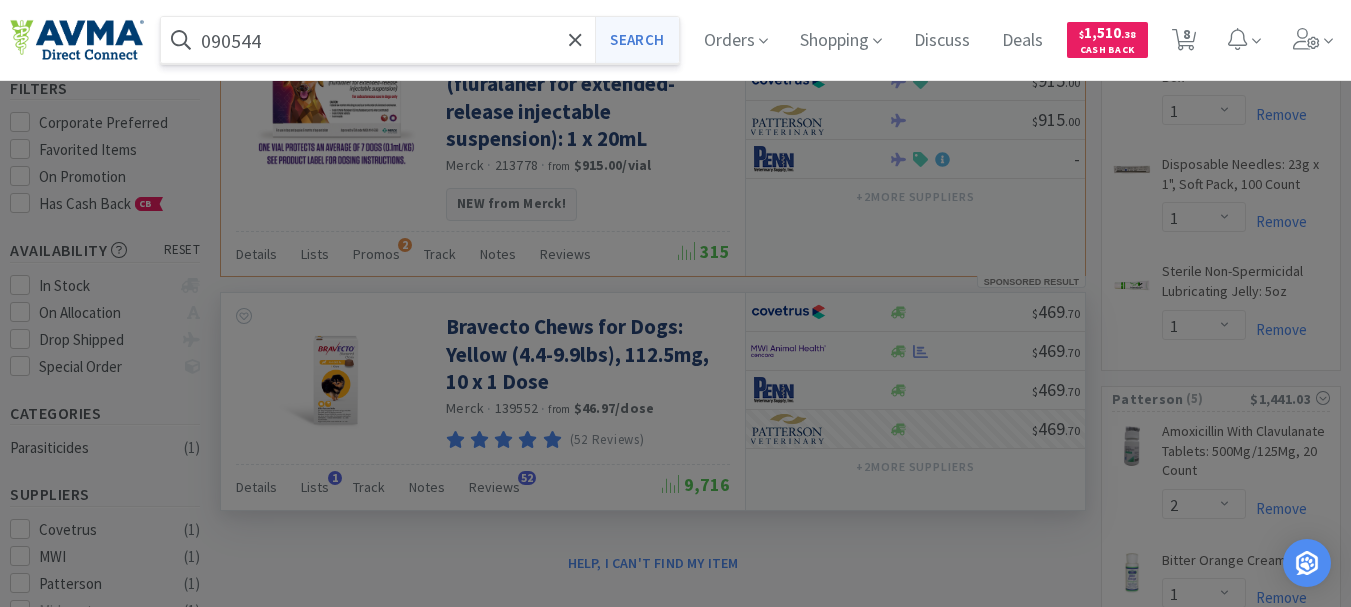 type on "090544" 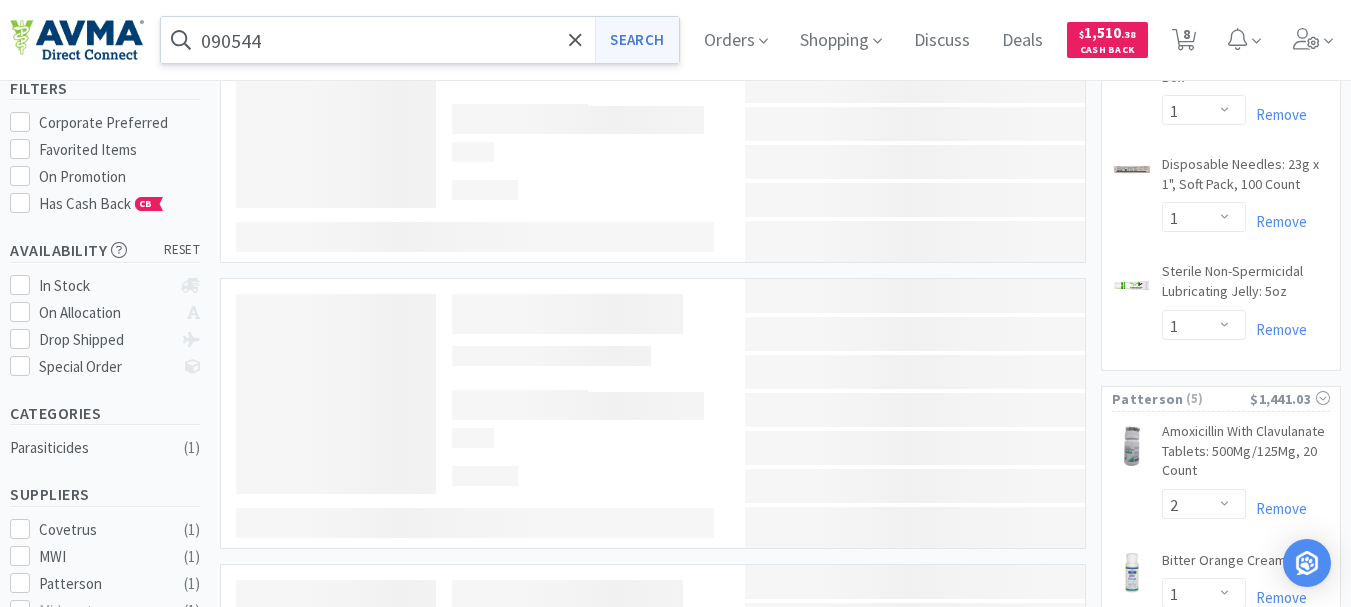 scroll, scrollTop: 0, scrollLeft: 0, axis: both 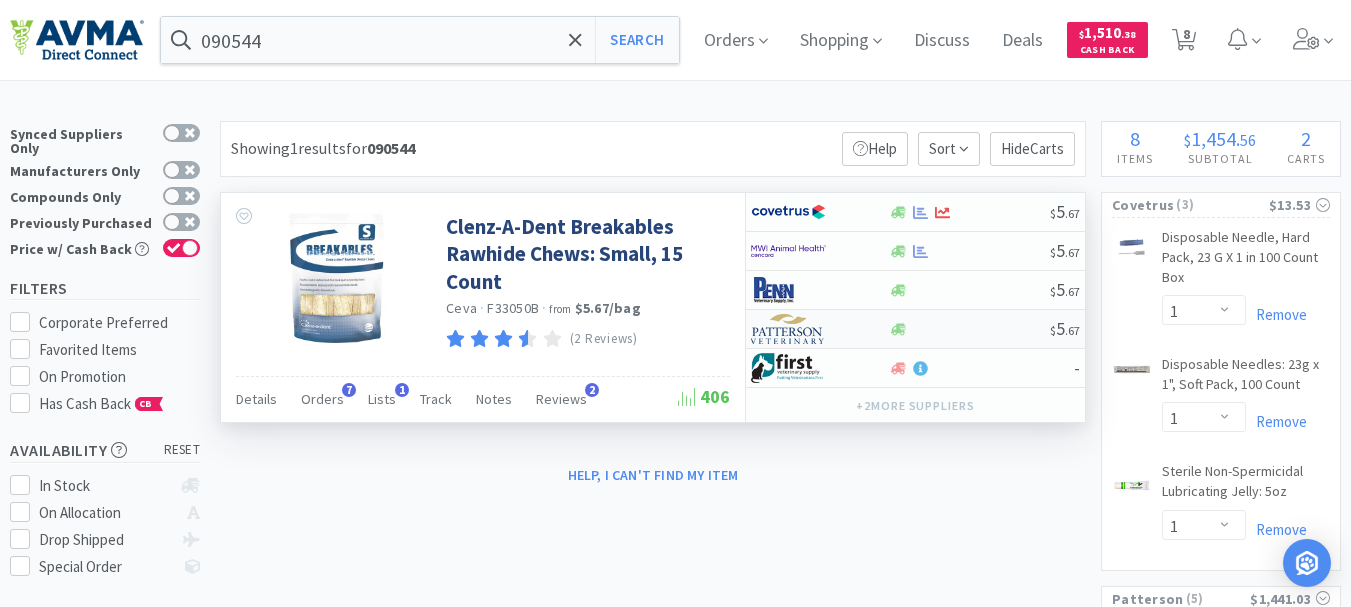 click at bounding box center [788, 329] 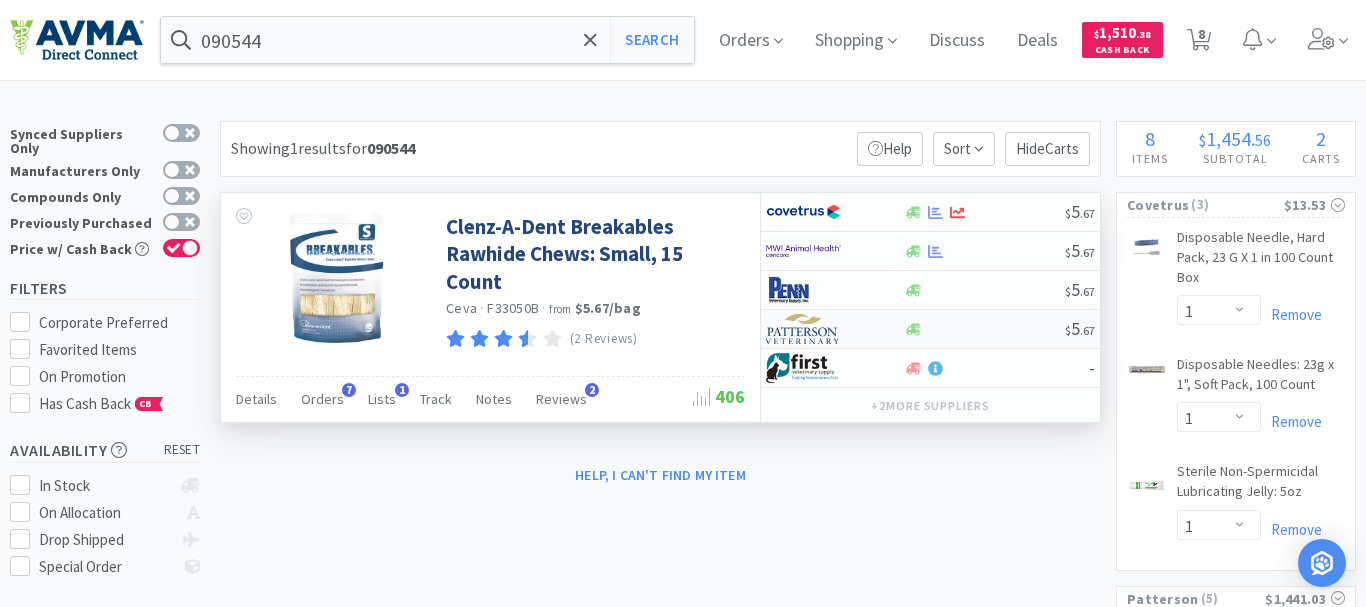 select on "1" 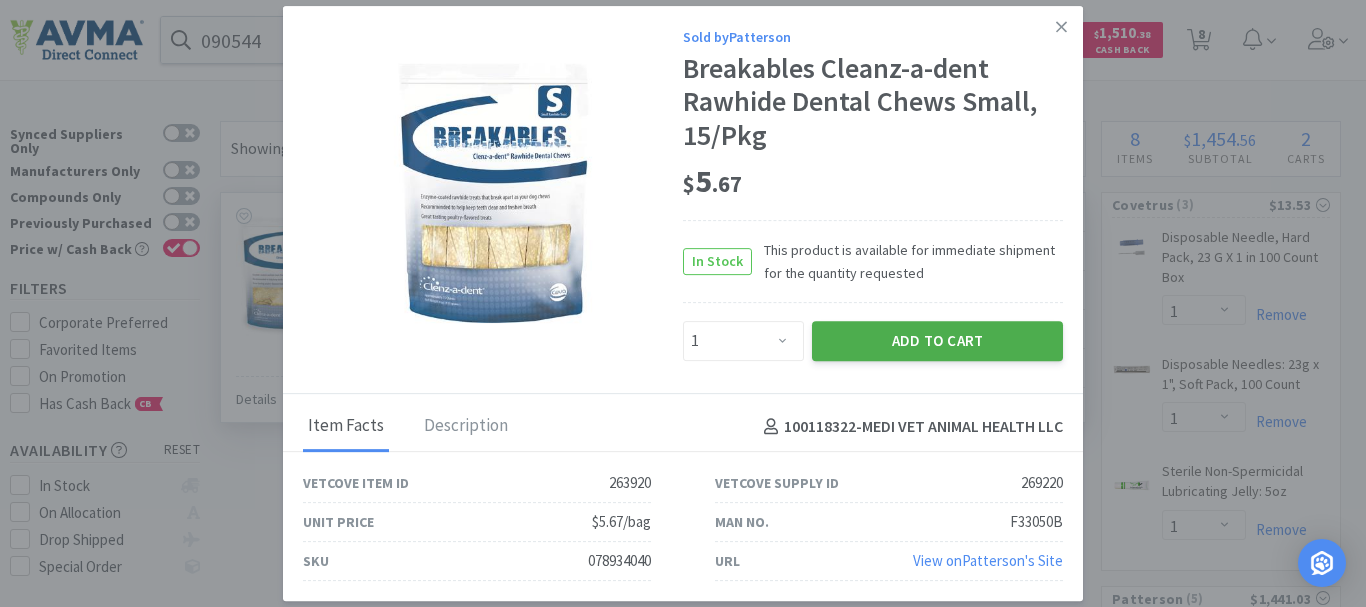 click on "Add to Cart" at bounding box center (937, 341) 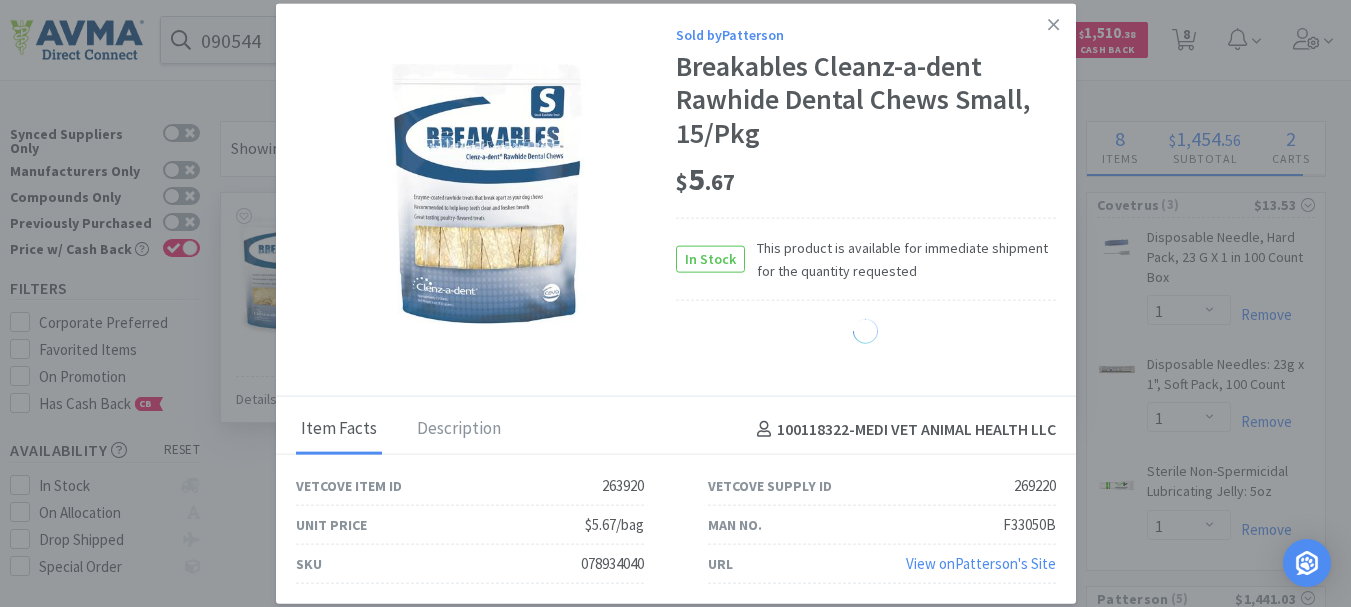 select on "1" 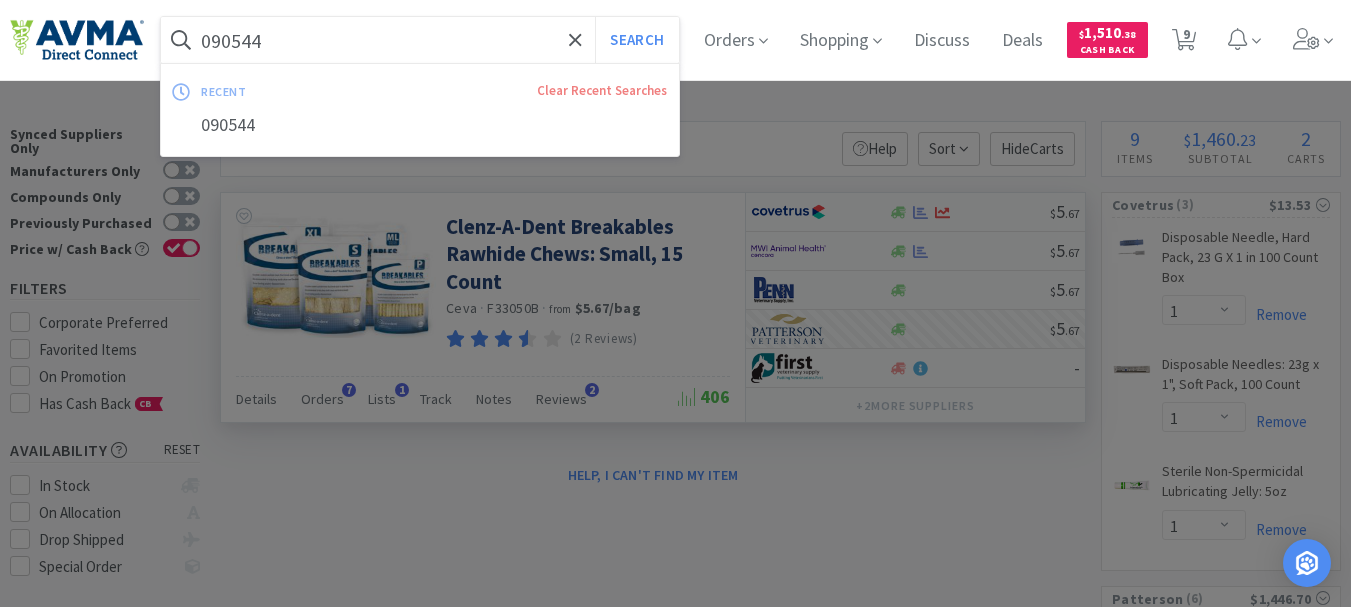 click on "090544" at bounding box center [420, 40] 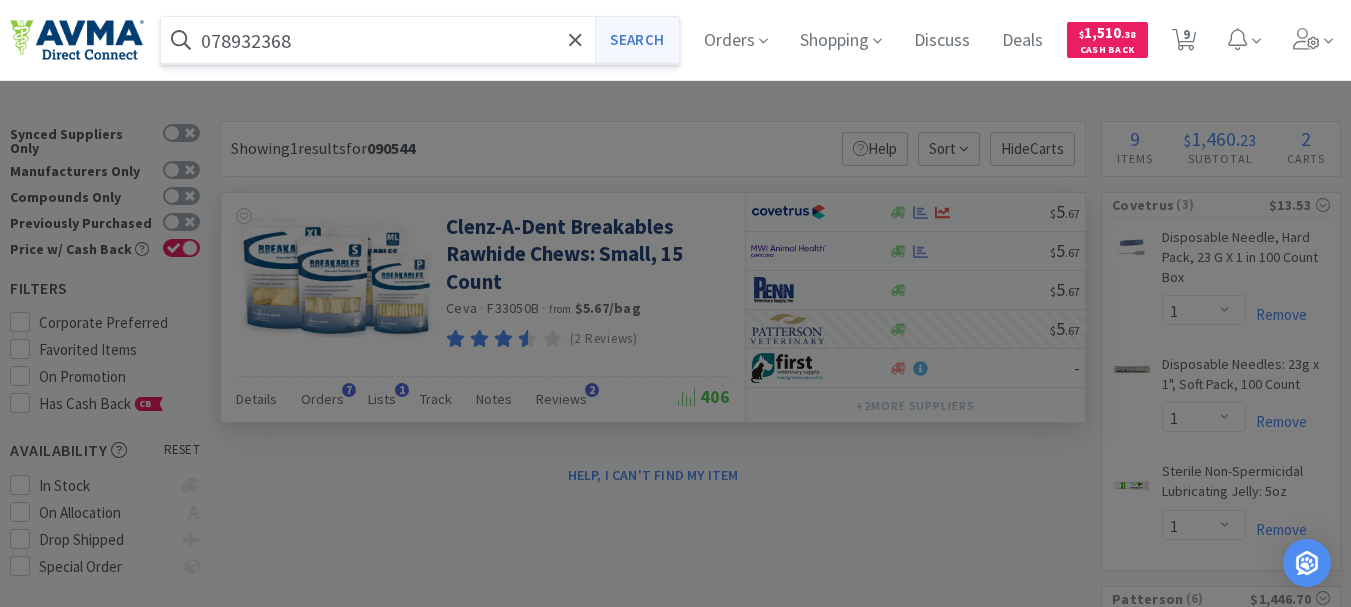 type on "078932368" 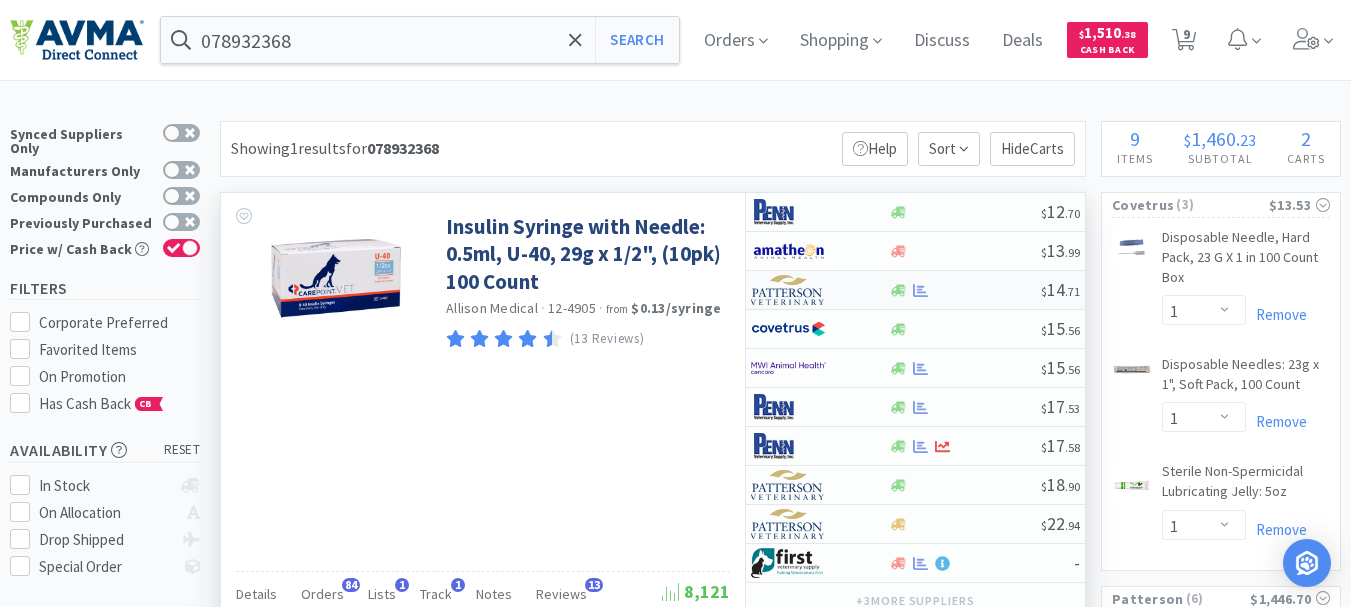 click at bounding box center (788, 290) 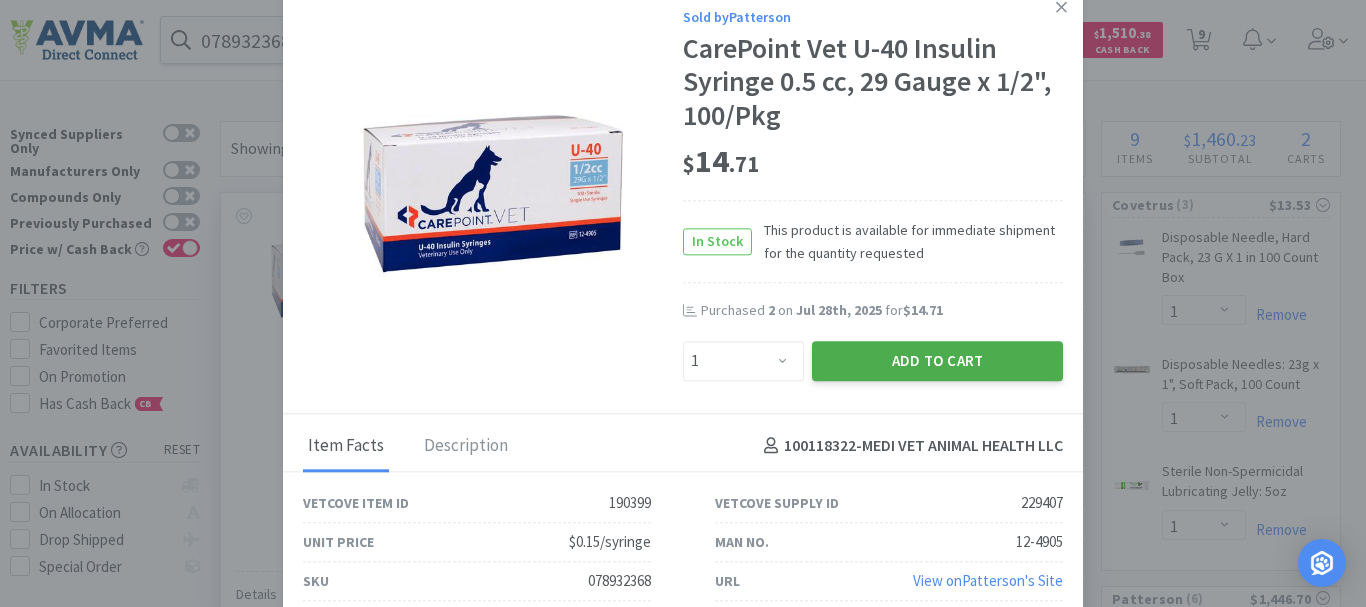 click on "Add to Cart" at bounding box center [937, 361] 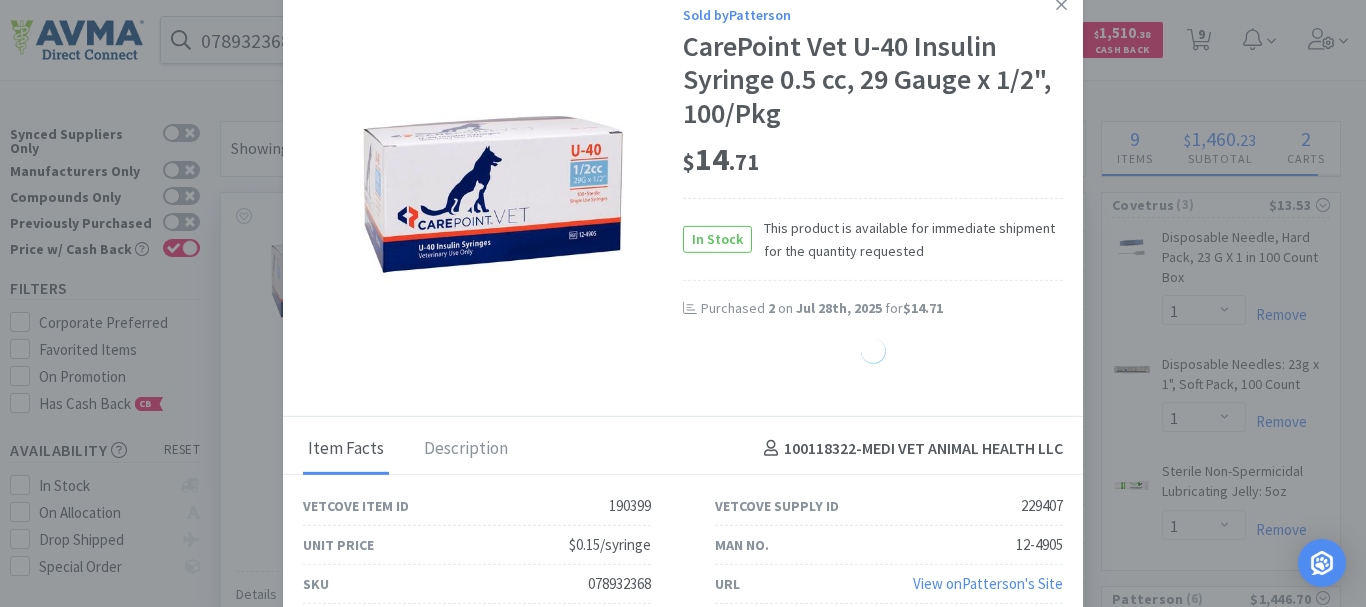 select on "1" 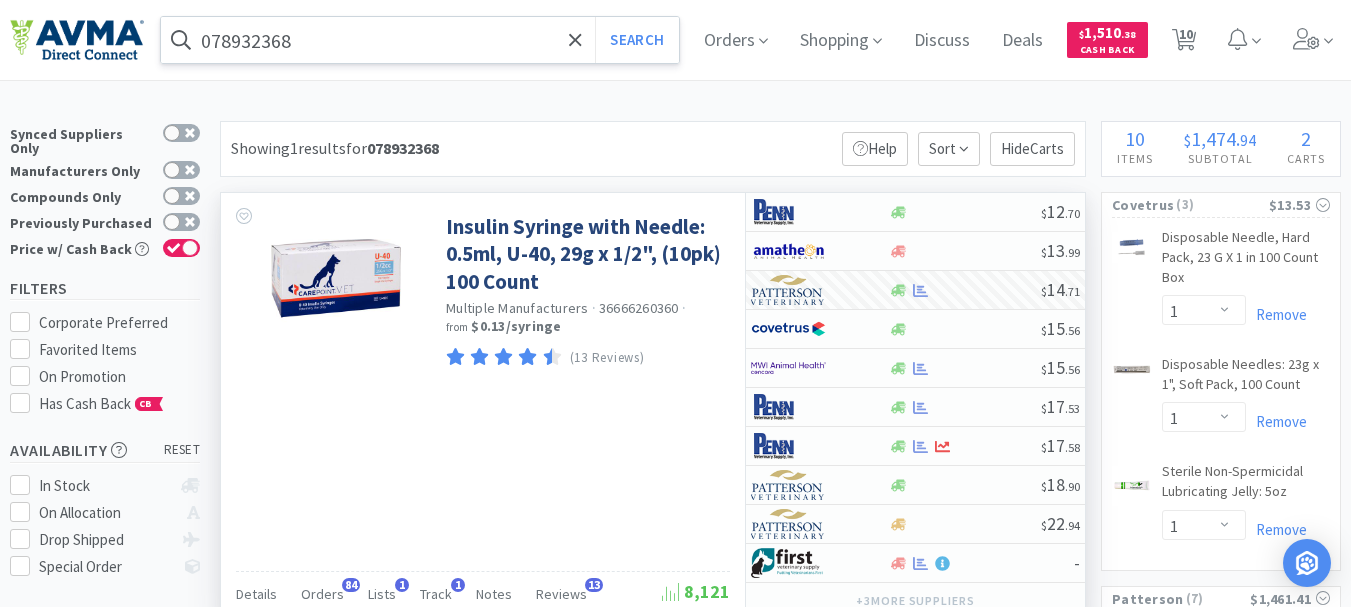 click on "078932368" at bounding box center (420, 40) 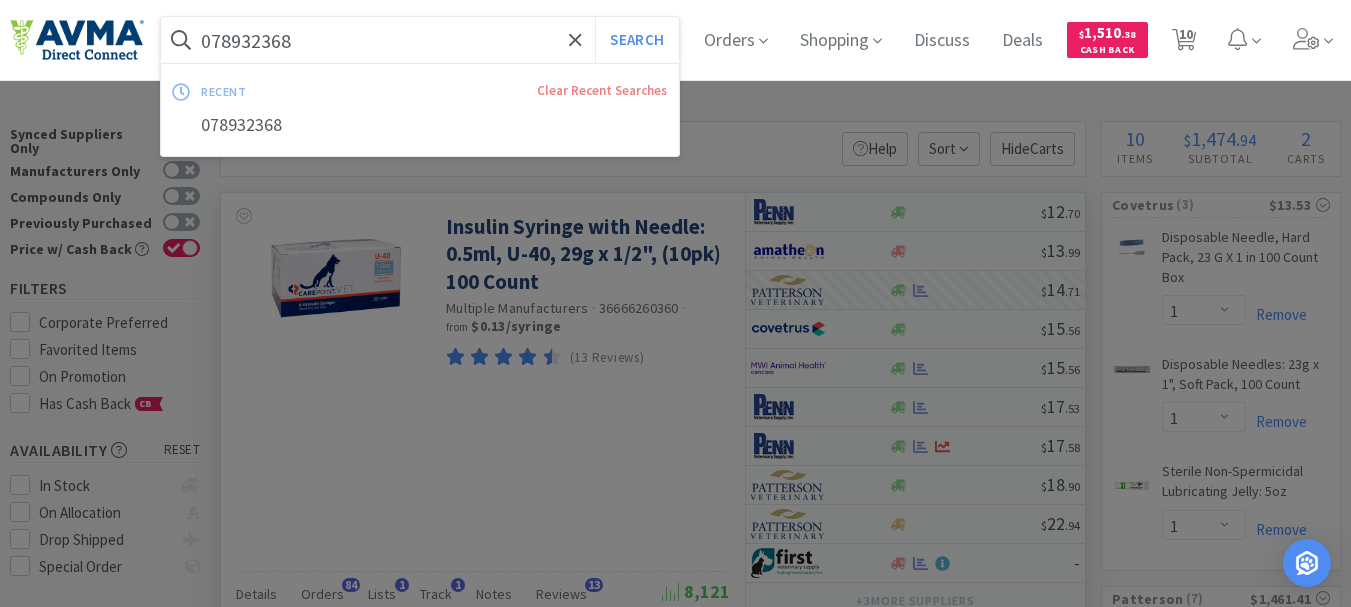 paste on "9" 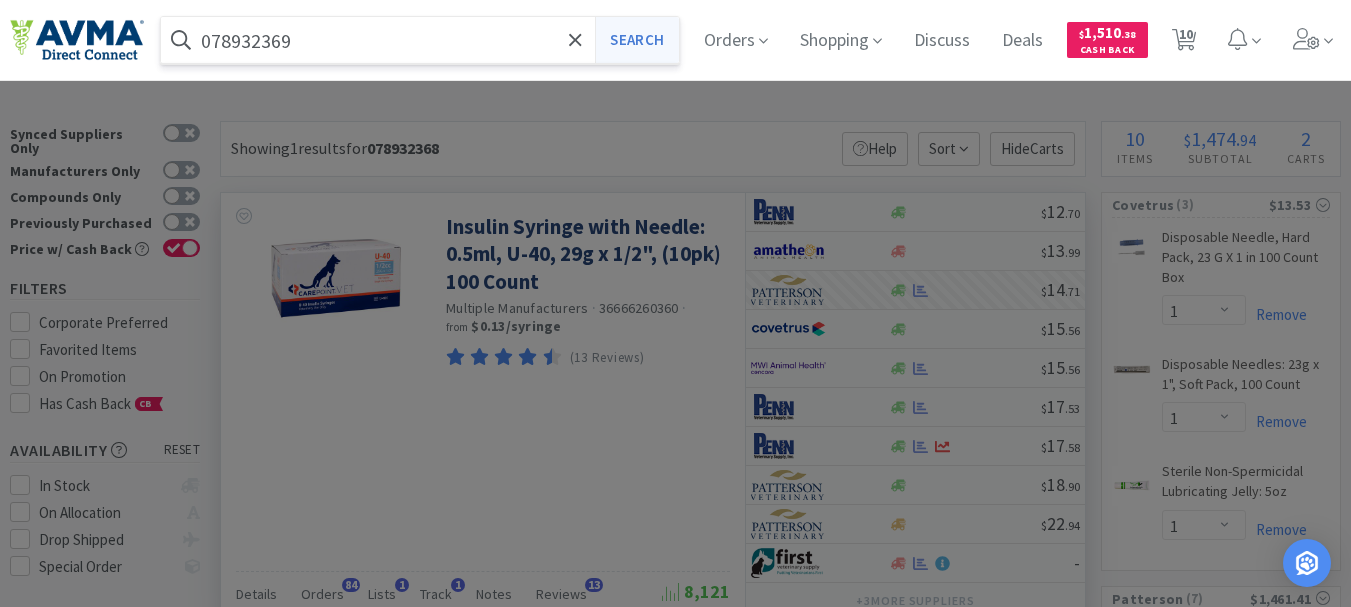 type on "078932369" 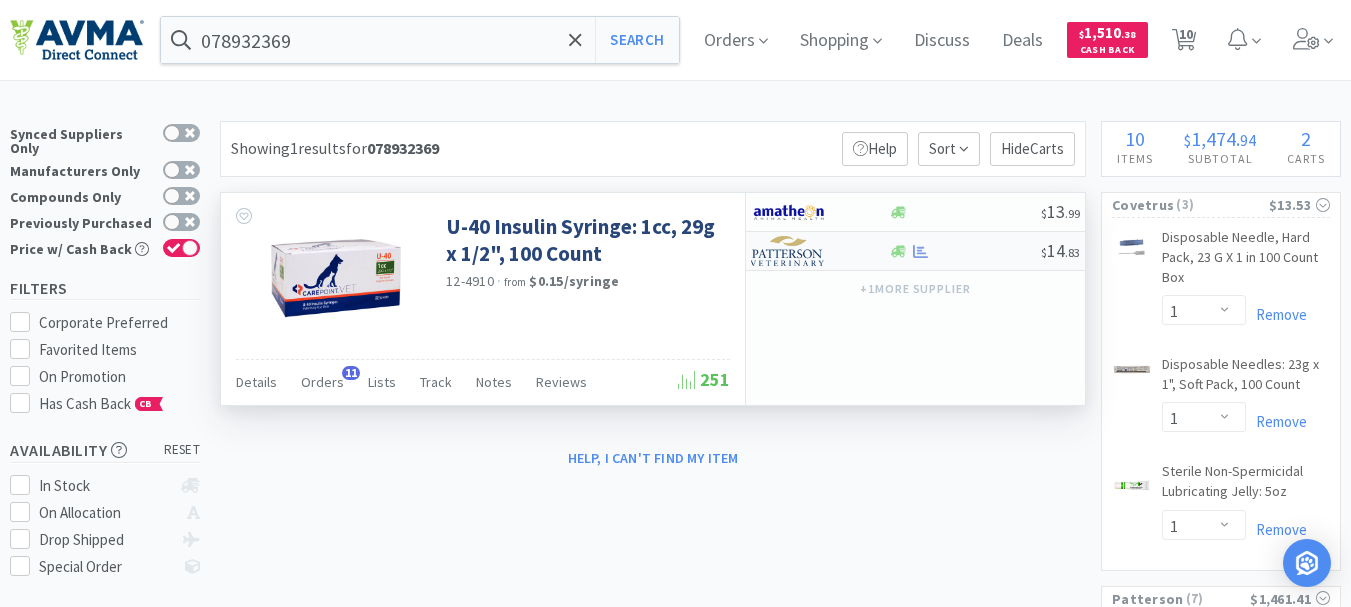 click at bounding box center [788, 251] 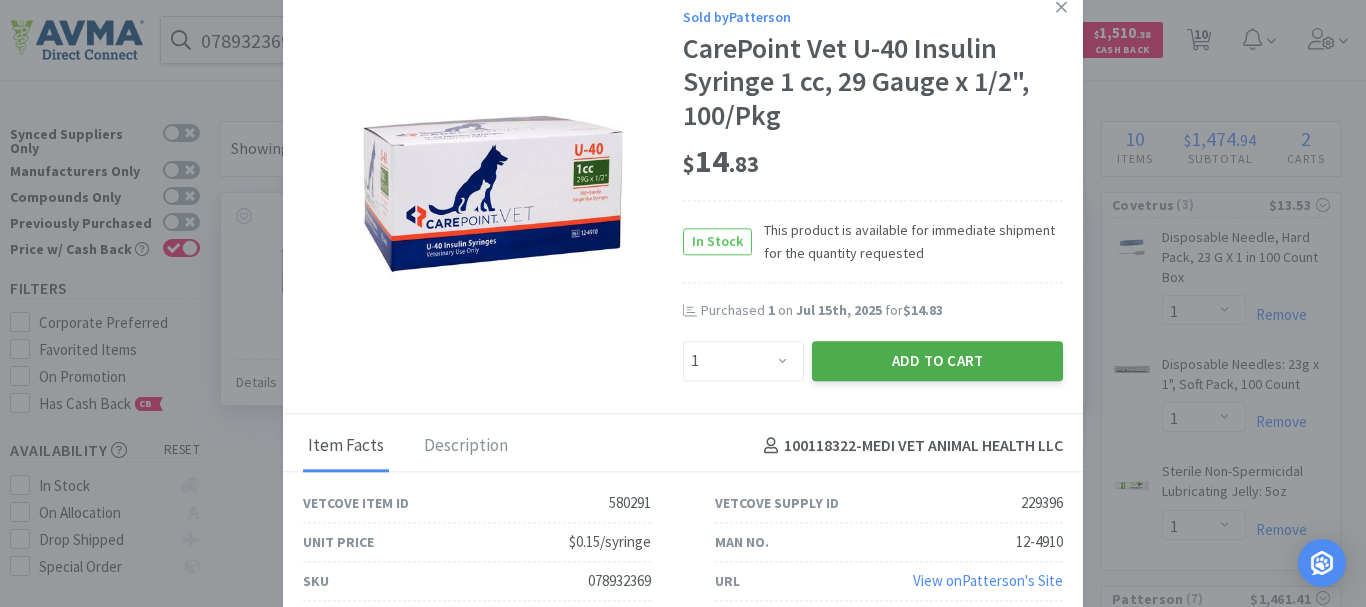 click on "Add to Cart" at bounding box center [937, 361] 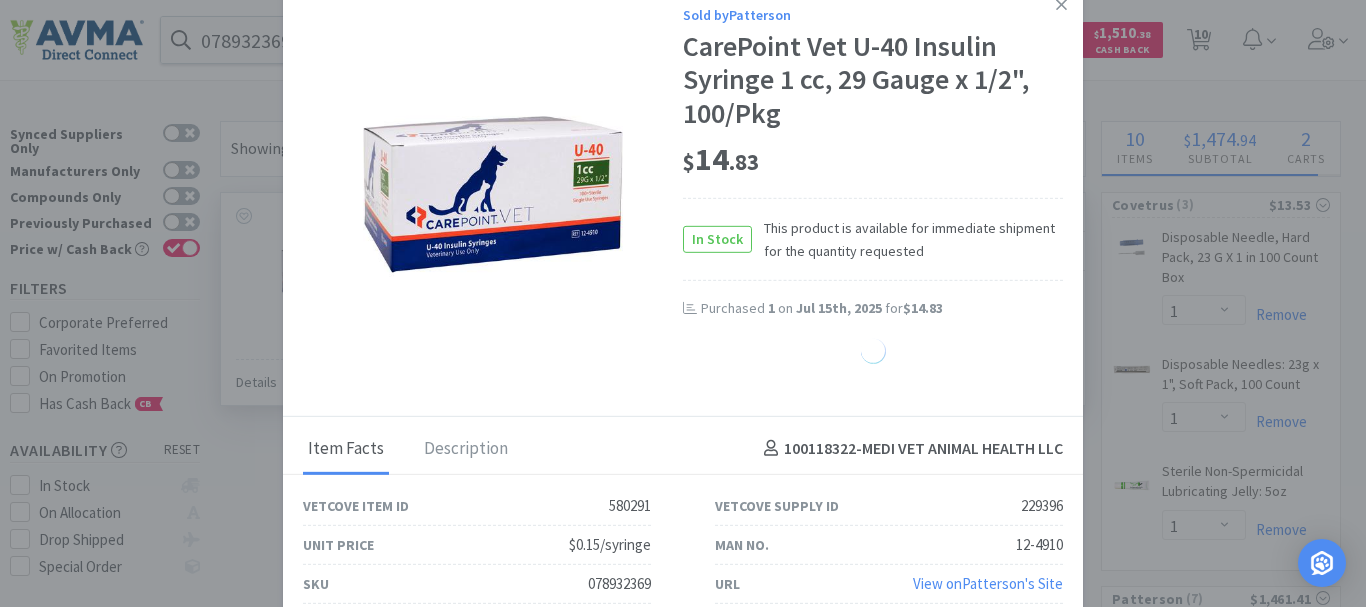 select on "1" 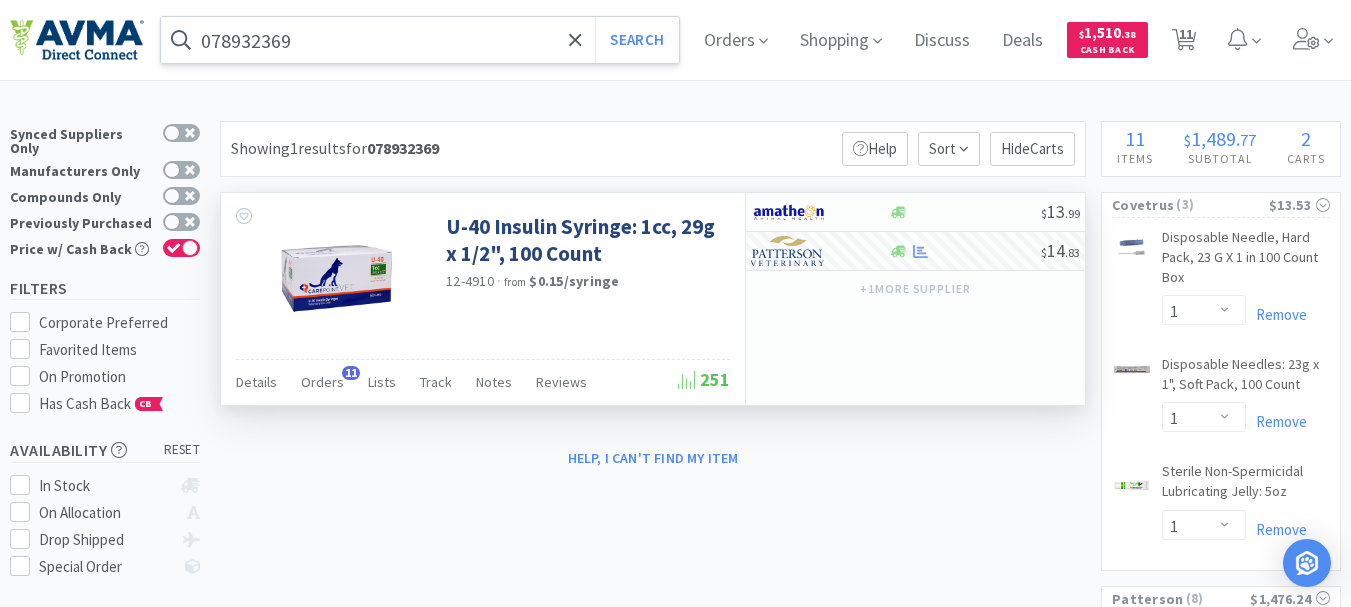 click on "078932369" at bounding box center (420, 40) 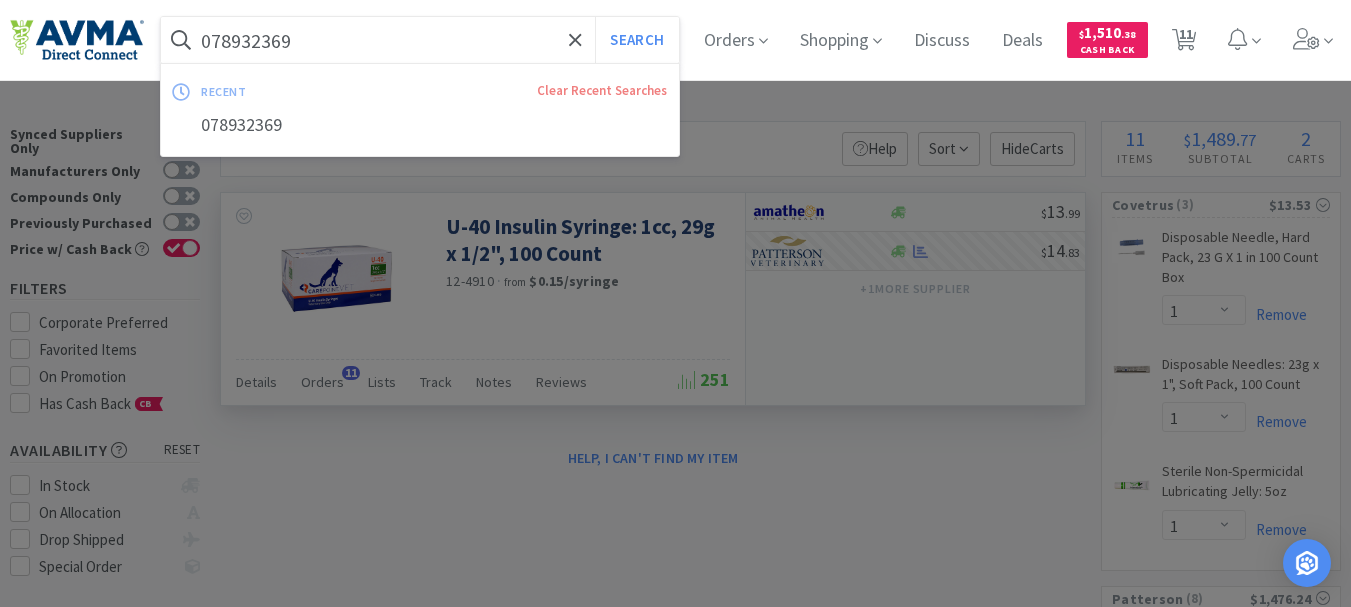 paste on "489785" 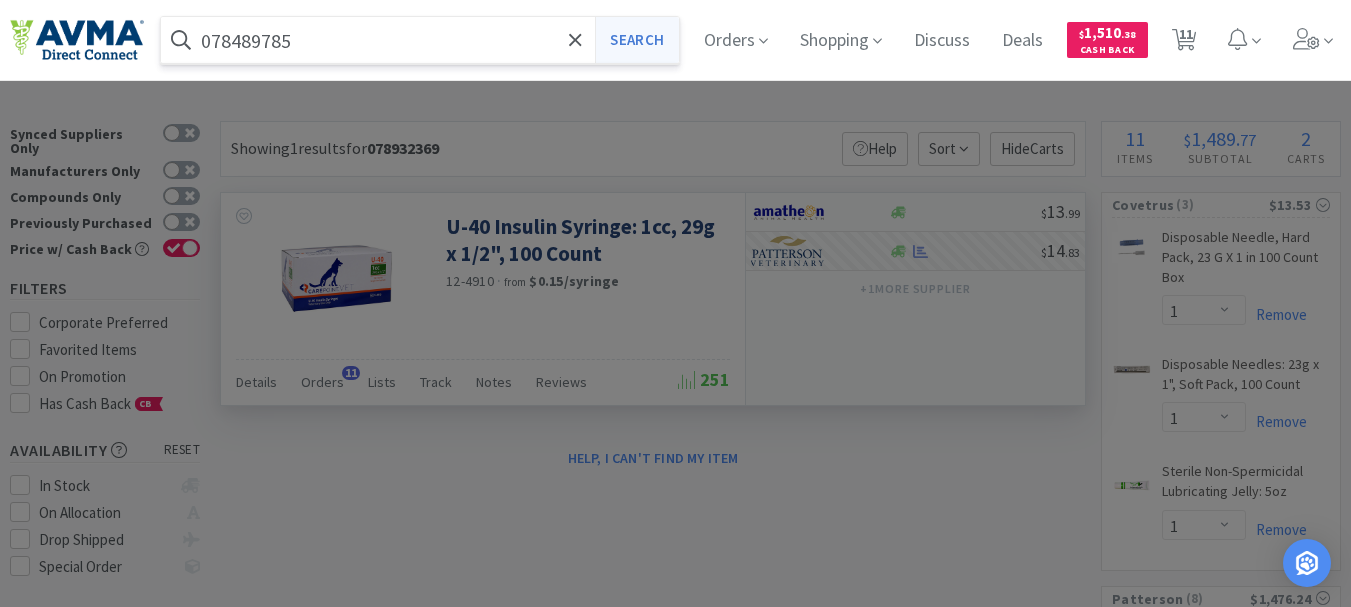 type on "078489785" 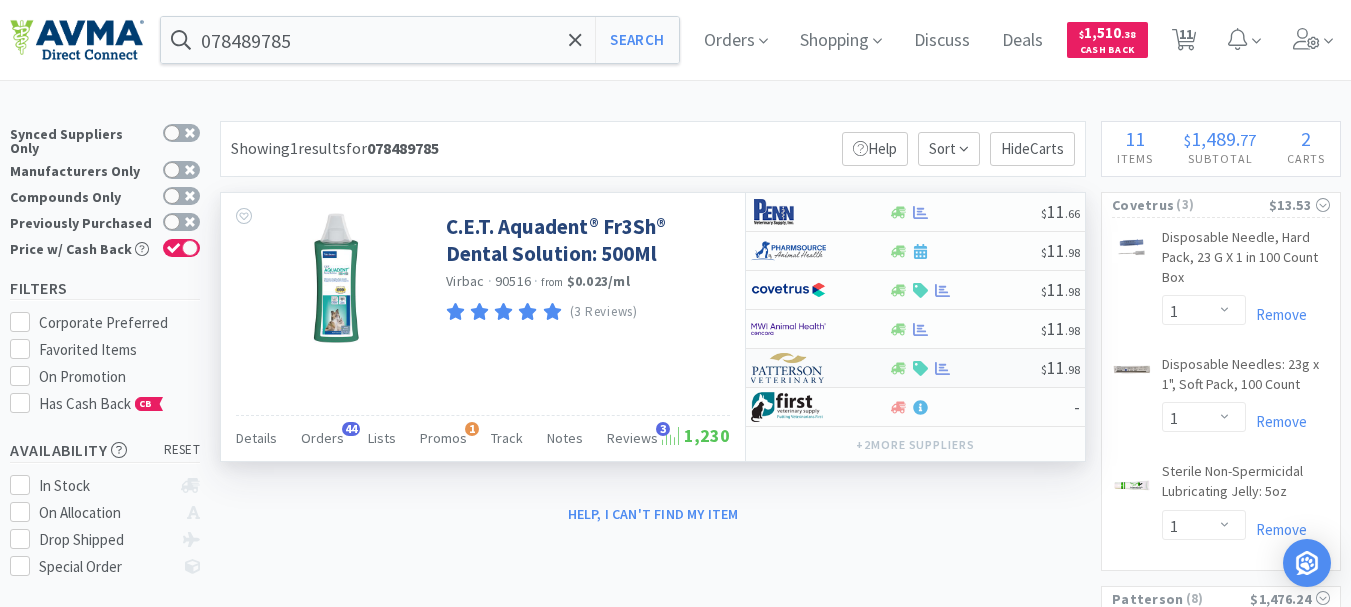 click at bounding box center [788, 368] 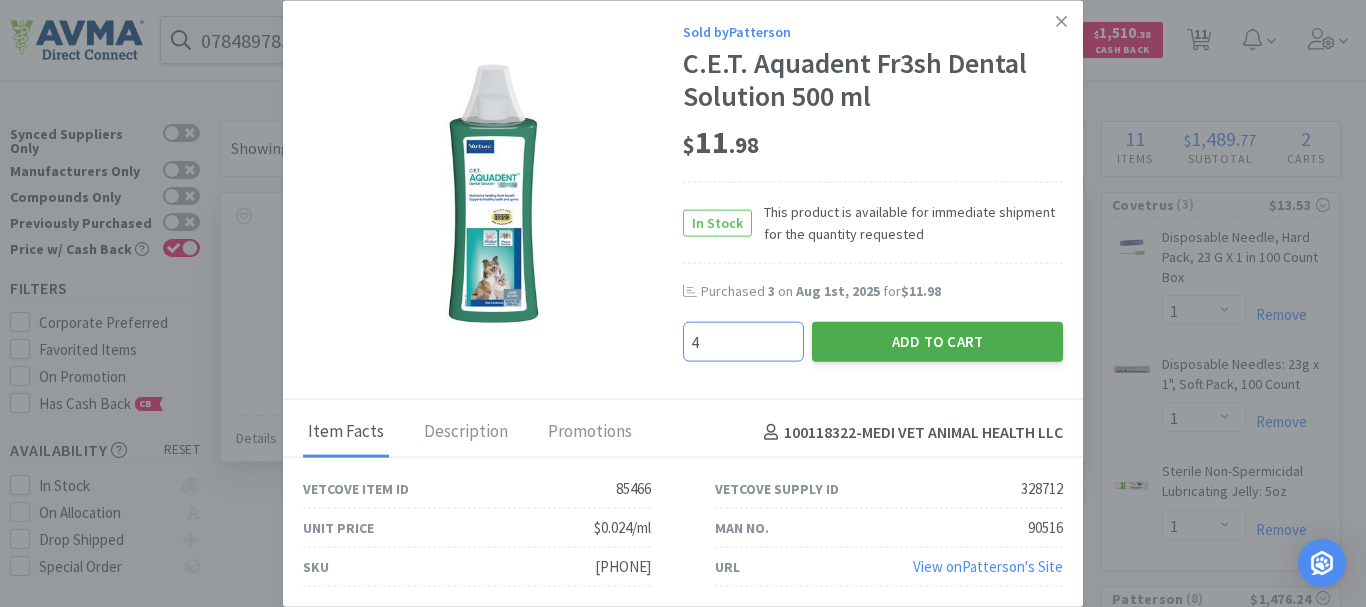 type on "4" 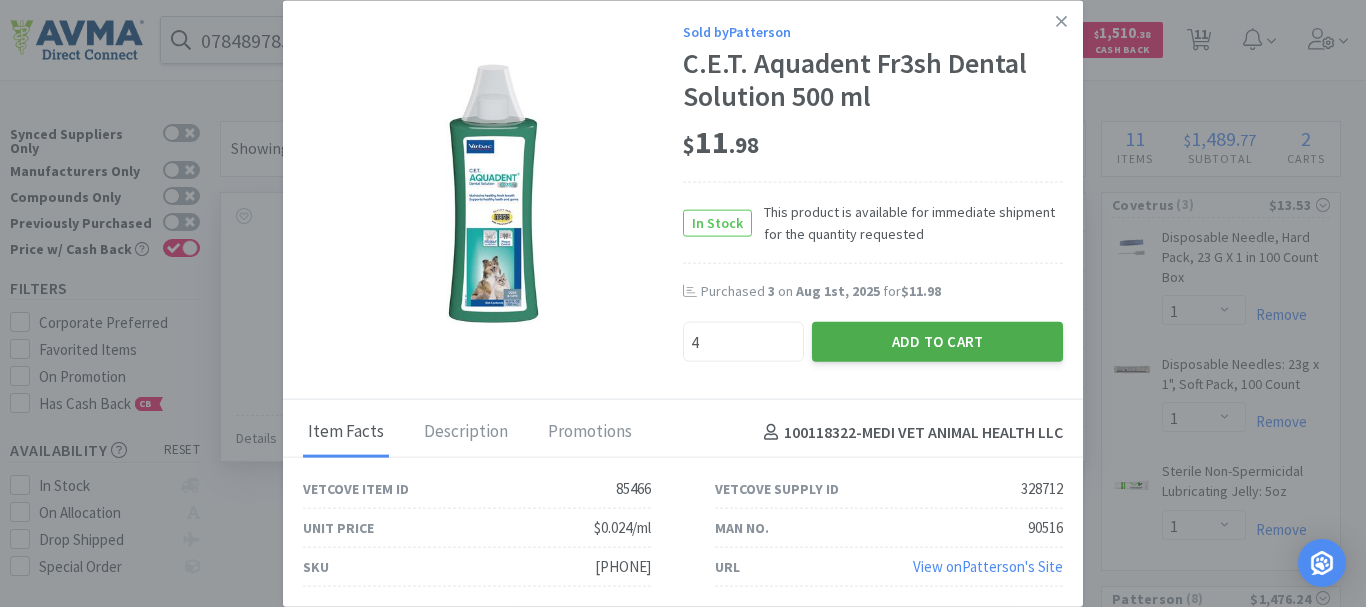 click on "Add to Cart" at bounding box center (937, 342) 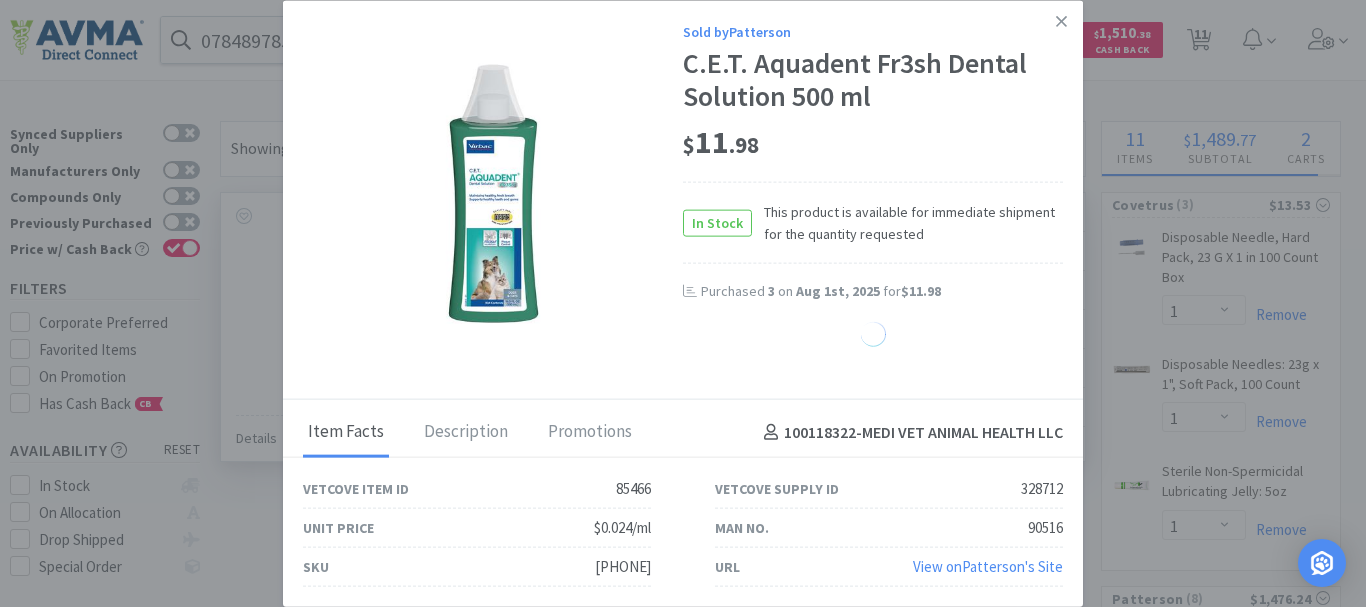 select on "4" 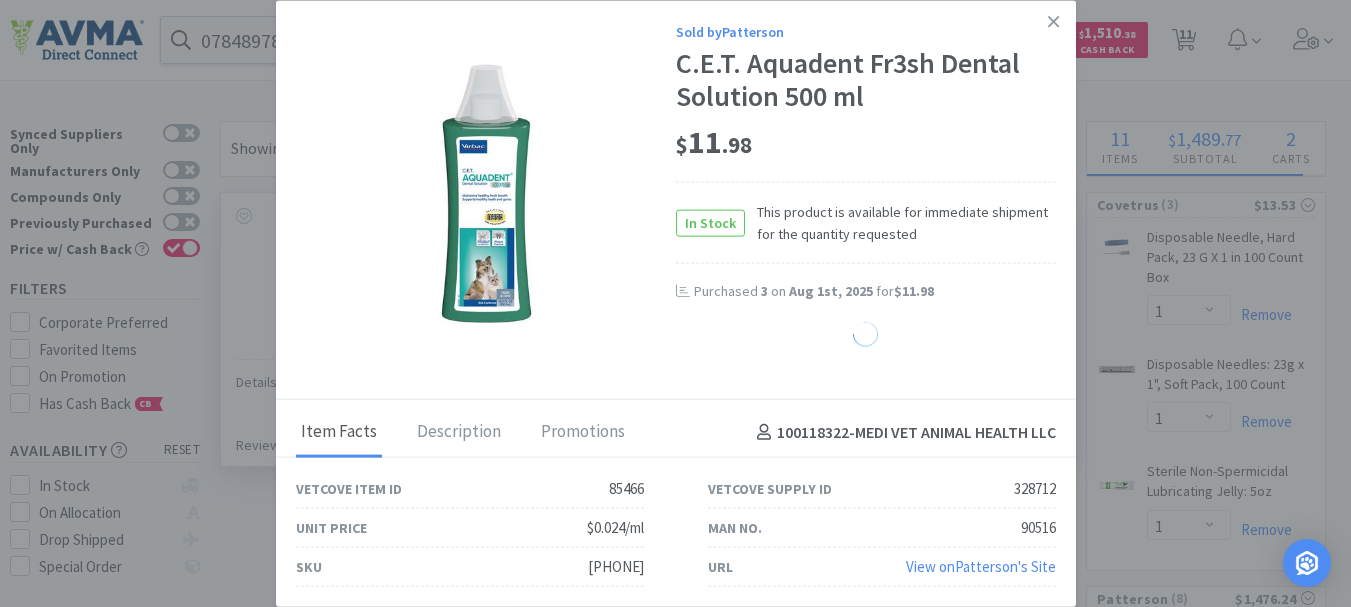 select on "1" 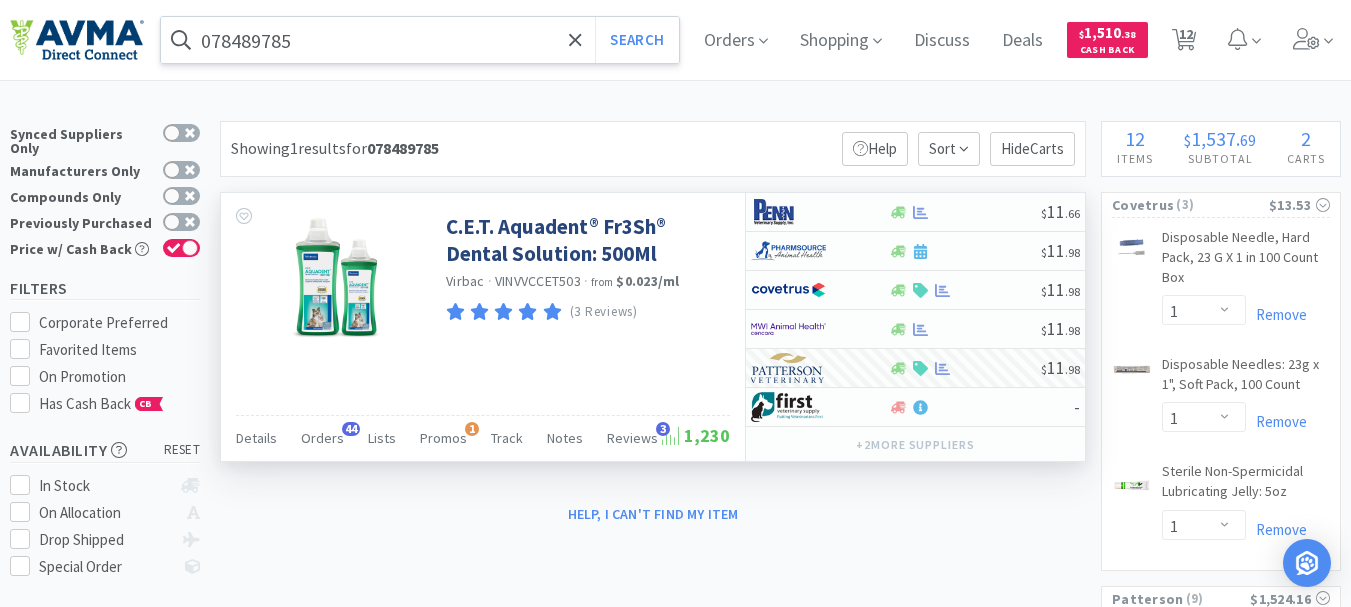 click on "078489785" at bounding box center (420, 40) 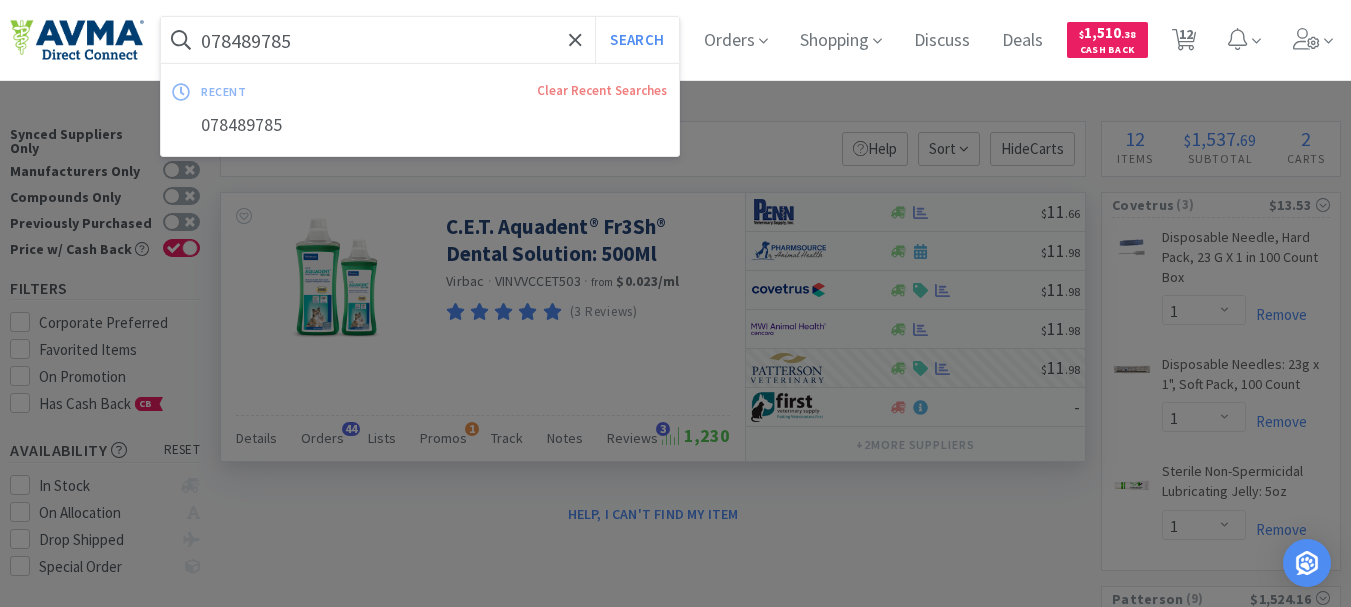paste on "013324" 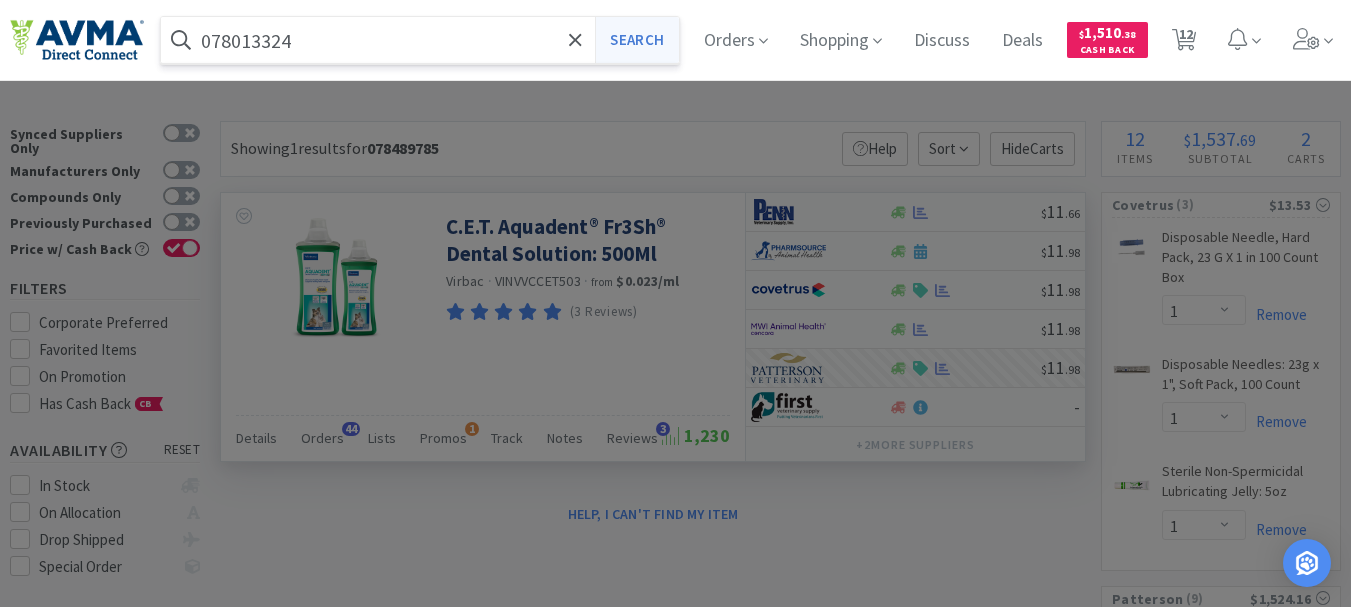 type on "078013324" 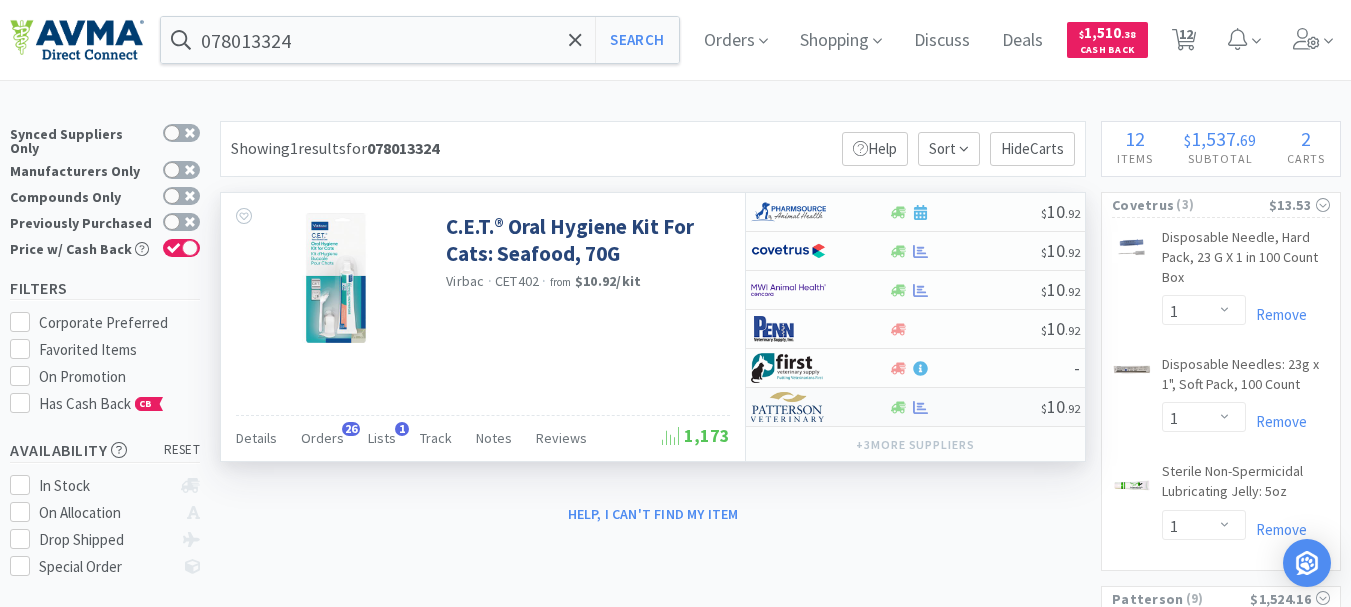 click at bounding box center (788, 407) 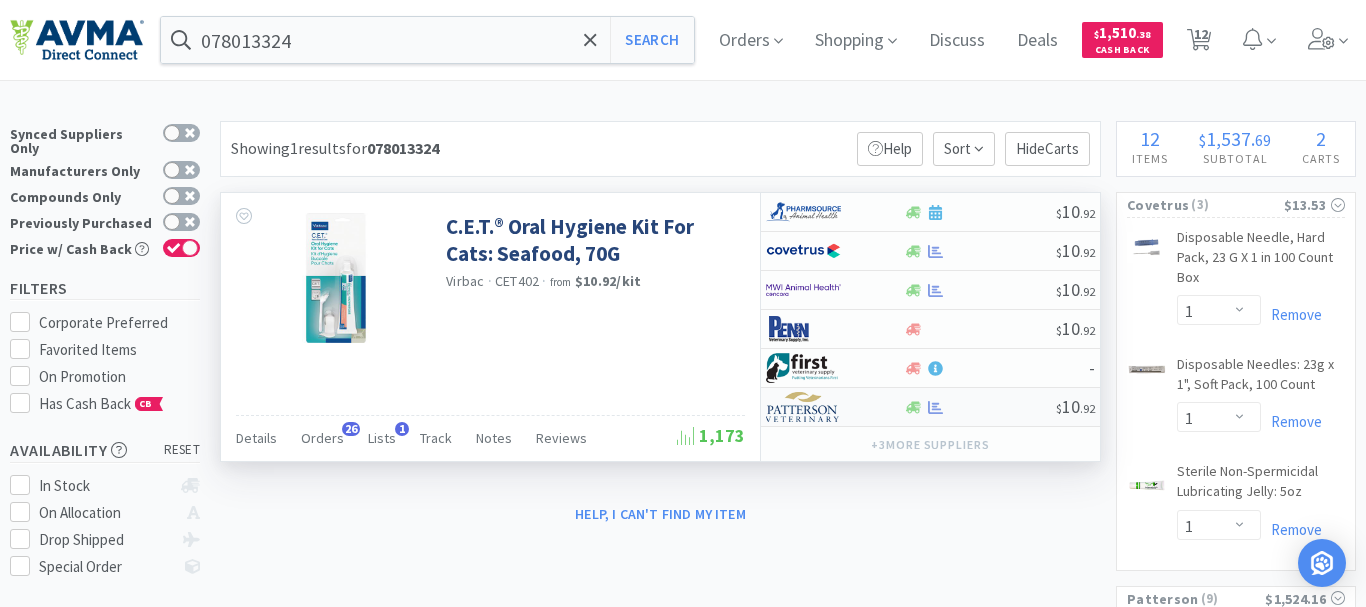 select on "1" 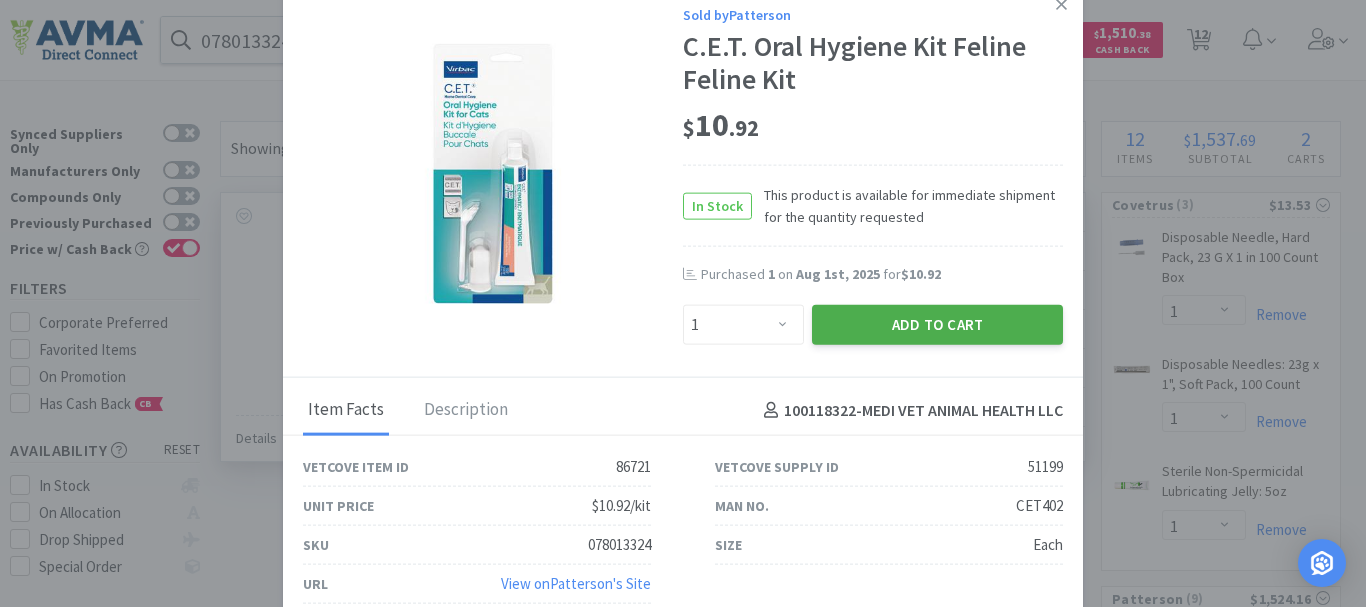 click on "Add to Cart" at bounding box center (937, 325) 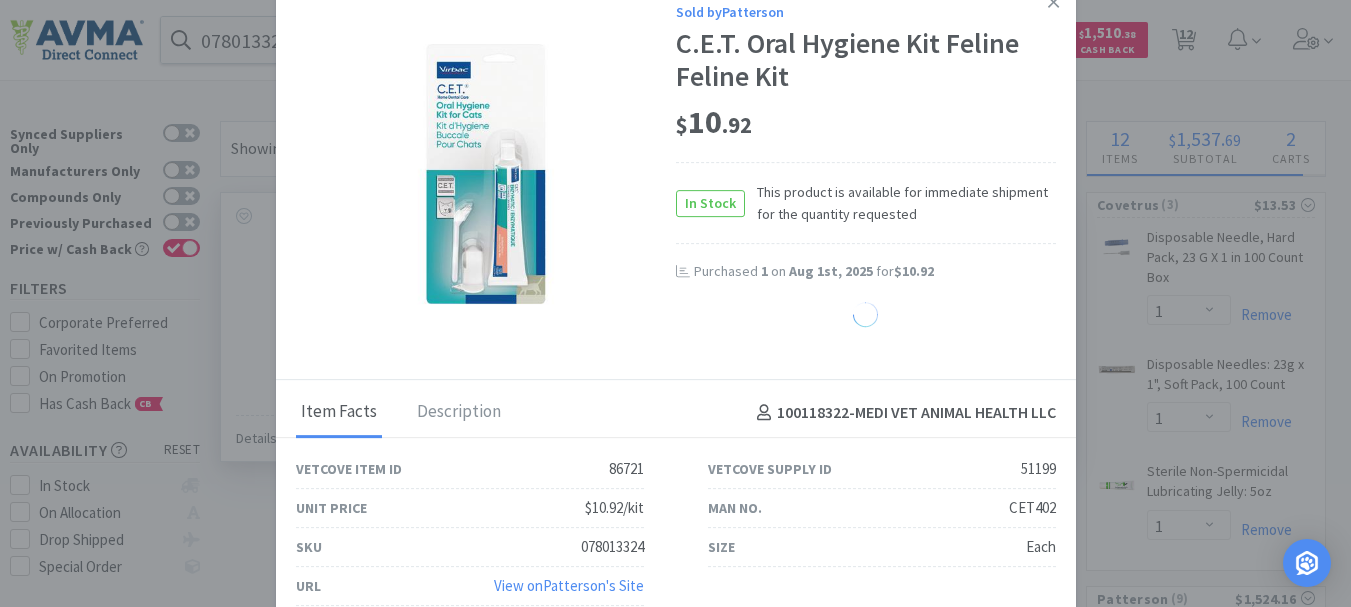 select on "1" 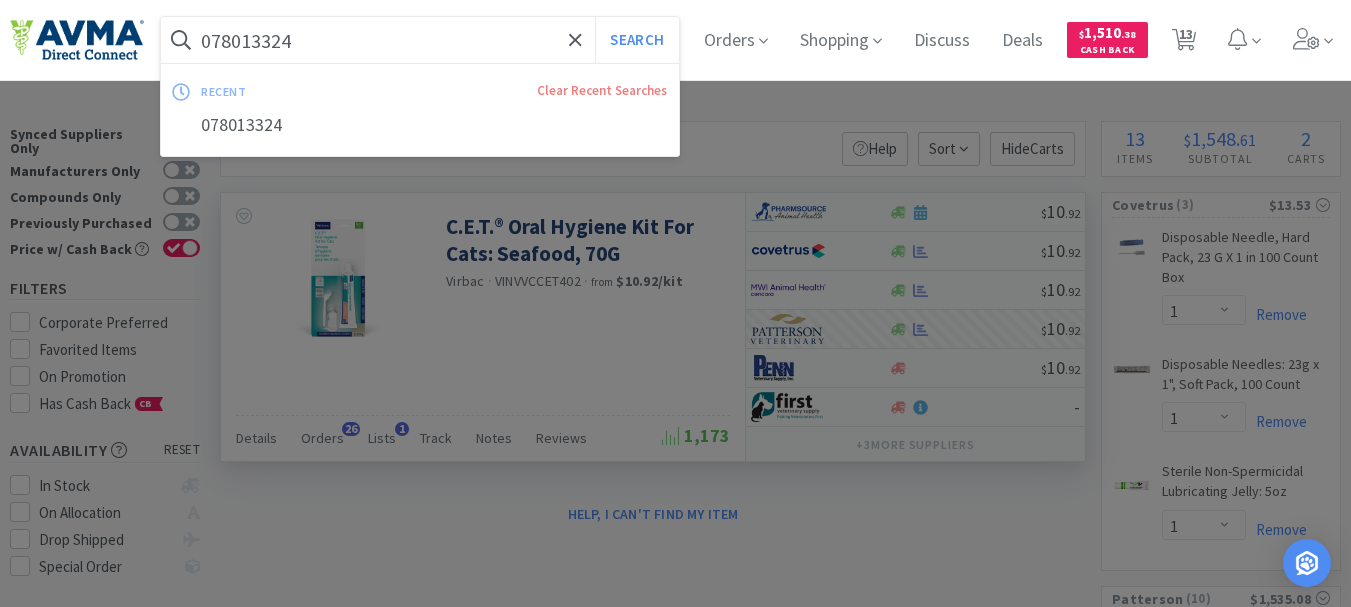 click on "078013324" at bounding box center [420, 40] 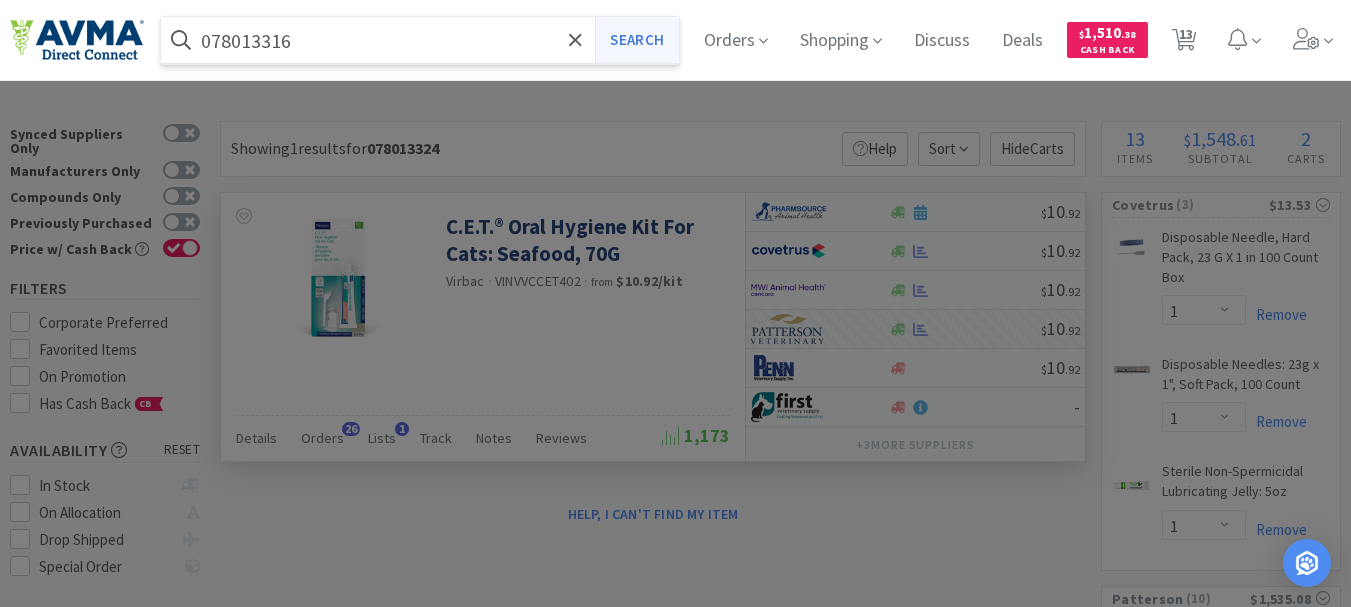 type on "078013316" 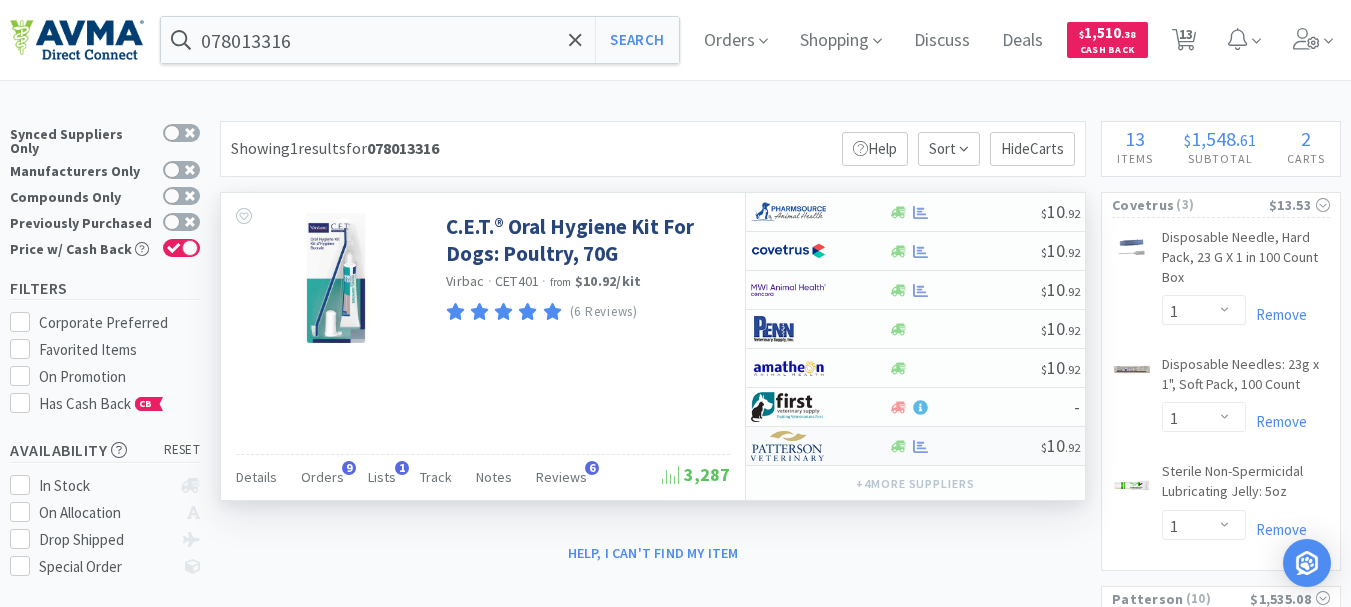 click at bounding box center [788, 446] 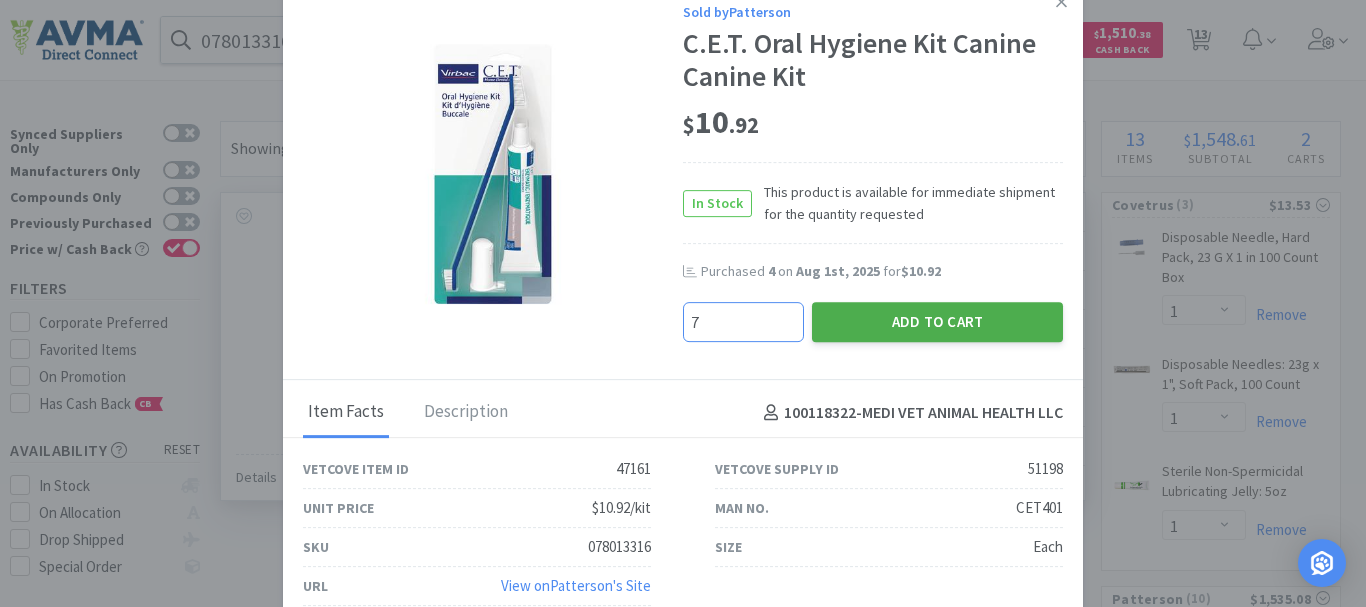 type on "7" 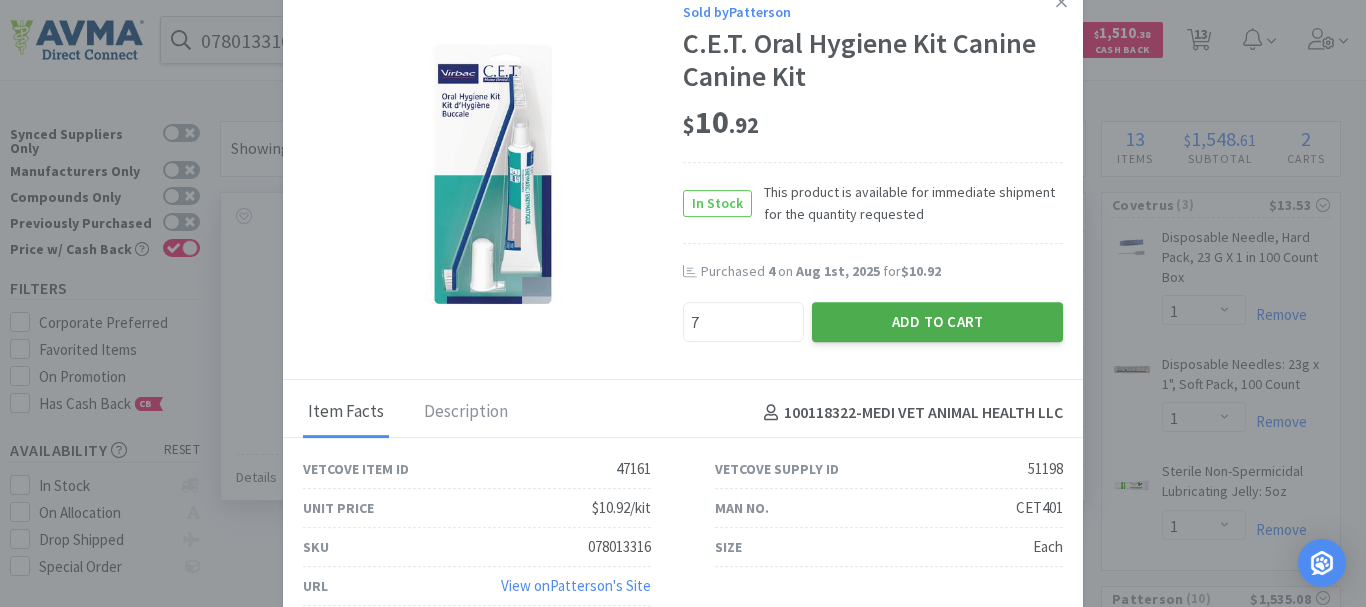 click on "Add to Cart" at bounding box center (937, 322) 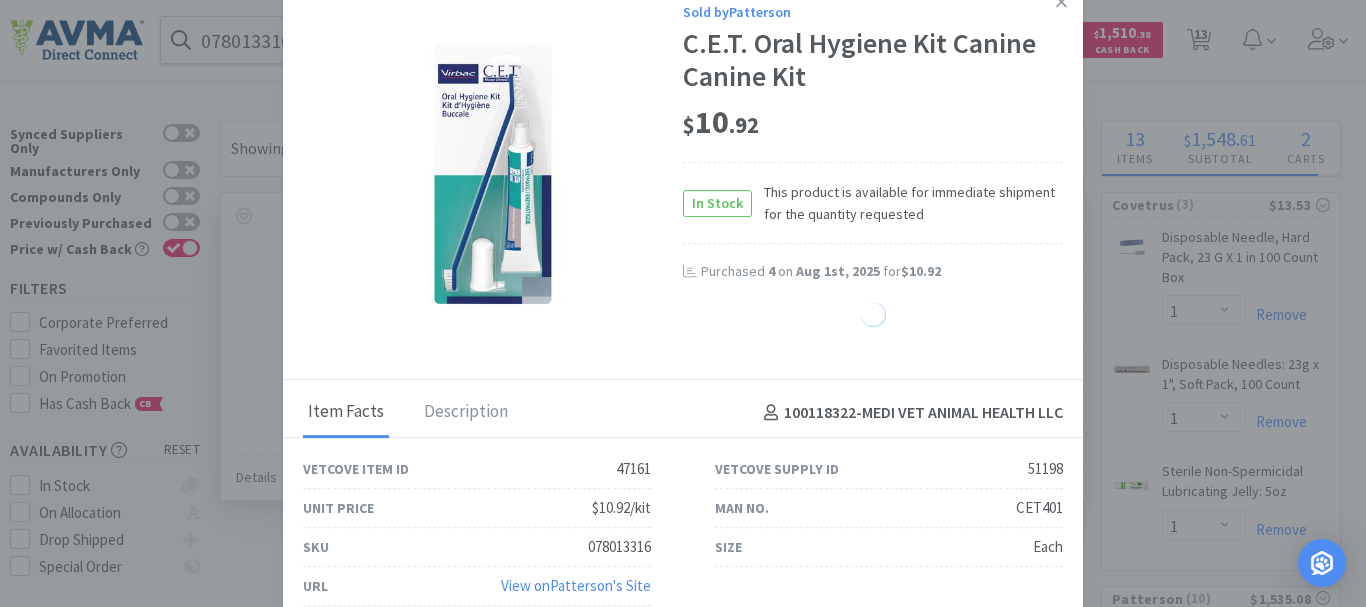 select on "7" 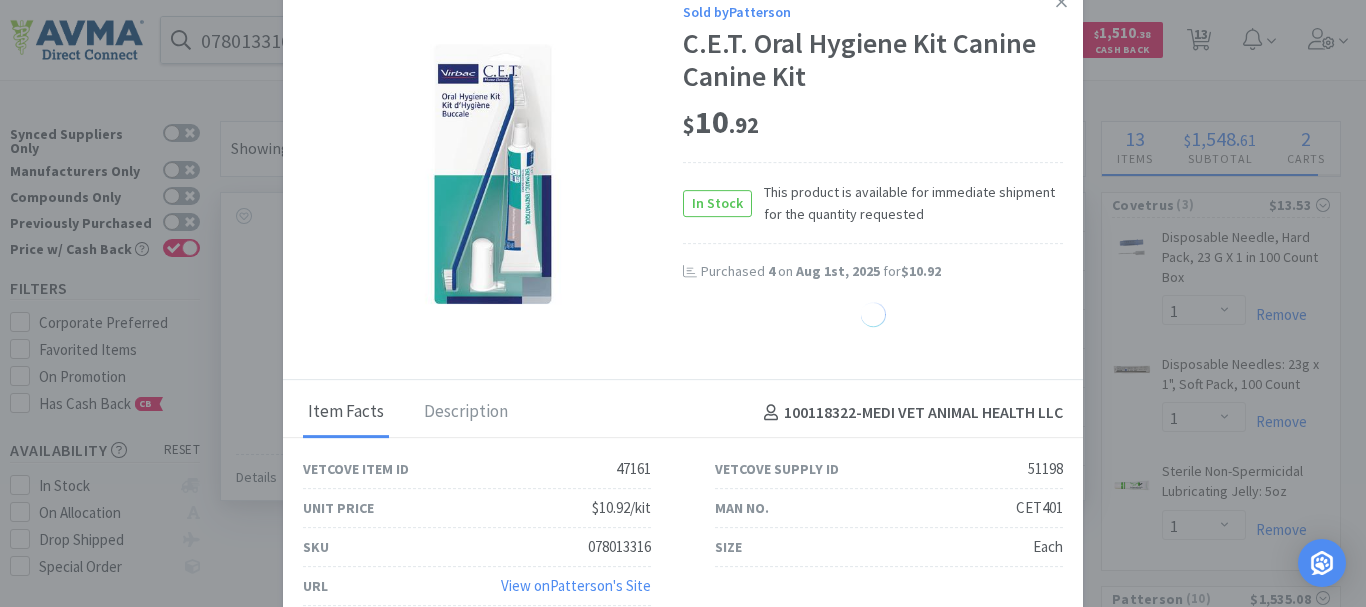 select on "1" 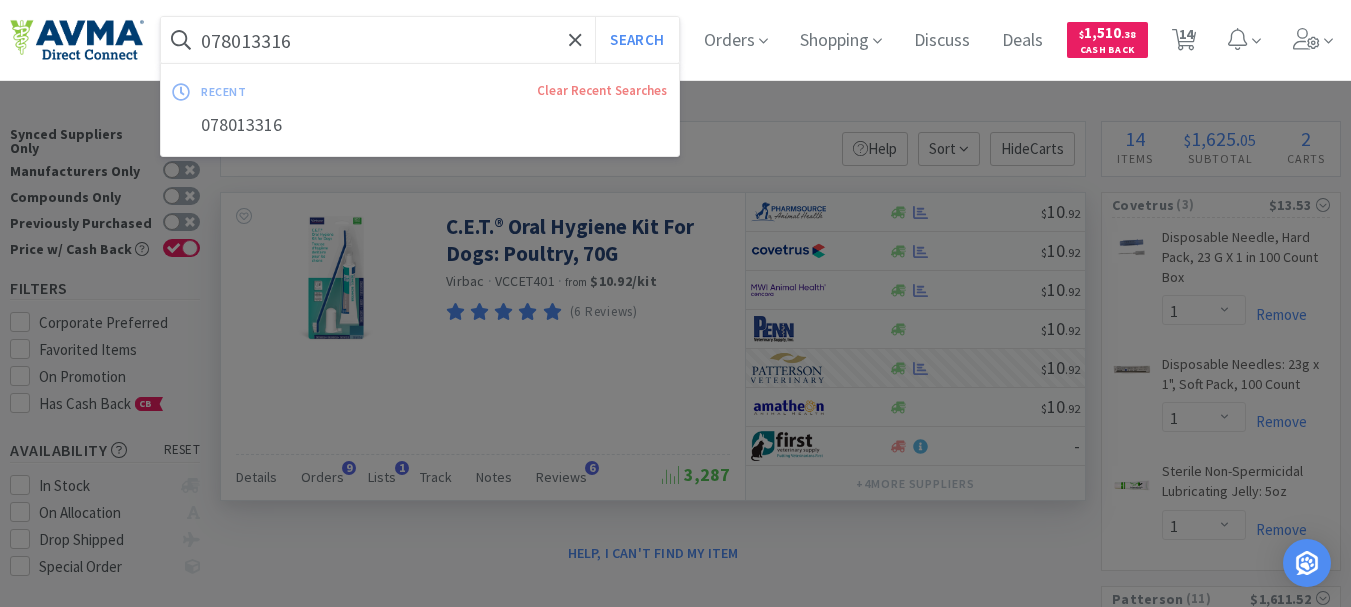 click on "078013316" at bounding box center (420, 40) 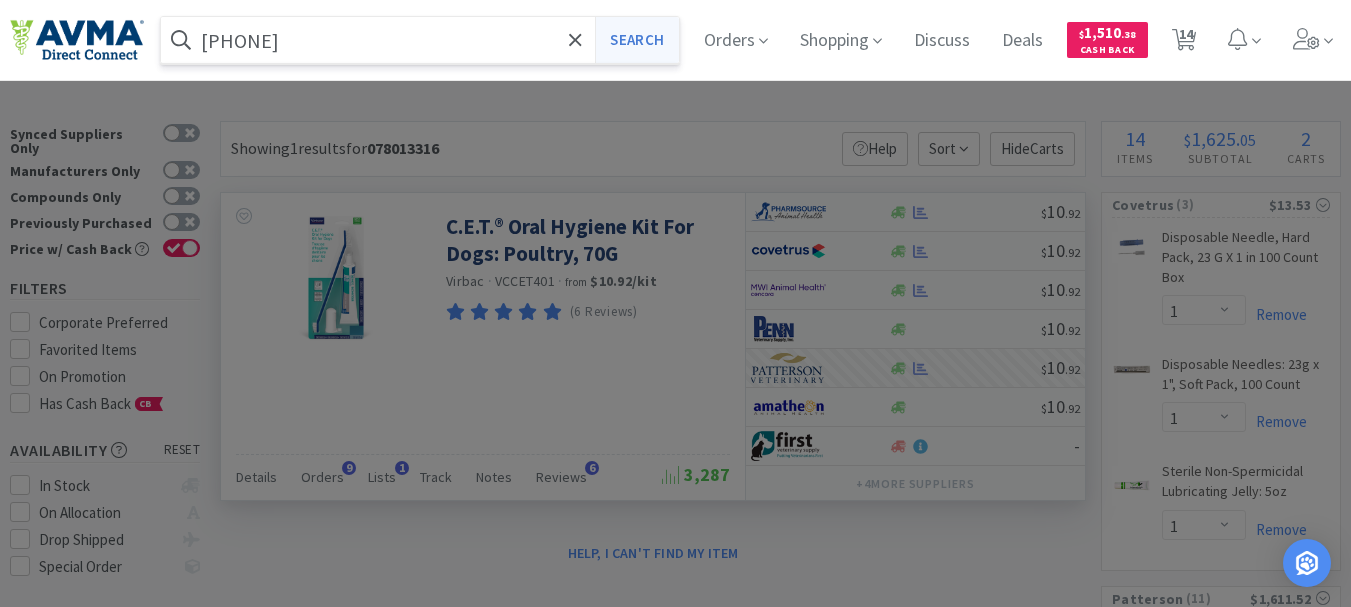 type on "[PHONE]" 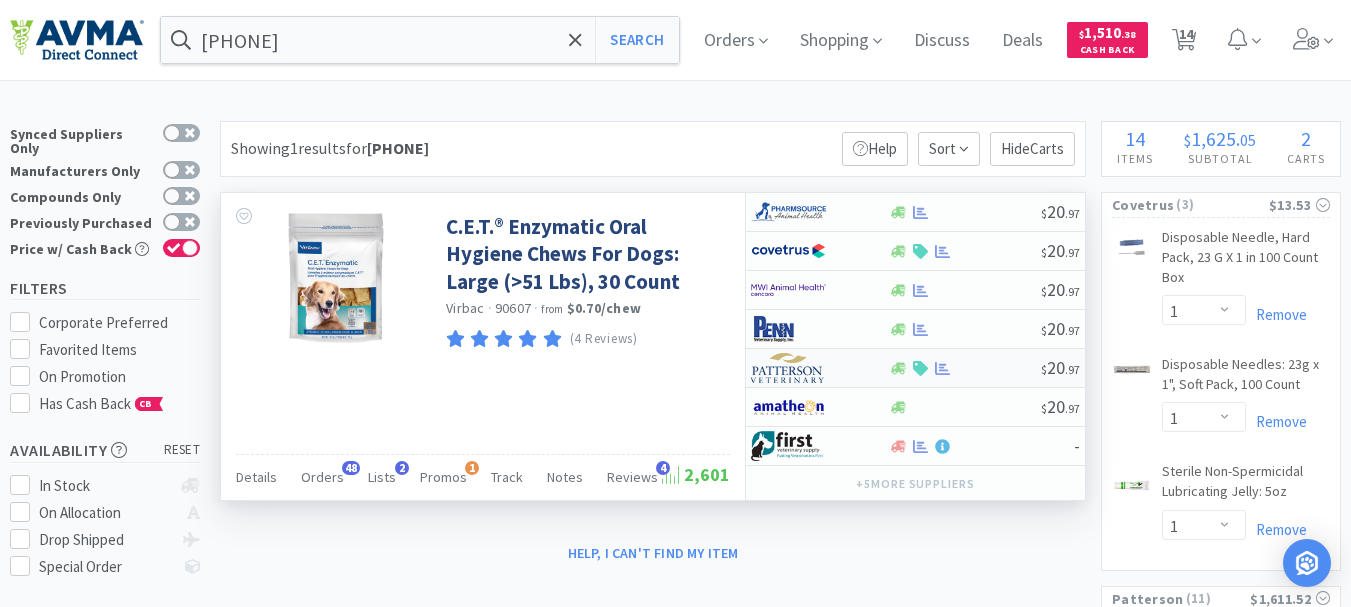 click at bounding box center (788, 368) 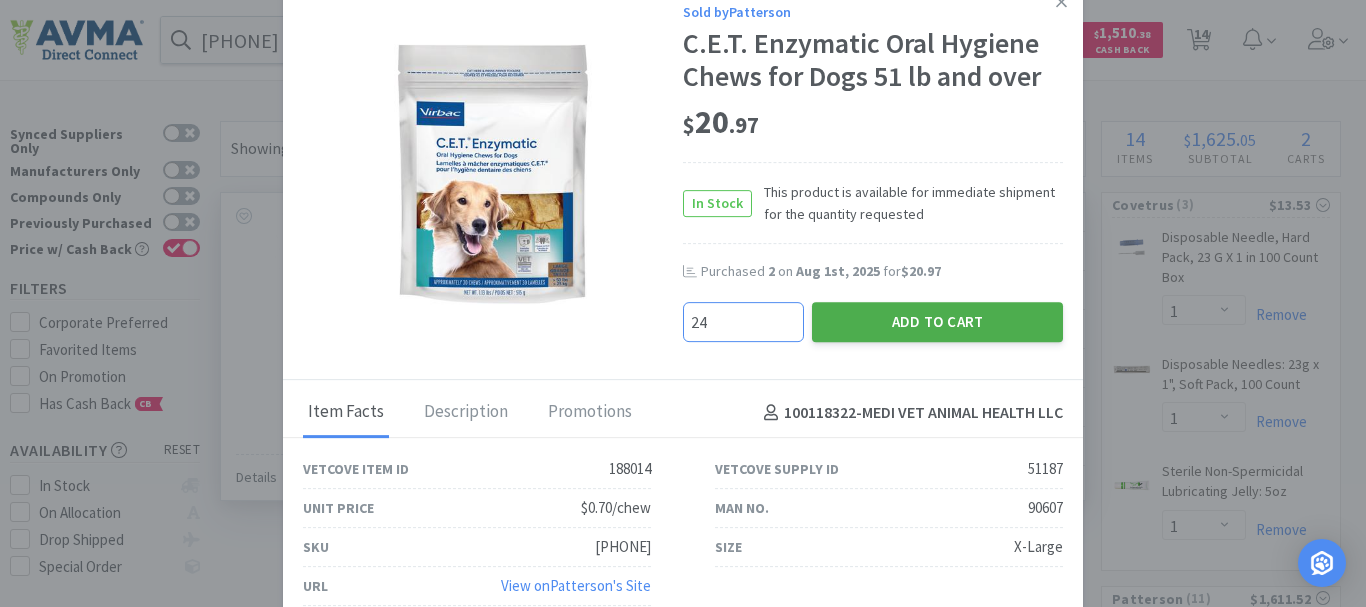 type on "24" 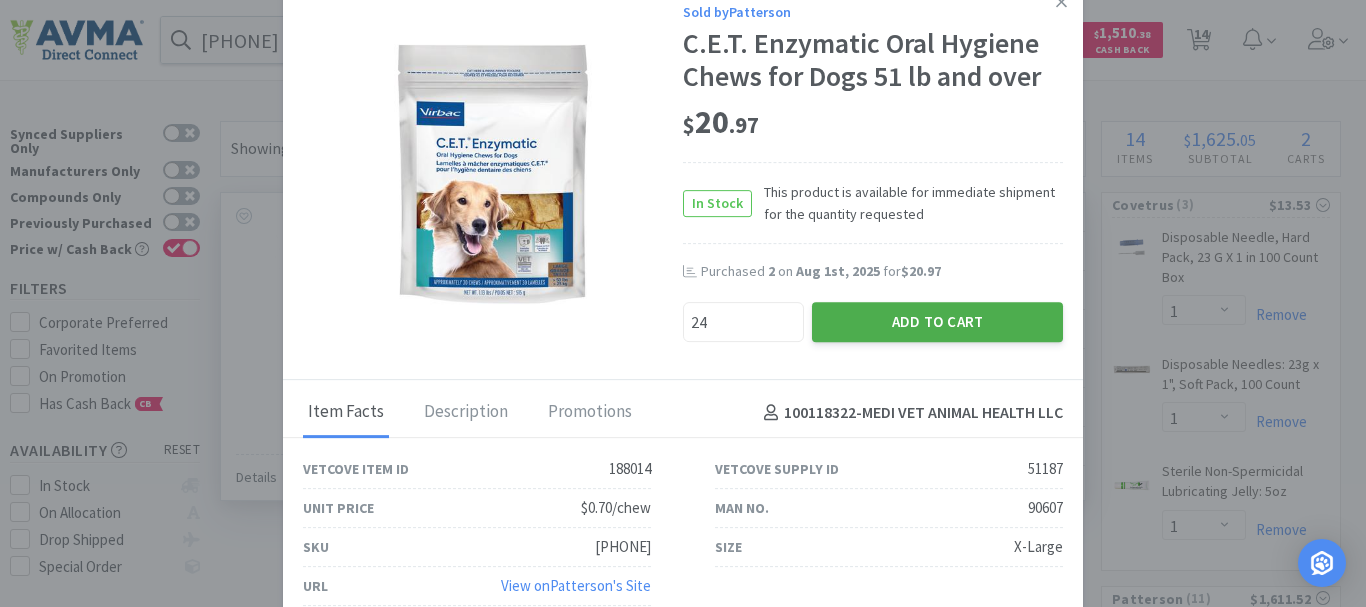 click on "Add to Cart" at bounding box center (937, 322) 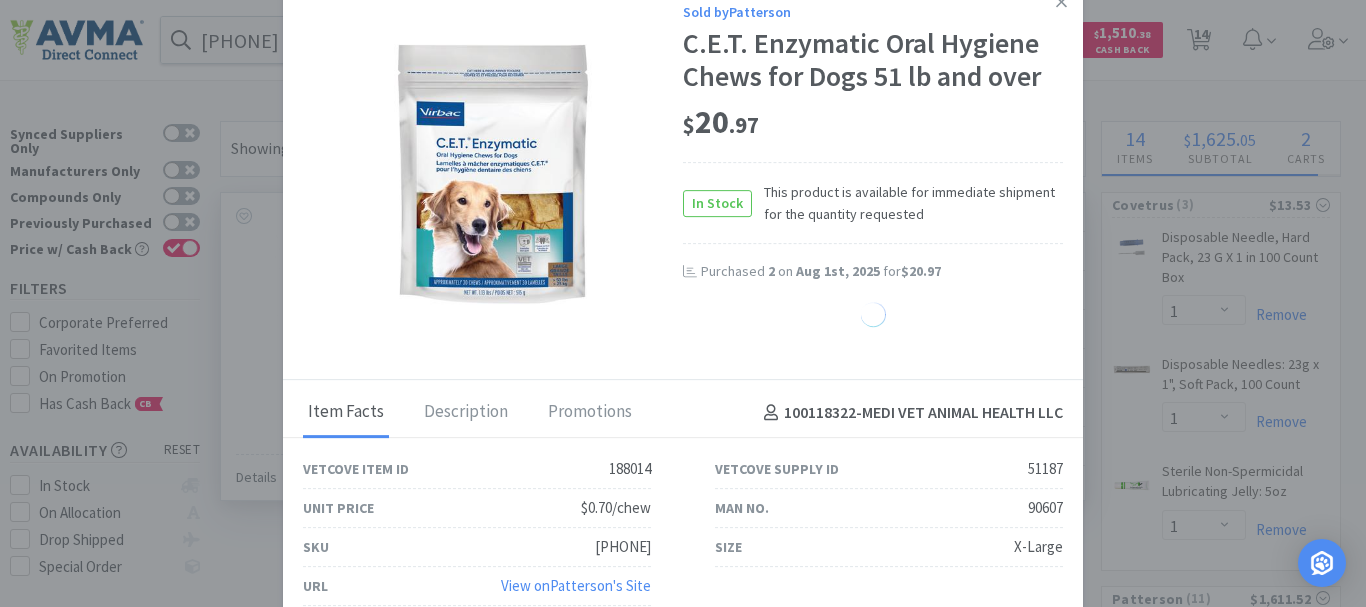 select on "1" 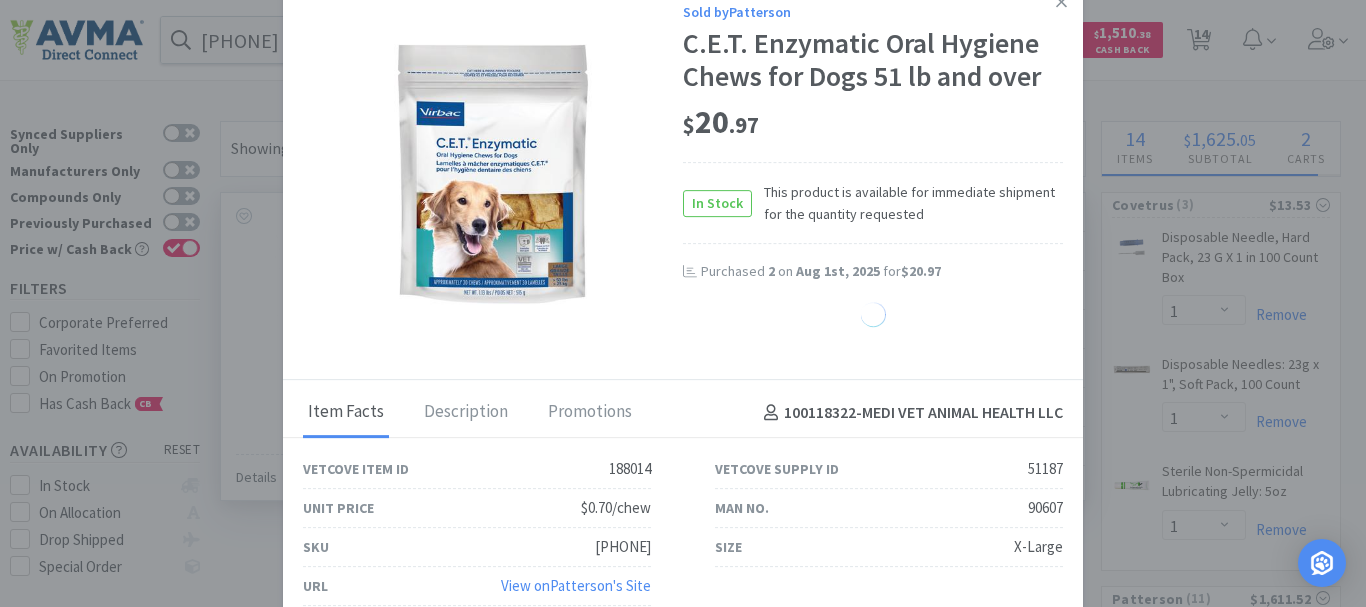 select on "7" 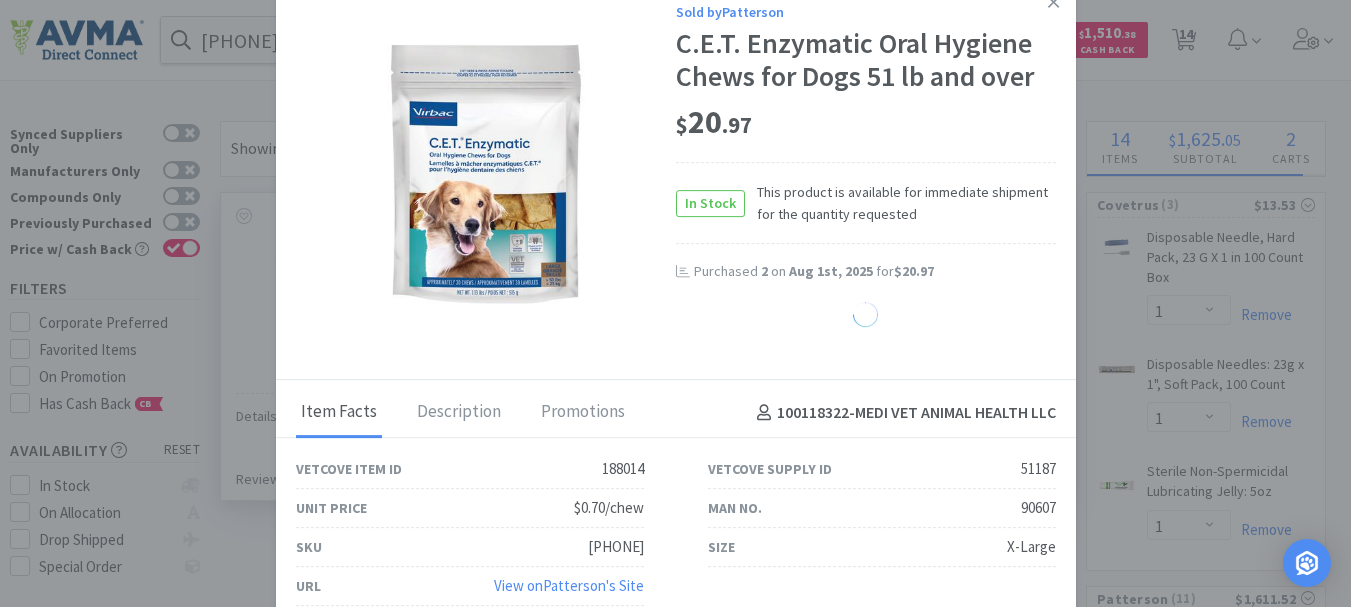 select on "24" 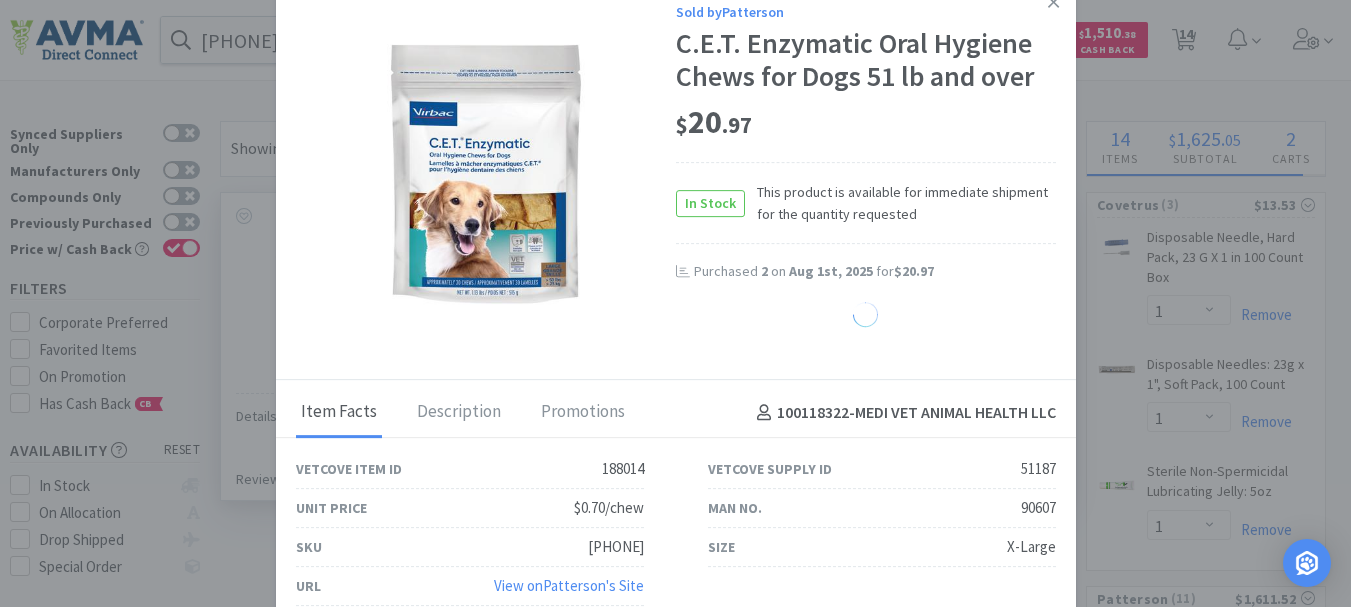 select on "1" 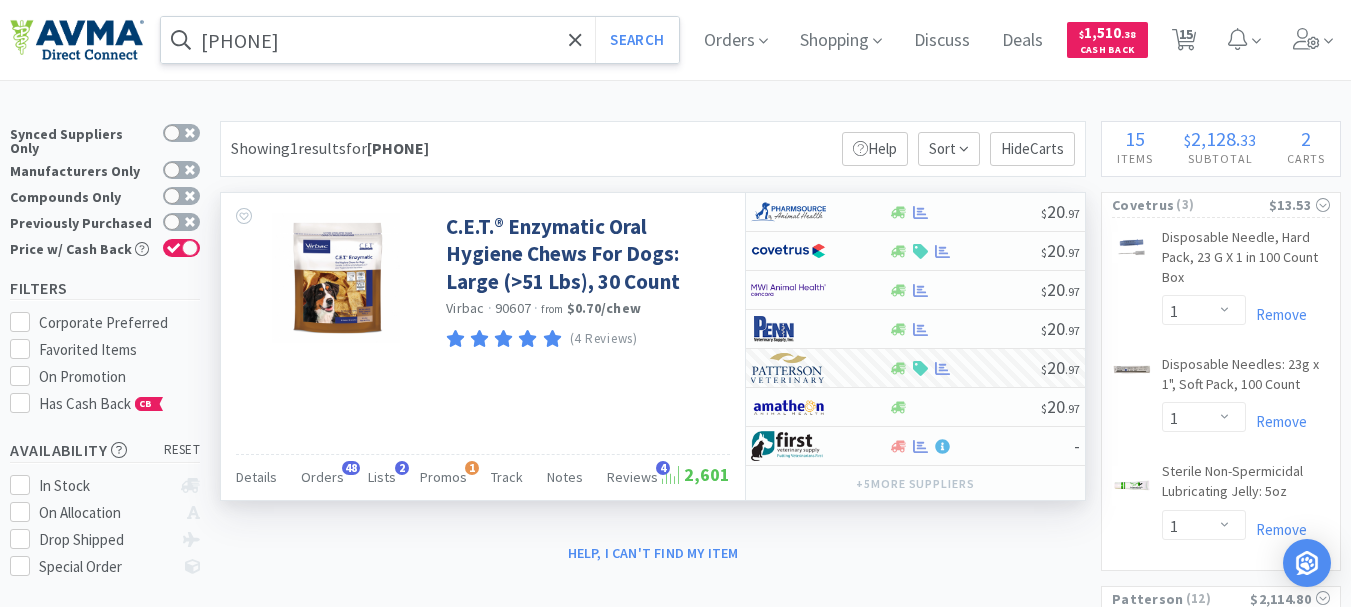 click on "[PHONE]" at bounding box center [420, 40] 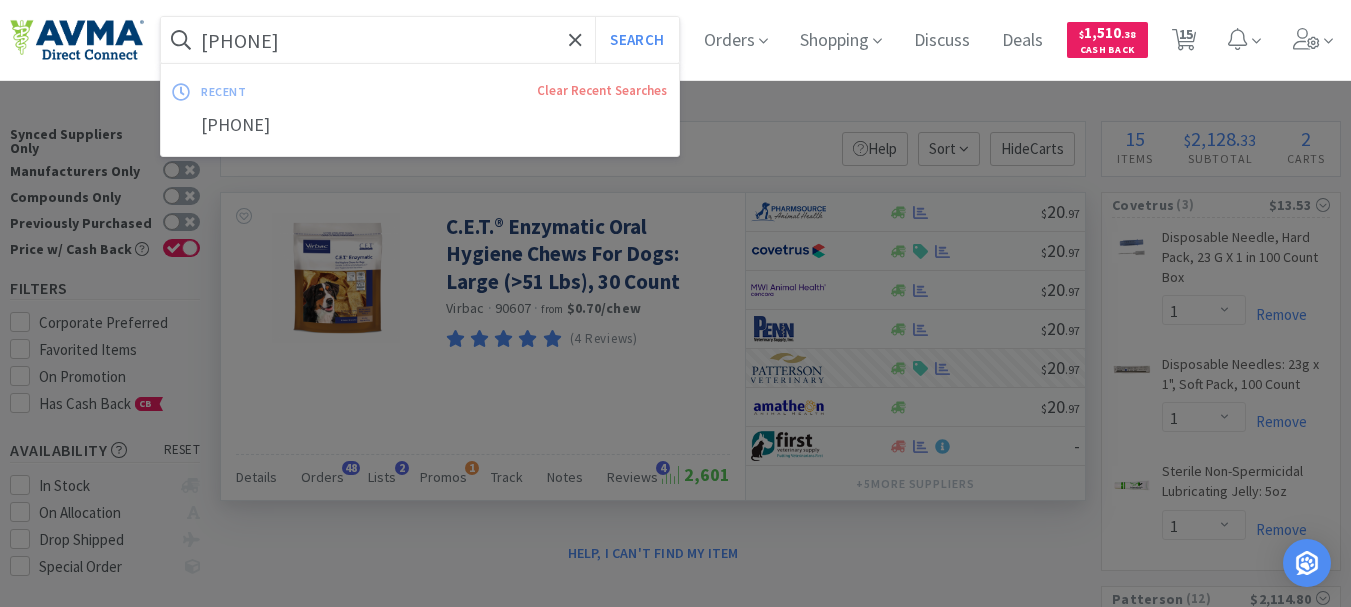 paste on "013050" 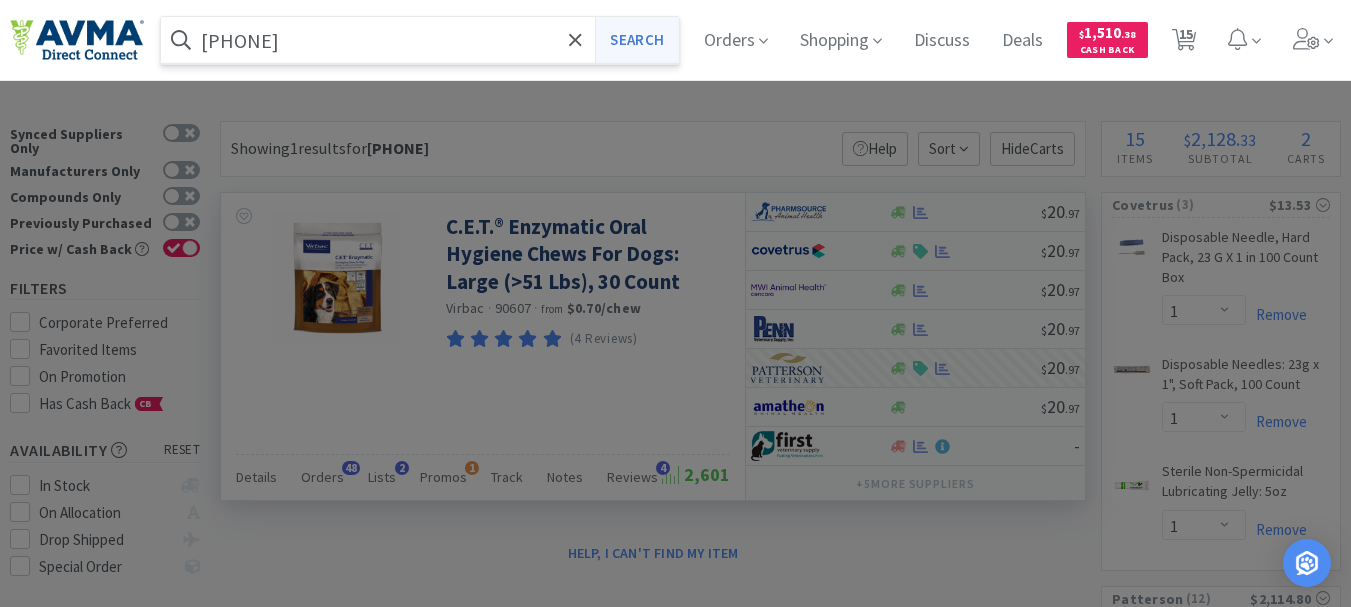 type on "[PHONE]" 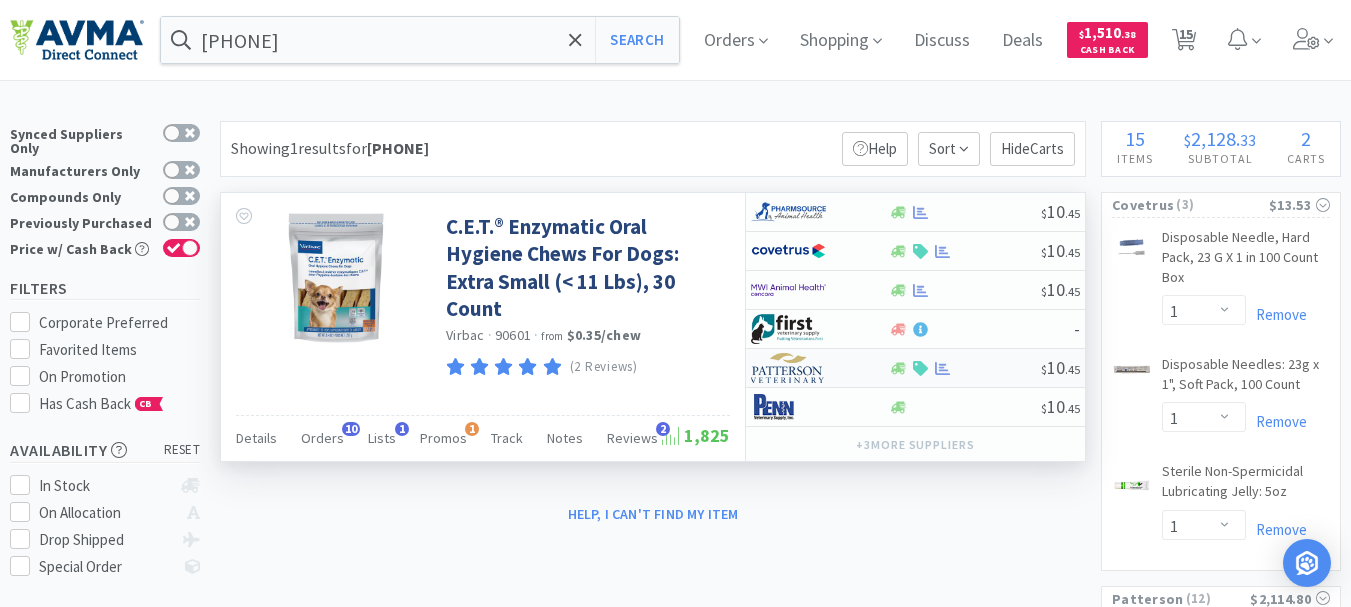 click at bounding box center [788, 368] 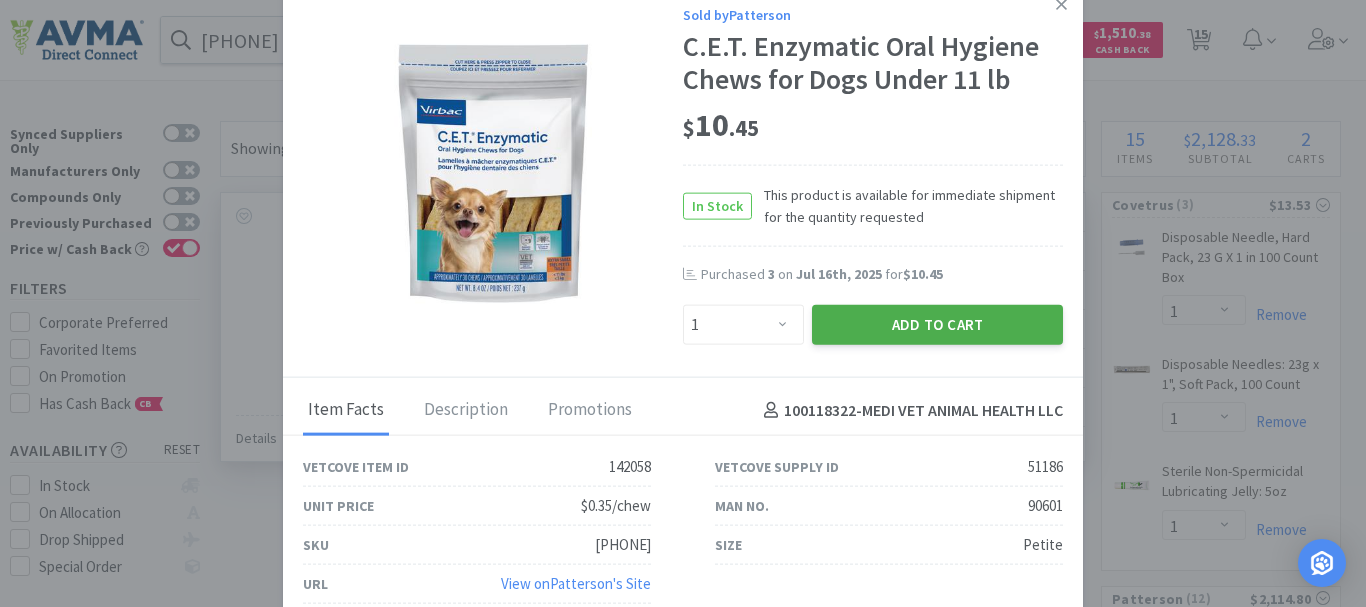 click on "Add to Cart" at bounding box center [937, 325] 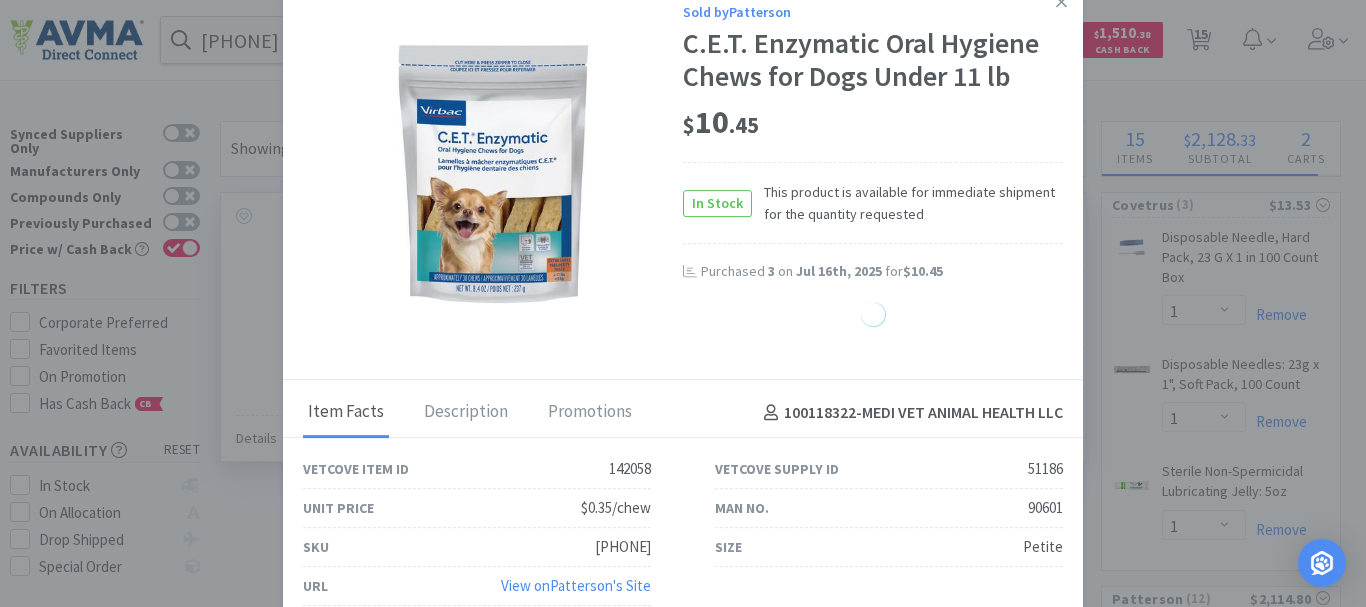 select on "1" 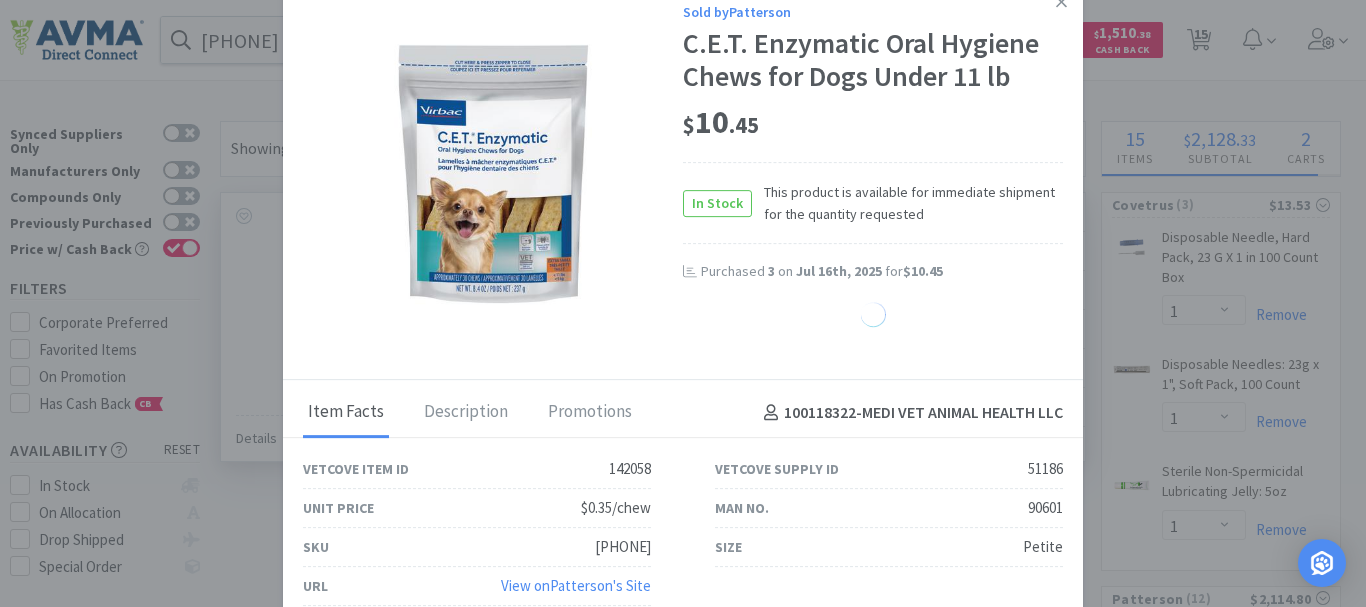select on "1" 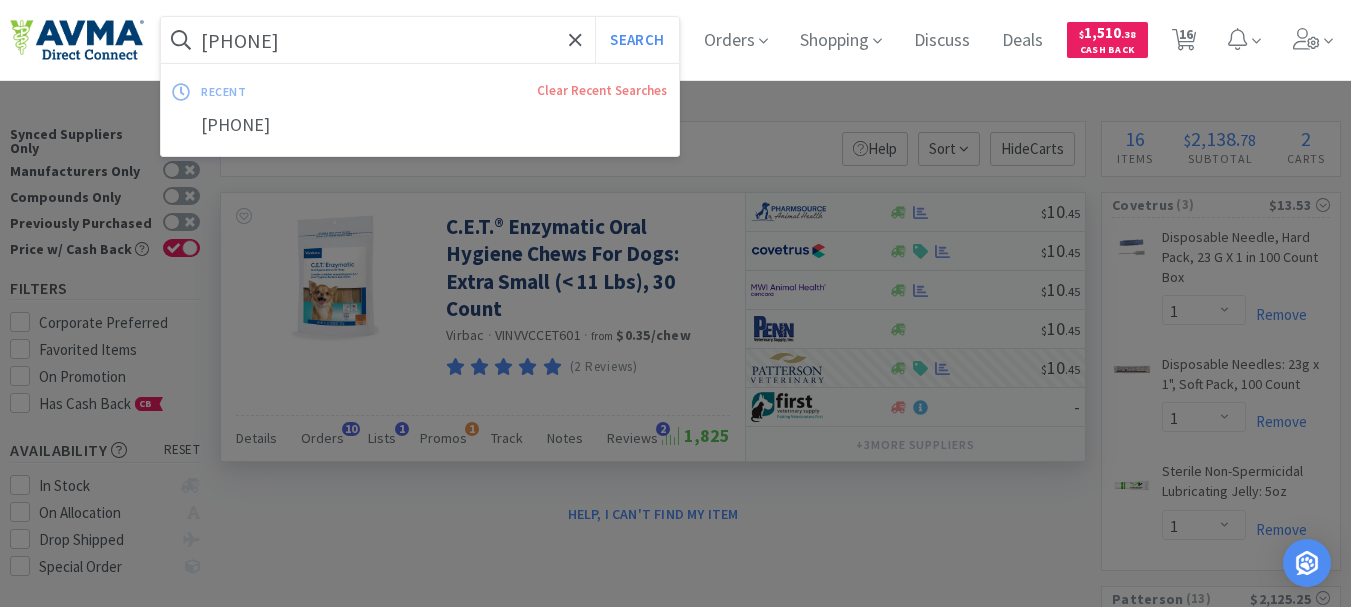 click on "[PHONE]" at bounding box center (420, 40) 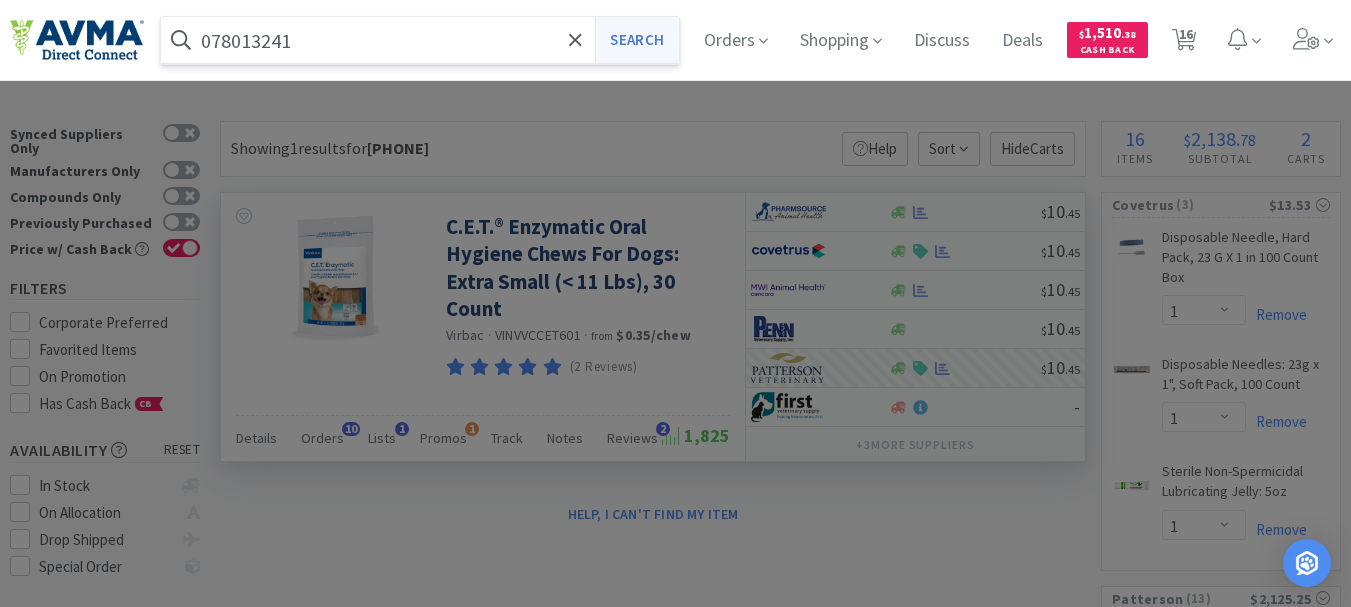 type on "078013241" 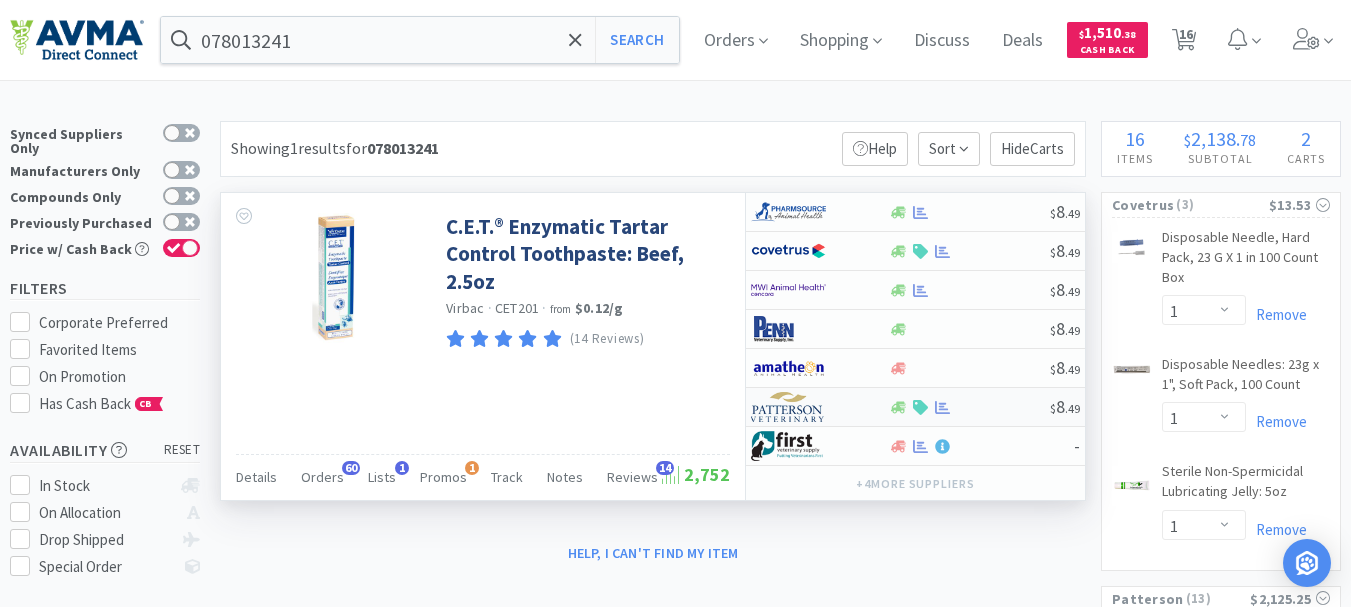 click at bounding box center [788, 407] 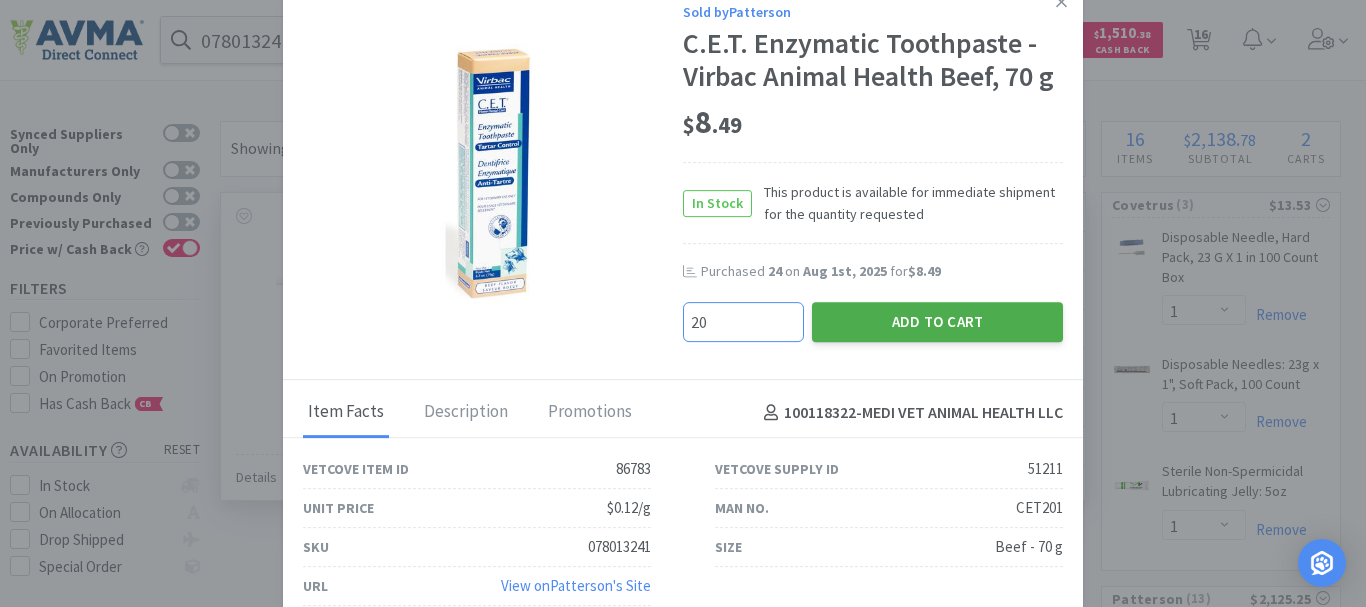 type on "20" 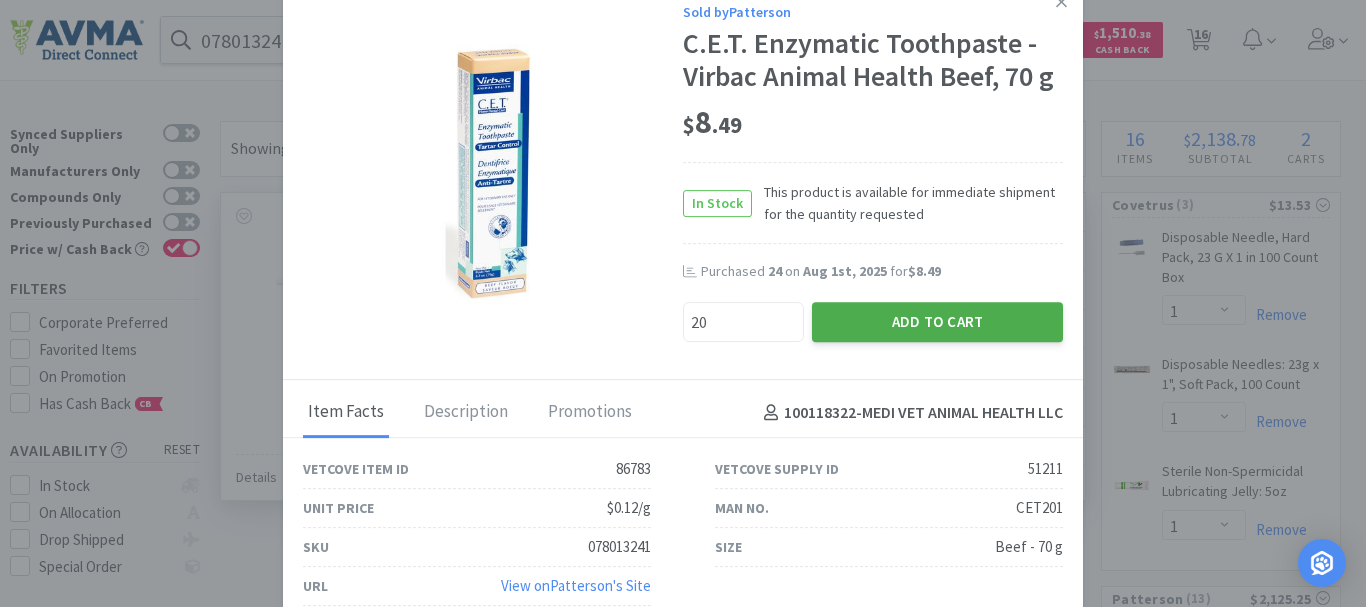 click on "Add to Cart" at bounding box center (937, 322) 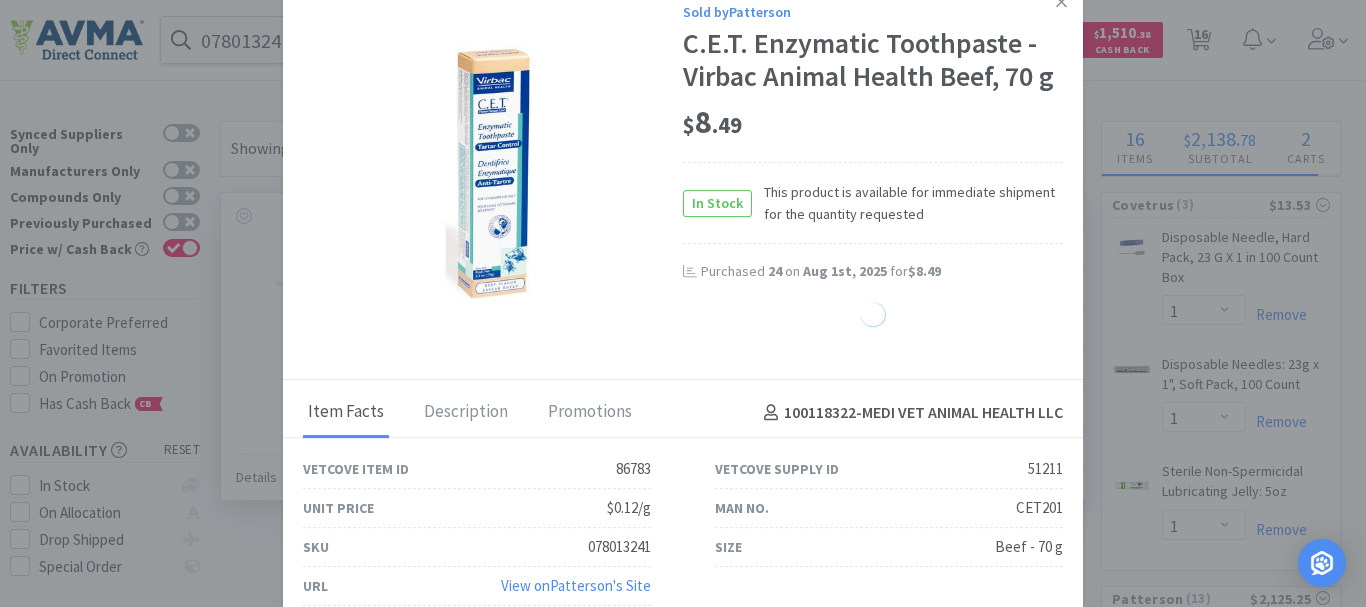 select on "20" 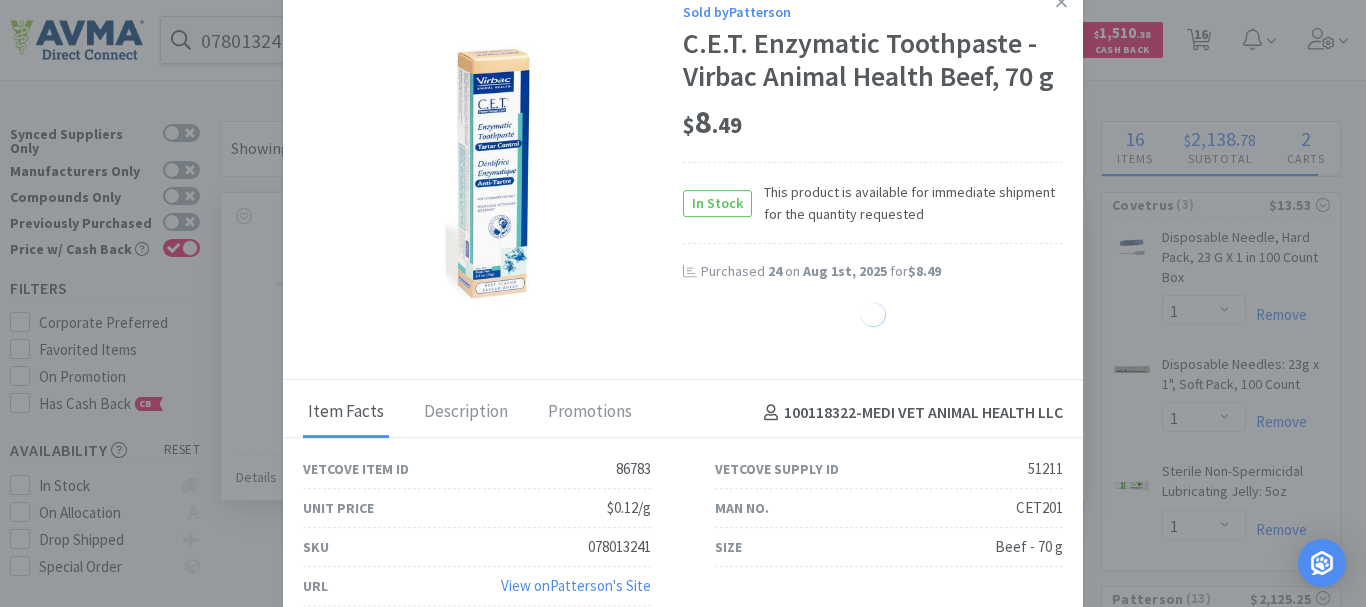 select on "1" 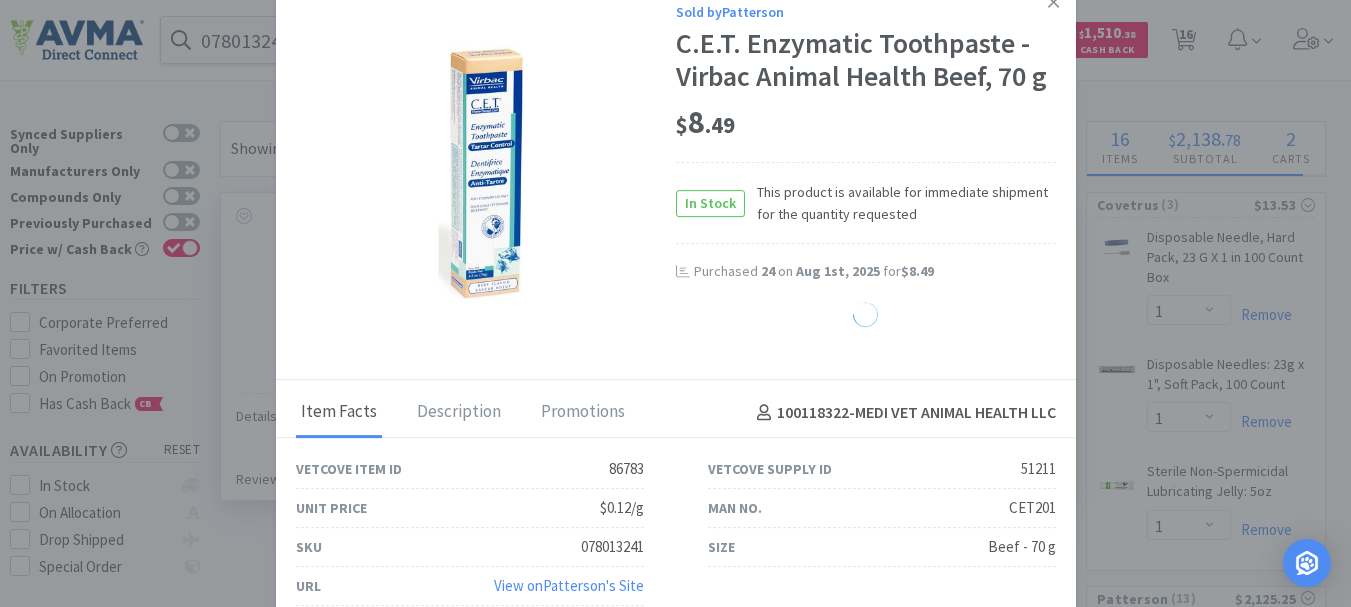 select on "1" 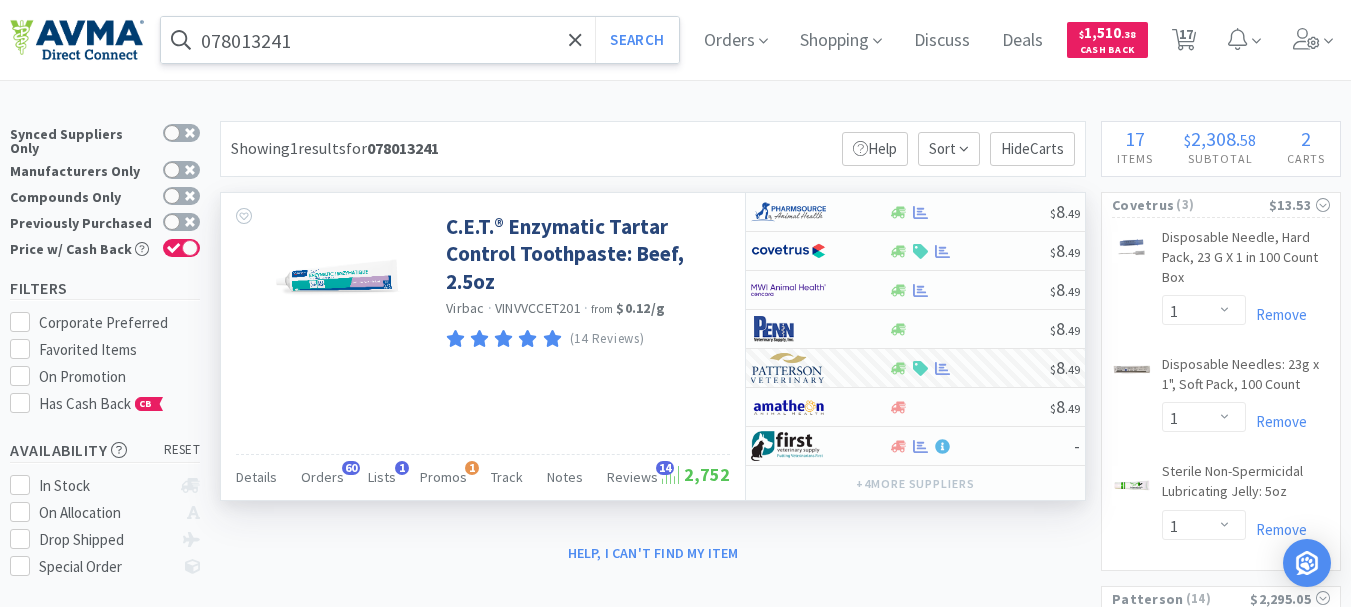 click on "078013241" at bounding box center (420, 40) 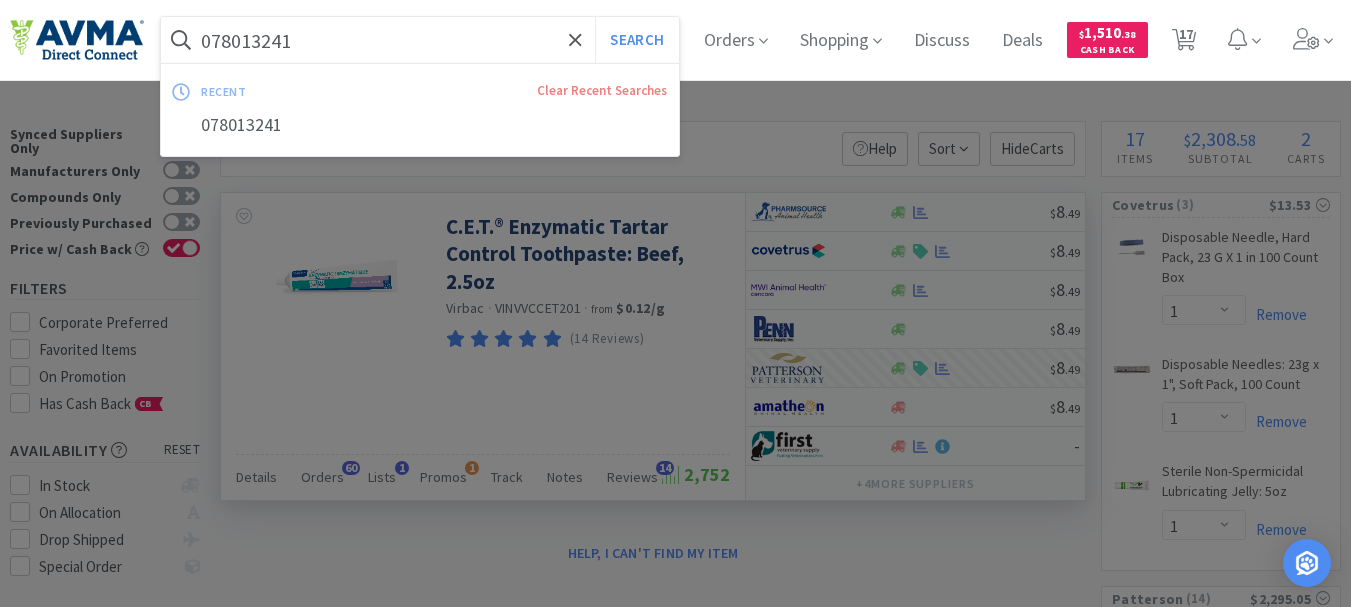 paste on "25" 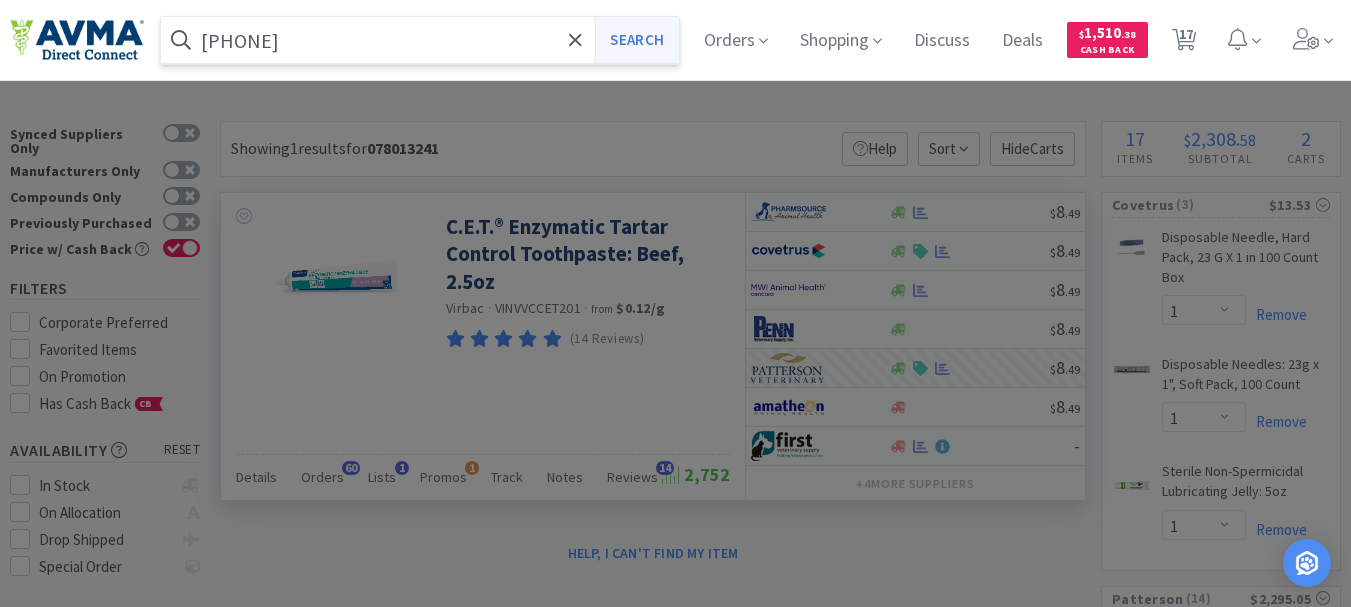 type on "[PHONE]" 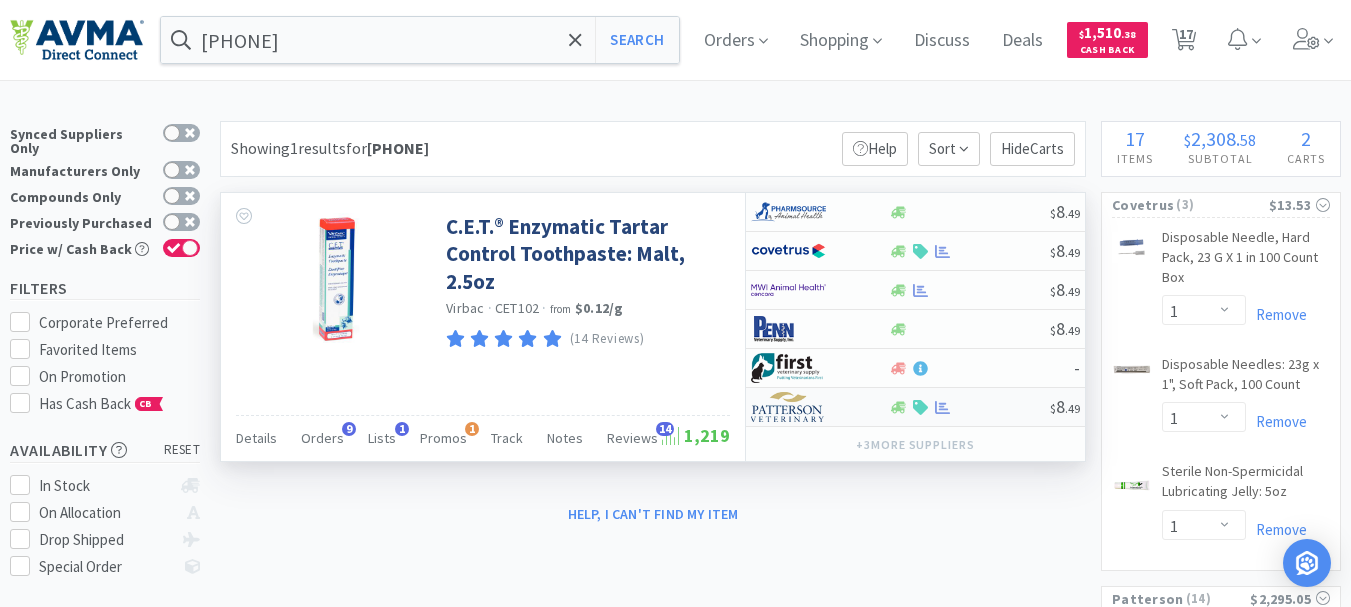 click at bounding box center (788, 407) 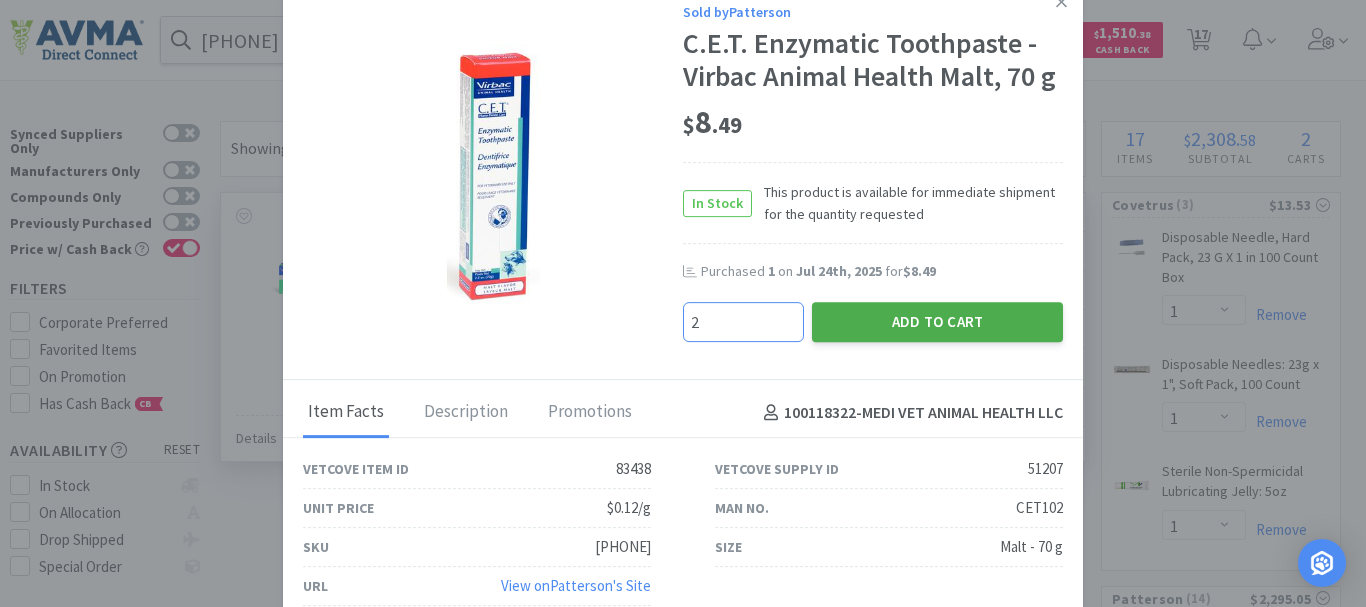 type on "2" 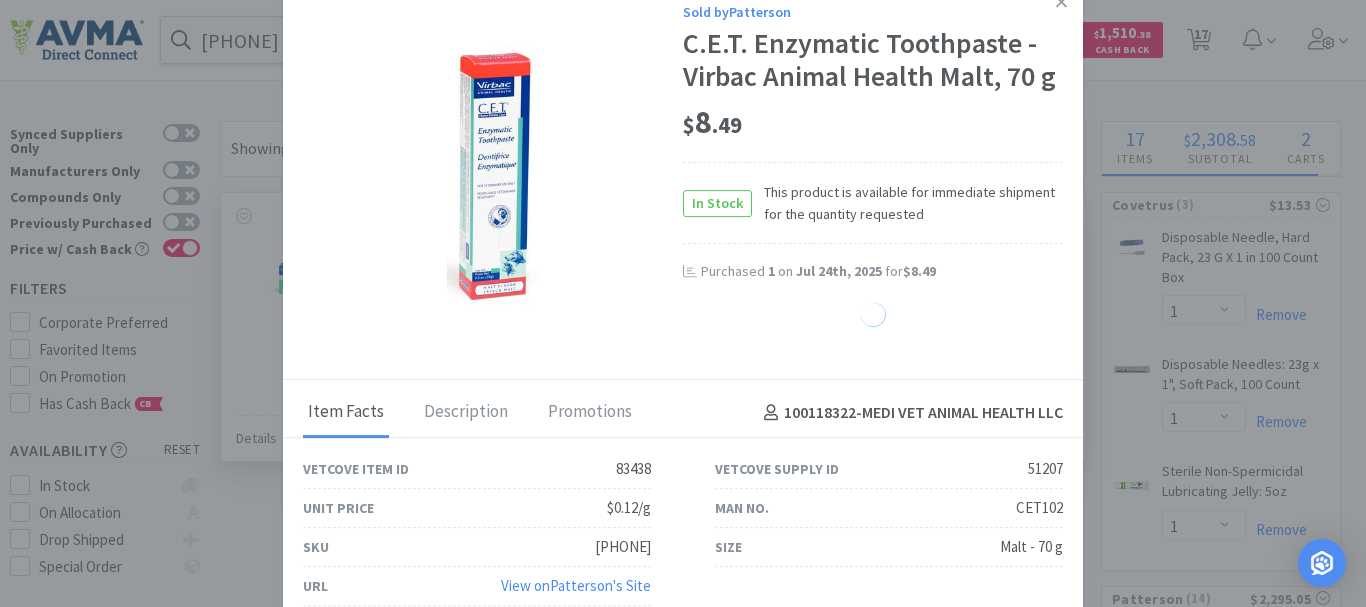 select on "2" 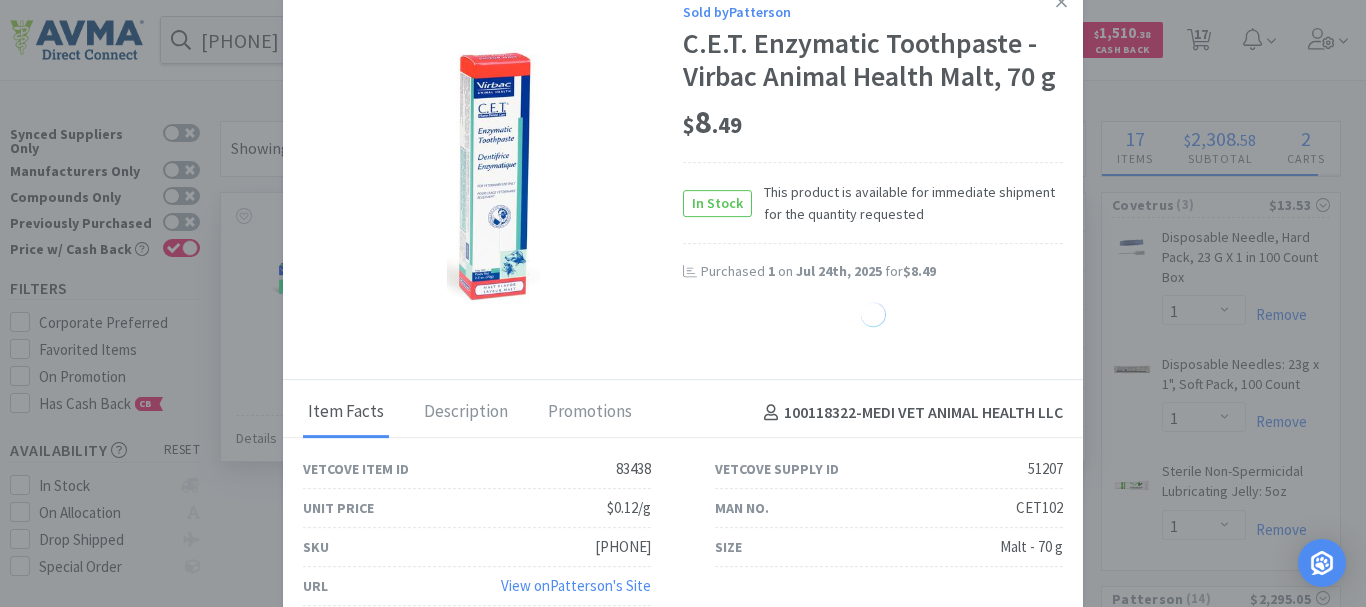 select on "1" 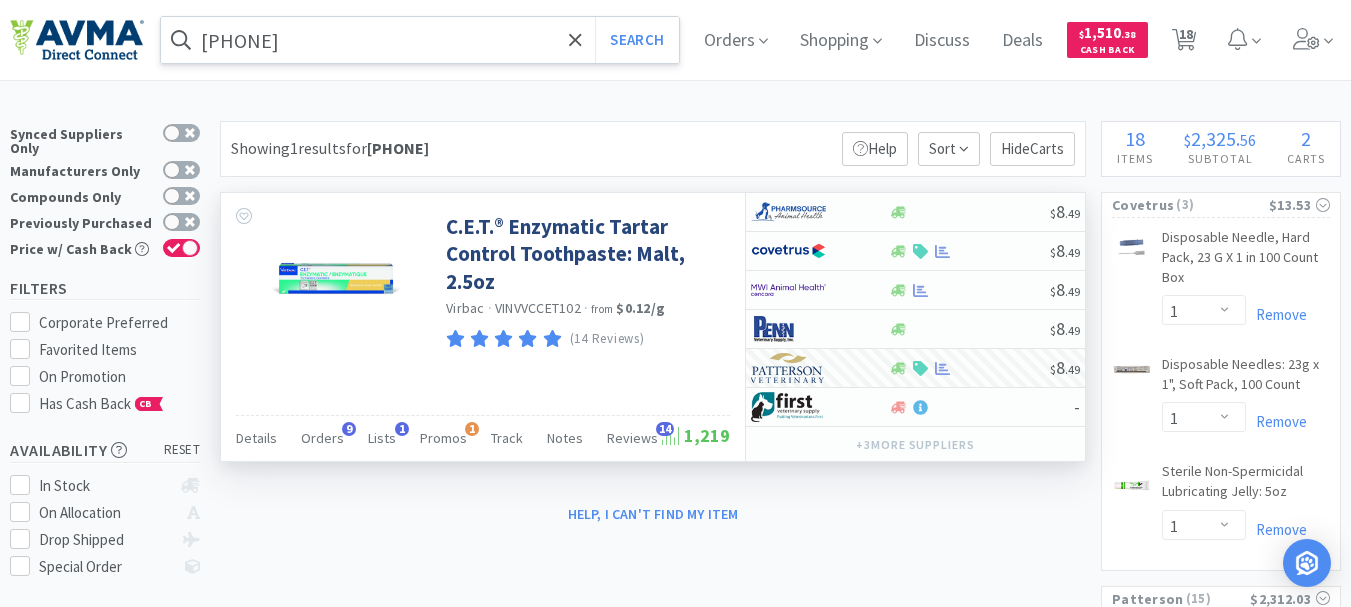 click on "[PHONE]" at bounding box center [420, 40] 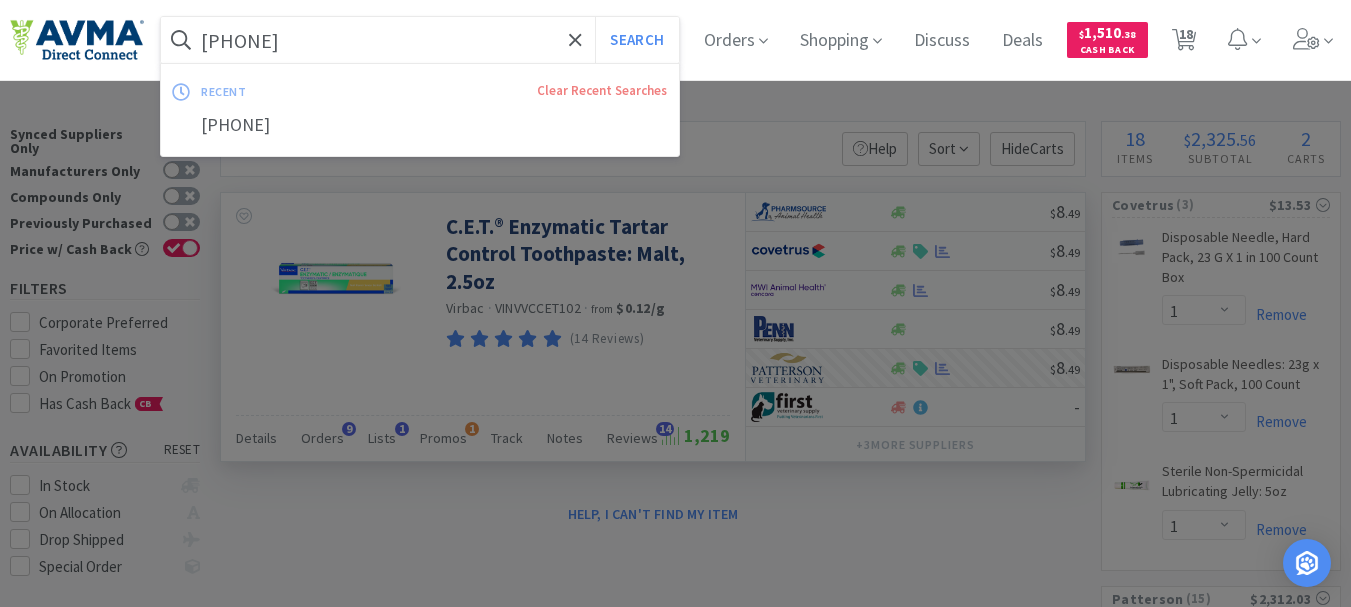paste on "33" 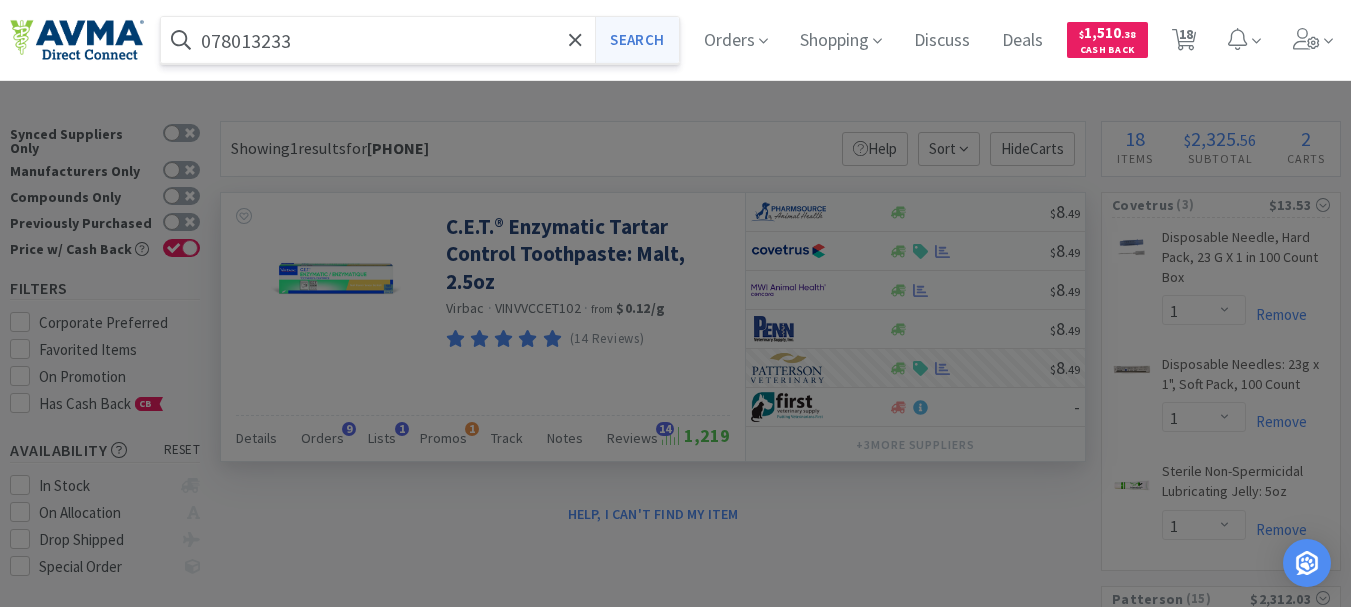 click on "Search" at bounding box center [636, 40] 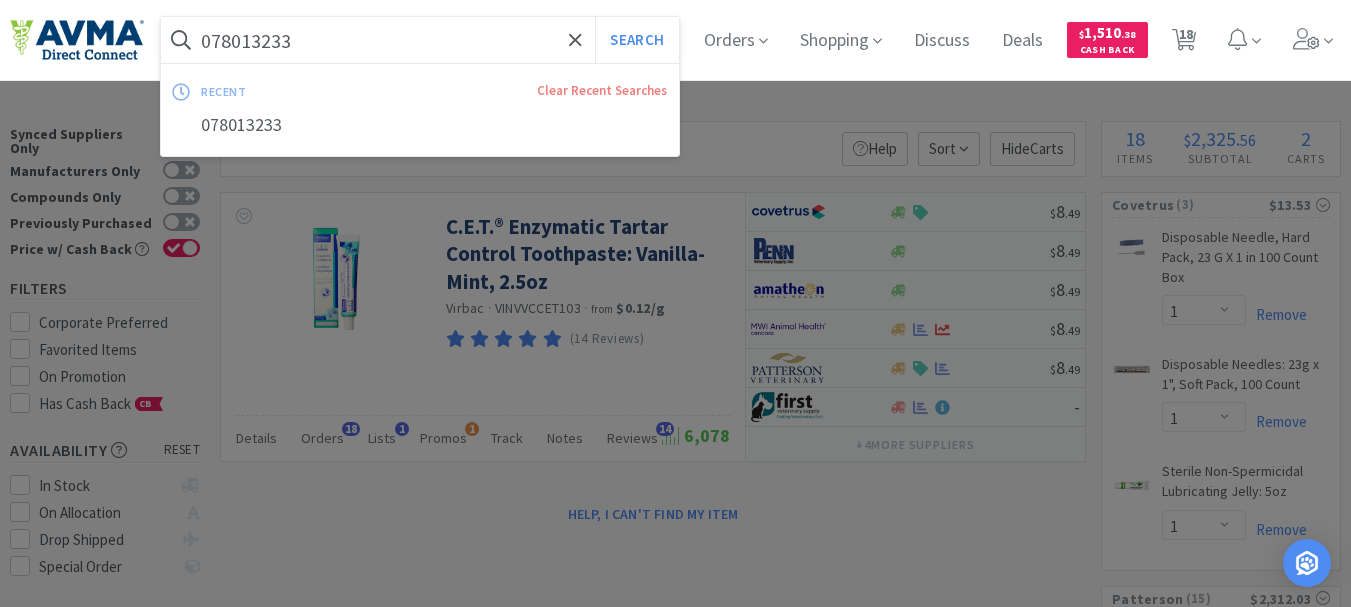 click on "078013233" at bounding box center [420, 40] 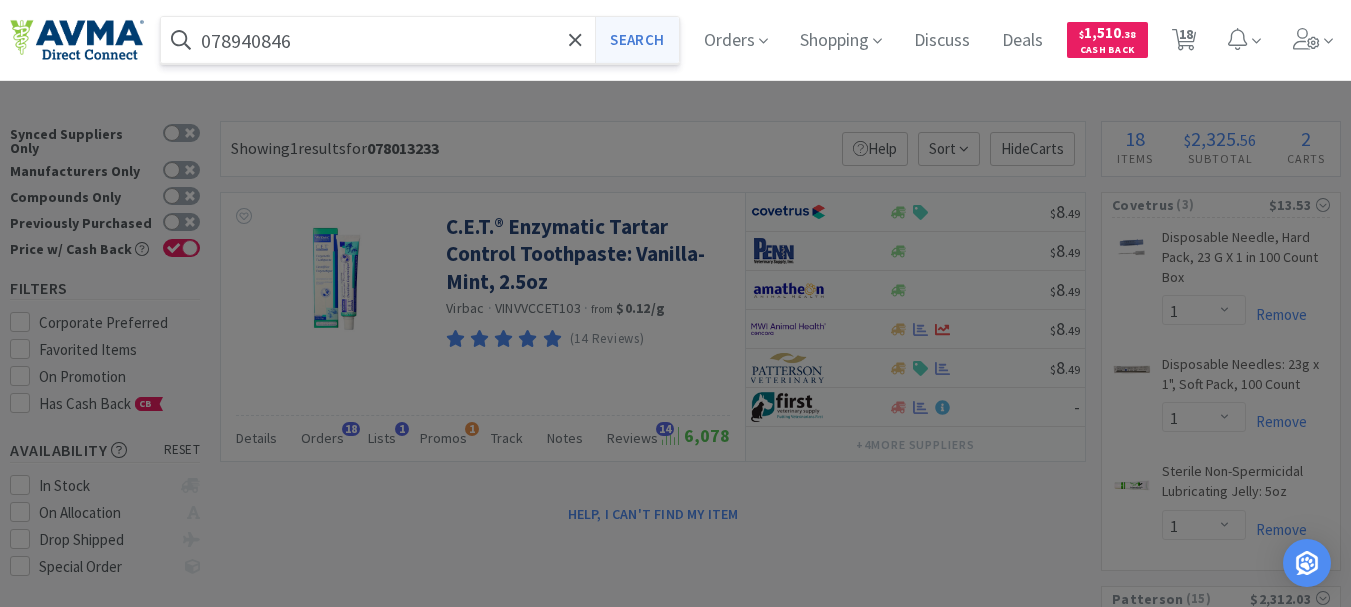 type on "078940846" 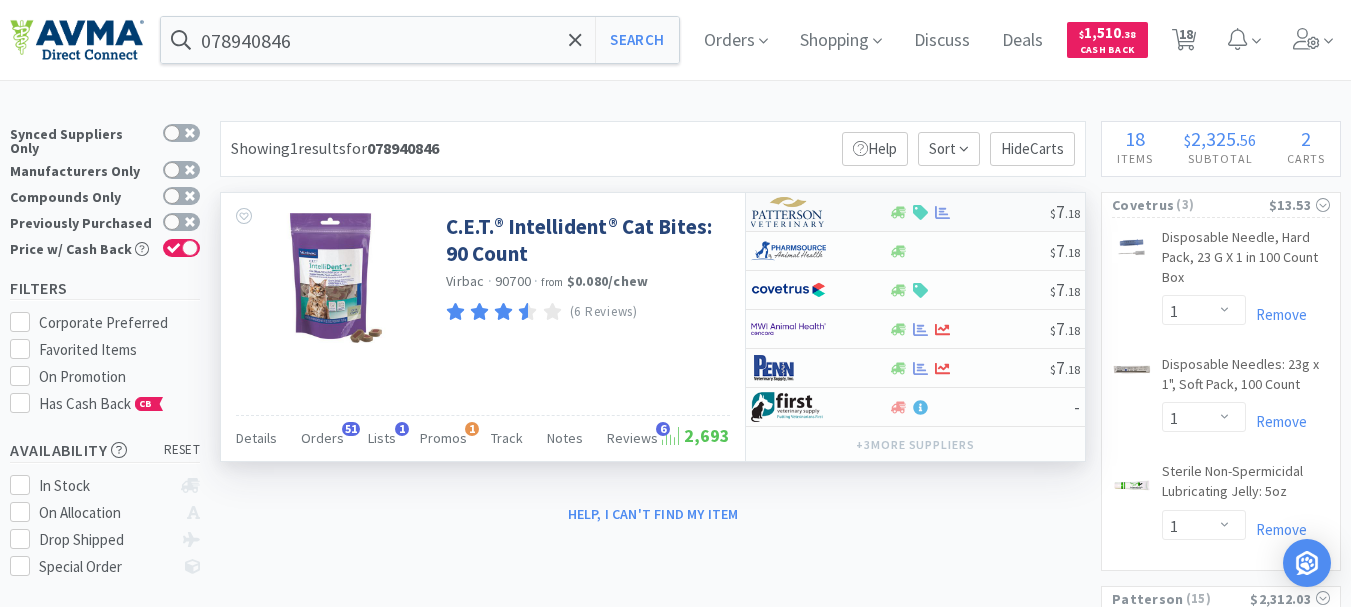 click at bounding box center [788, 212] 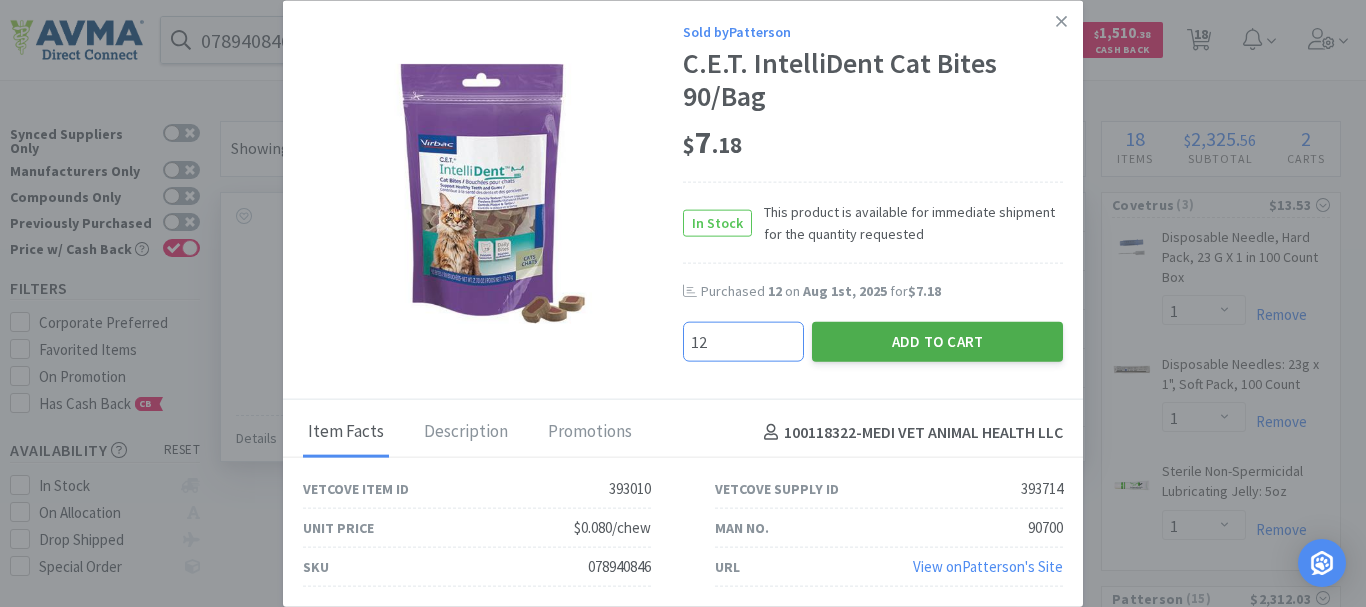 type on "12" 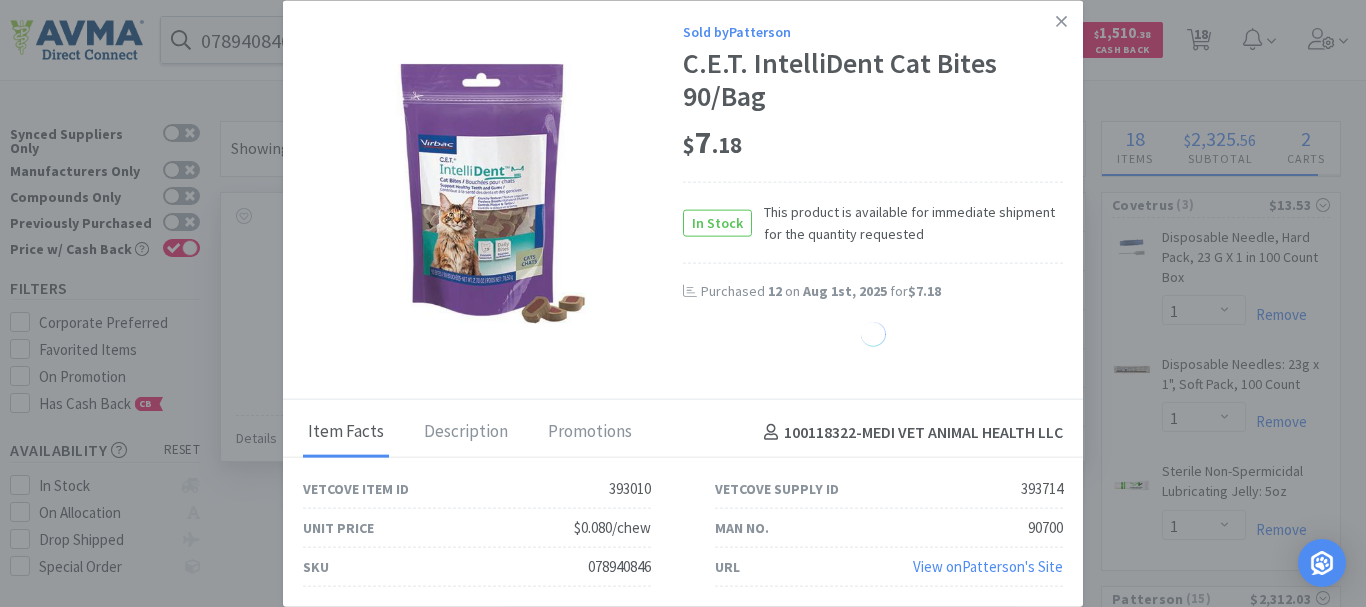 select on "12" 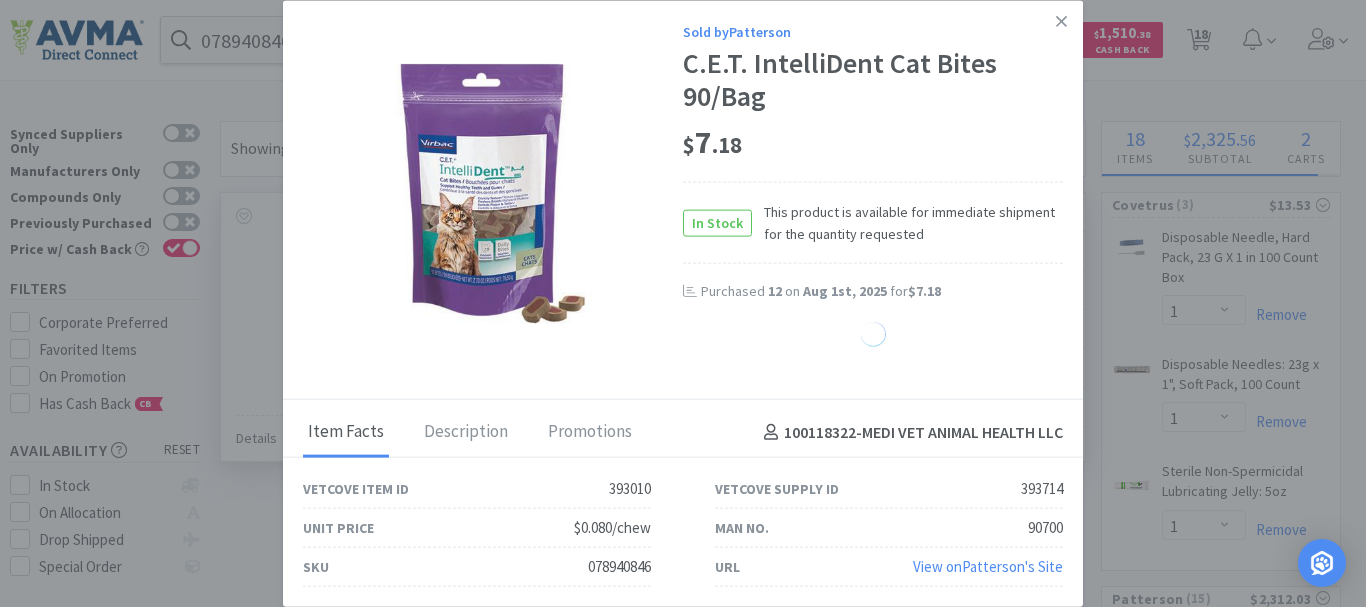 select on "1" 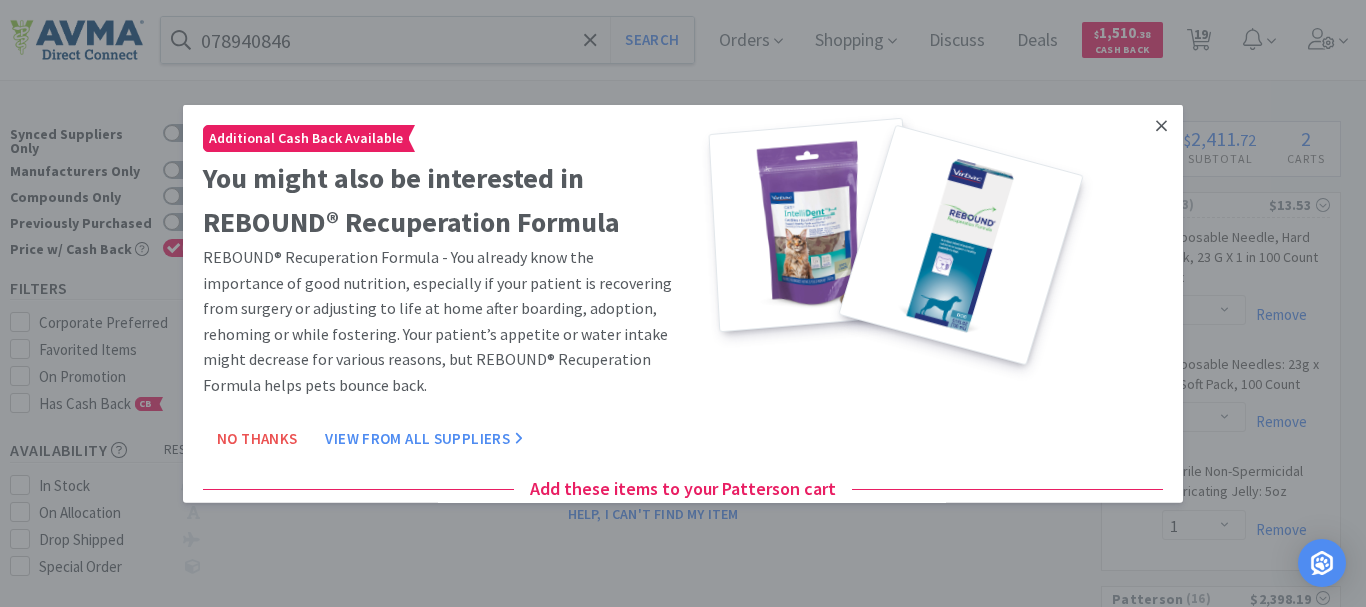 click 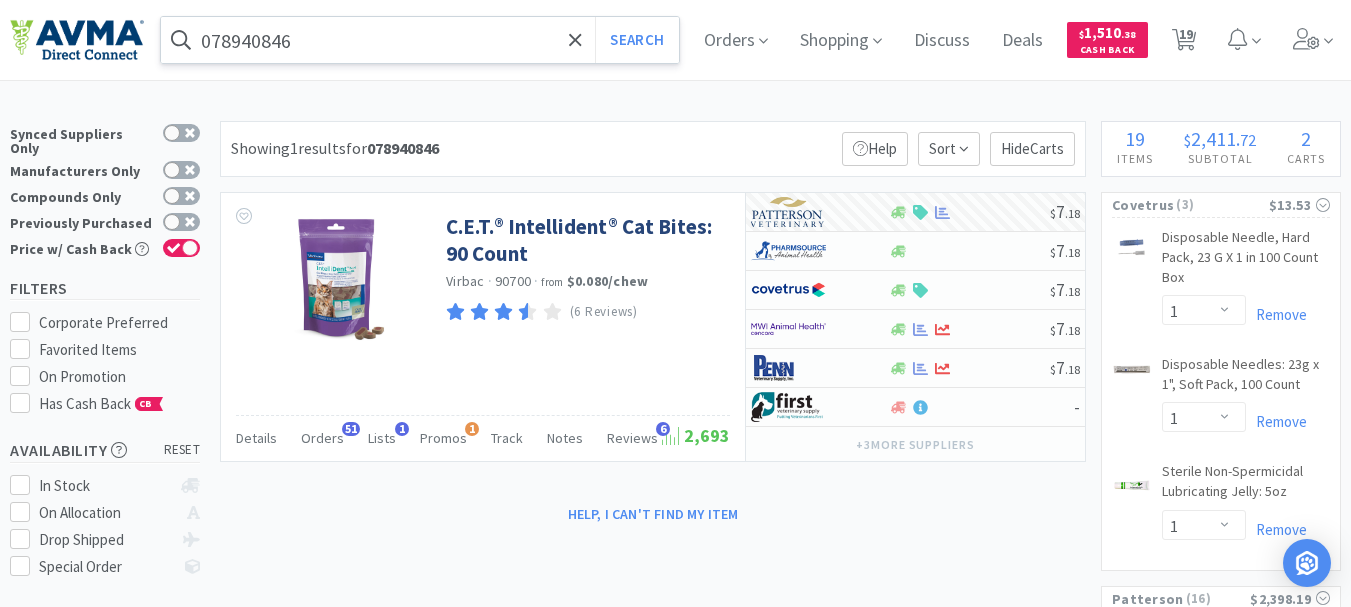 click on "078940846" at bounding box center [420, 40] 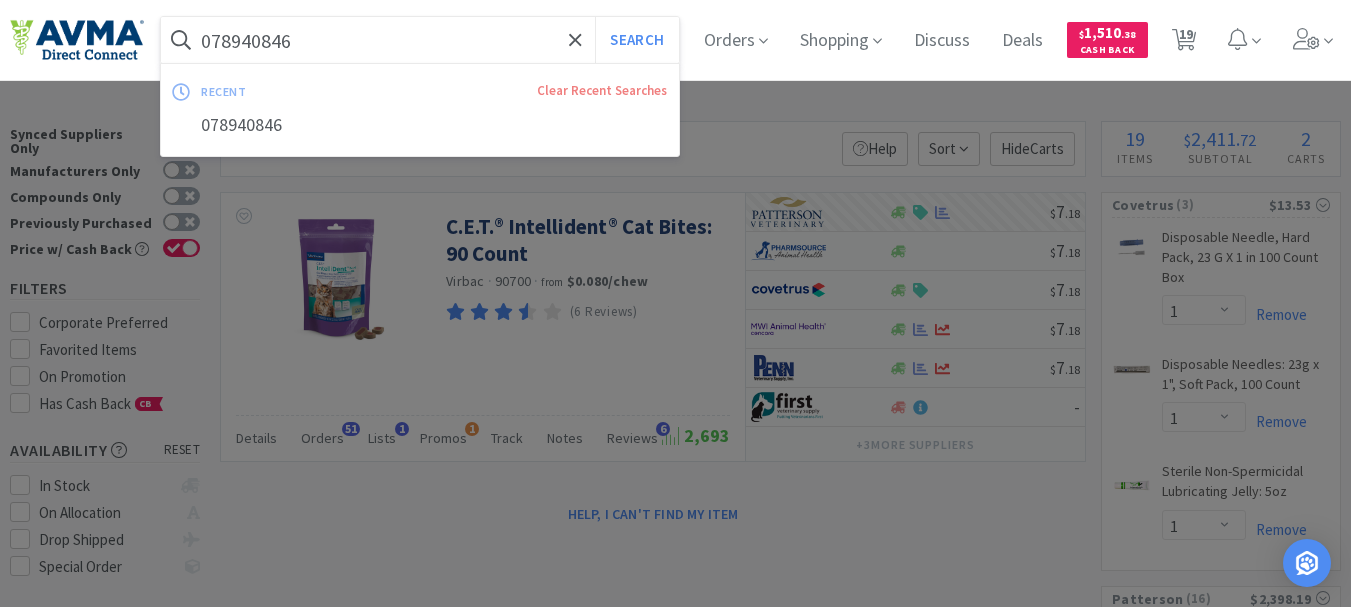 paste on "34204" 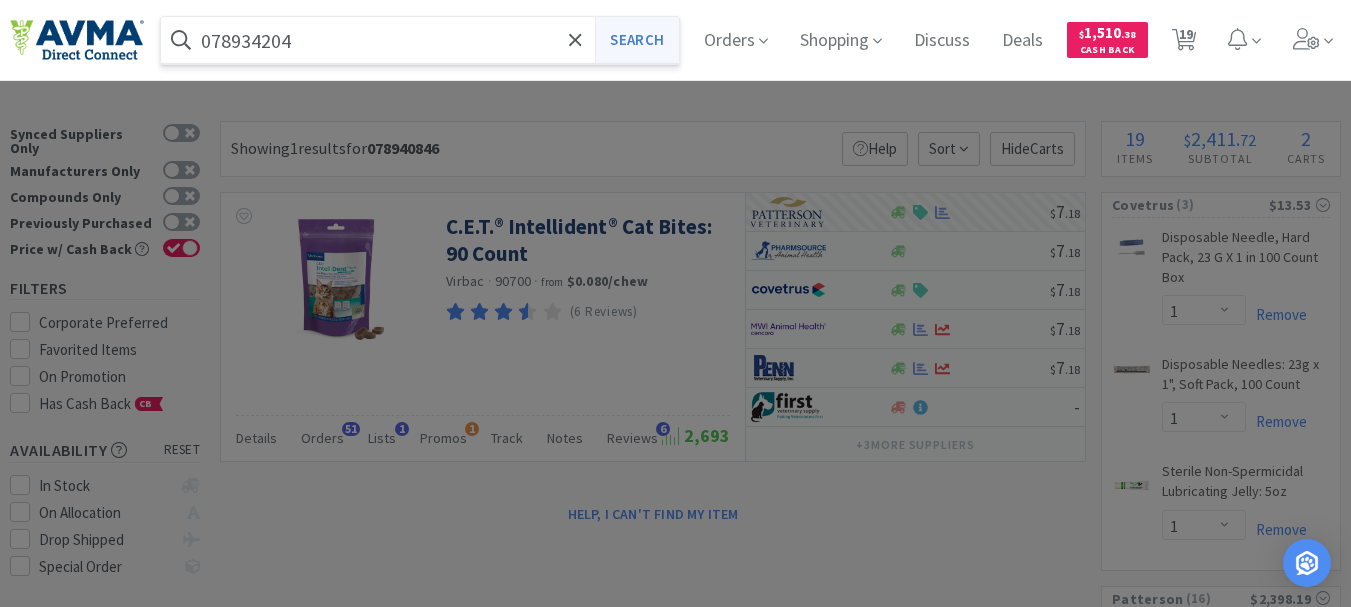 type on "078934204" 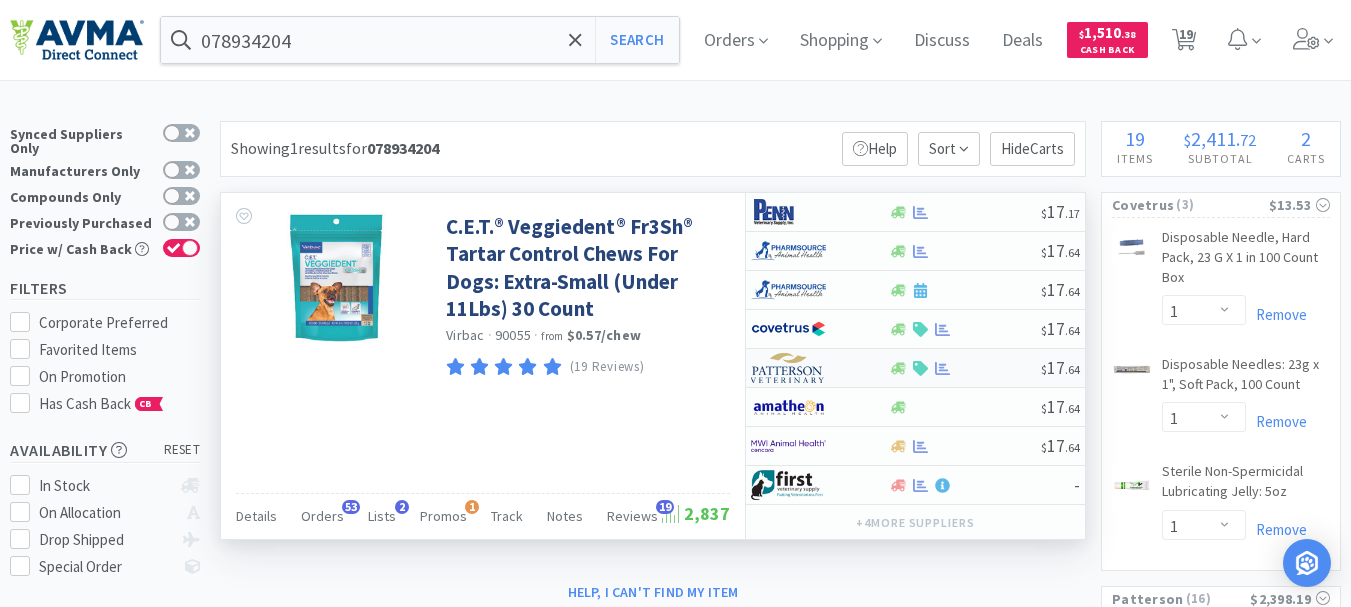 click at bounding box center [788, 368] 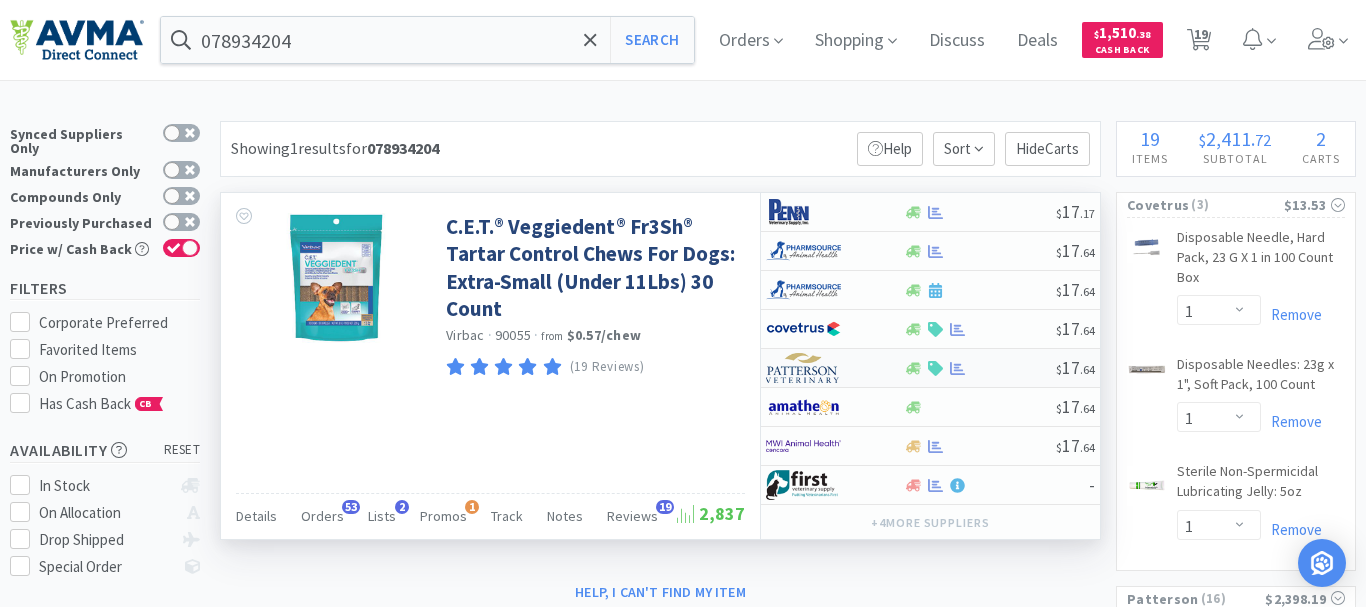 select on "1" 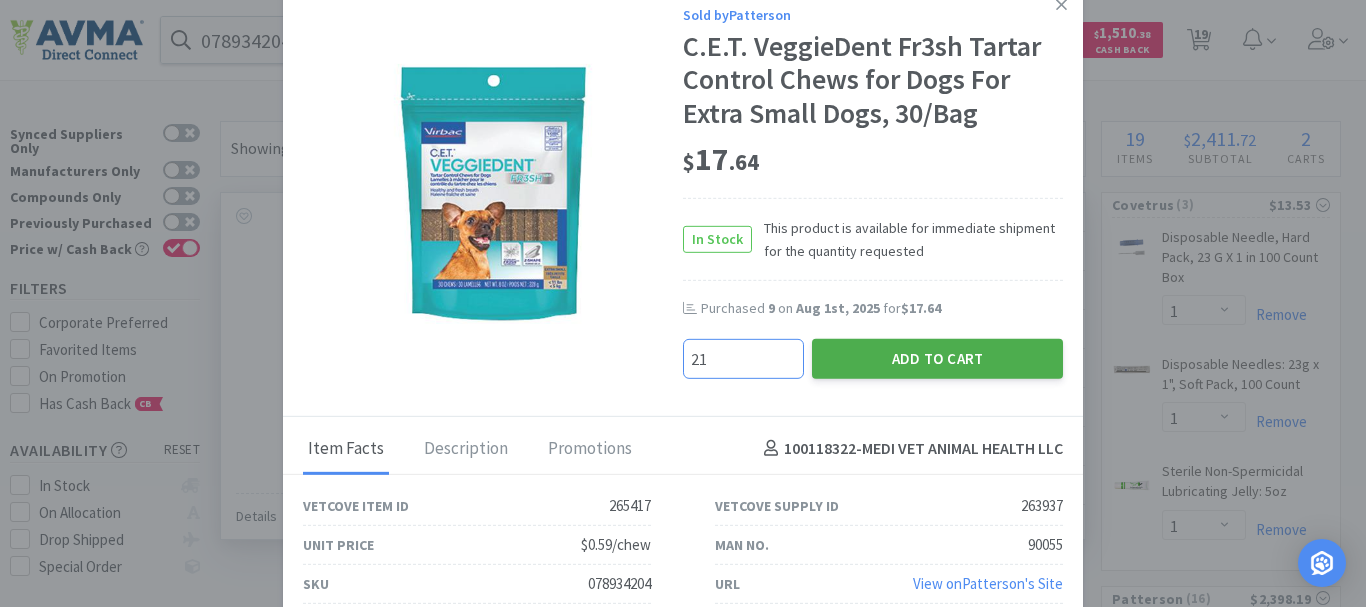 type on "21" 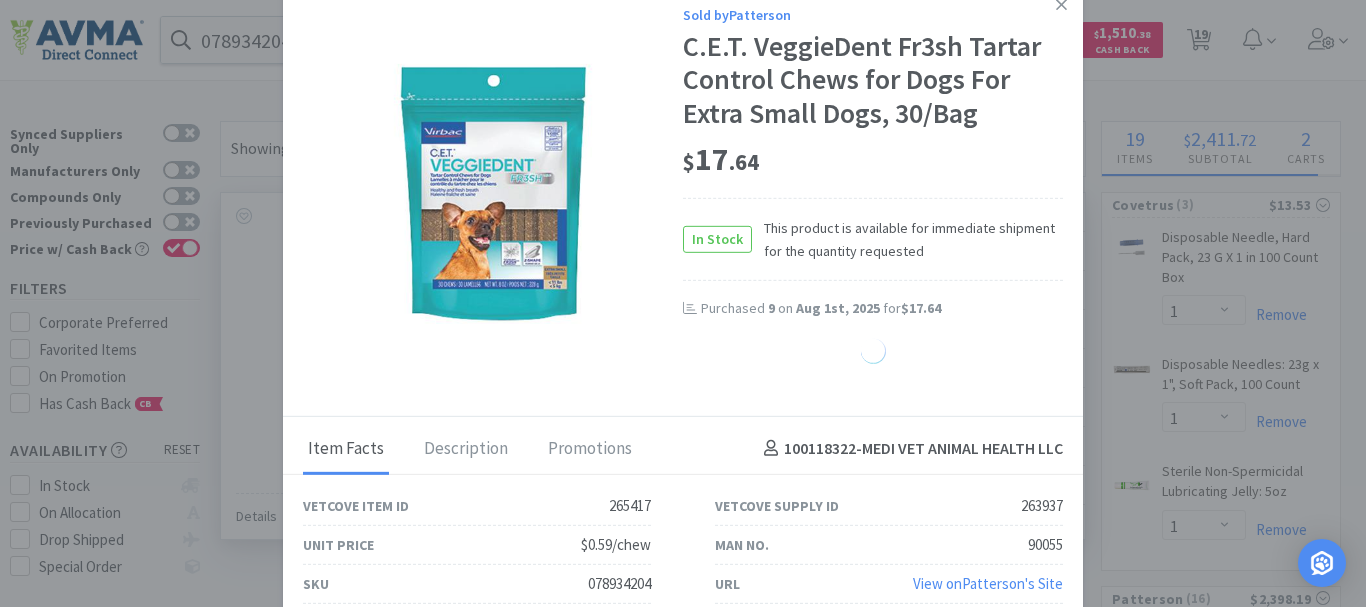 select on "21" 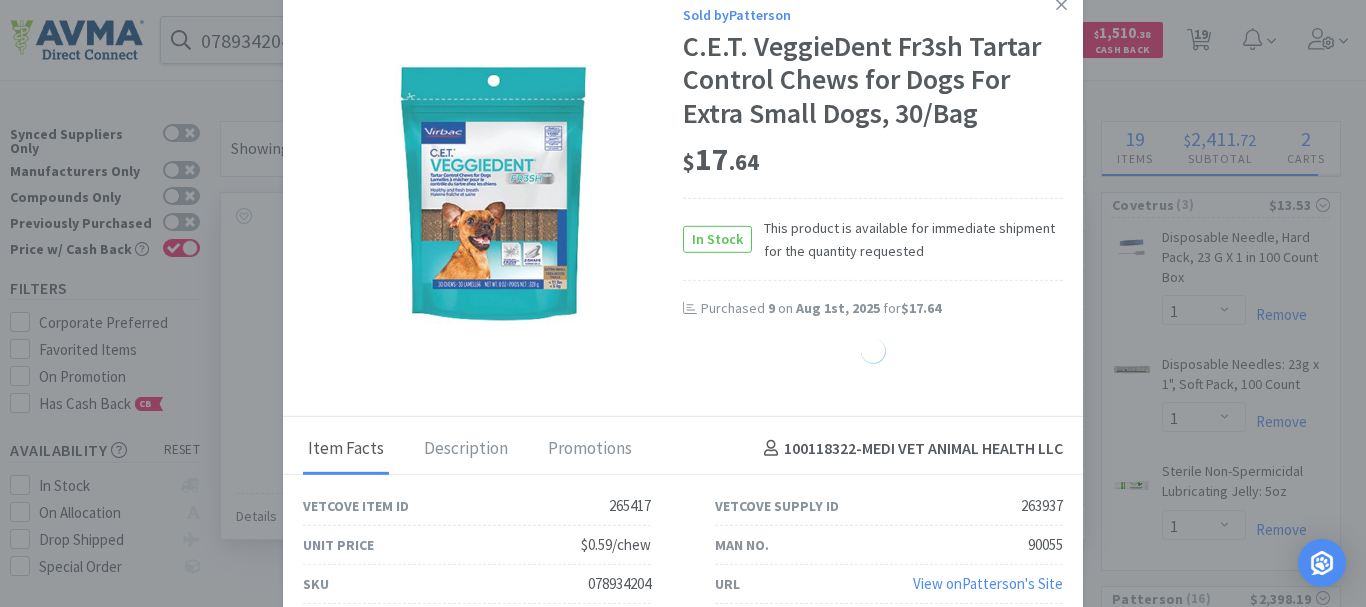select on "1" 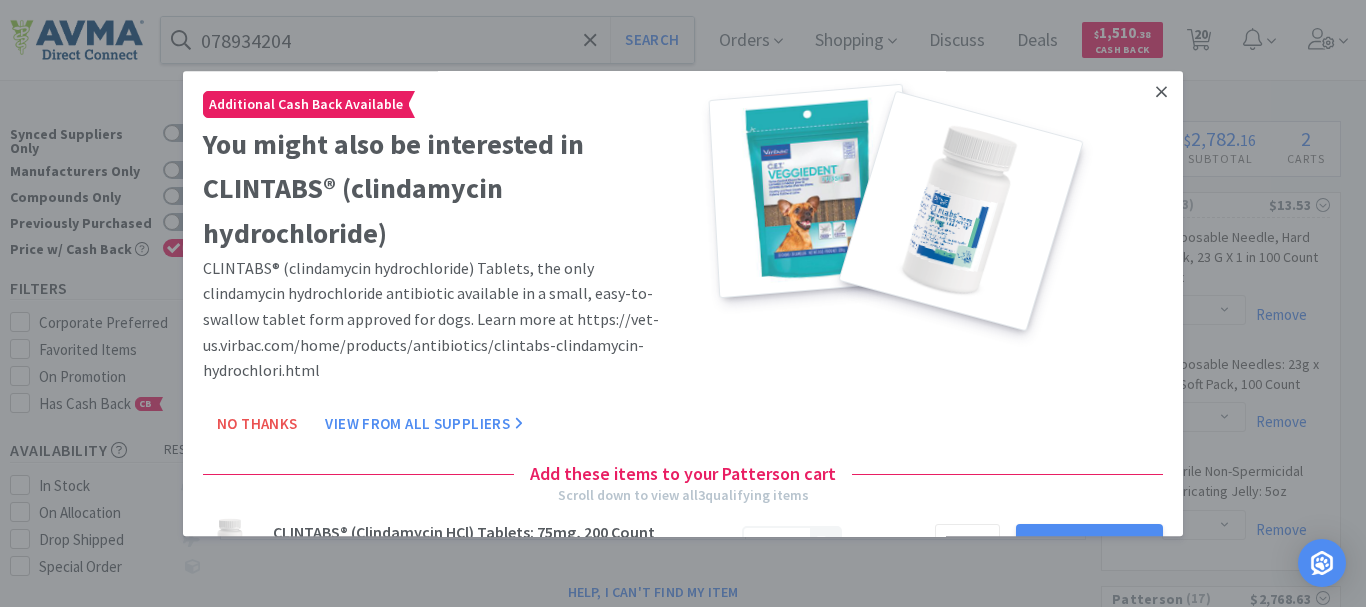 click 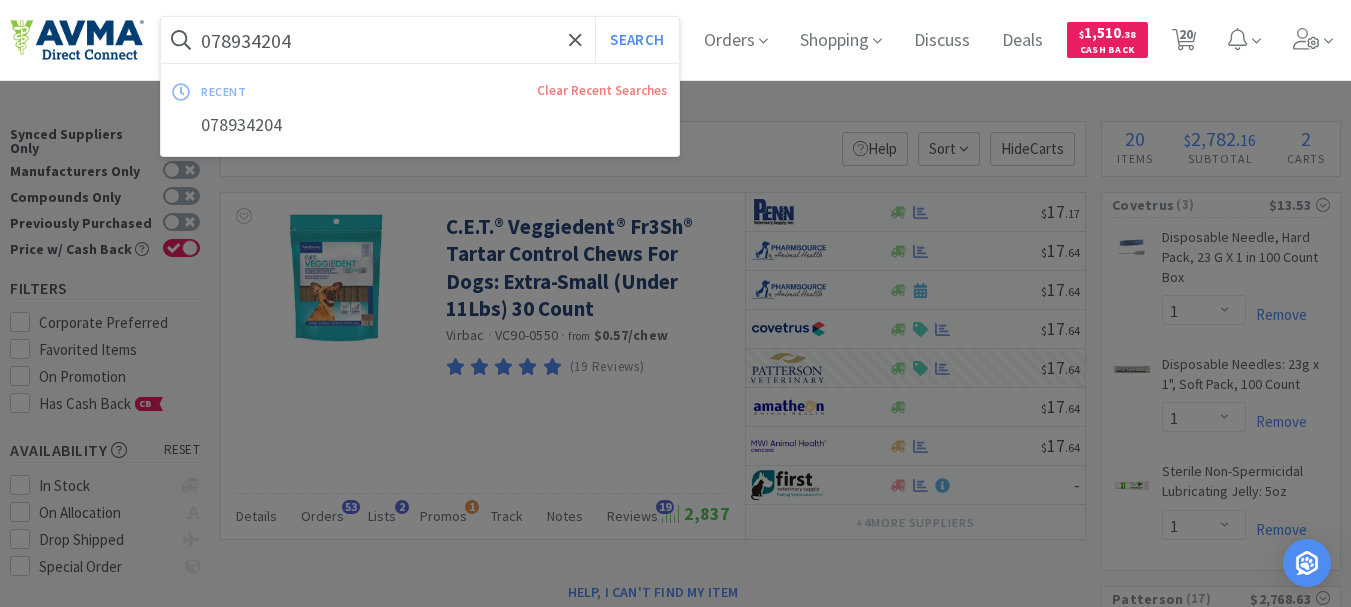 click on "078934204" at bounding box center [420, 40] 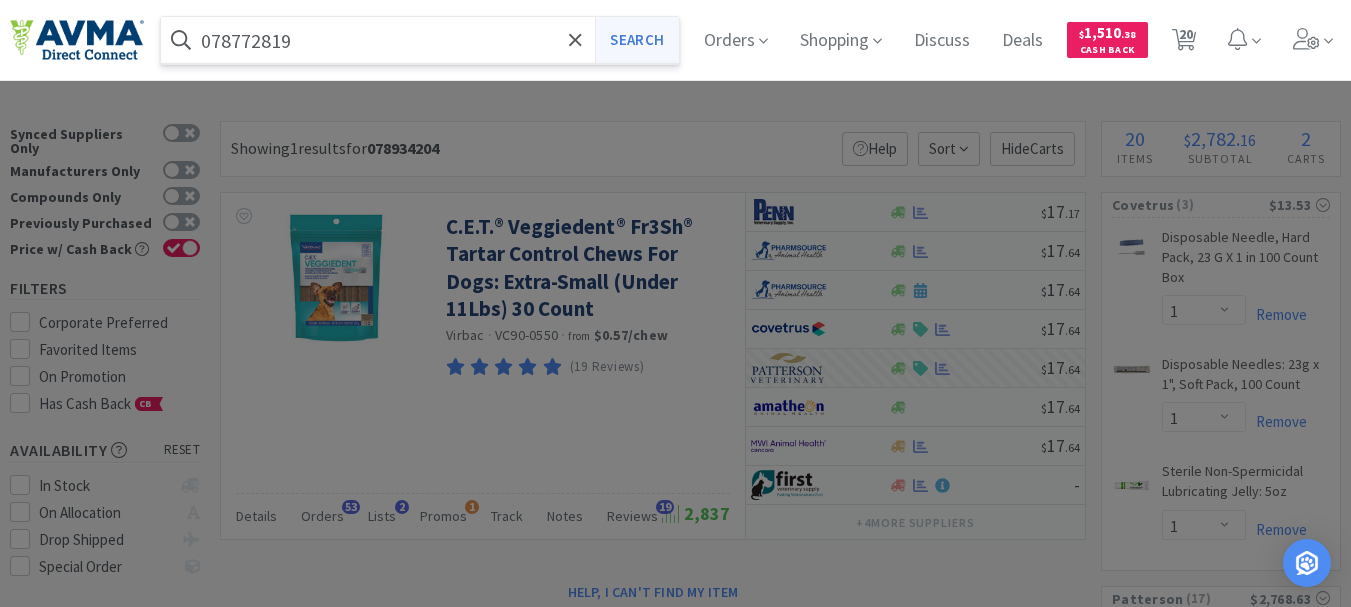 type on "078772819" 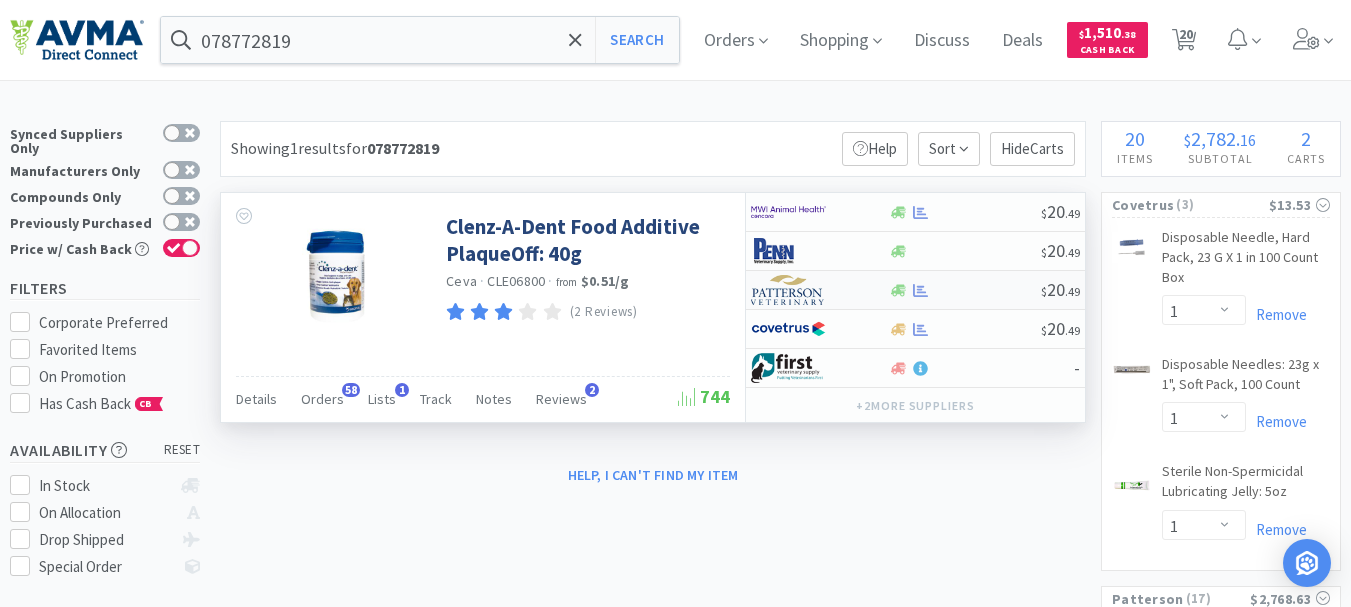 click at bounding box center (788, 290) 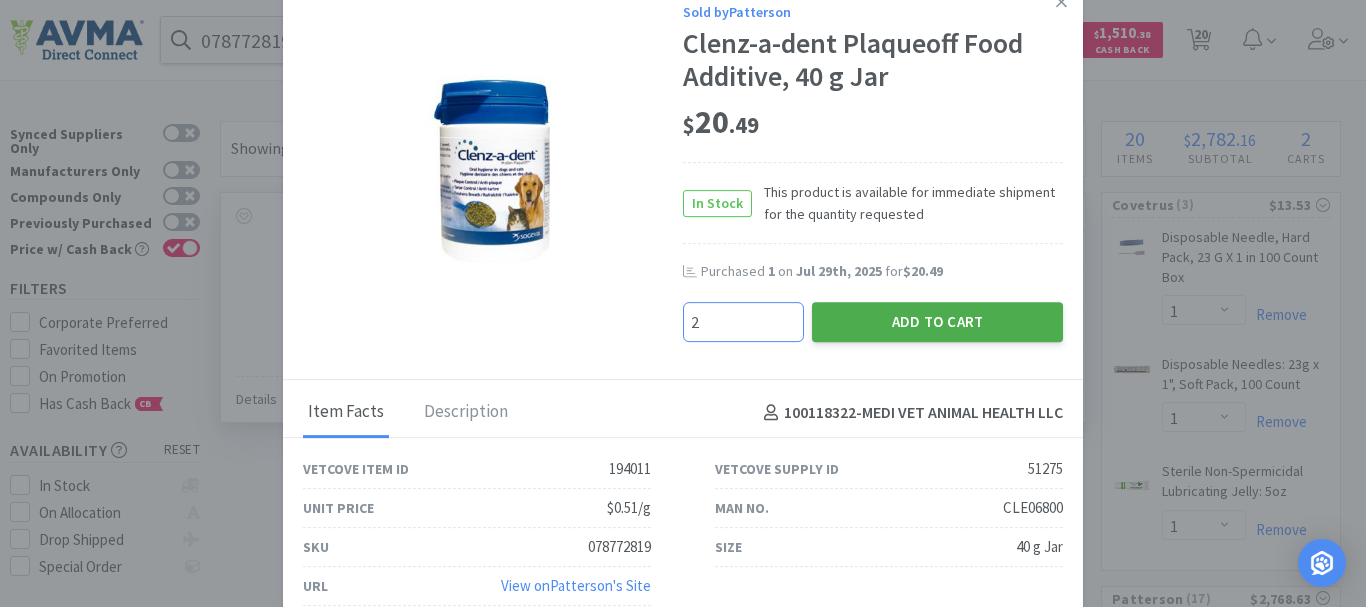 type on "2" 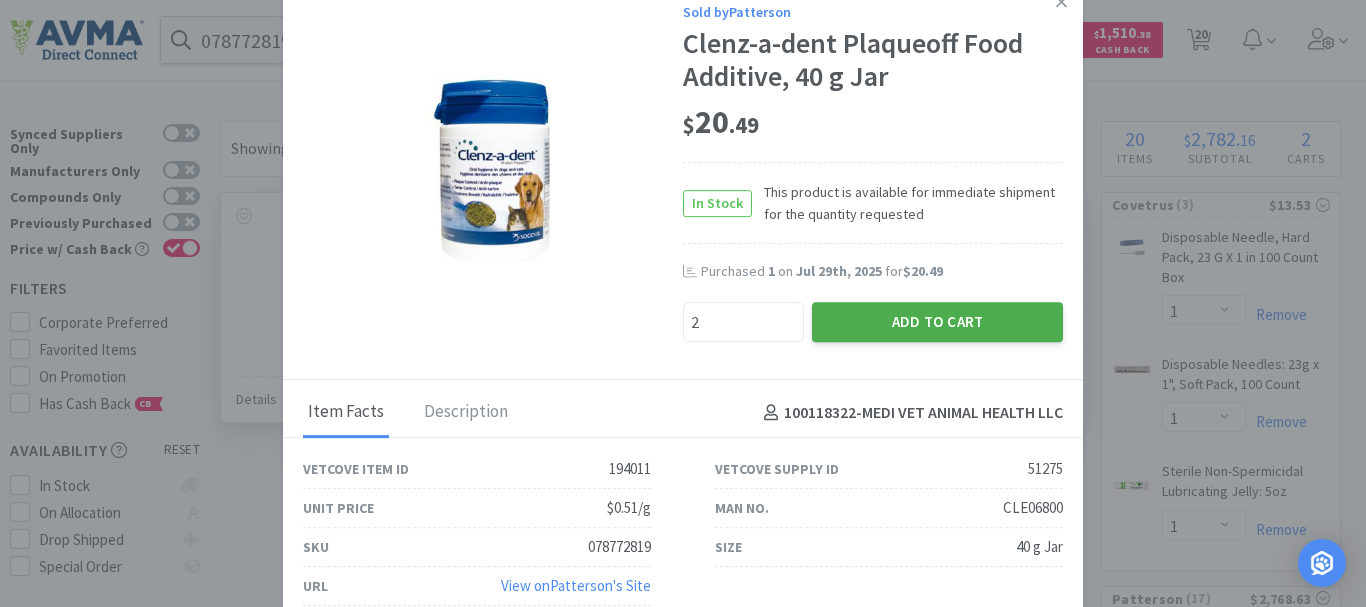 click on "Add to Cart" at bounding box center (937, 322) 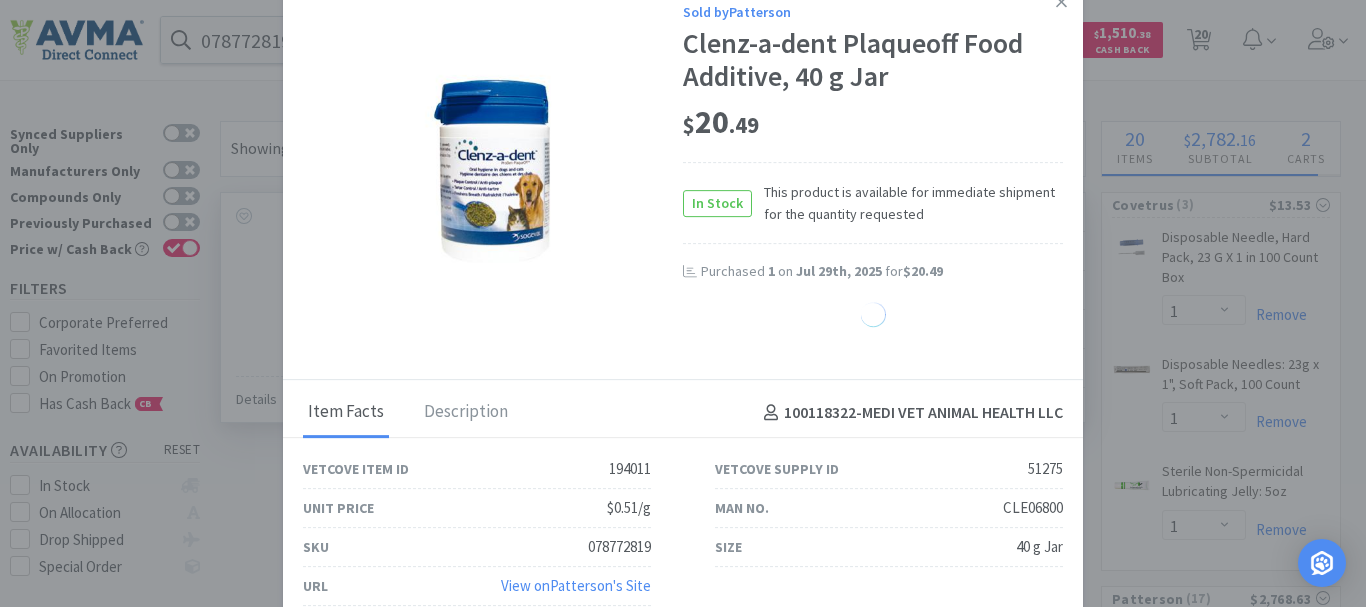 select on "2" 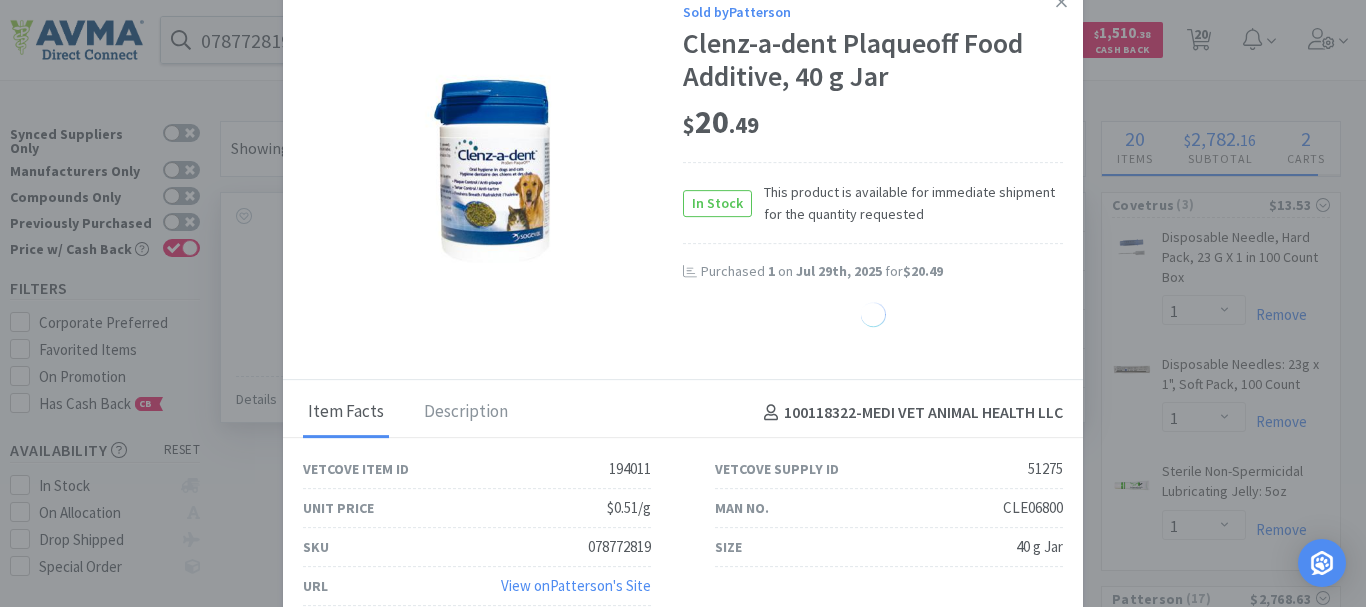 select on "1" 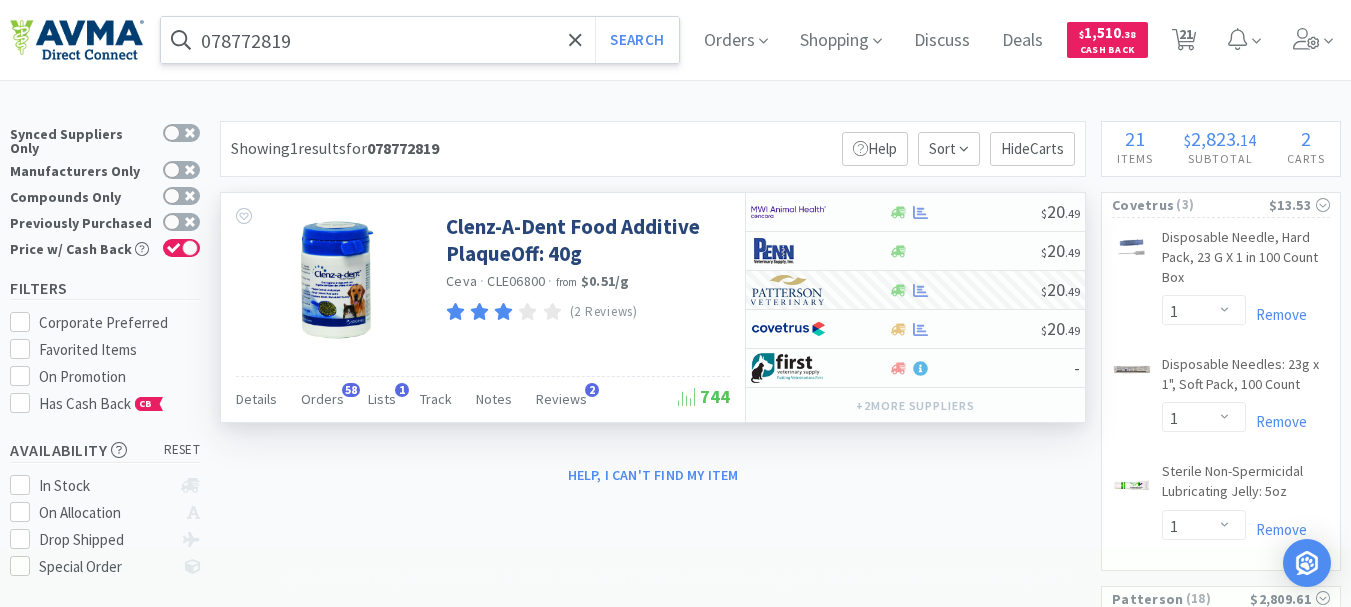 click on "078772819" at bounding box center (420, 40) 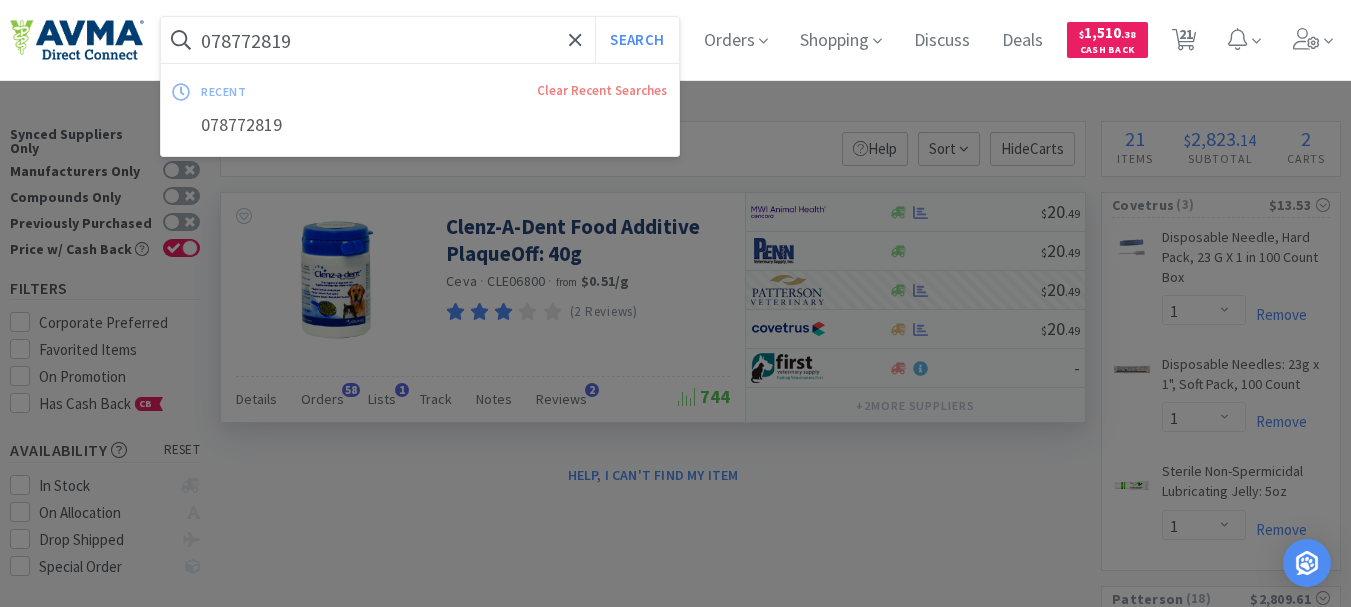 paste on "876755" 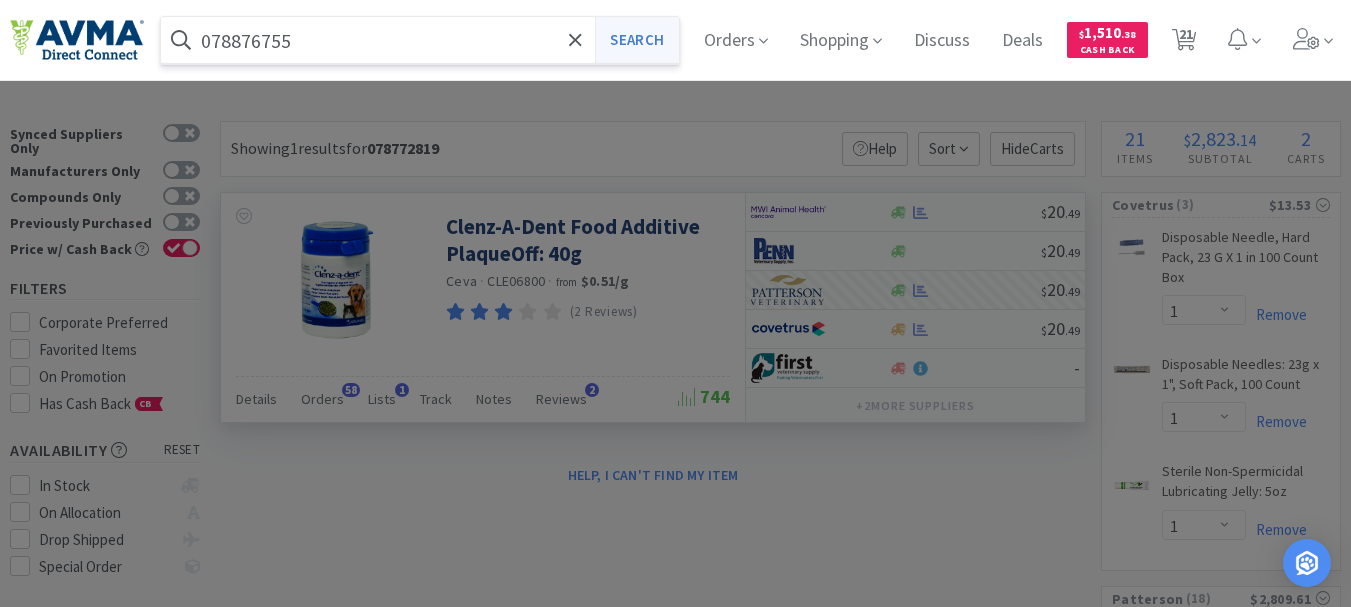 type on "078876755" 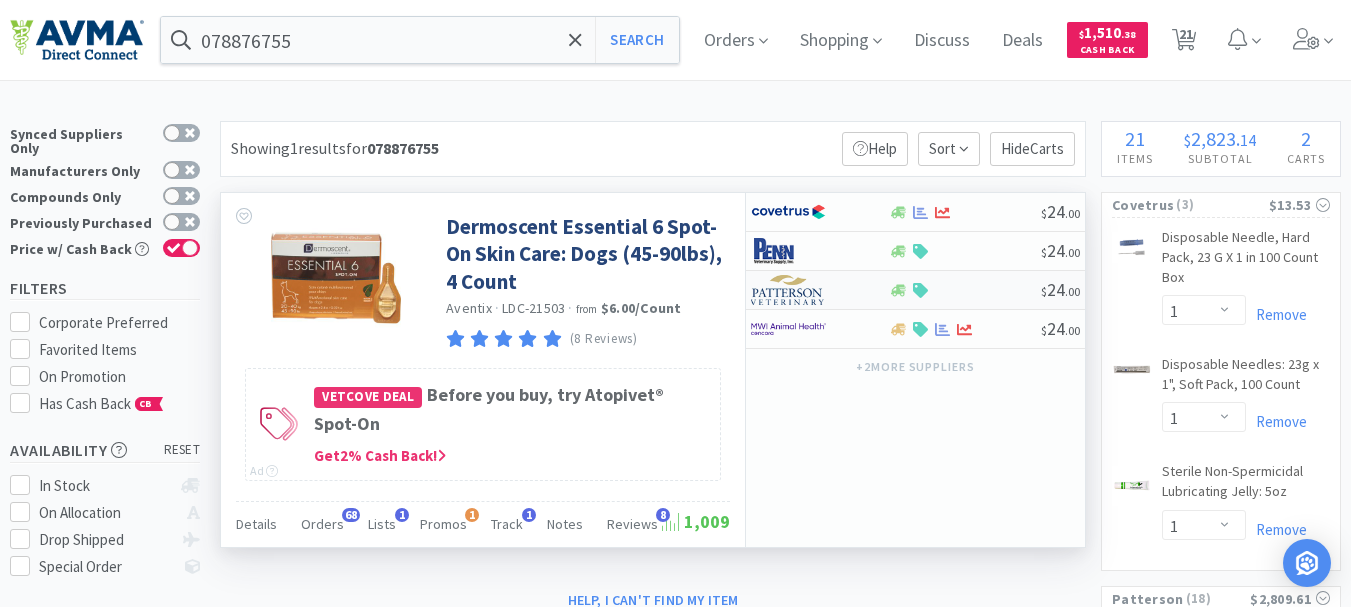 click at bounding box center [788, 290] 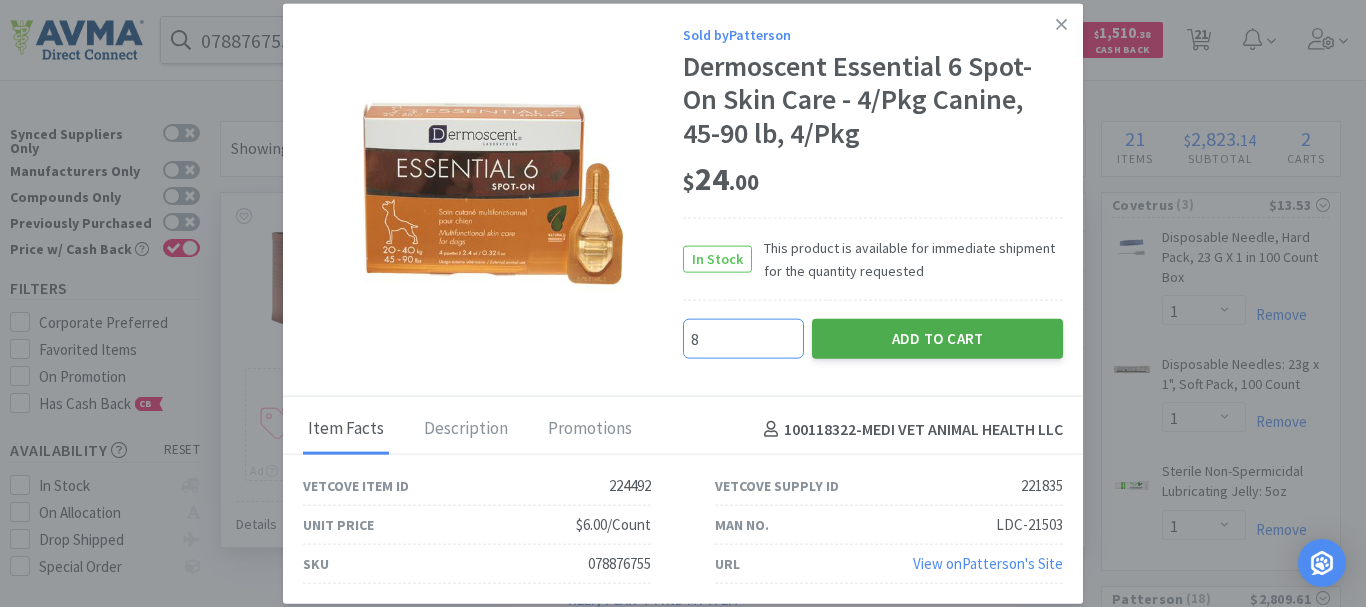 type on "8" 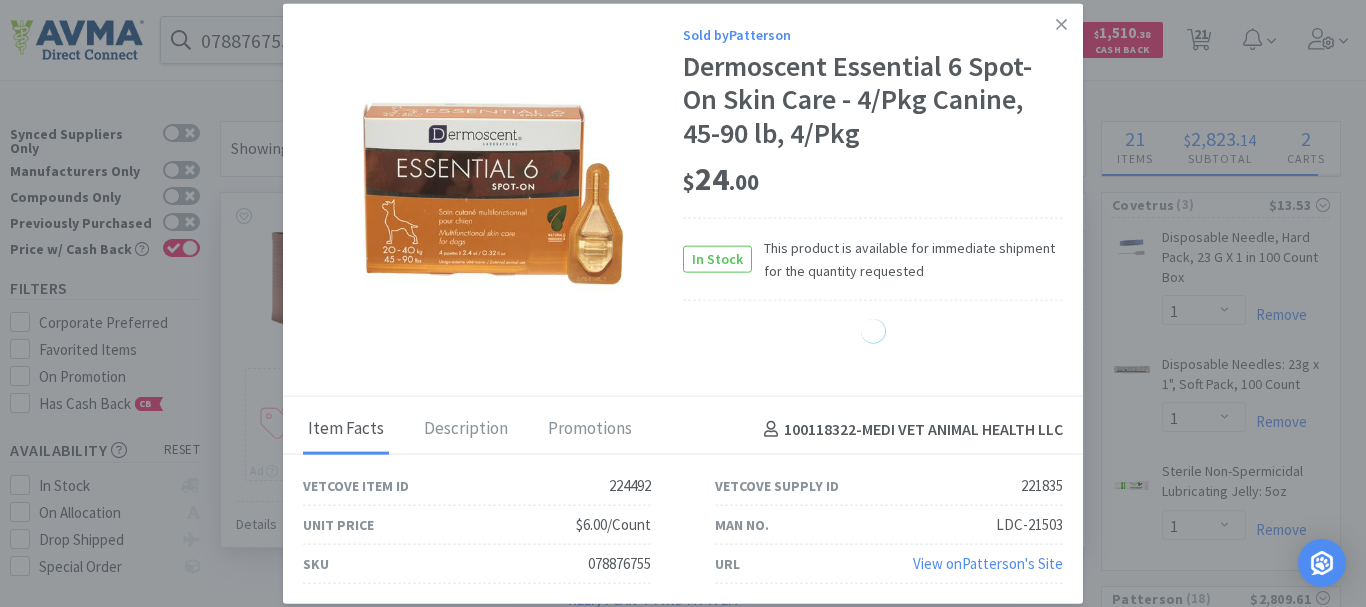 select on "8" 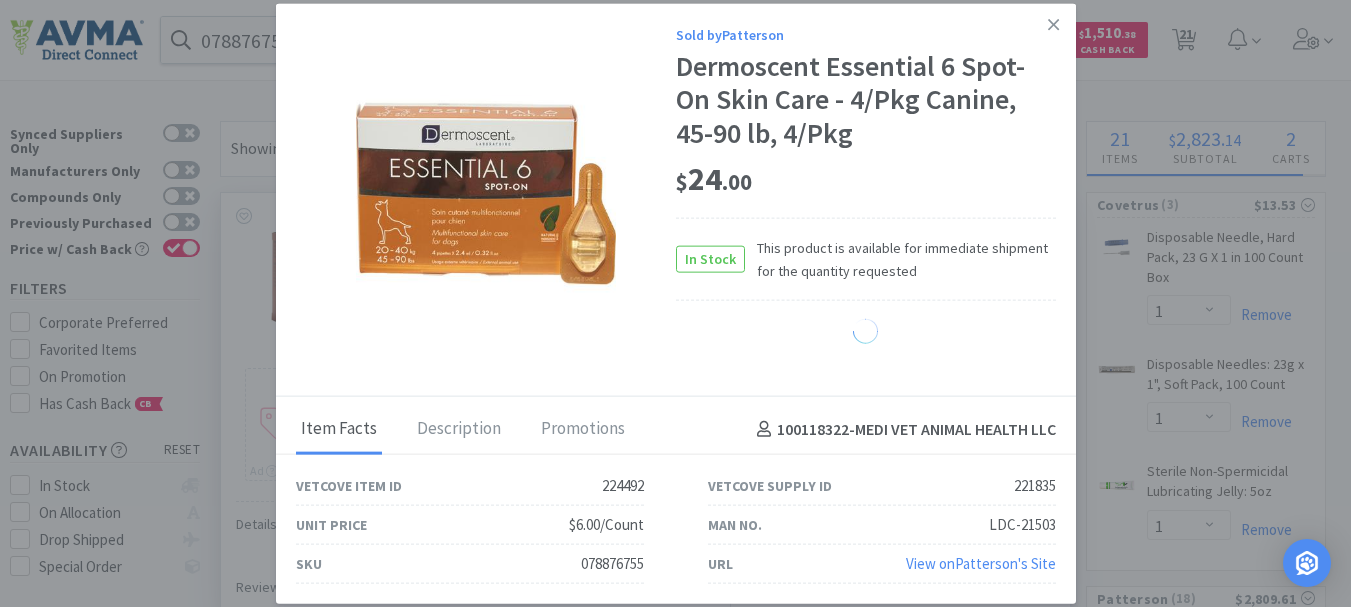select on "1" 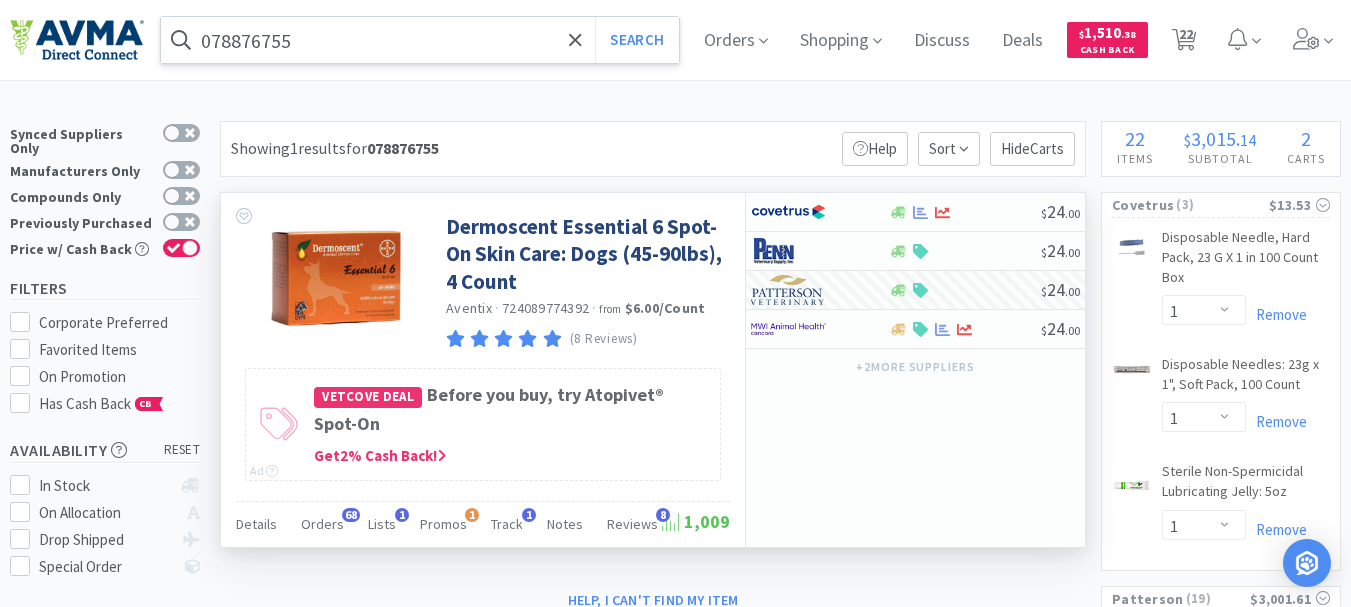 click on "078876755" at bounding box center [420, 40] 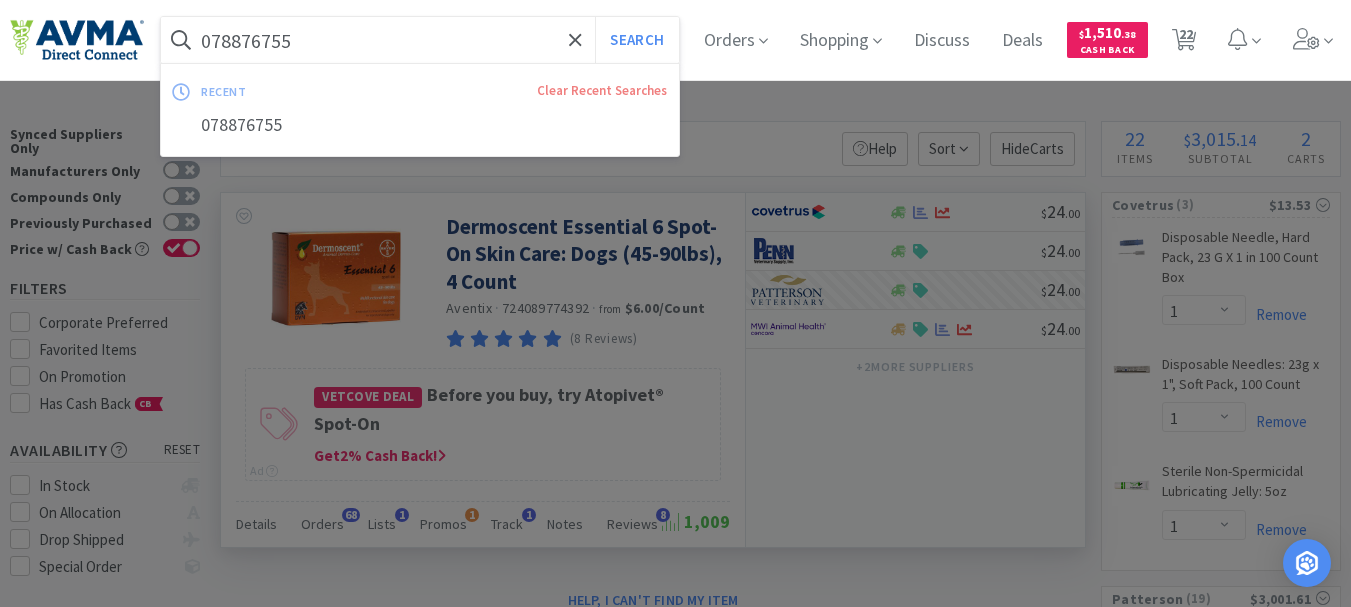 paste on "81671" 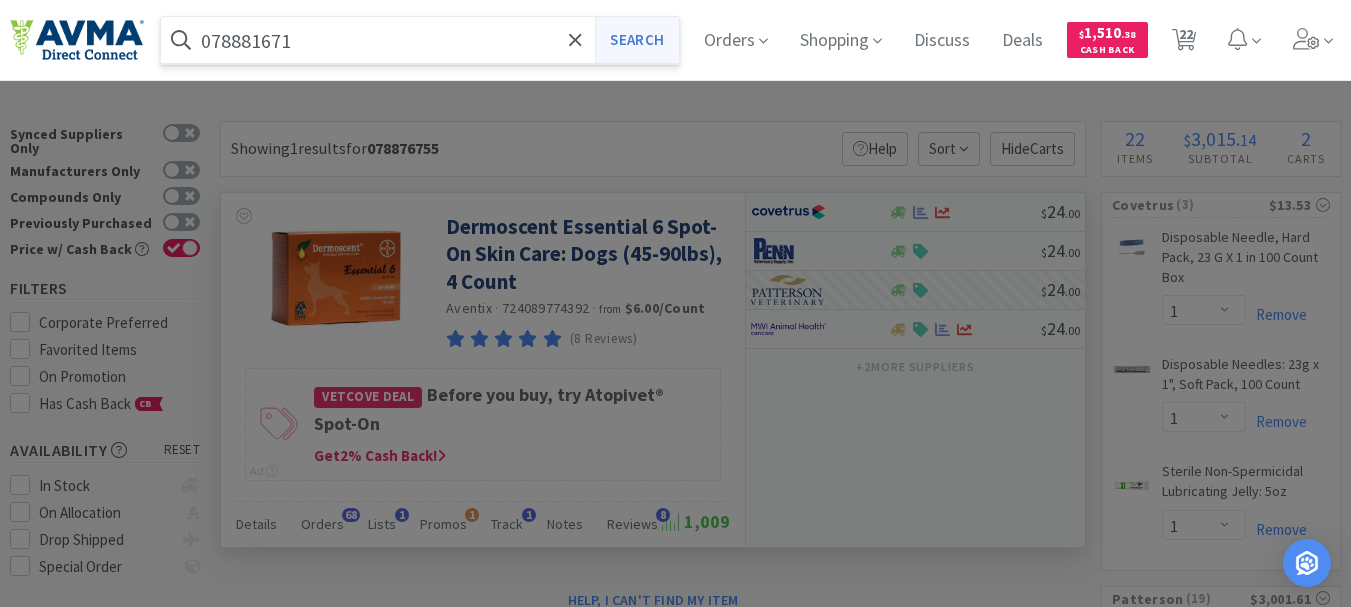type on "078881671" 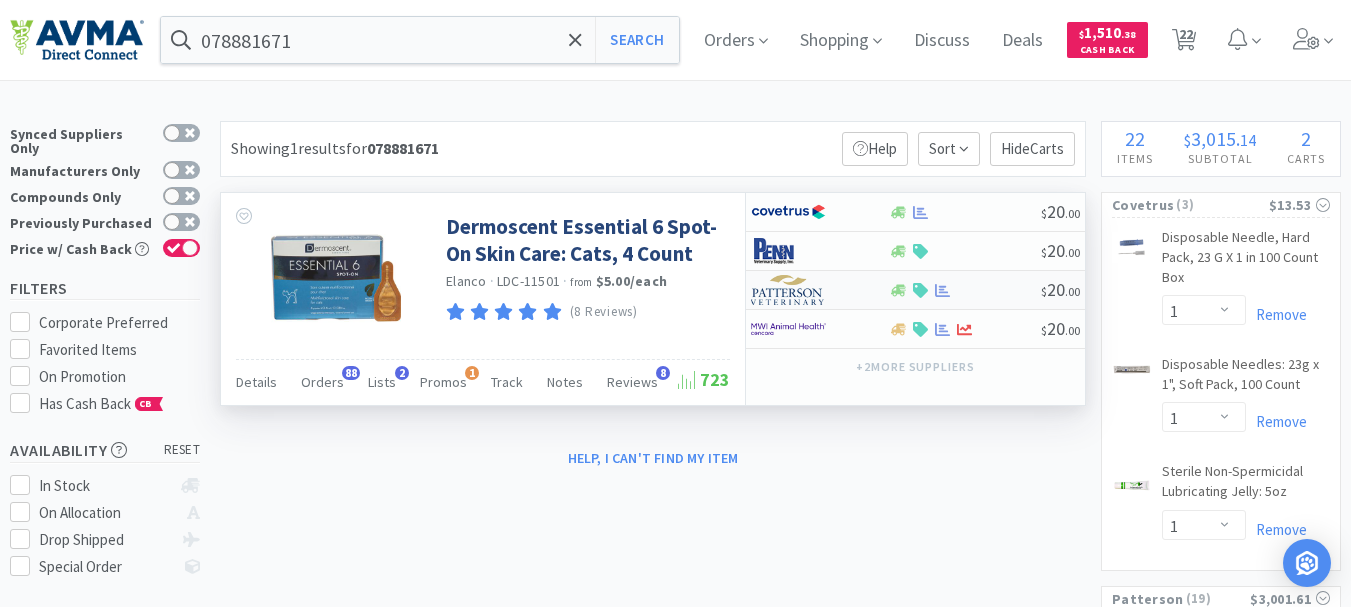 click at bounding box center (788, 290) 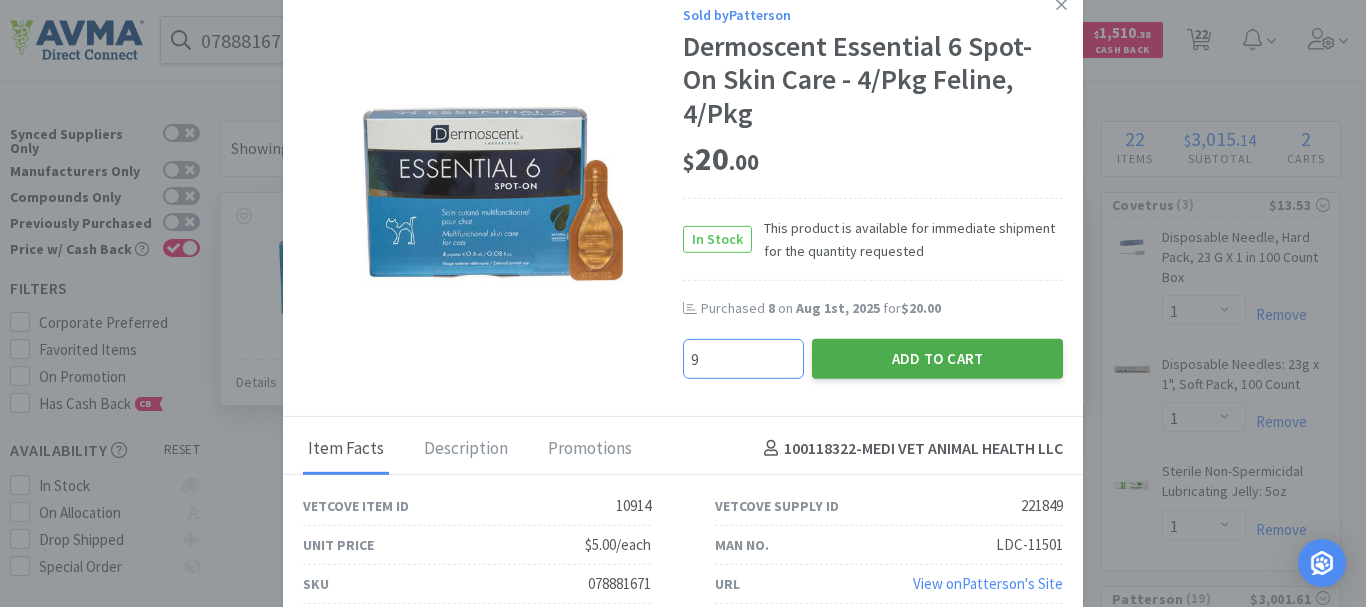 type on "9" 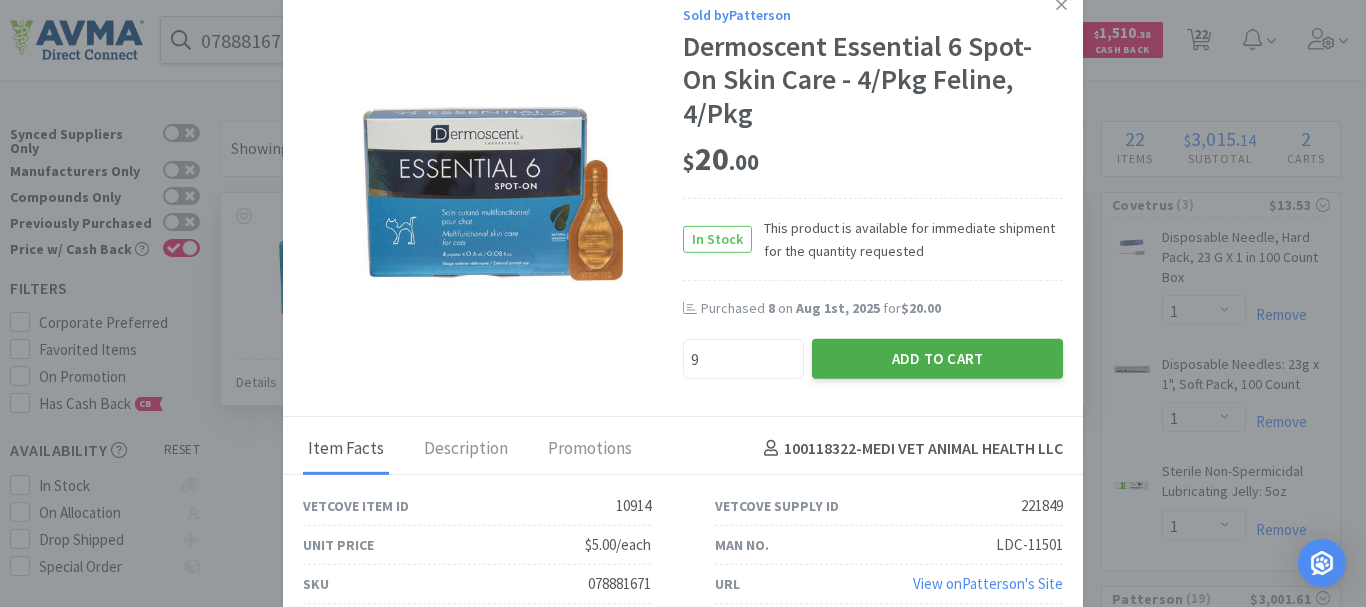 click on "Add to Cart" at bounding box center (937, 358) 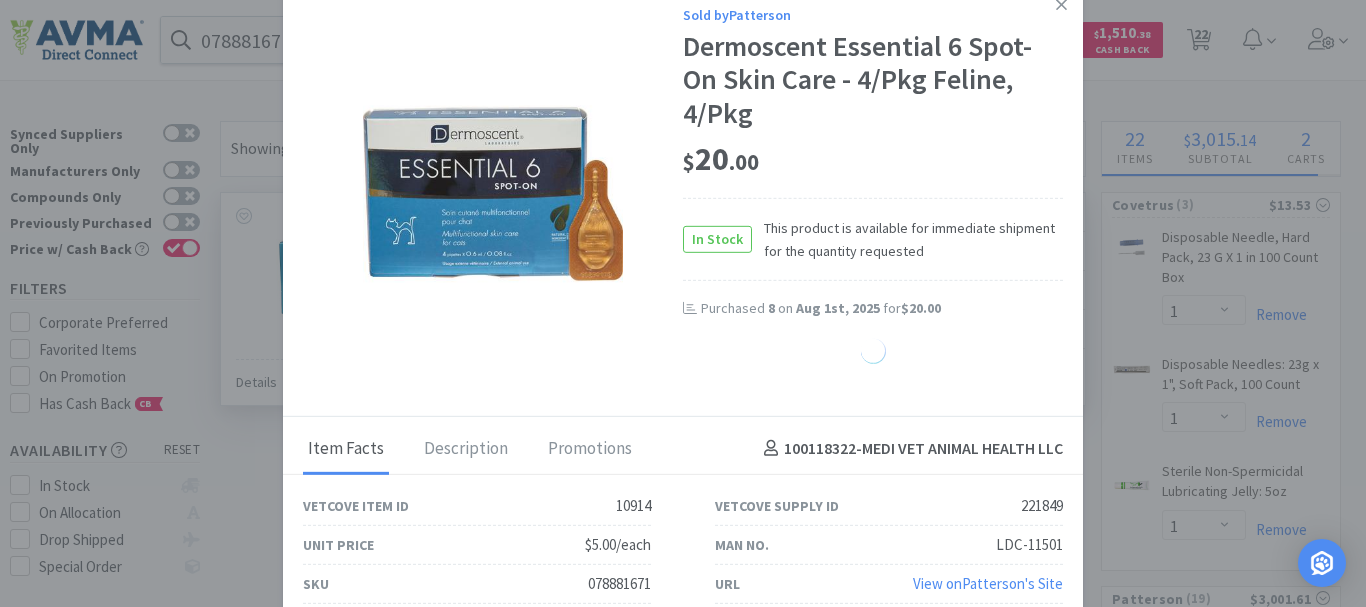 select on "9" 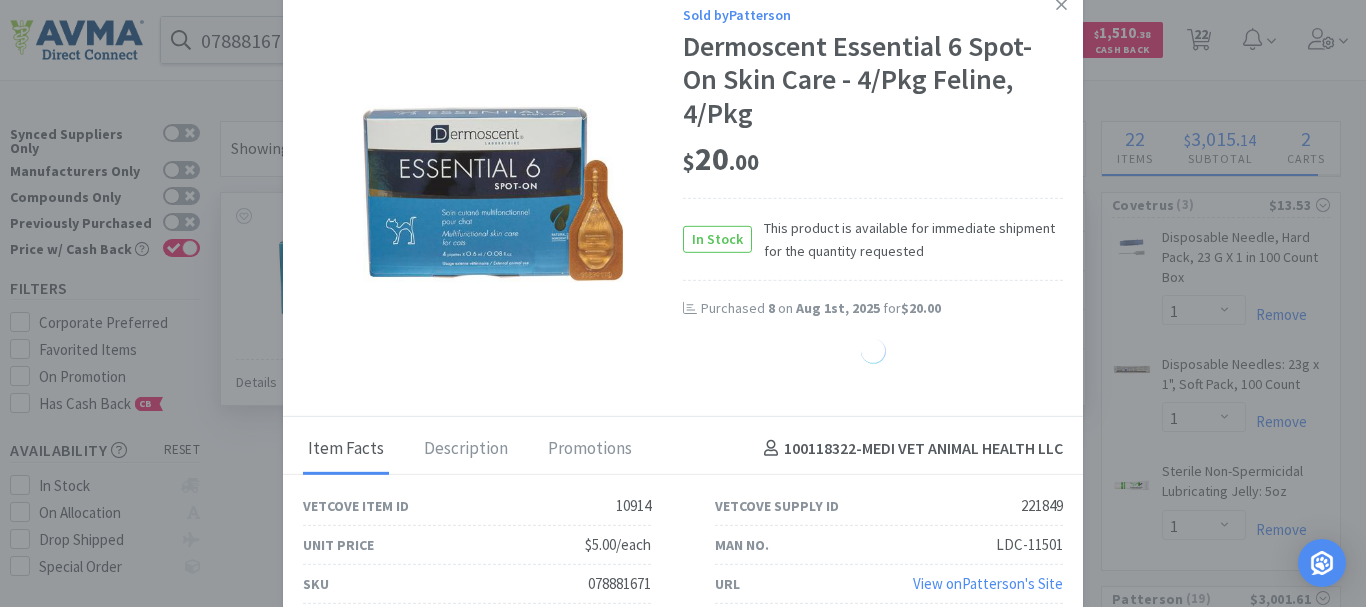 select on "8" 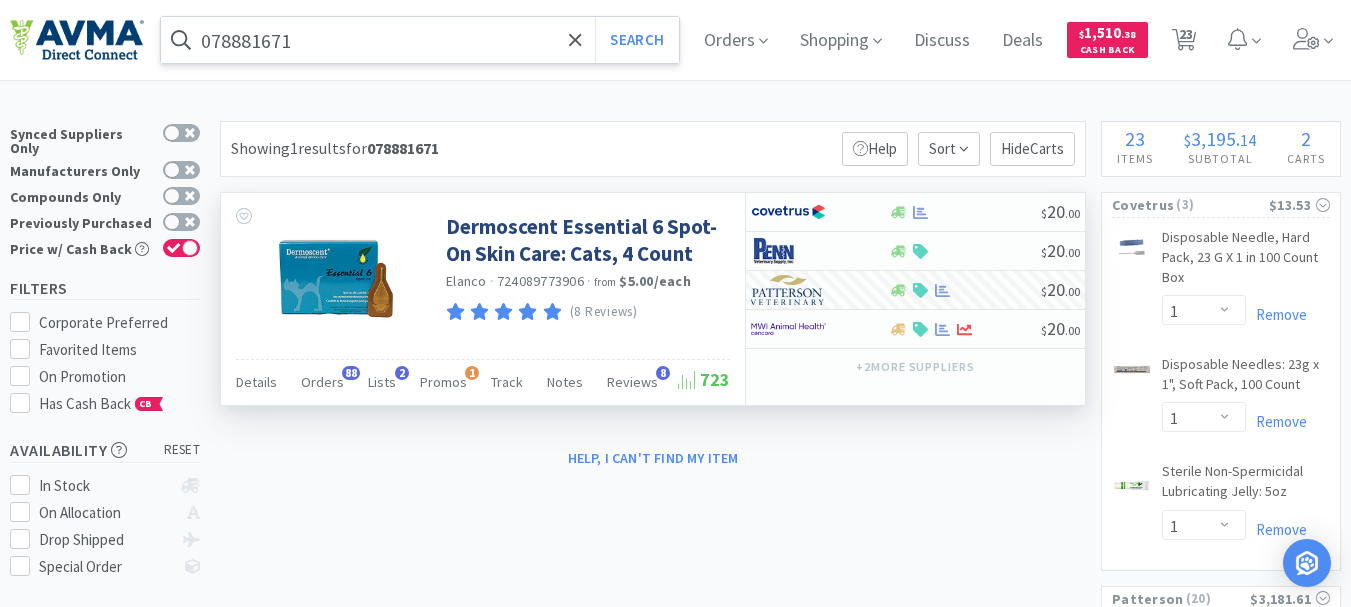 click on "078881671" at bounding box center (420, 40) 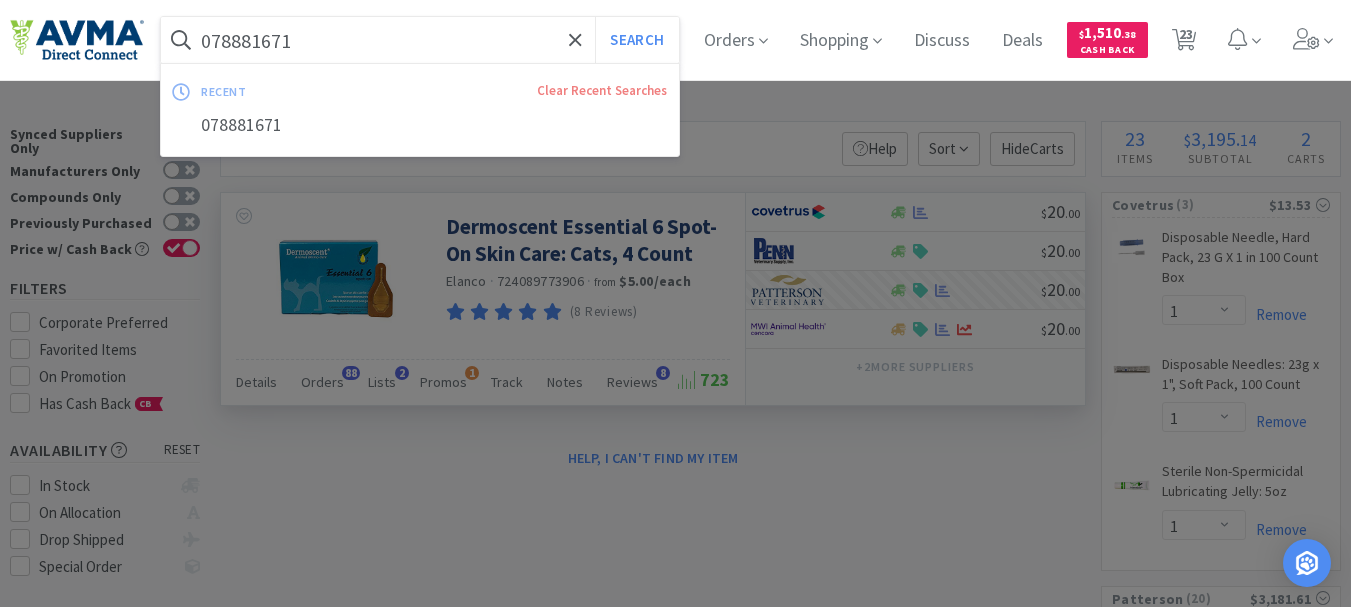 paste on "928478" 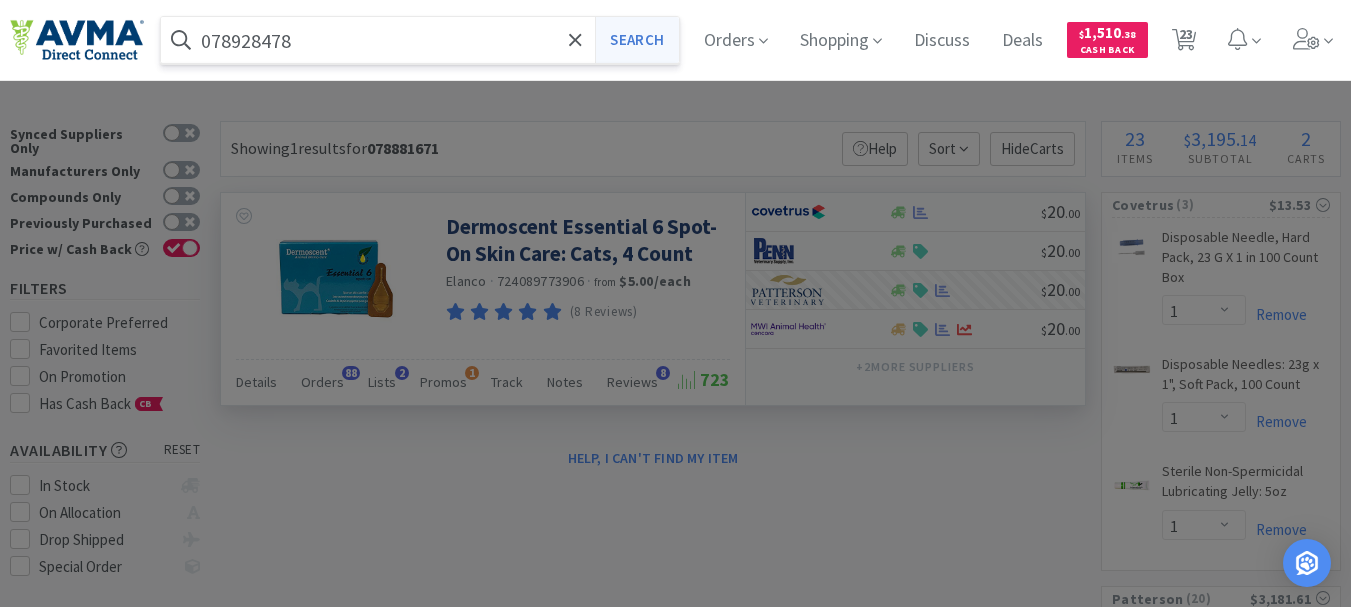 type on "078928478" 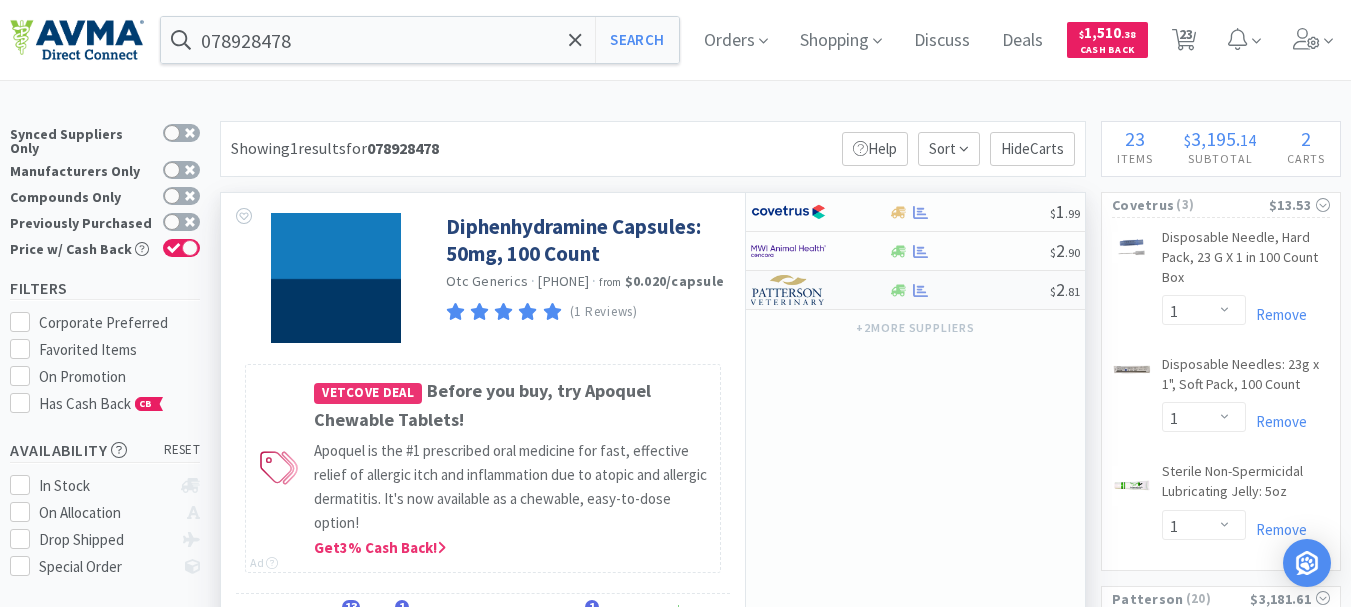 click at bounding box center (788, 290) 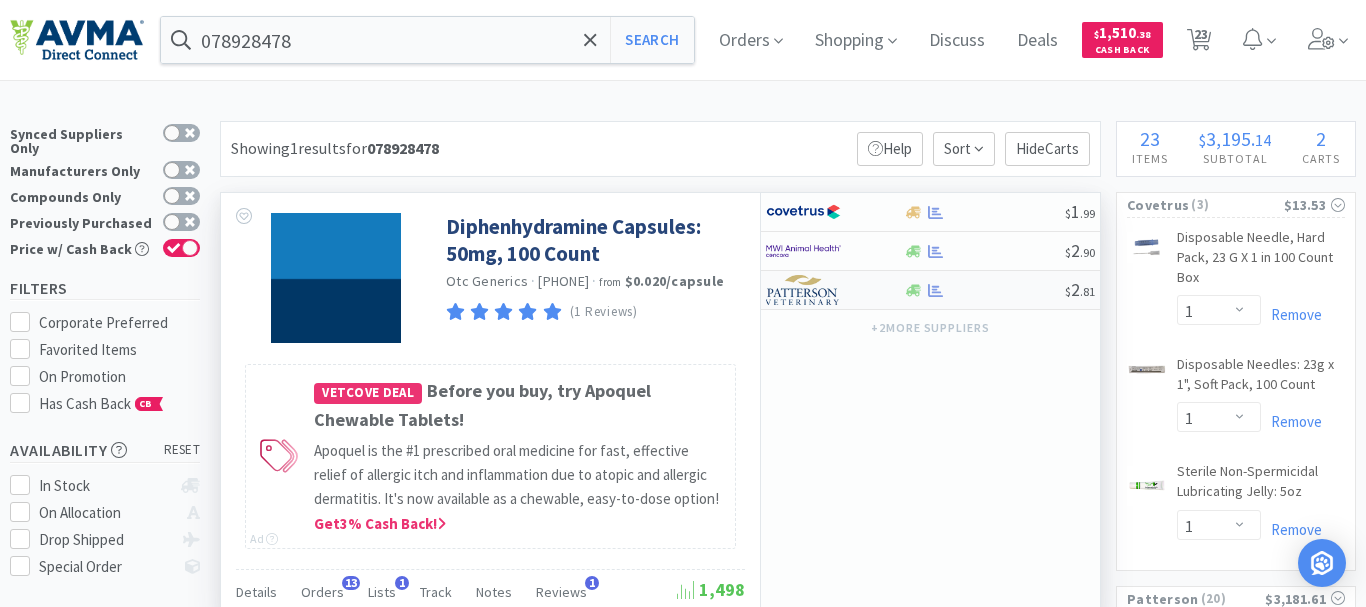 select on "1" 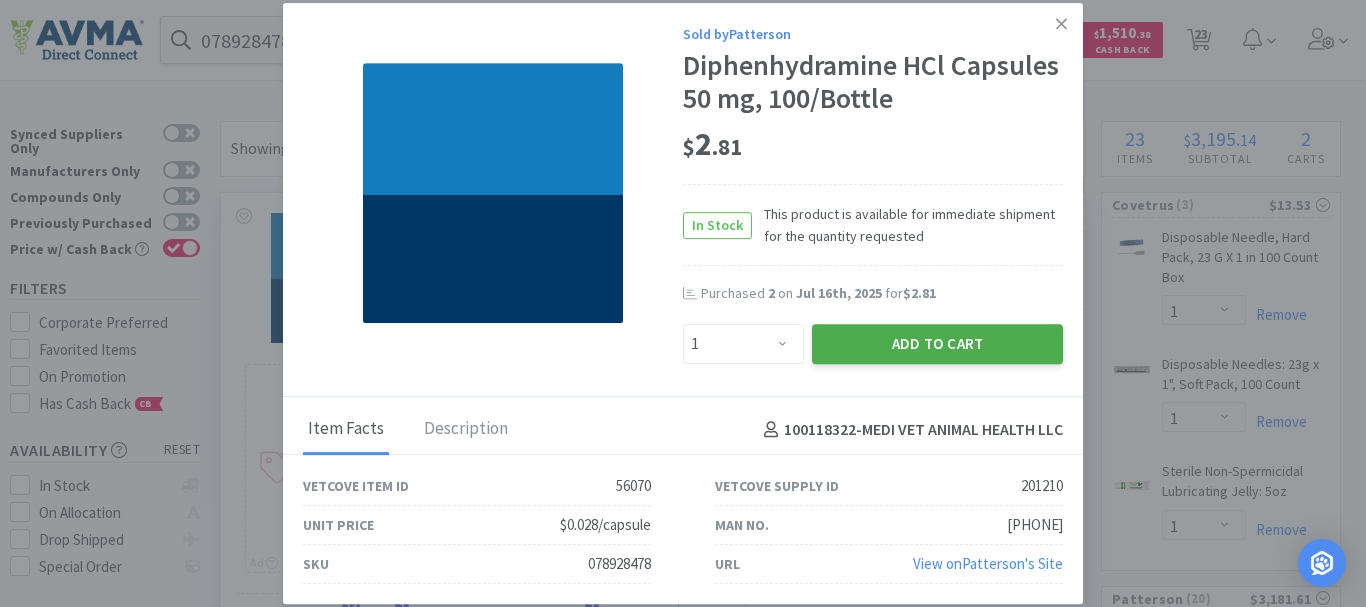 click on "Add to Cart" at bounding box center [937, 344] 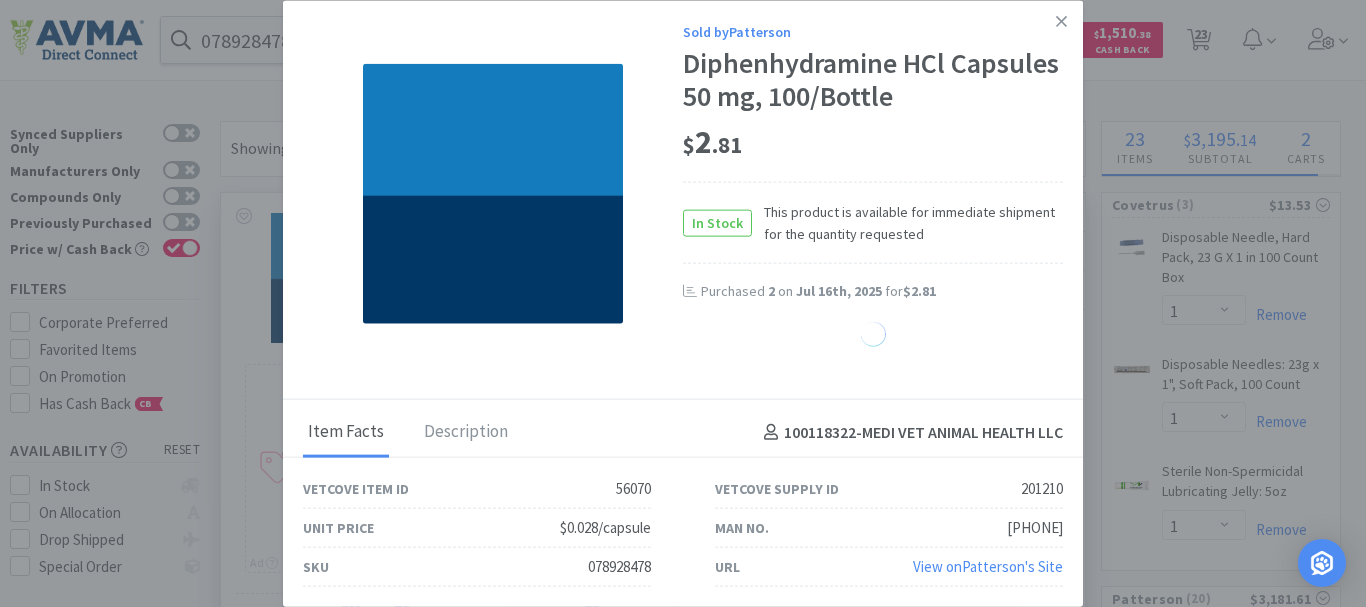 select on "1" 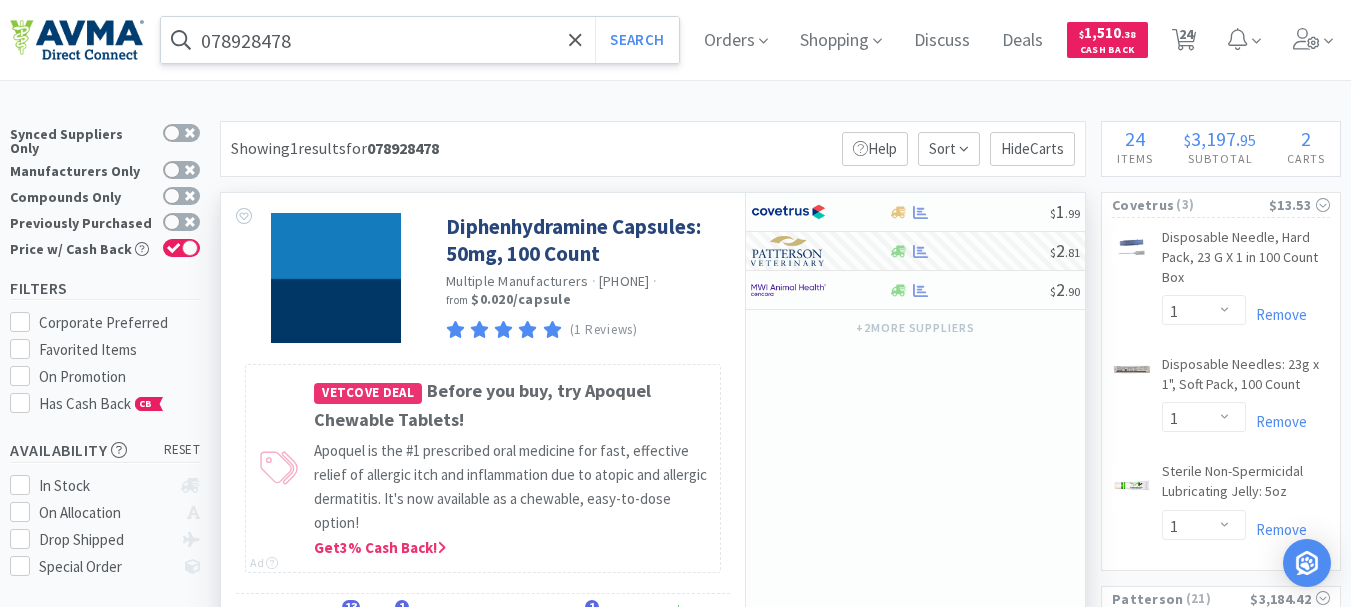 click on "078928478" at bounding box center [420, 40] 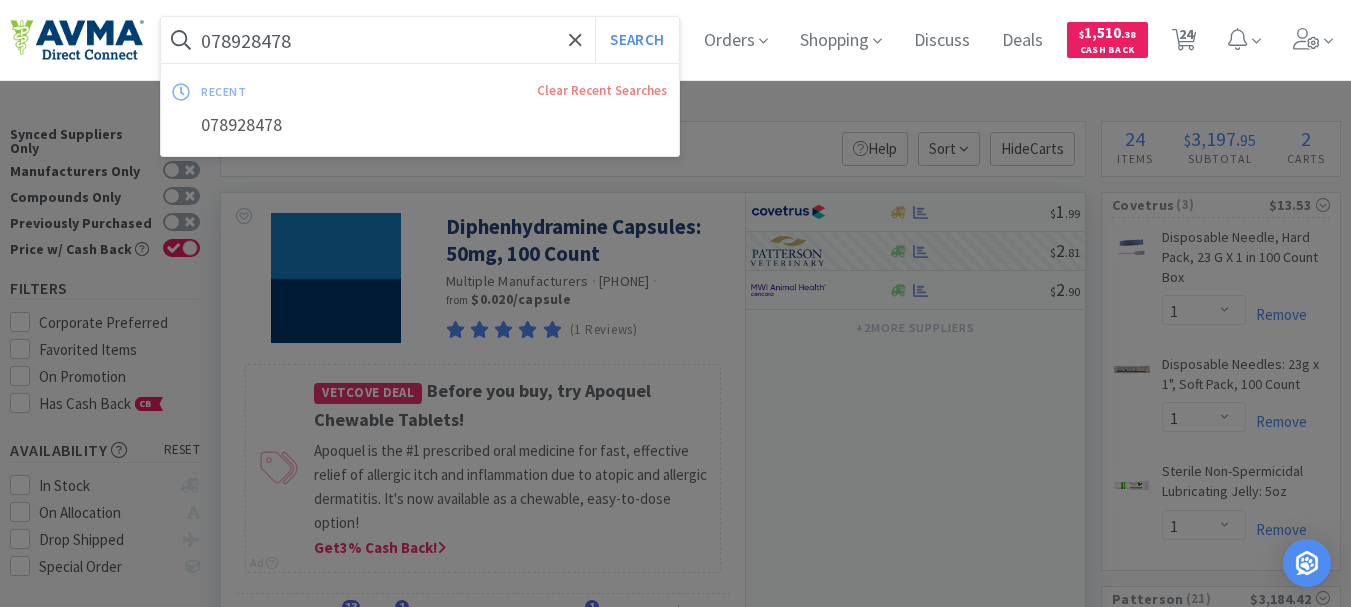 paste on "406585" 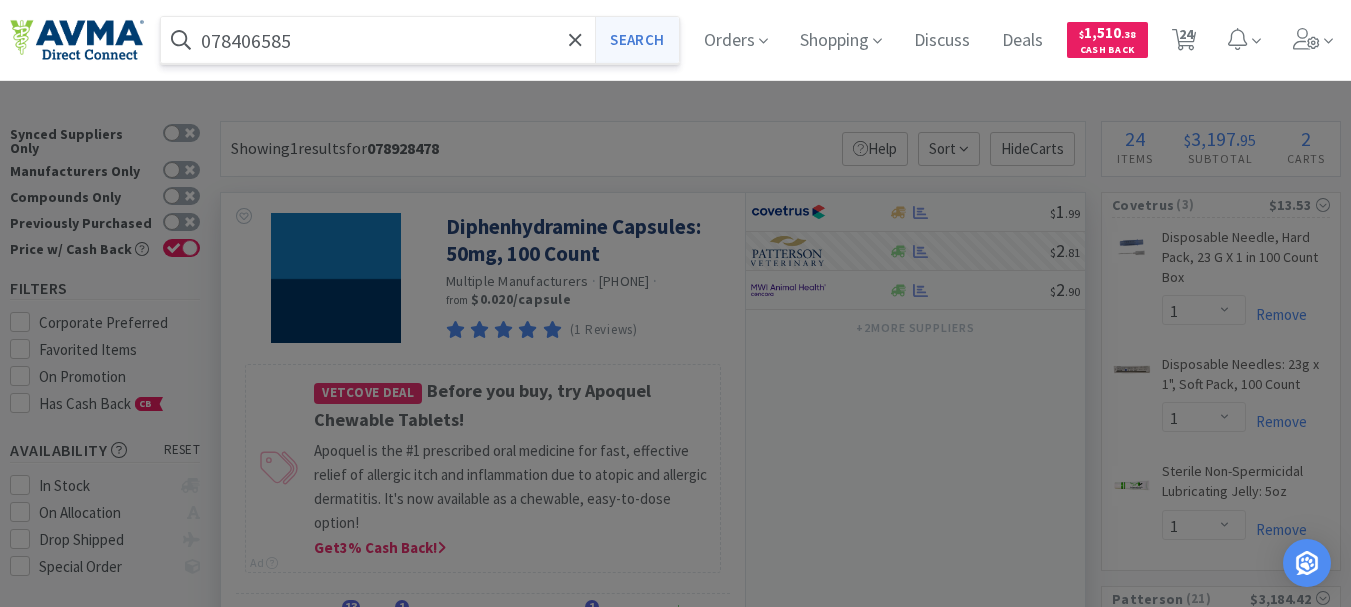 type on "078406585" 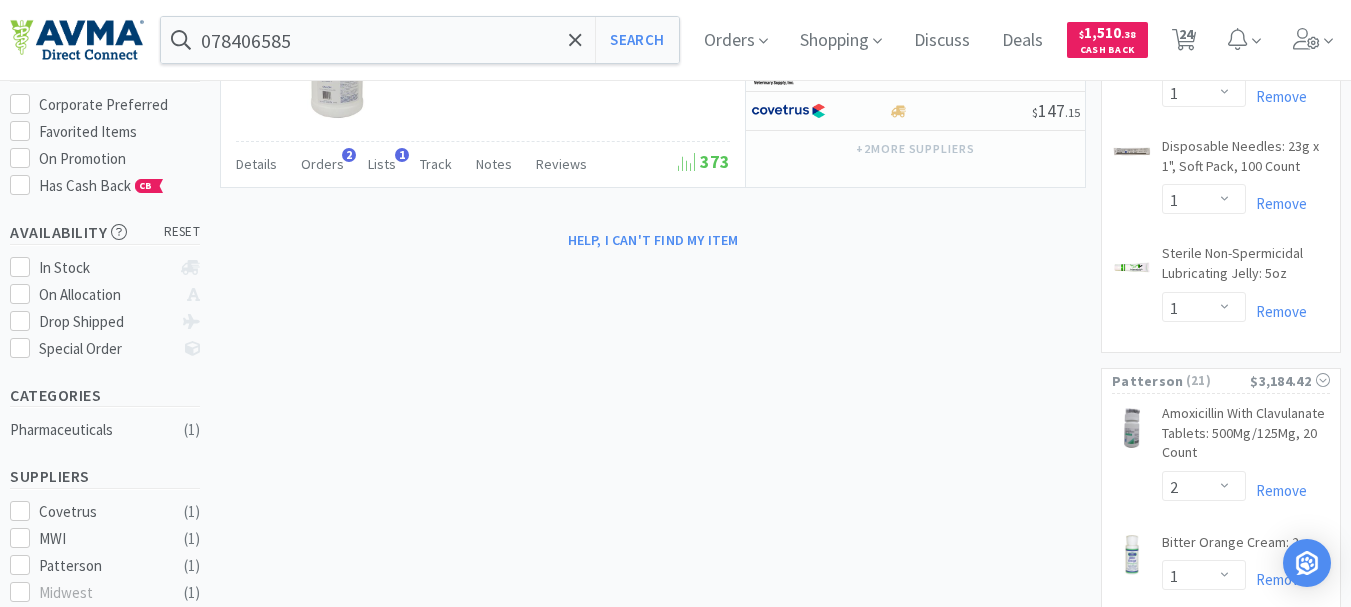 scroll, scrollTop: 0, scrollLeft: 0, axis: both 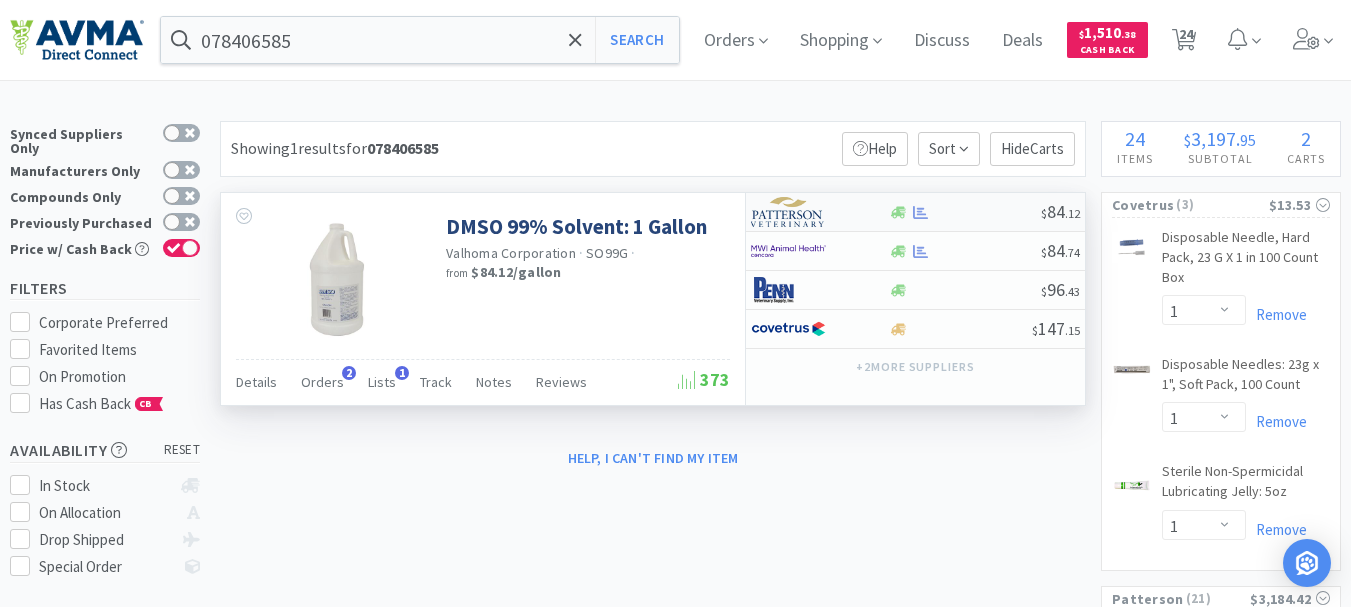 click at bounding box center (788, 212) 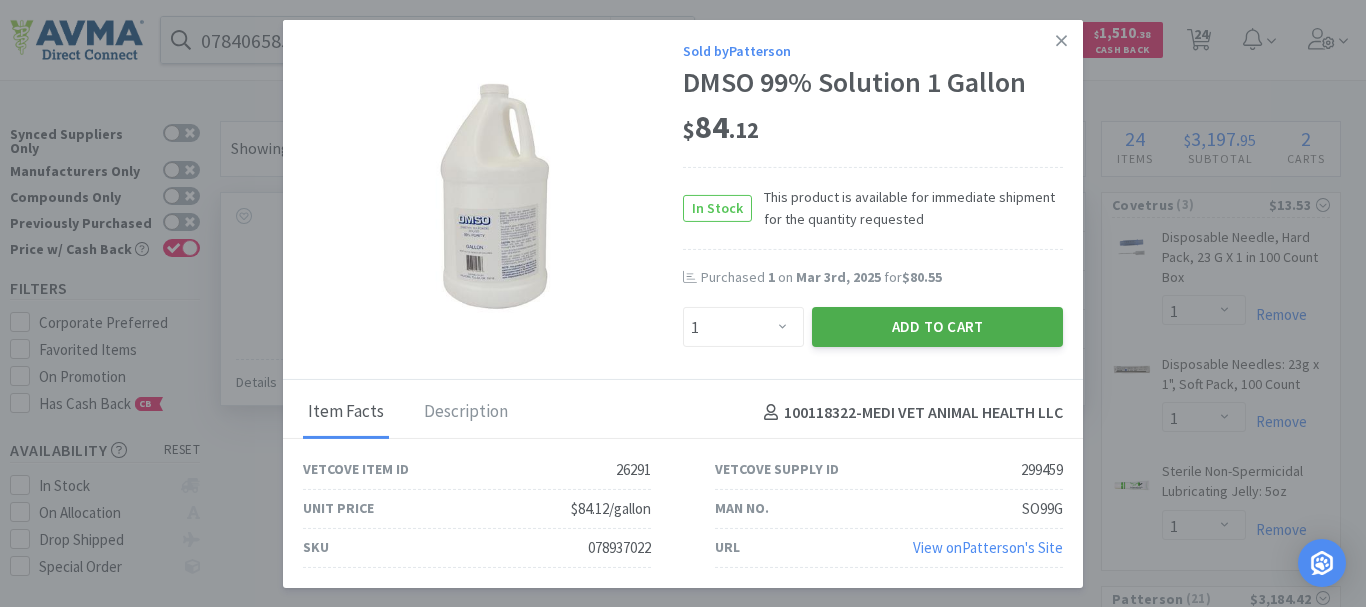 click on "Add to Cart" at bounding box center [937, 327] 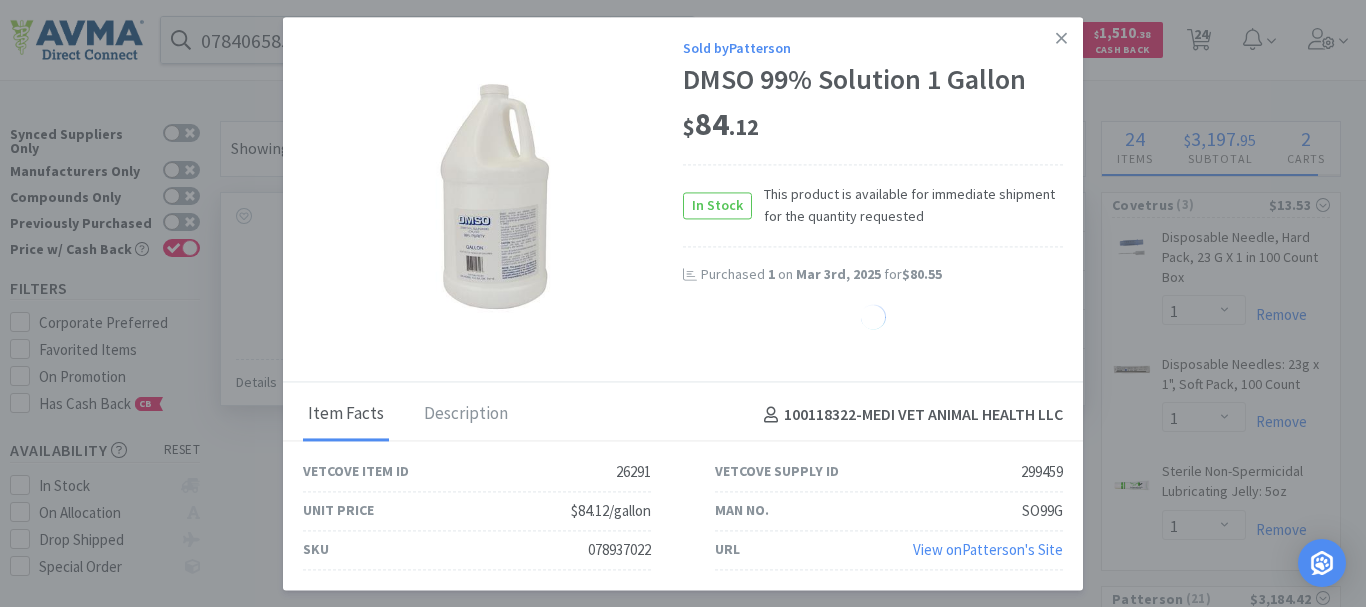 select on "1" 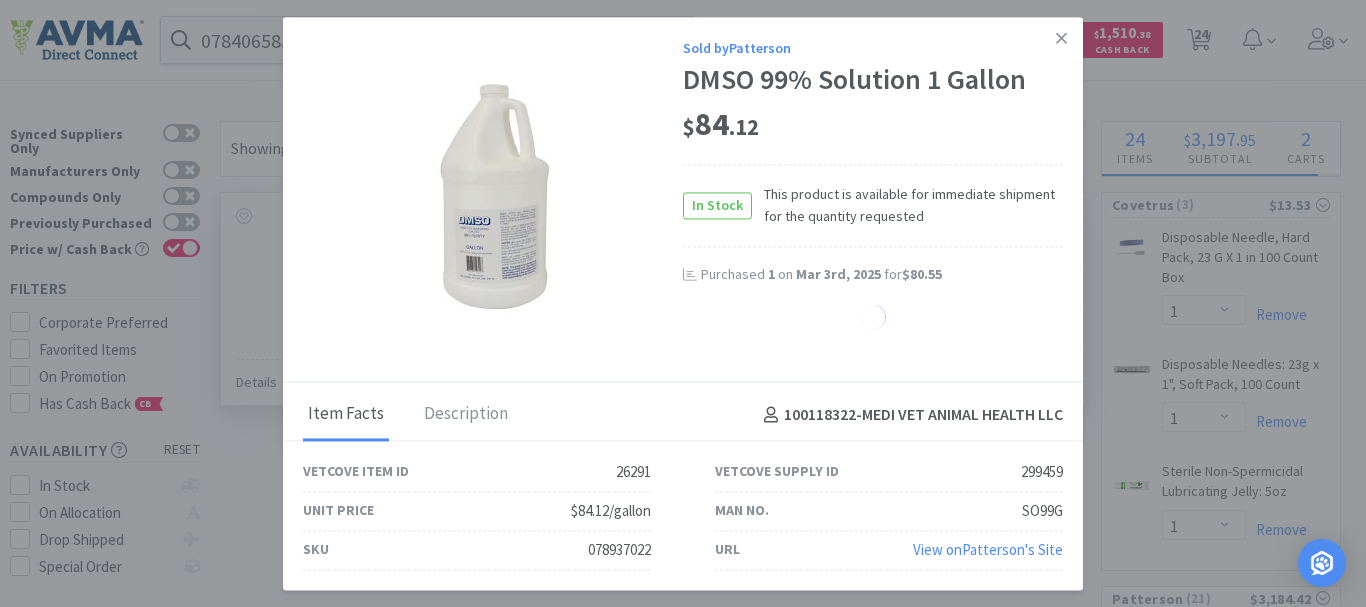 select on "9" 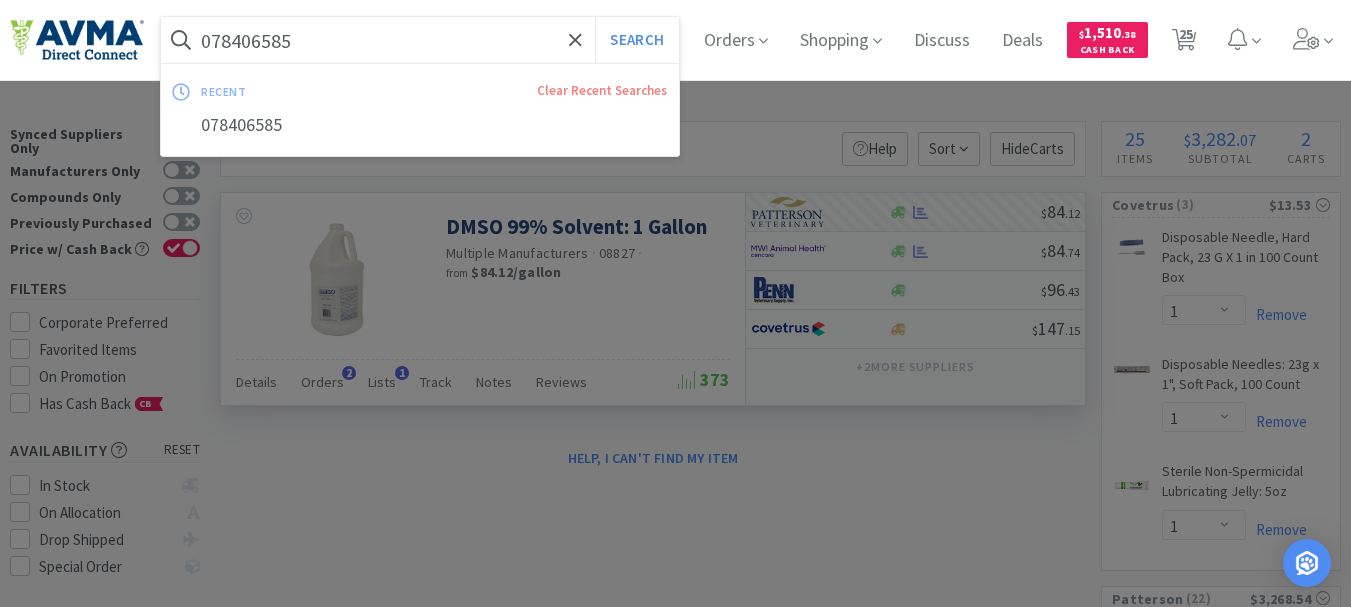 click on "078406585" at bounding box center [420, 40] 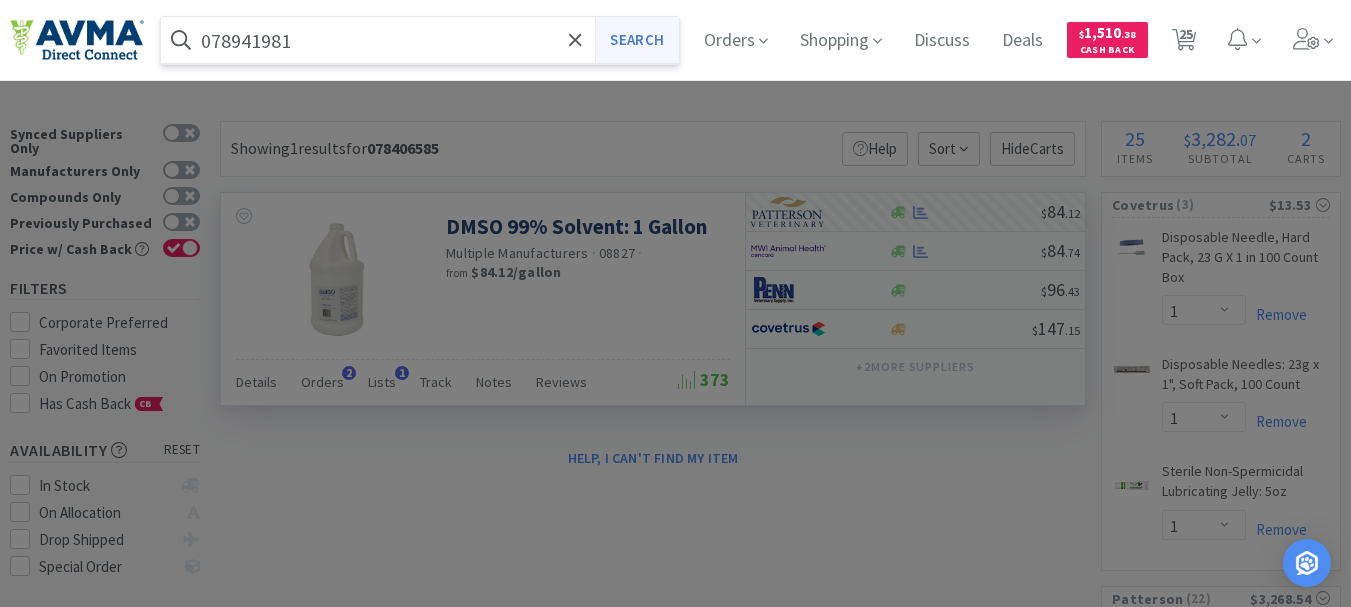 type on "078941981" 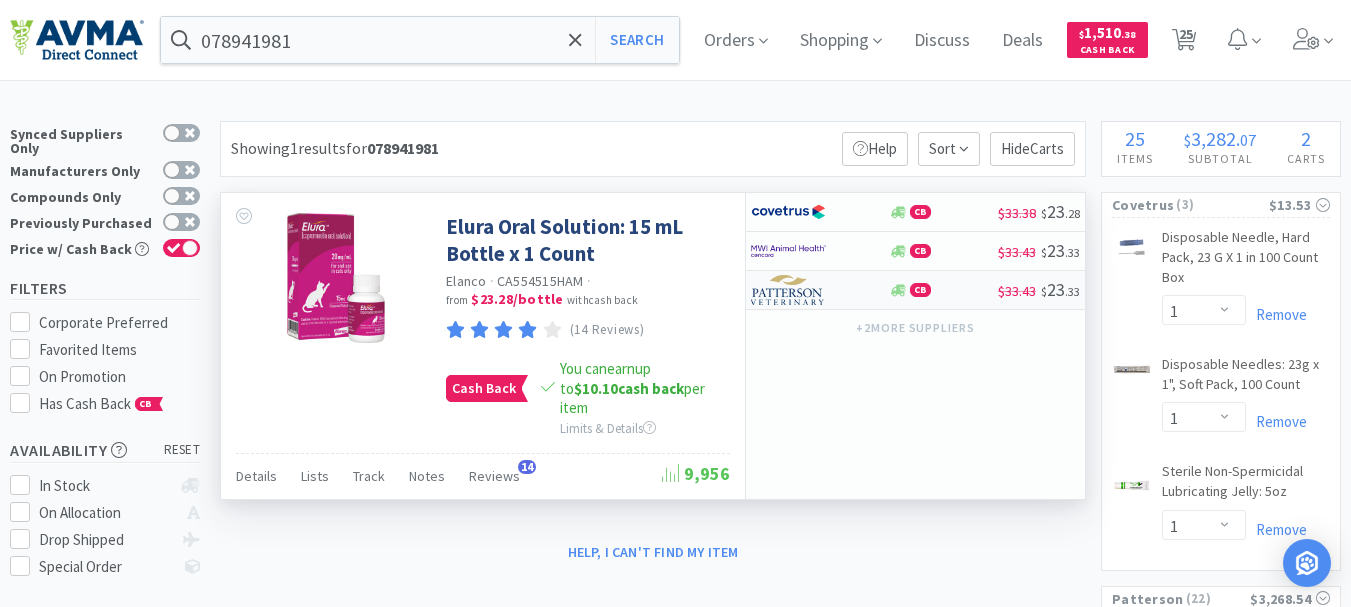 click at bounding box center (788, 290) 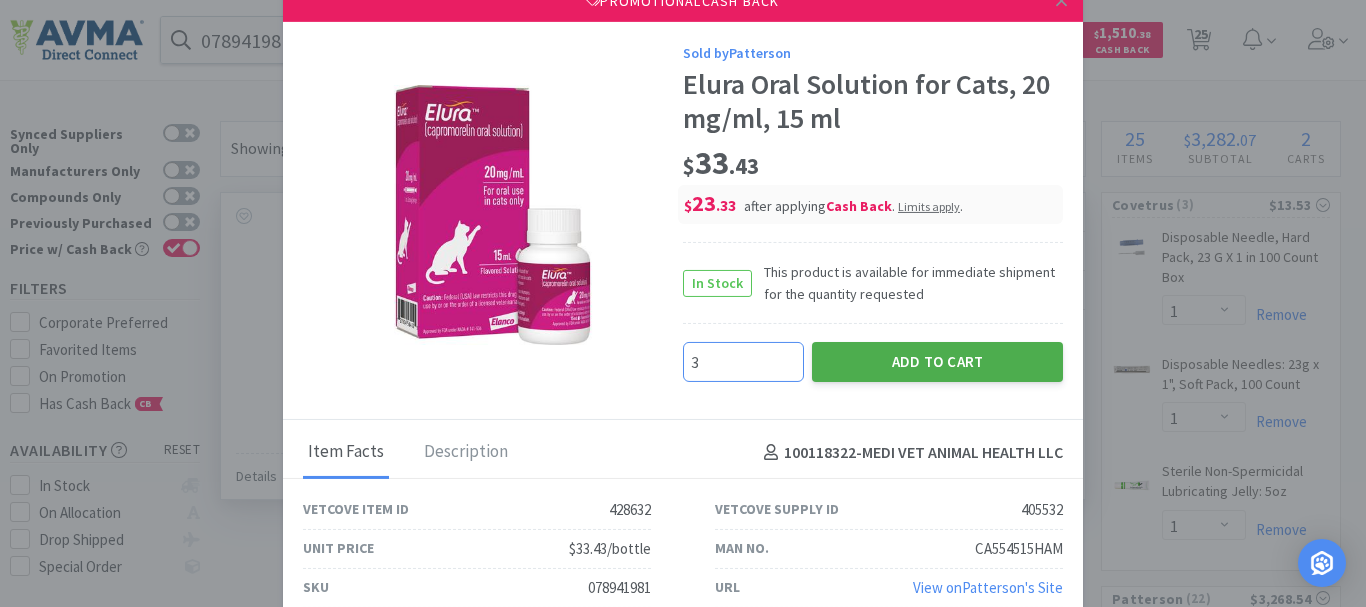 type on "3" 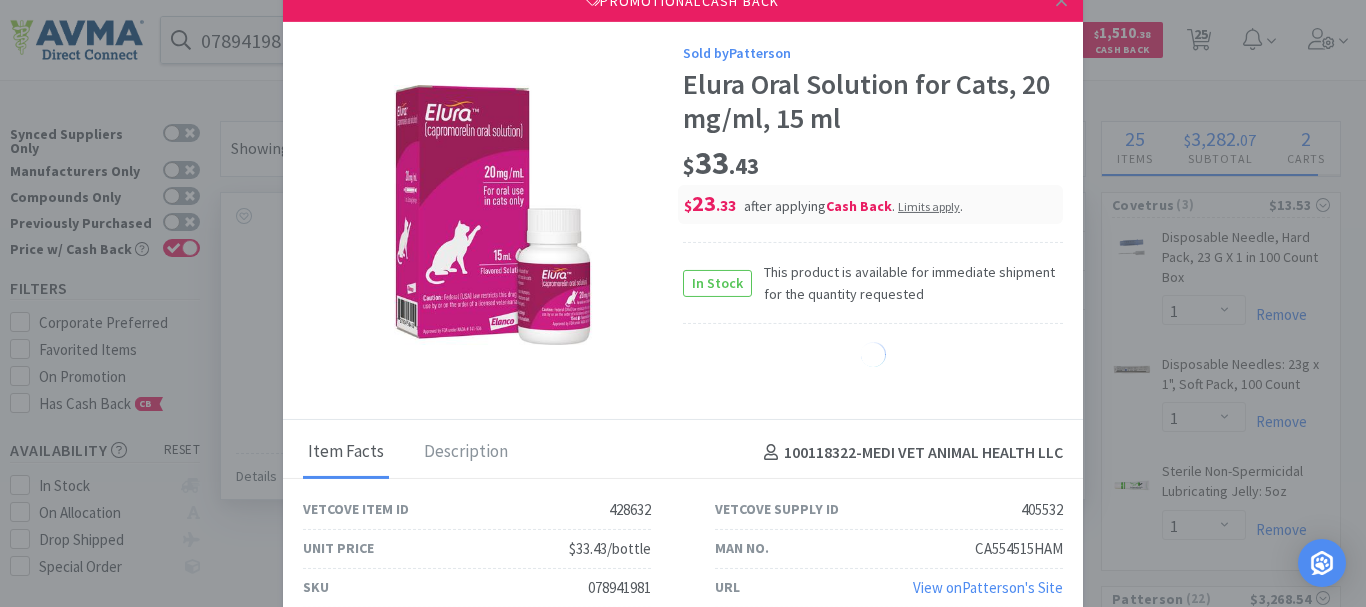 select on "3" 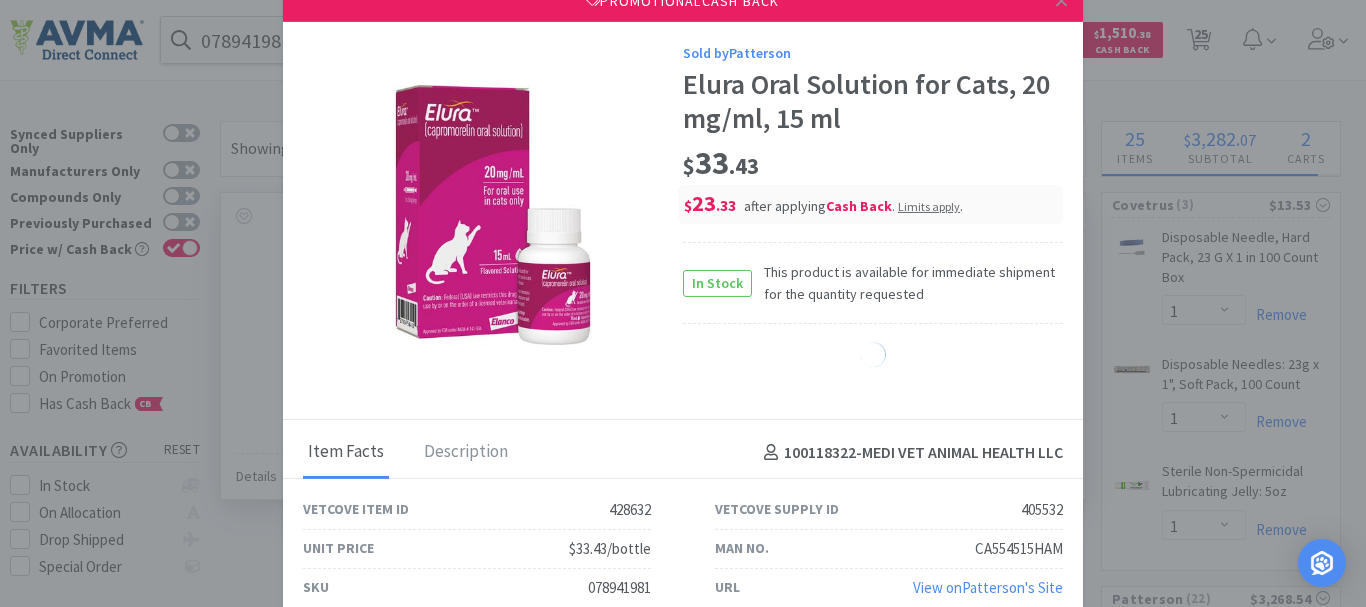 select on "1" 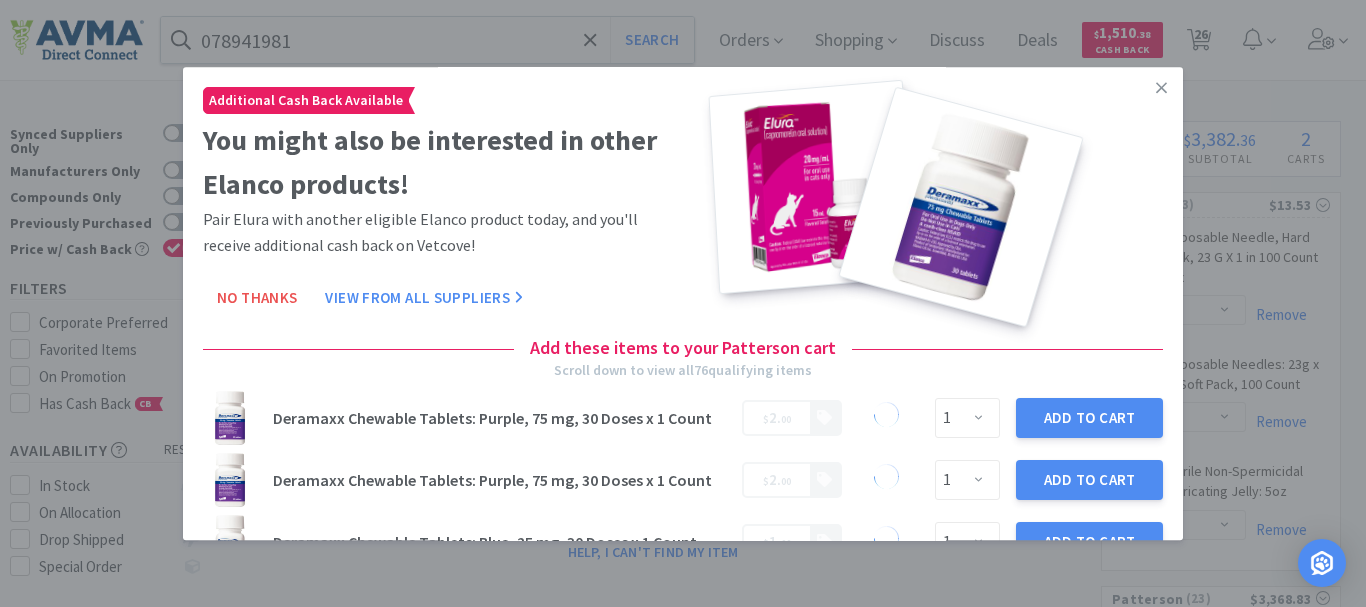 click 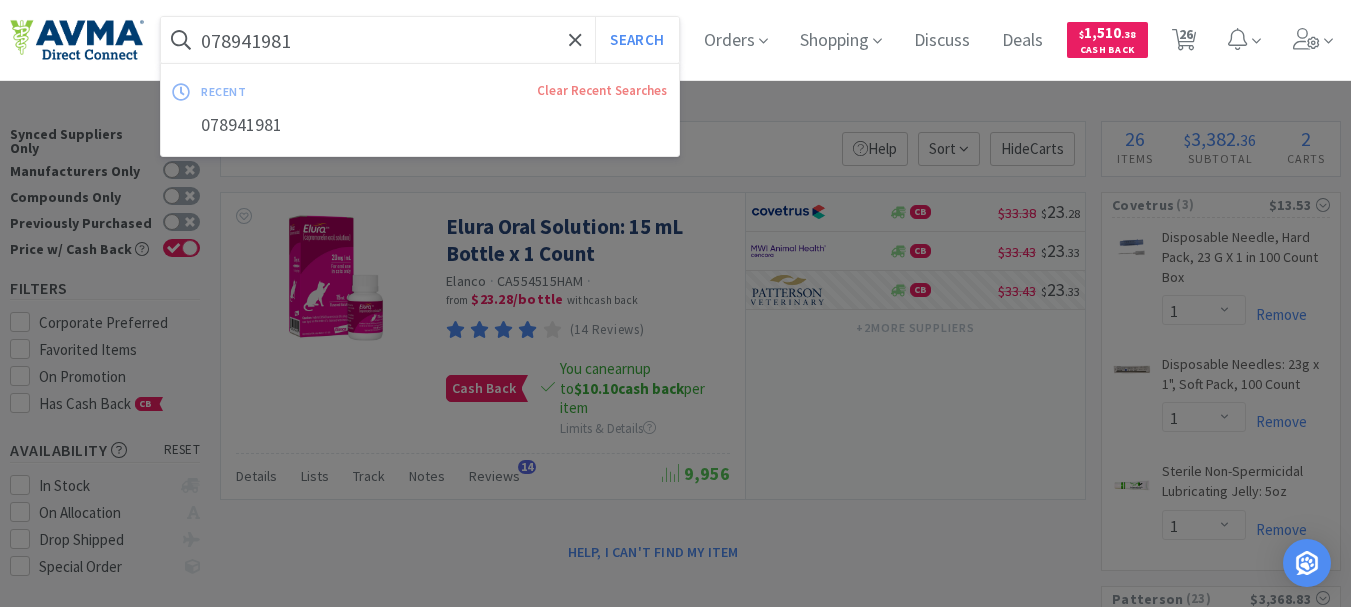 click on "078941981" at bounding box center [420, 40] 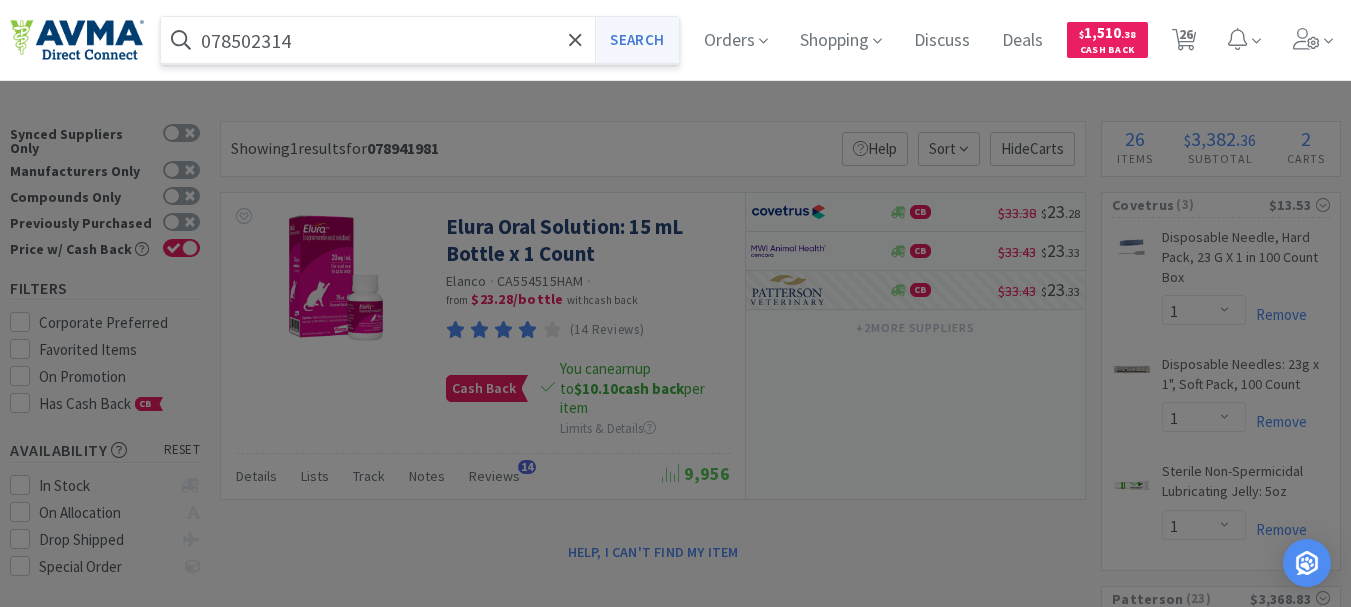 type 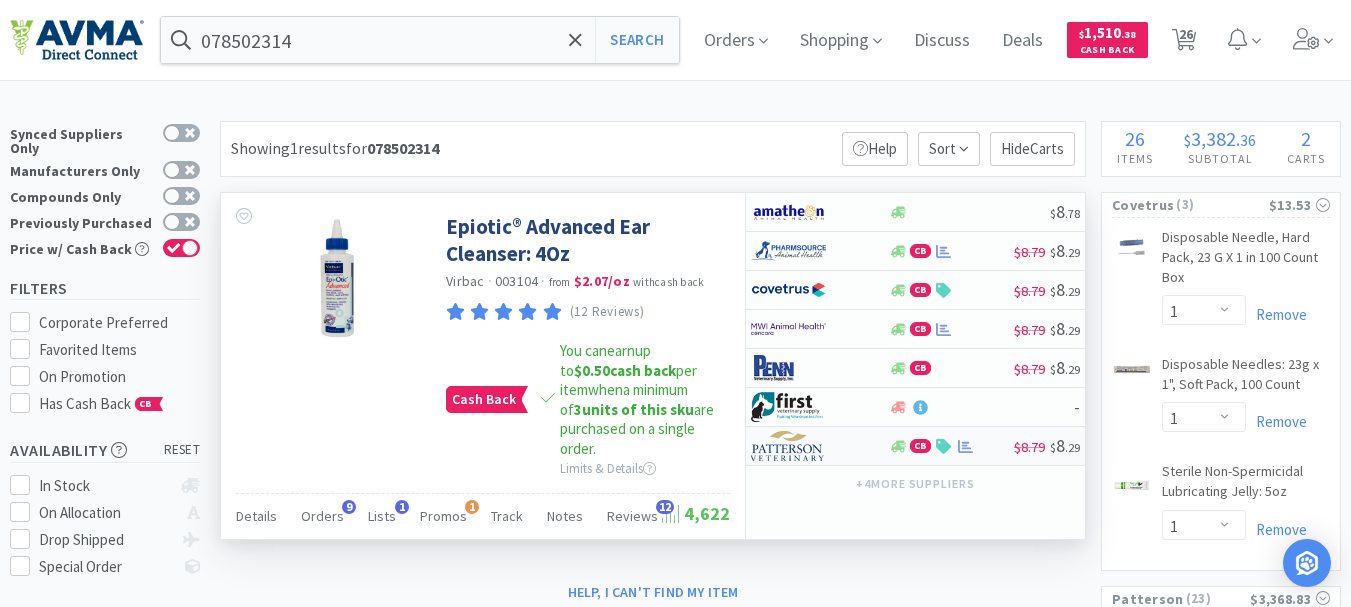 click at bounding box center [788, 446] 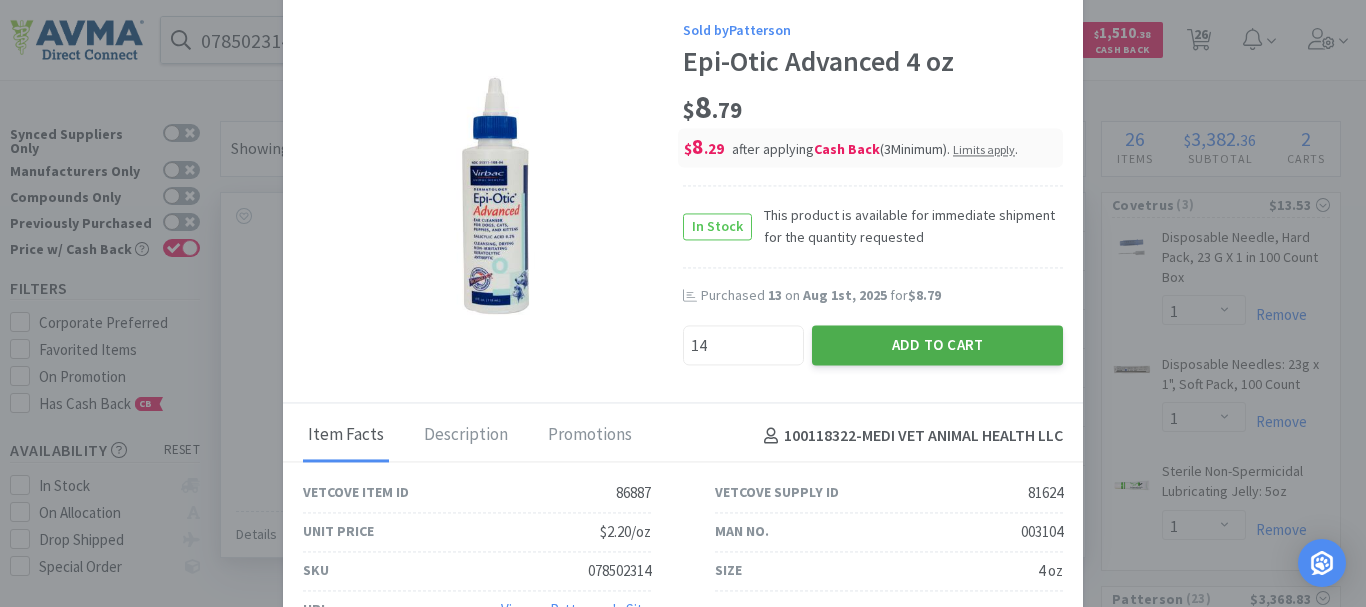 click on "Add to Cart" at bounding box center [937, 346] 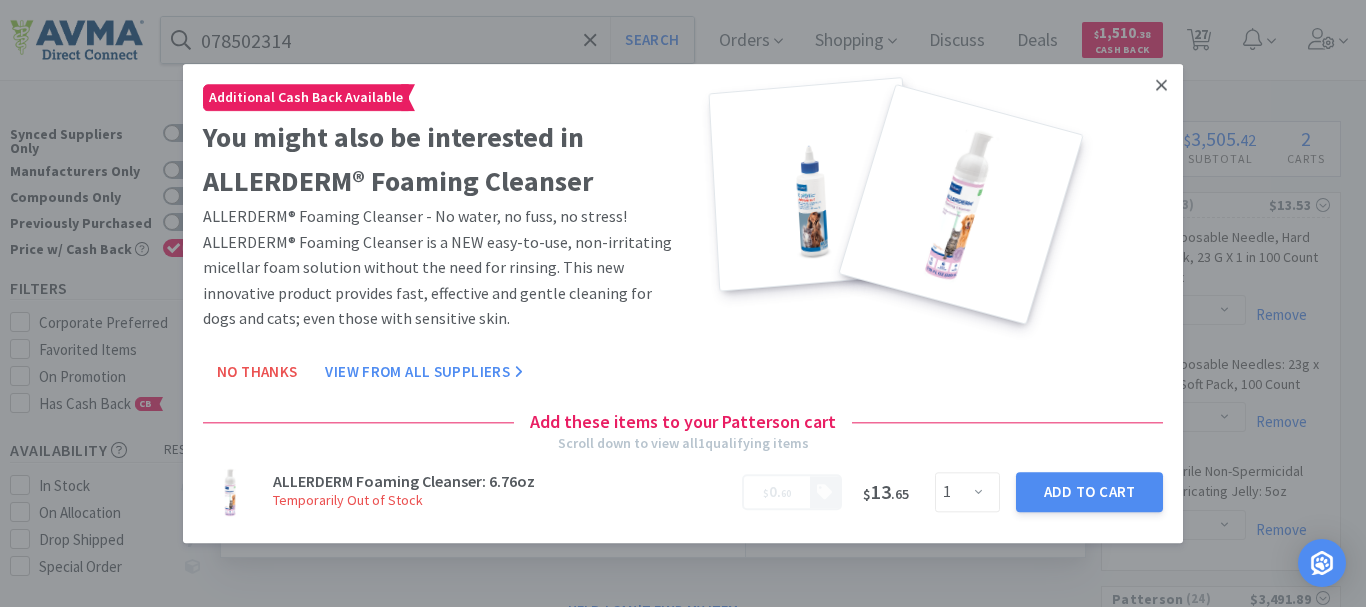 click 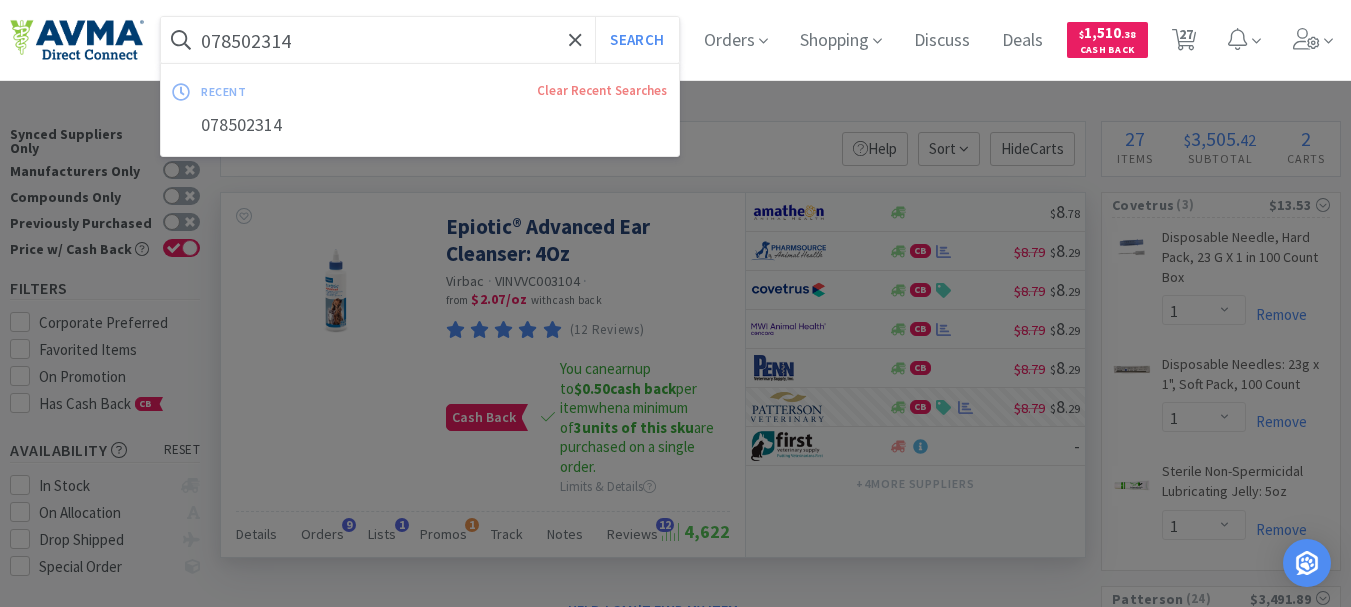 click on "078502314" at bounding box center (420, 40) 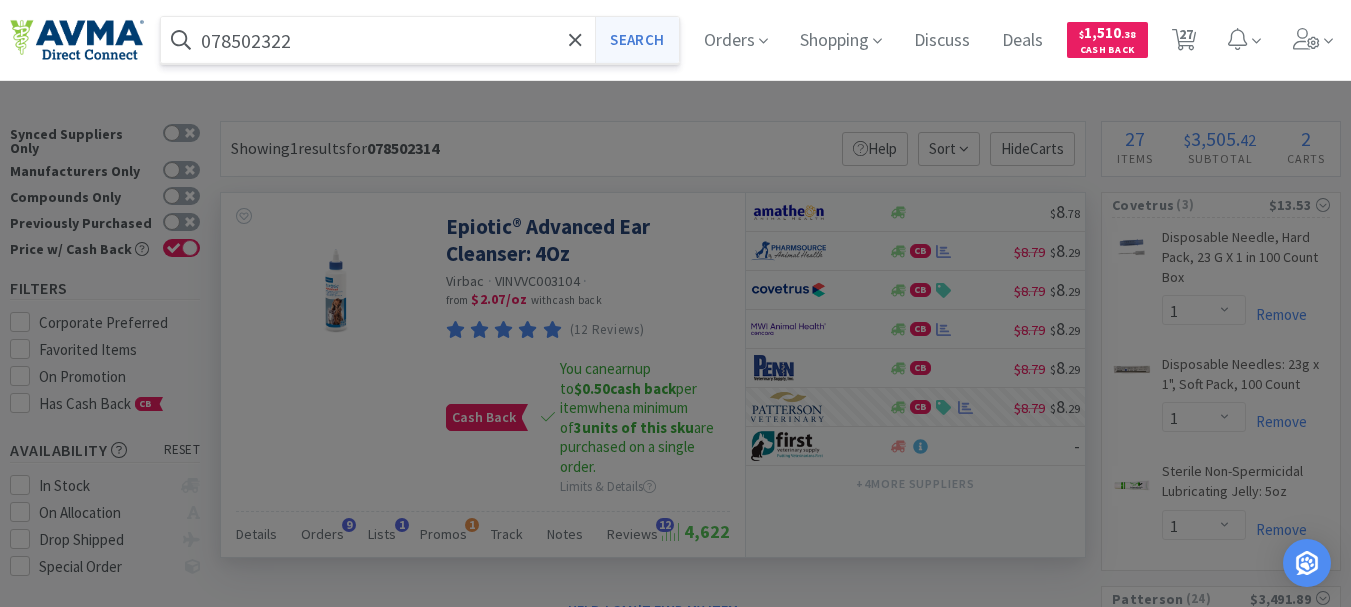 click on "Search" at bounding box center [636, 40] 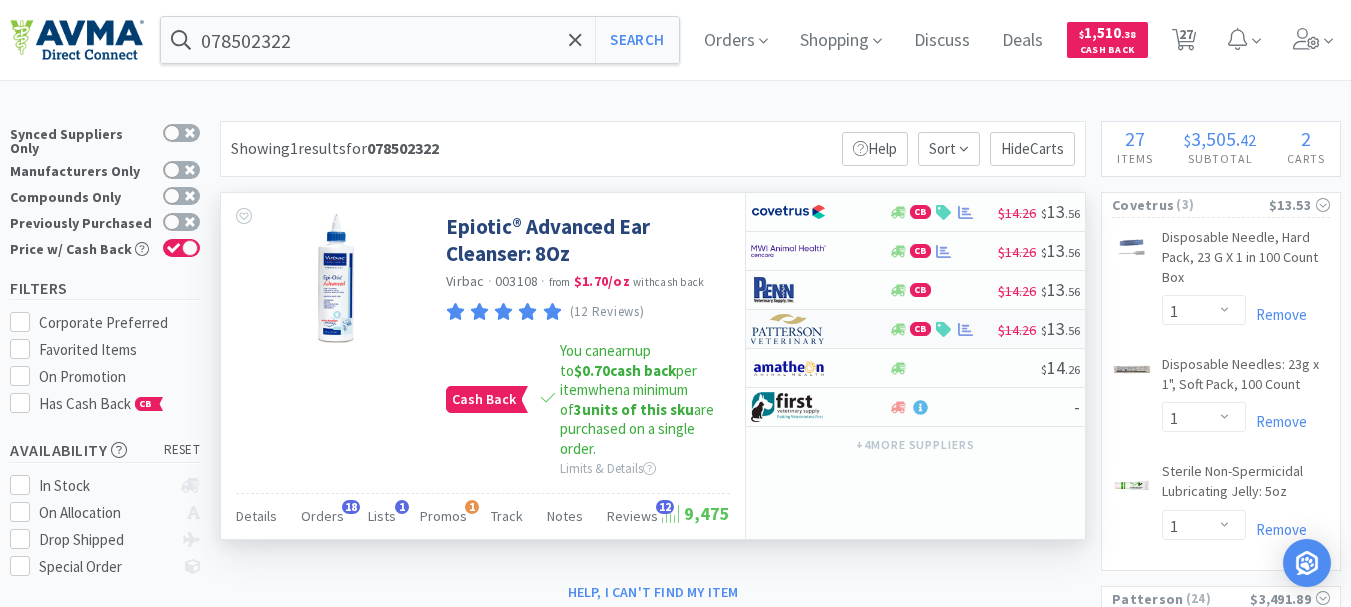 click at bounding box center [788, 329] 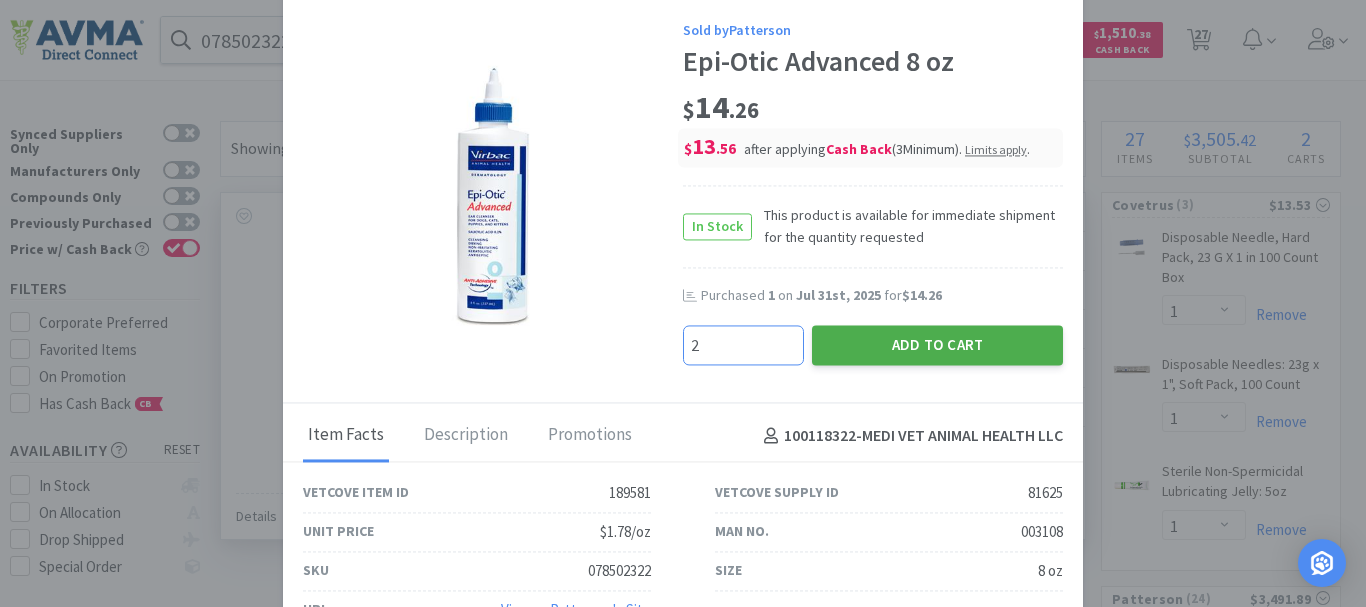 click on "Add to Cart" at bounding box center (937, 346) 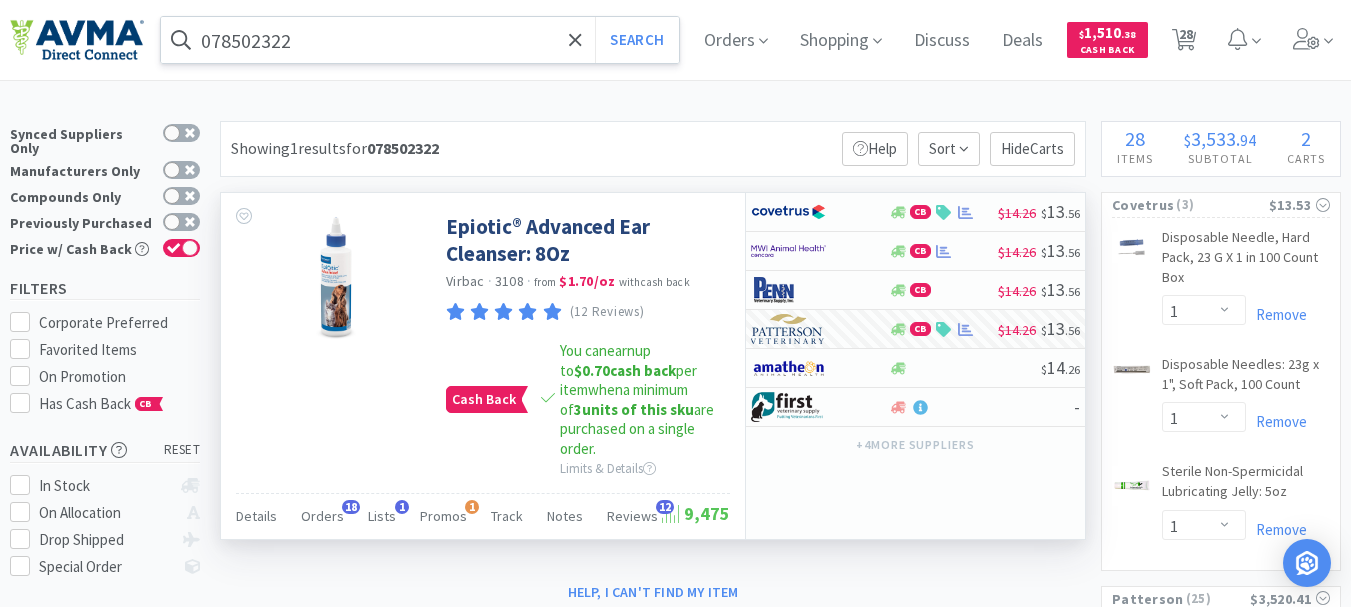 click on "078502322" at bounding box center (420, 40) 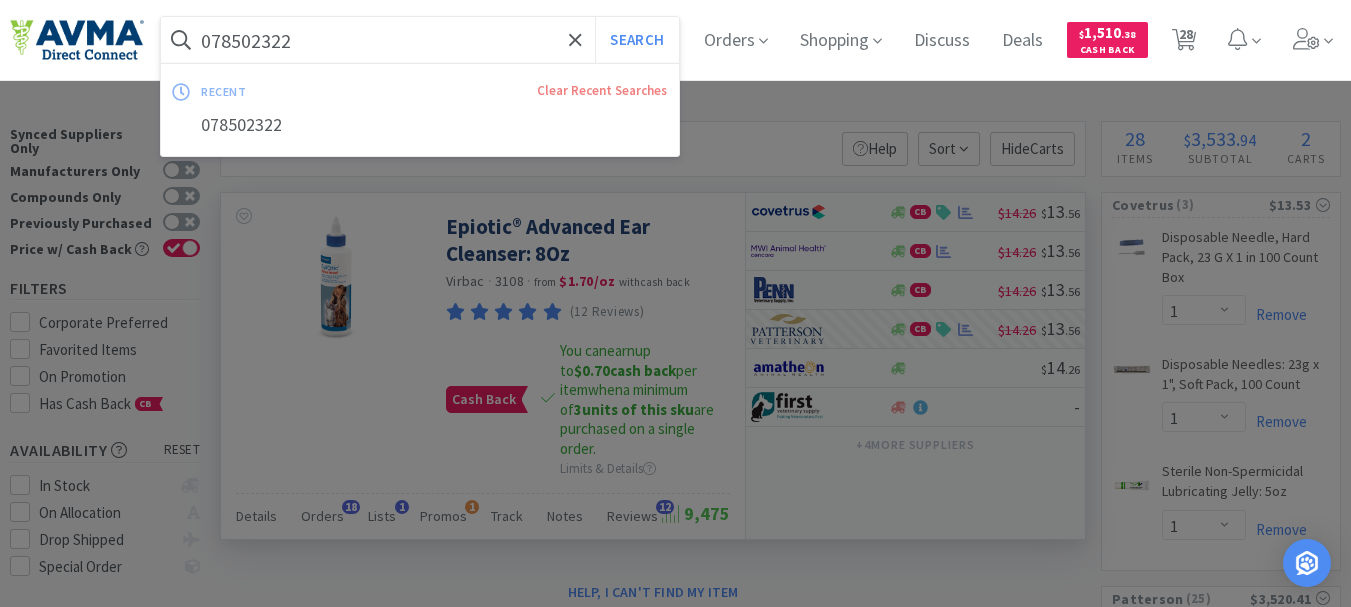 paste on "011878" 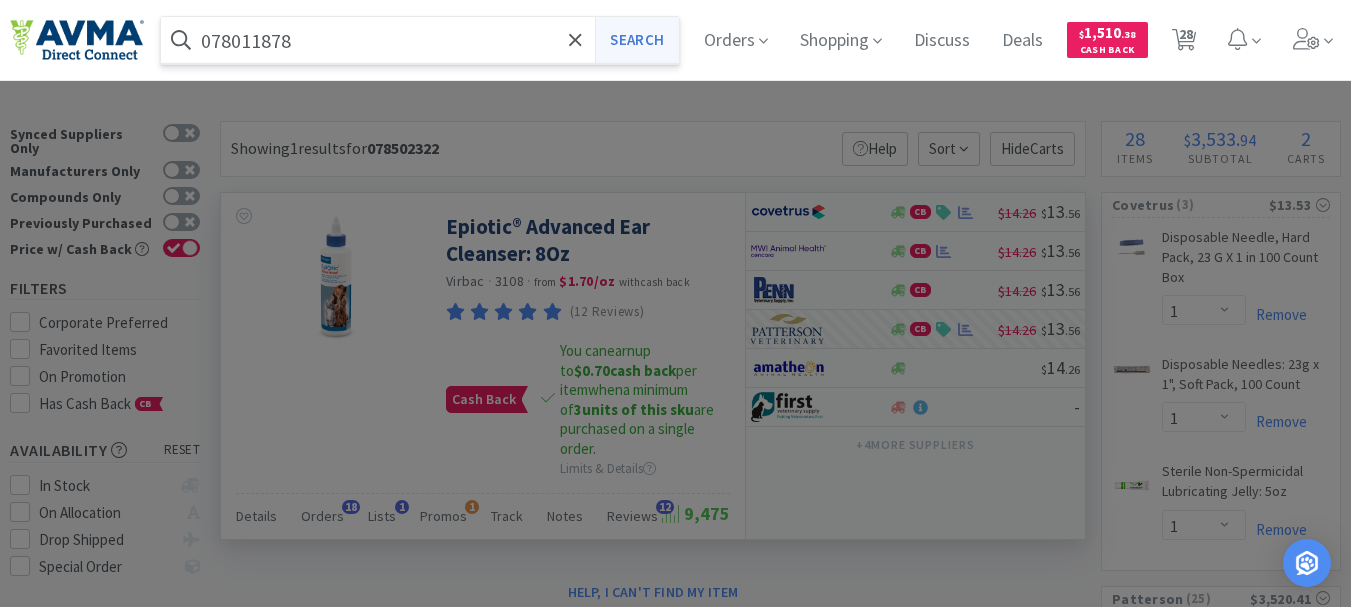 click on "Search" at bounding box center [636, 40] 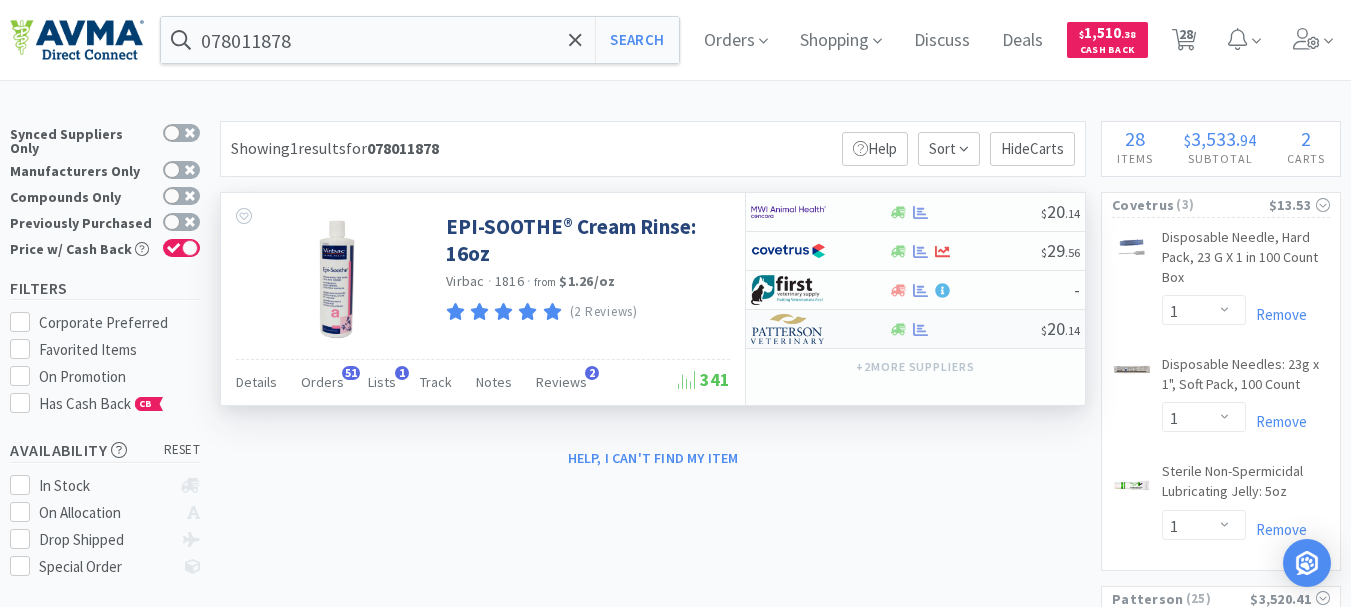 click at bounding box center [788, 329] 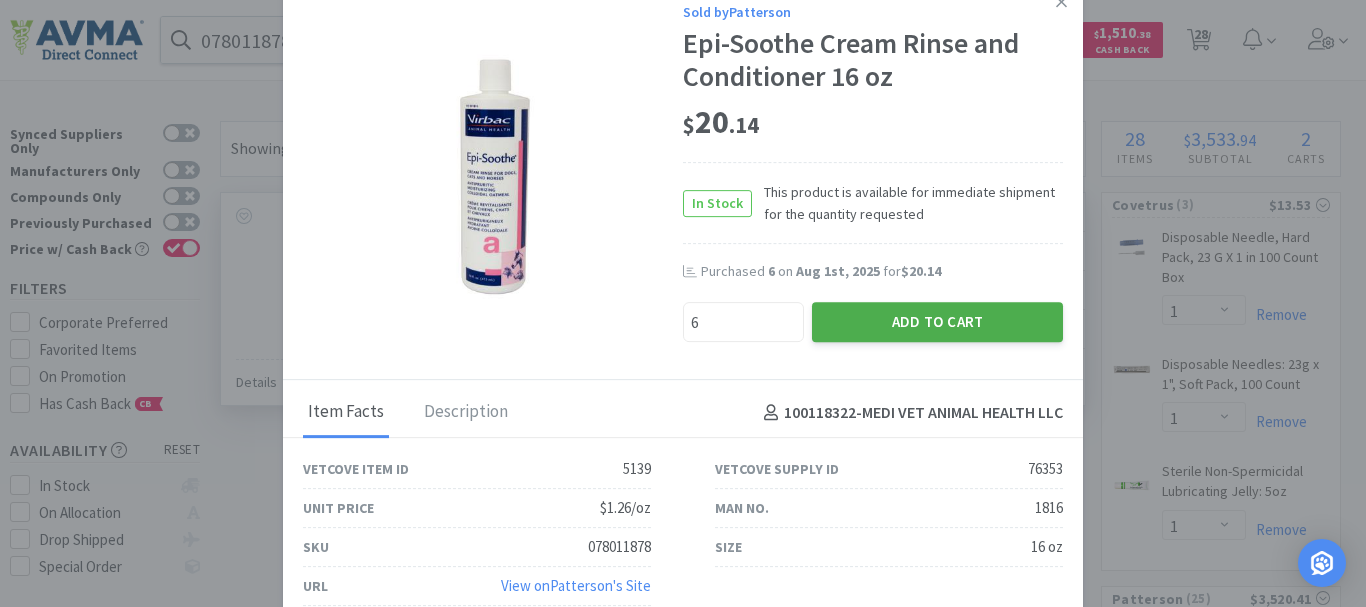 click on "Add to Cart" at bounding box center (937, 322) 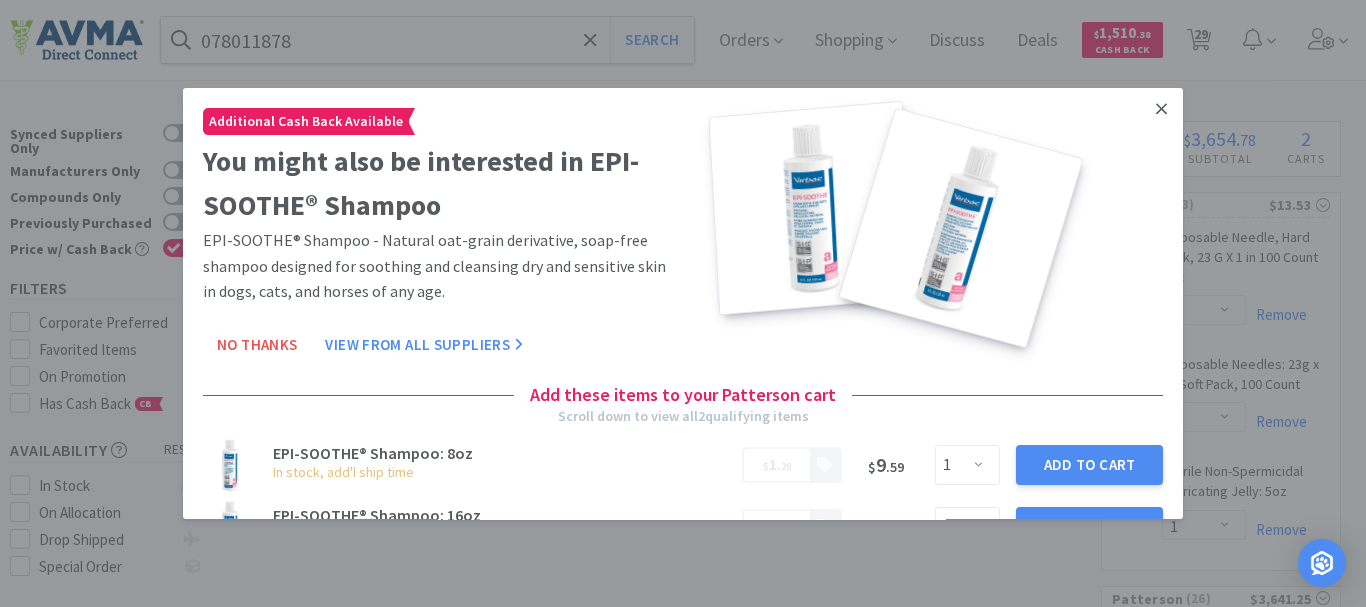 click 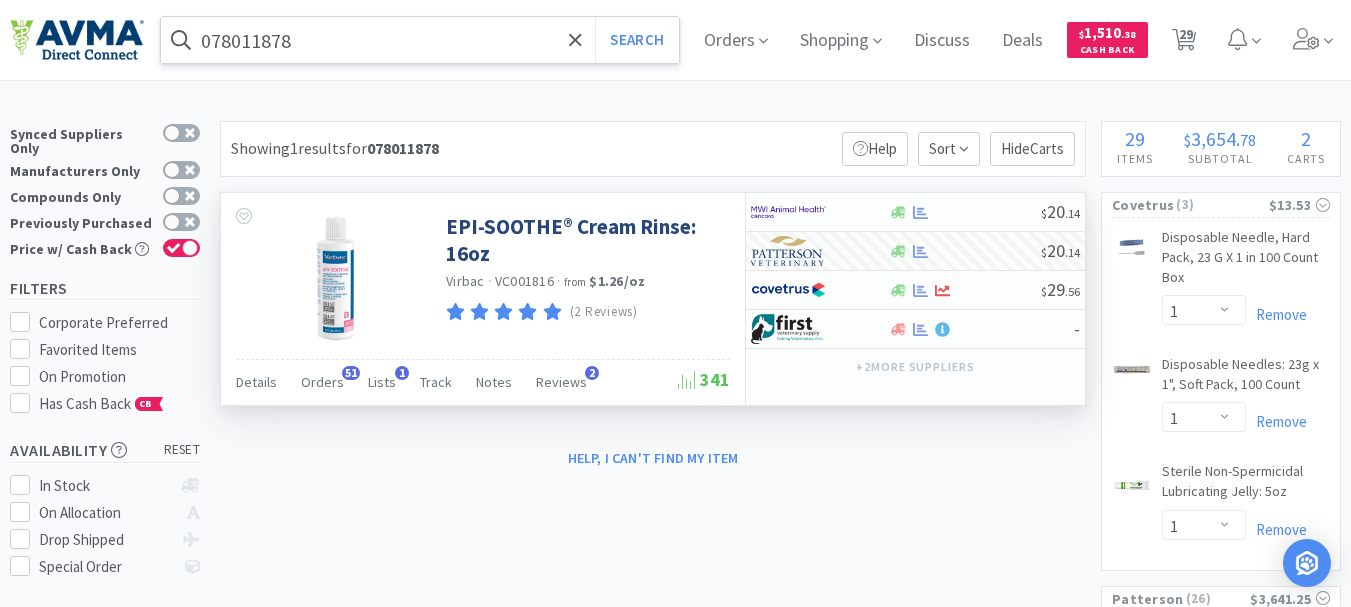 click on "078011878" at bounding box center [420, 40] 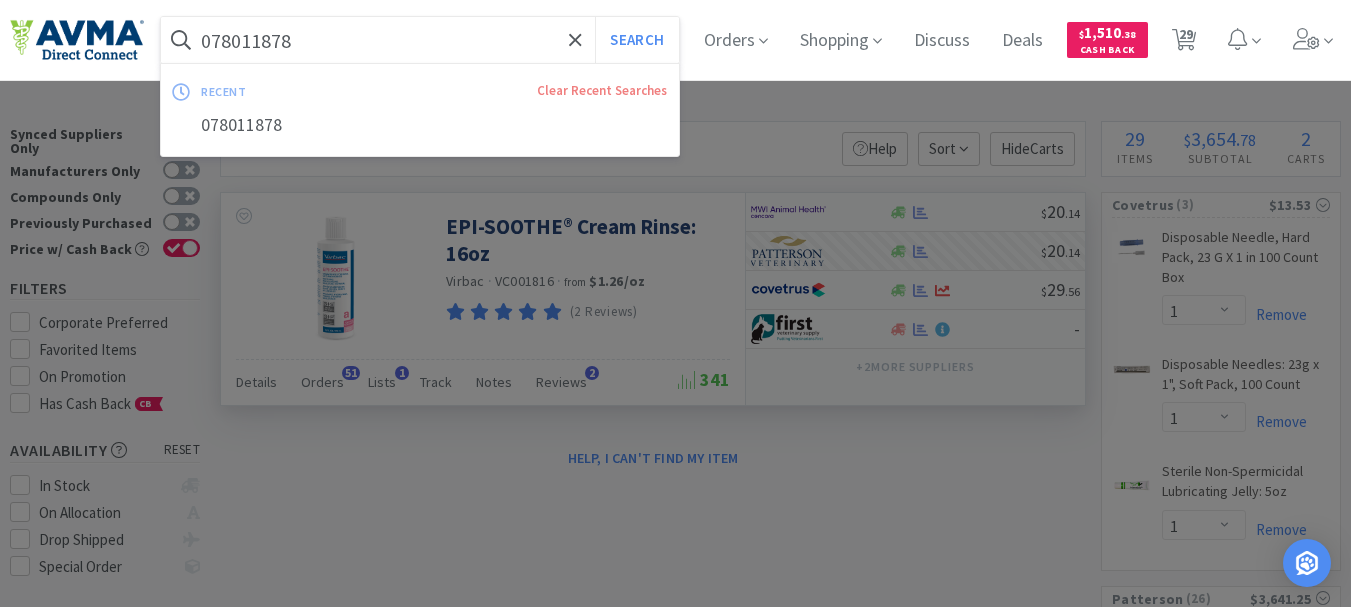 paste on "937565" 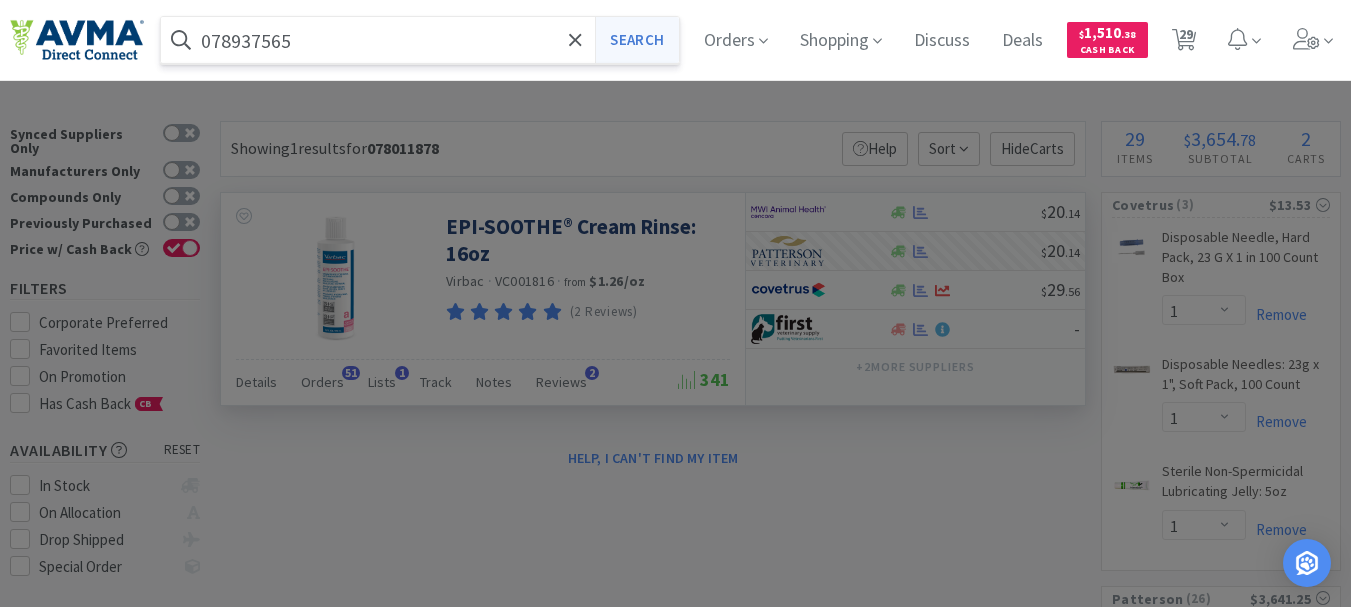 click on "Search" at bounding box center [636, 40] 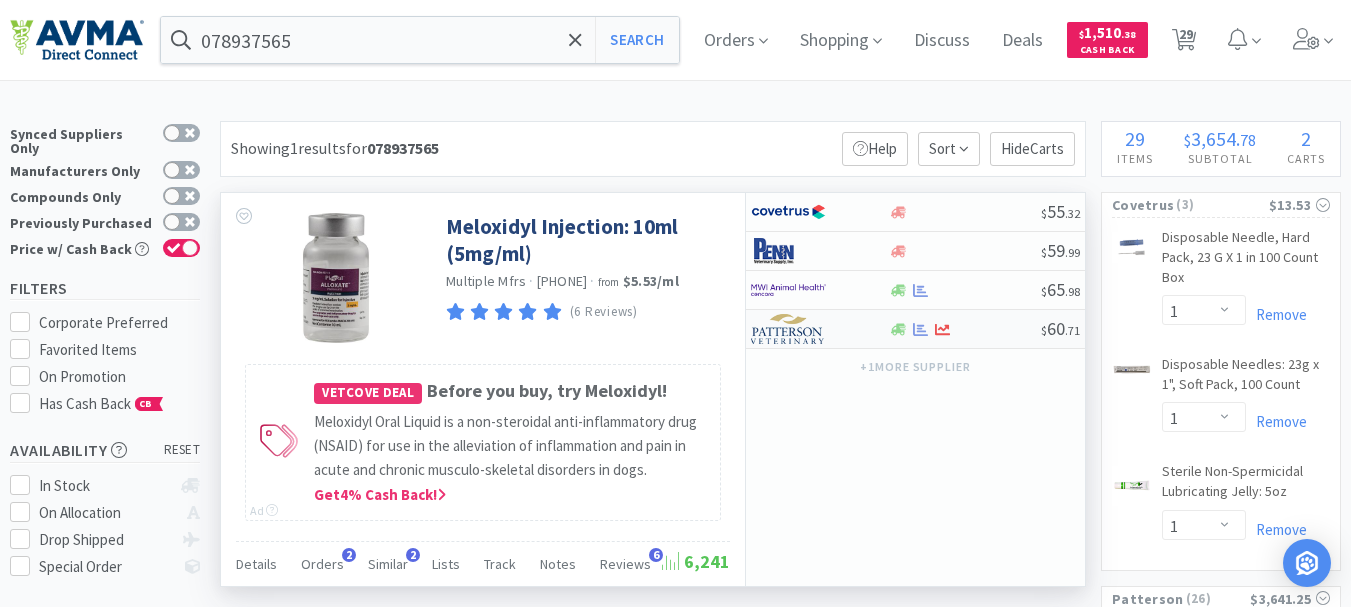 click at bounding box center (788, 329) 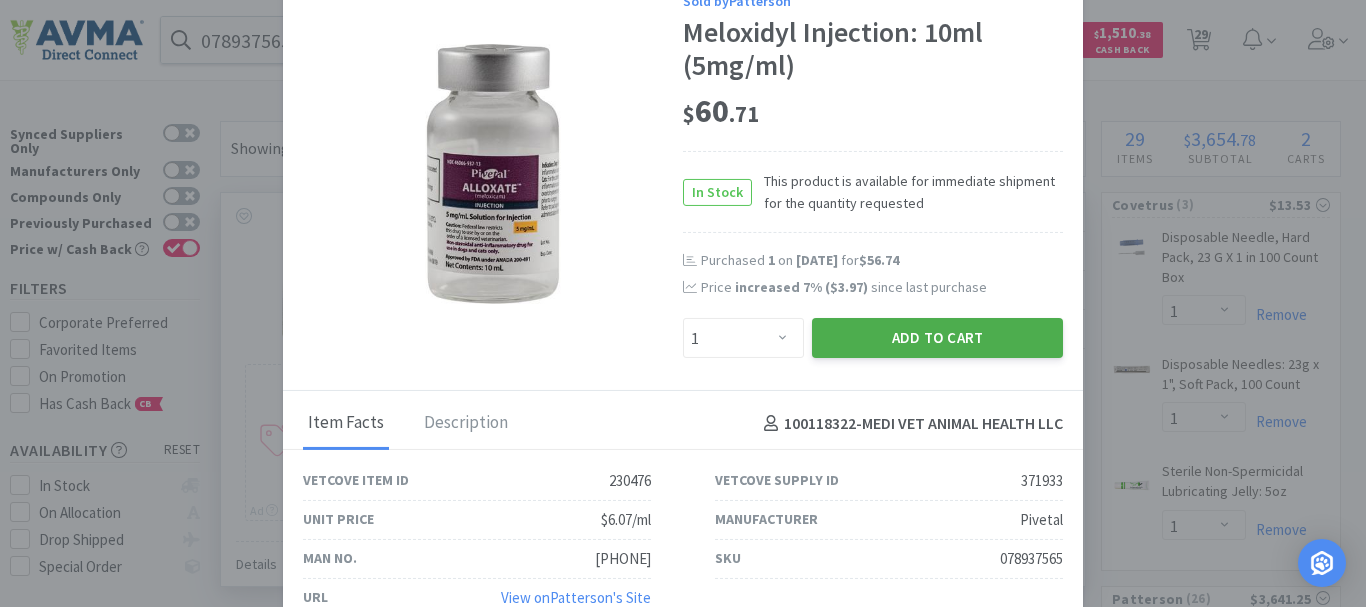 click on "Add to Cart" at bounding box center (937, 338) 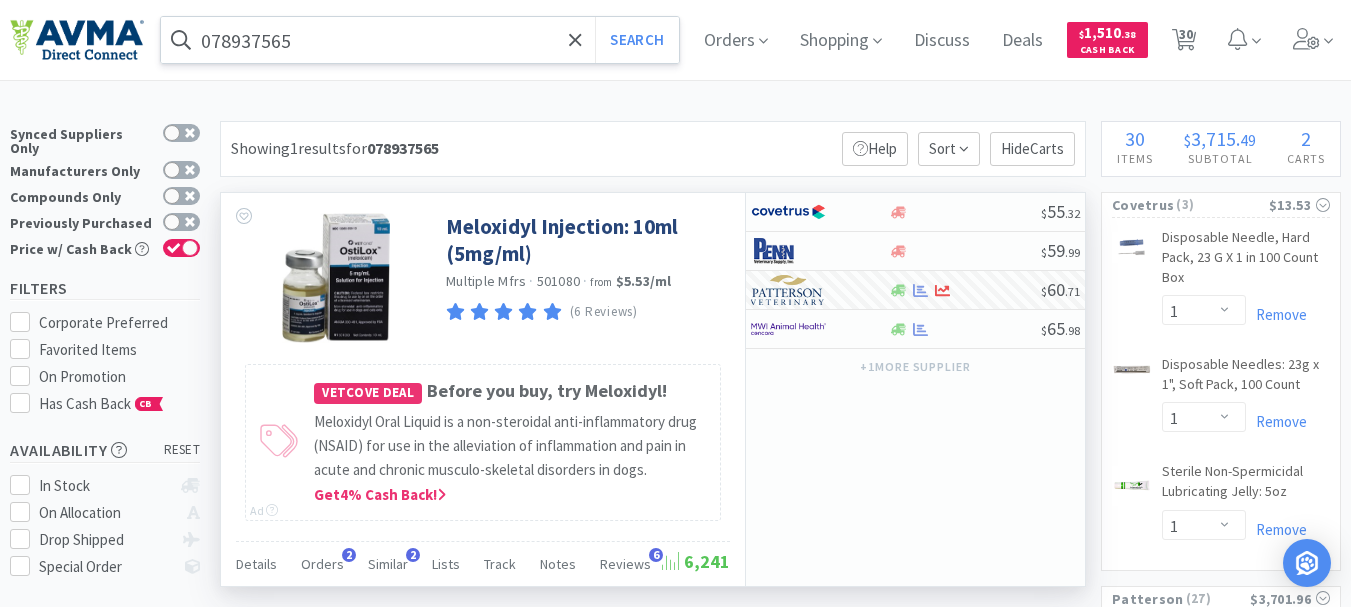 click on "078937565" at bounding box center (420, 40) 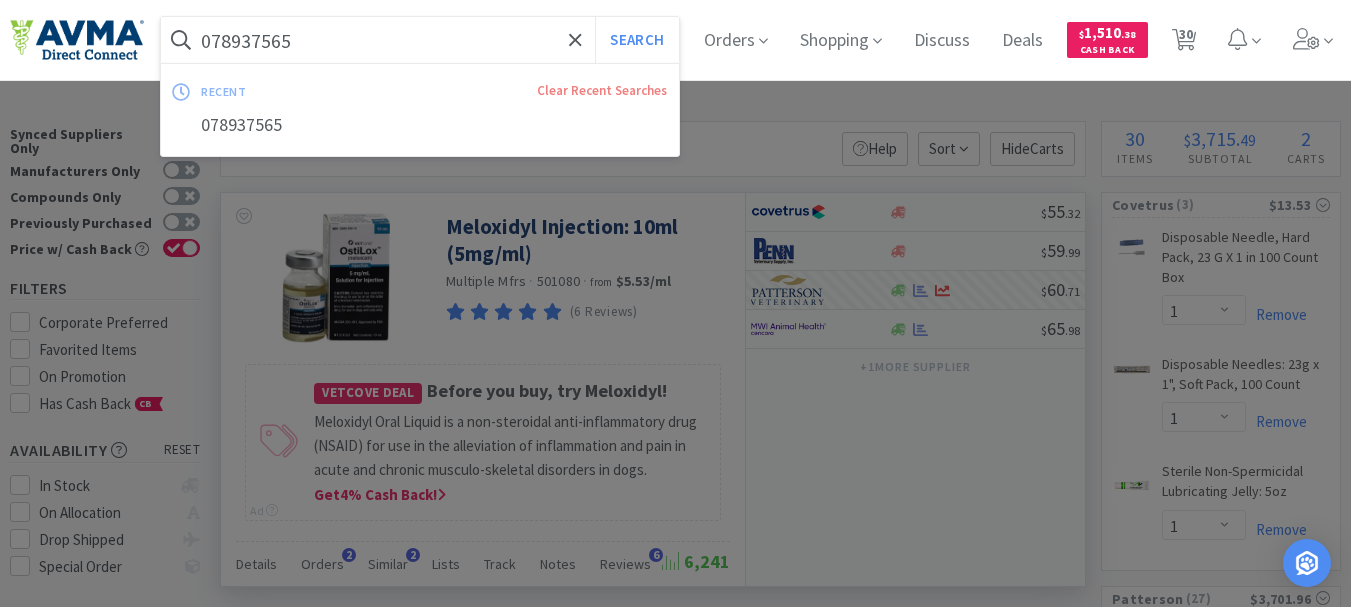 paste on "5375" 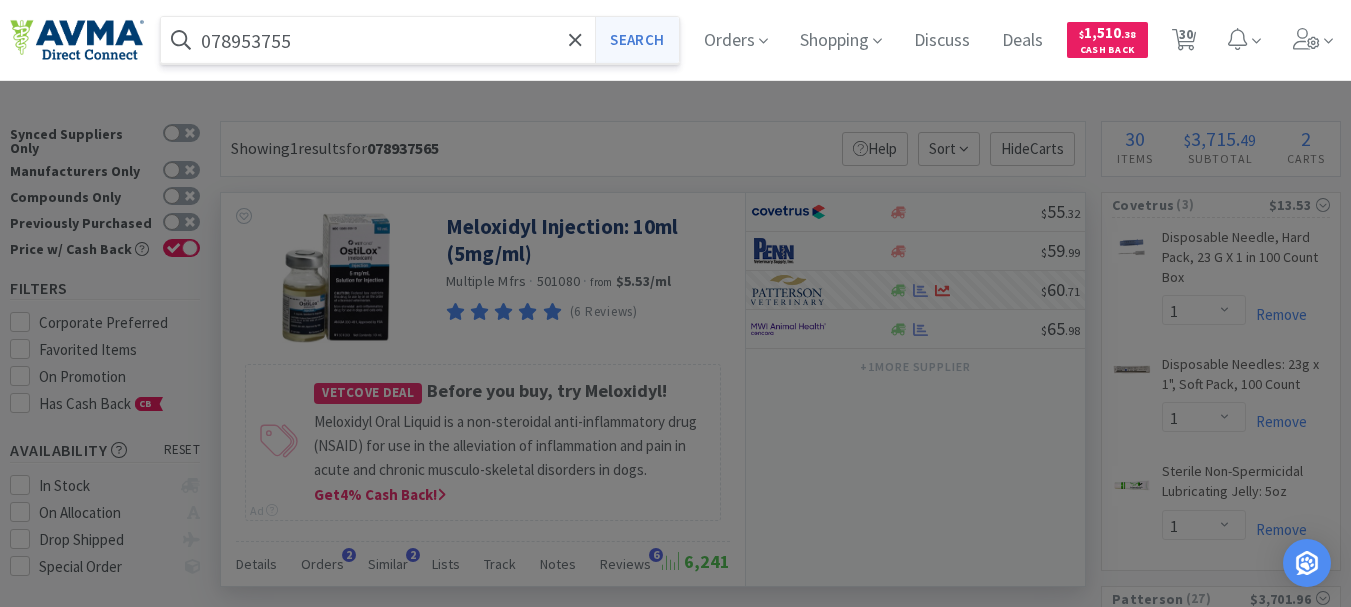click on "Search" at bounding box center [636, 40] 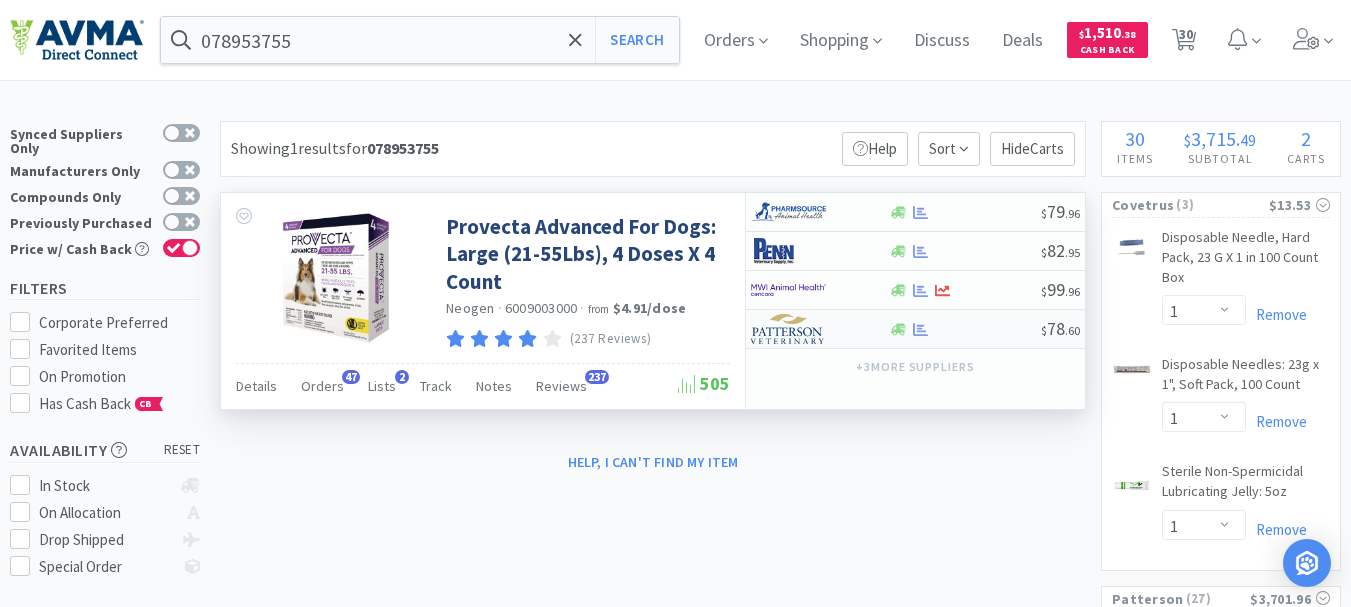 click at bounding box center [788, 329] 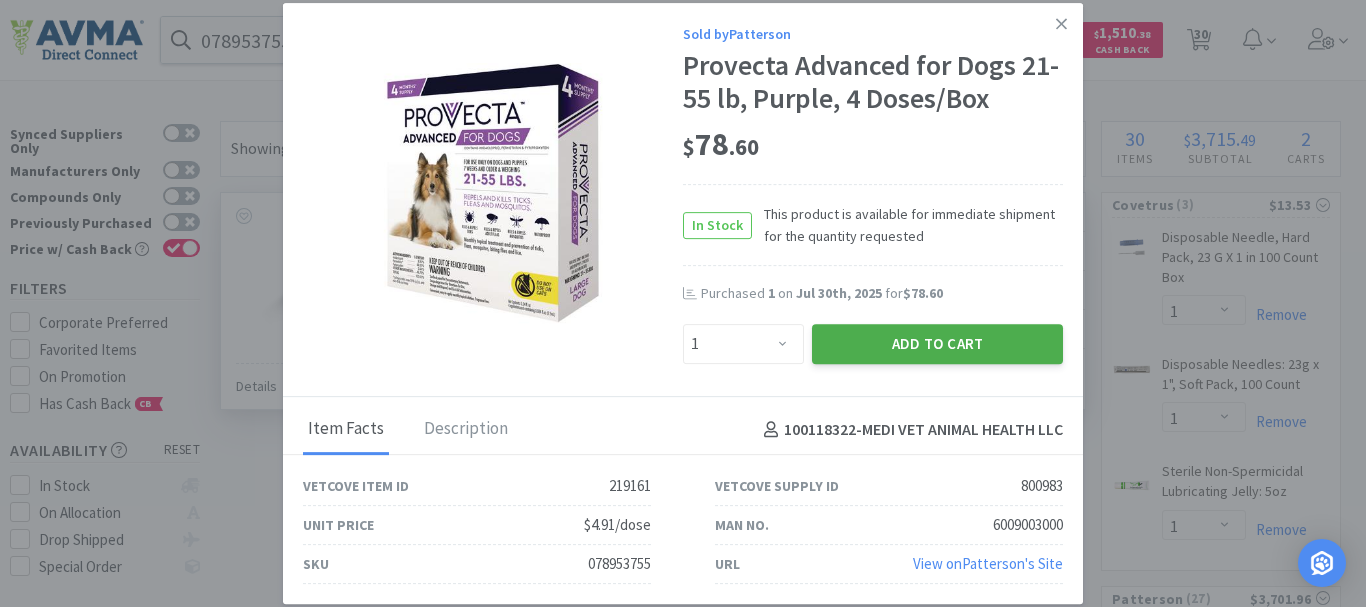 click on "Add to Cart" at bounding box center [937, 344] 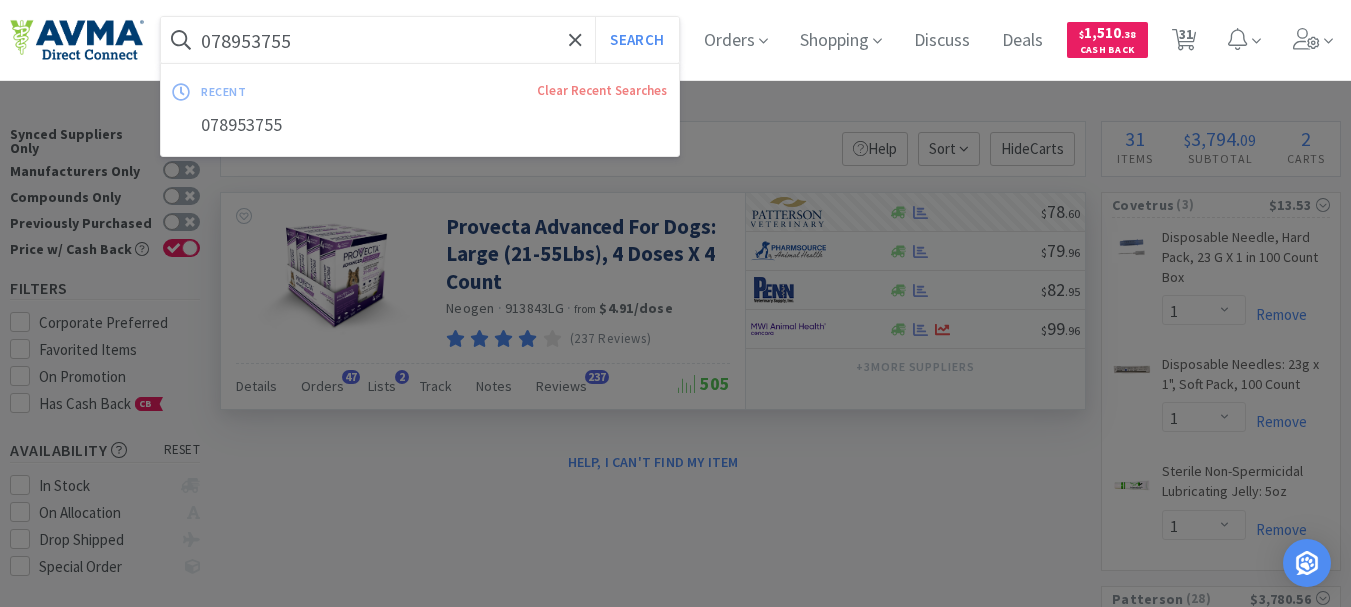 click on "078953755" at bounding box center (420, 40) 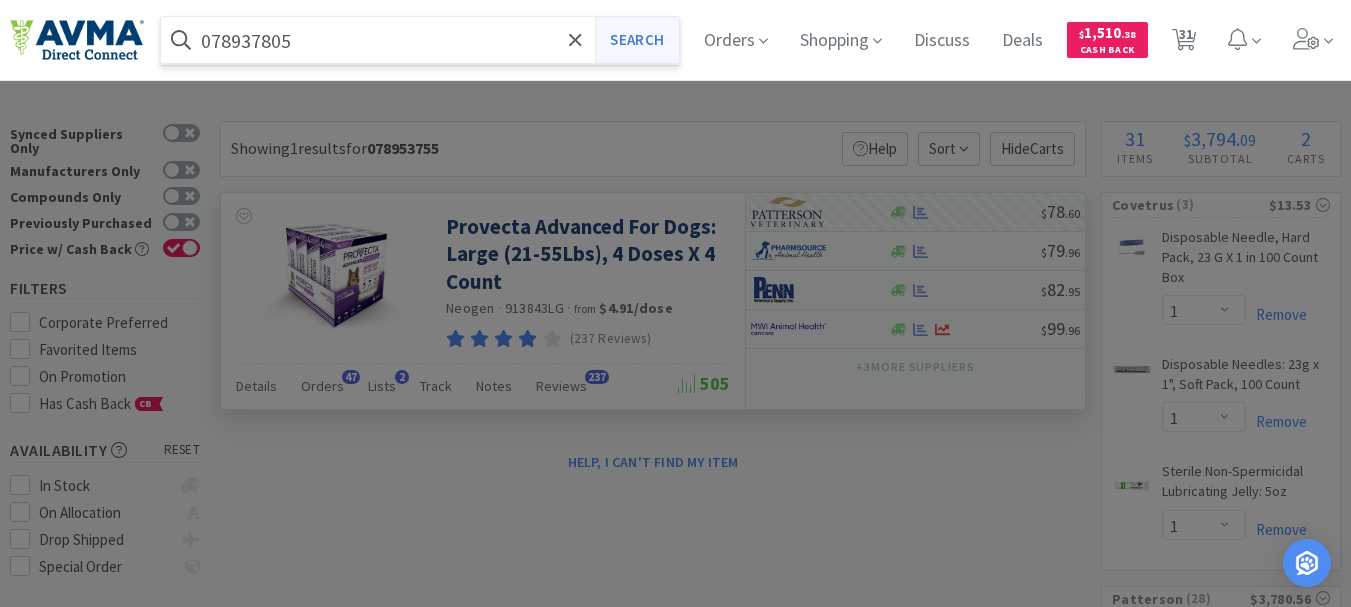 click on "Search" at bounding box center (636, 40) 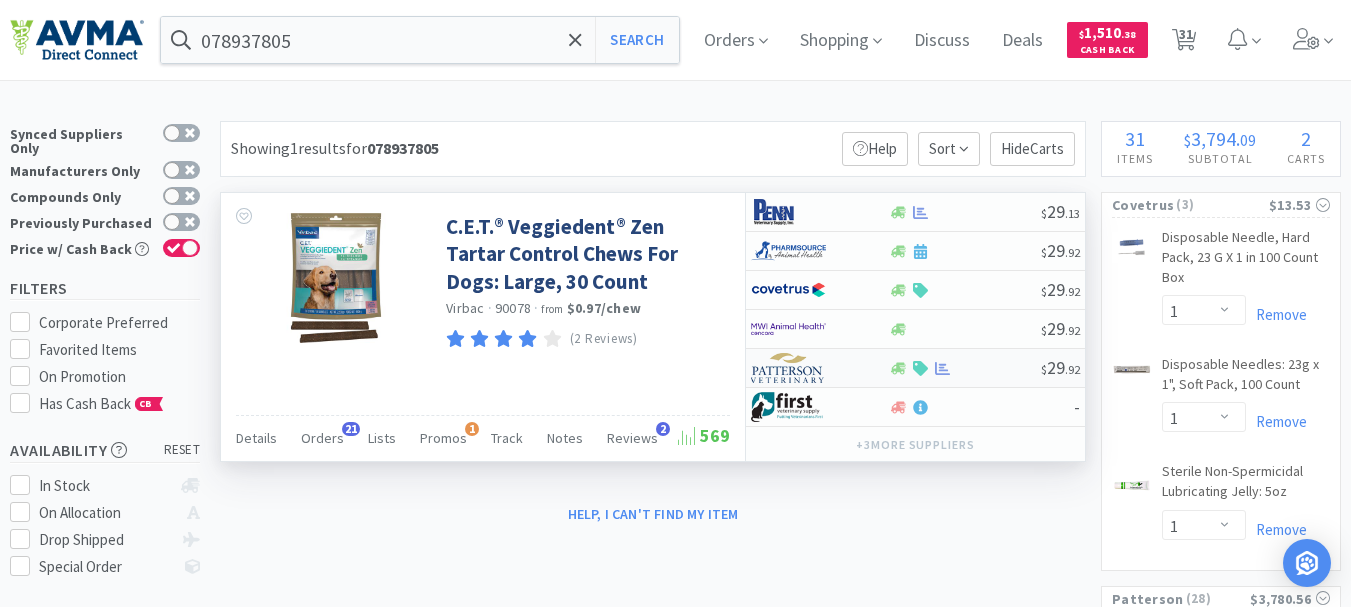 click at bounding box center (788, 368) 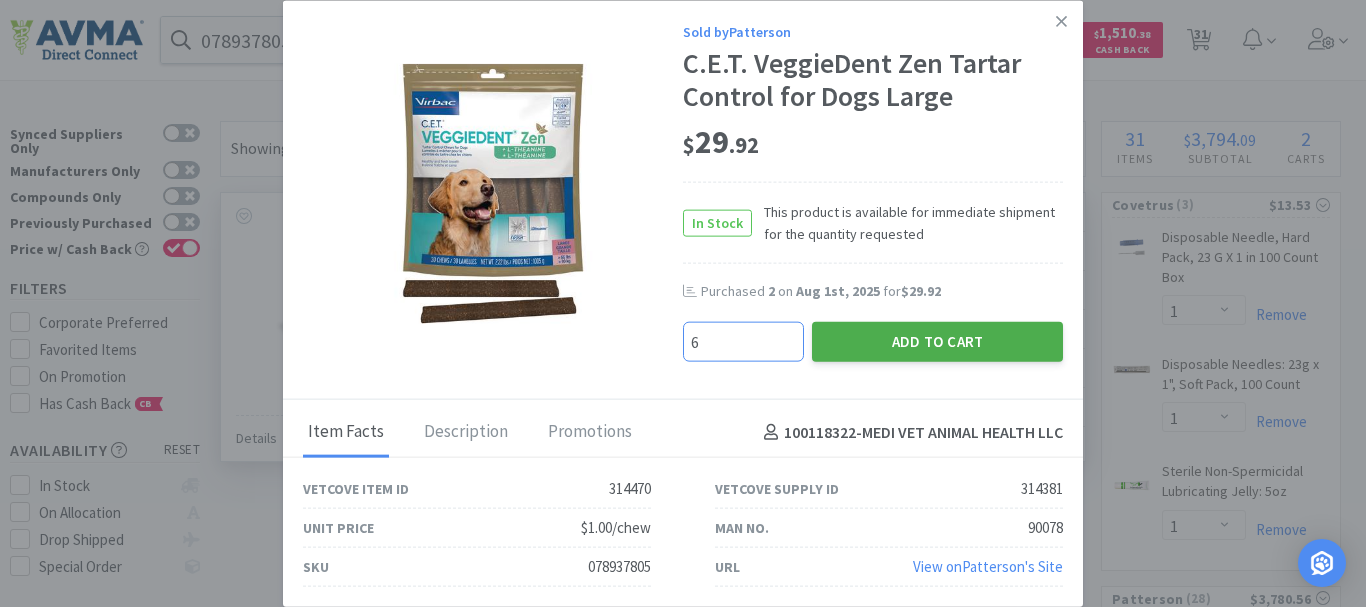 click on "Add to Cart" at bounding box center [937, 342] 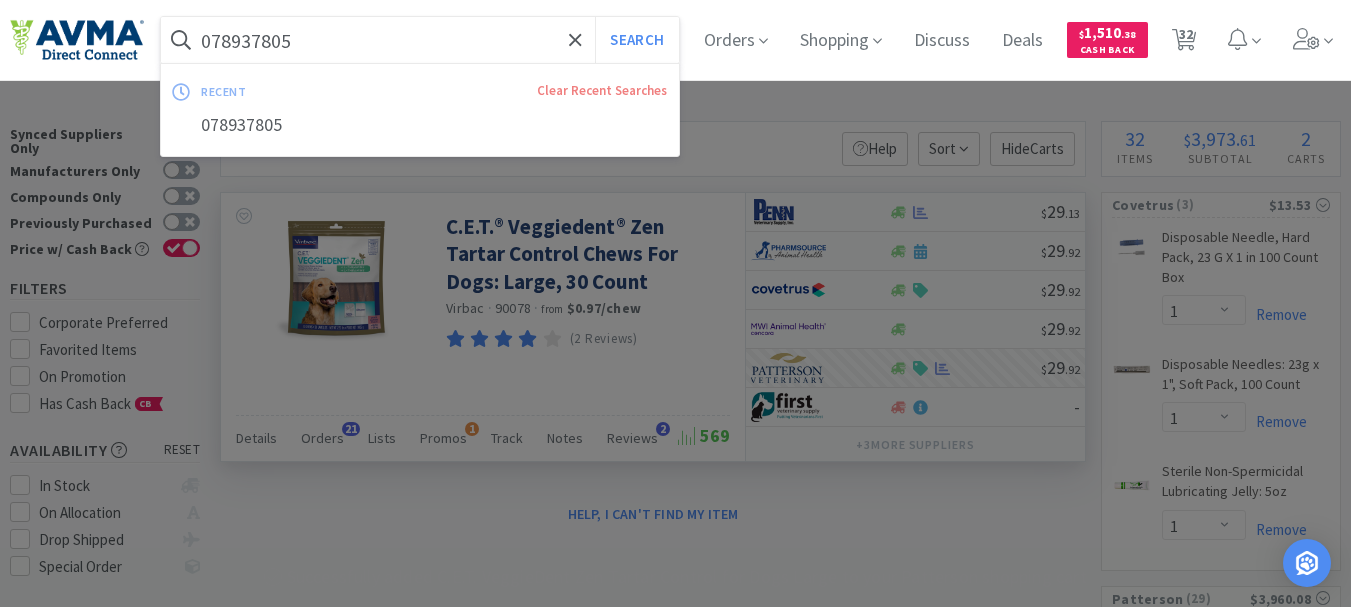 click on "078937805" at bounding box center [420, 40] 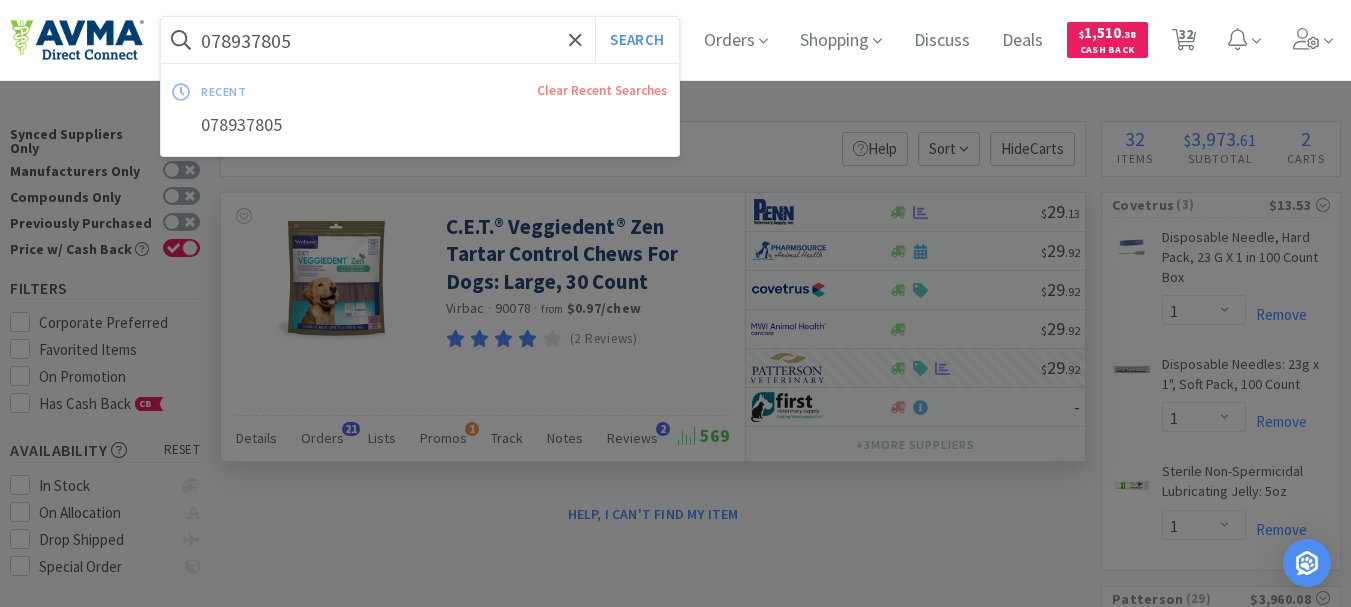 paste on "4" 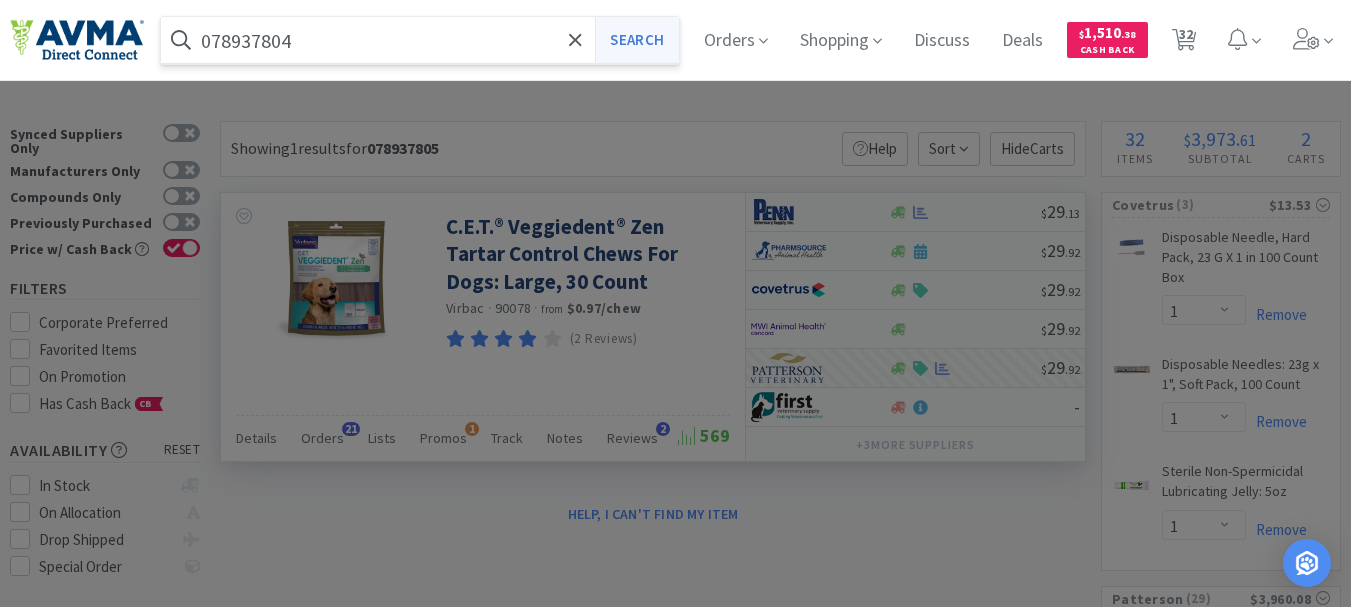 click on "Search" at bounding box center [636, 40] 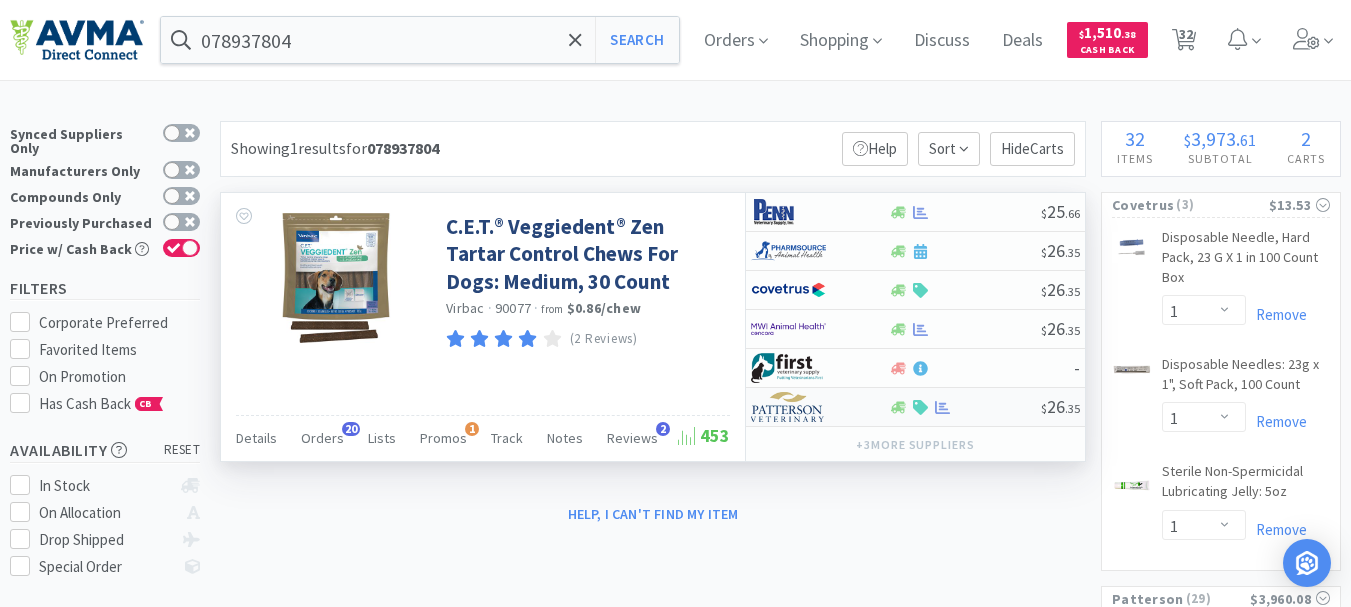 click at bounding box center (788, 407) 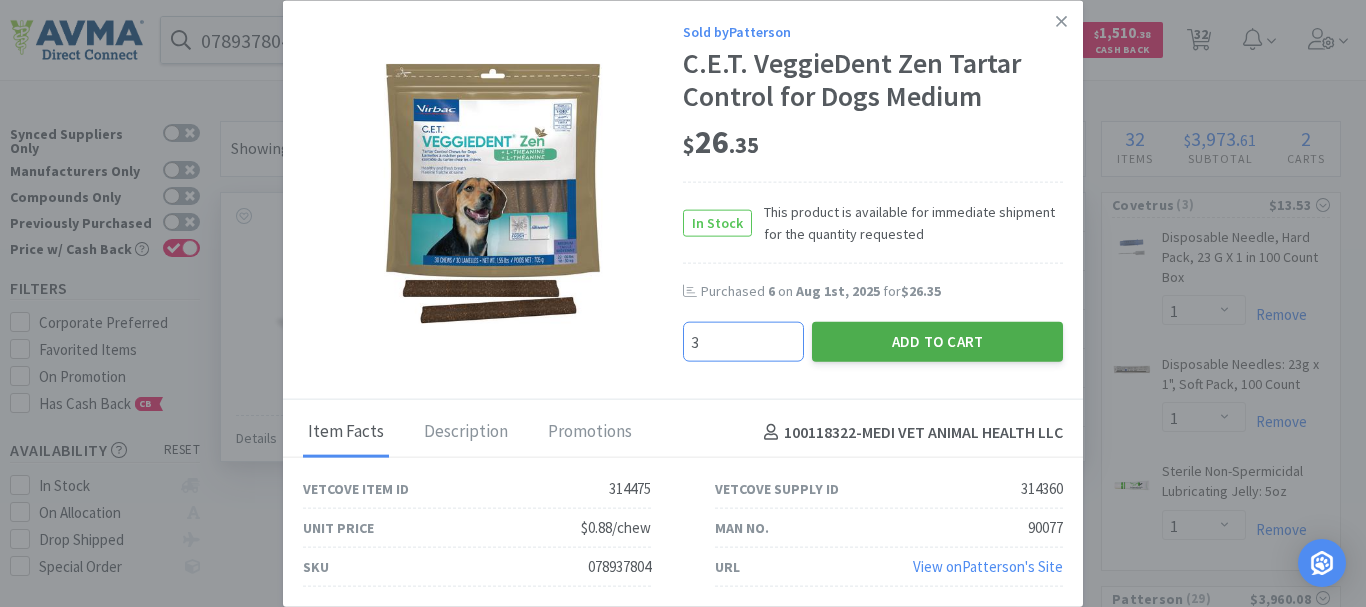 click on "Add to Cart" at bounding box center (937, 342) 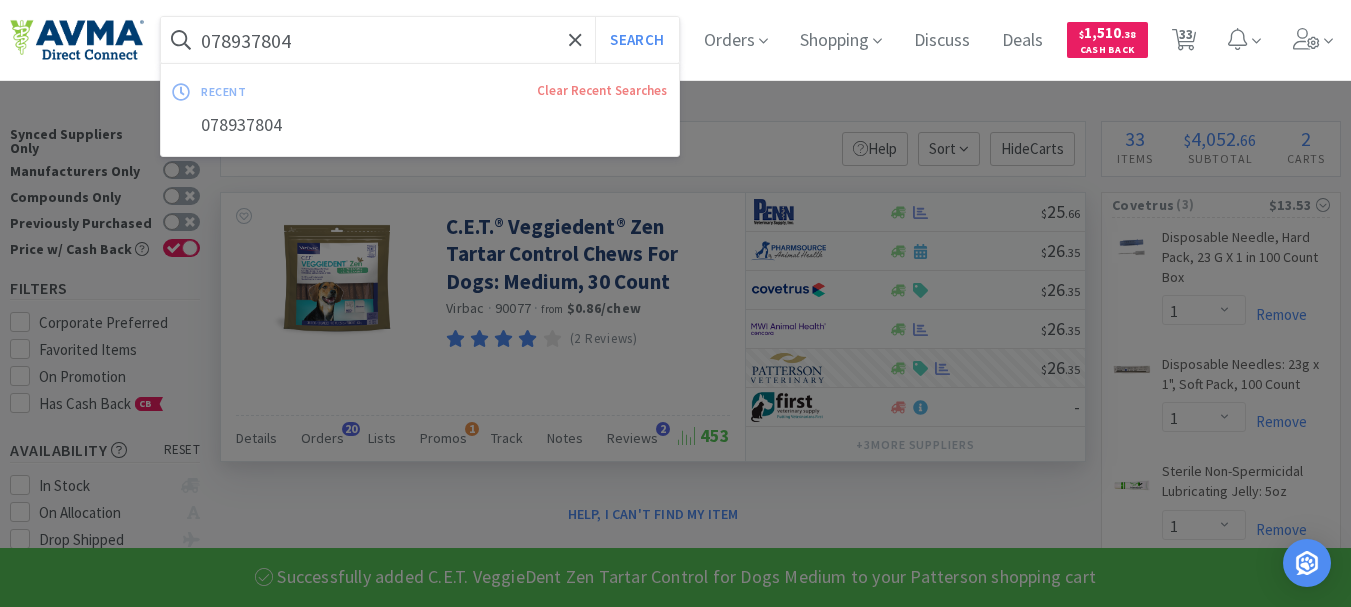 click on "078937804" at bounding box center (420, 40) 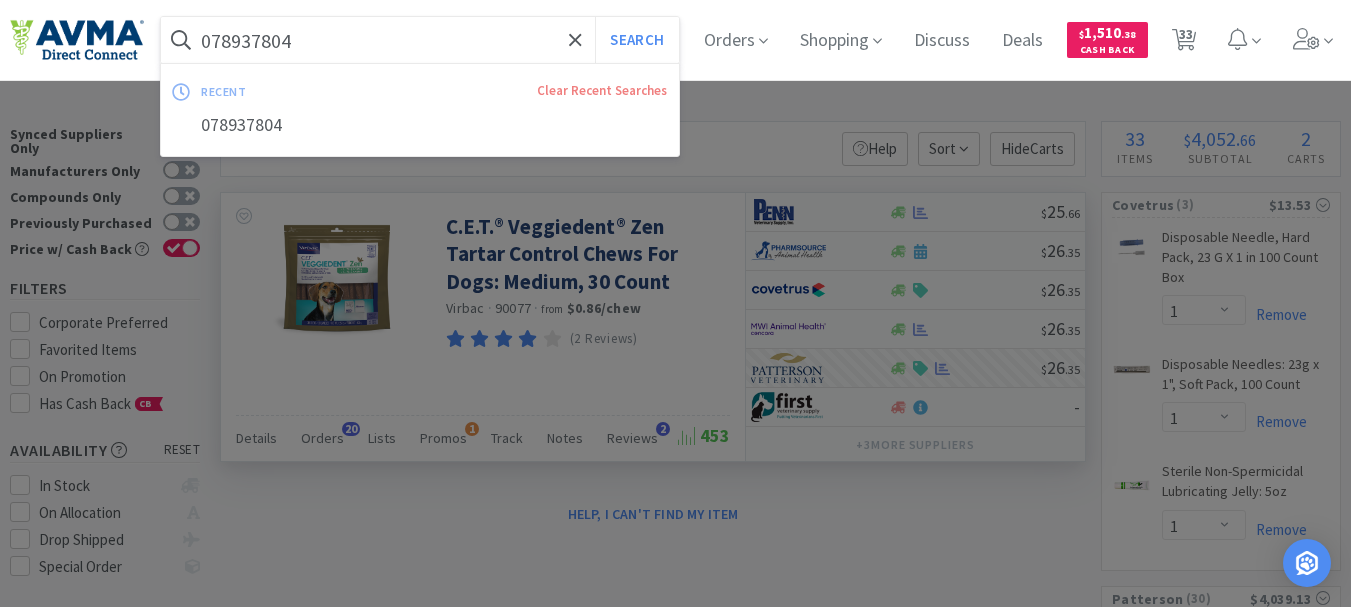 paste on "2" 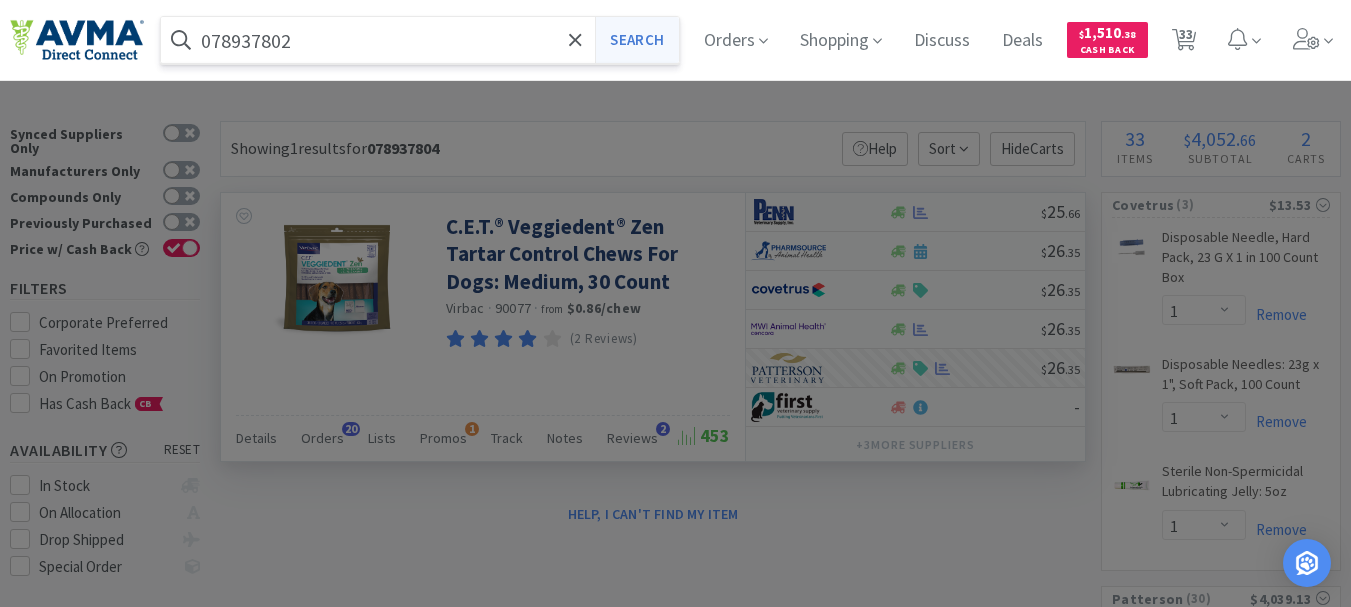 click on "Search" at bounding box center (636, 40) 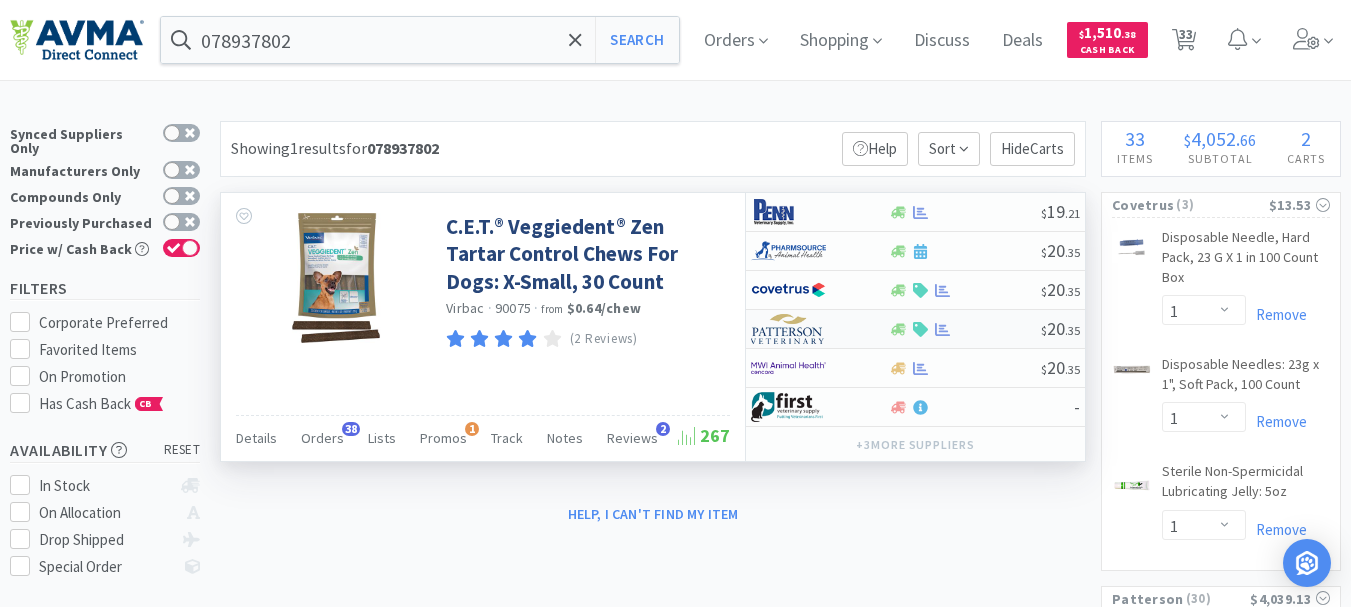 click at bounding box center [788, 329] 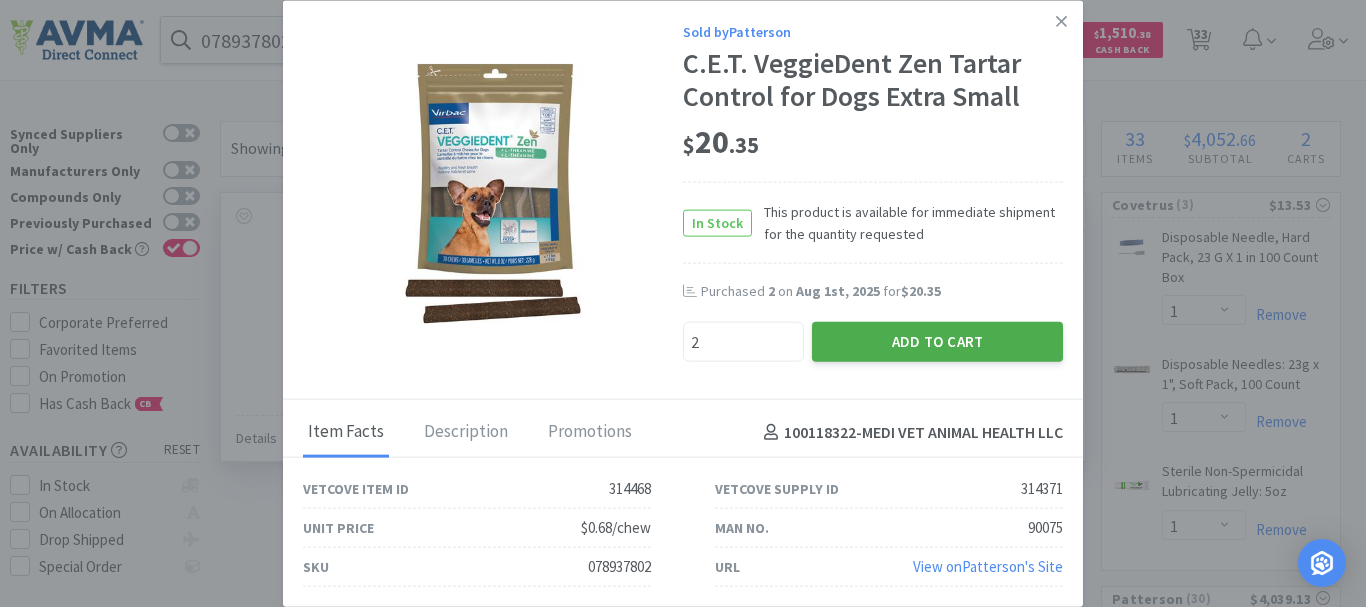 click on "Add to Cart" at bounding box center (937, 342) 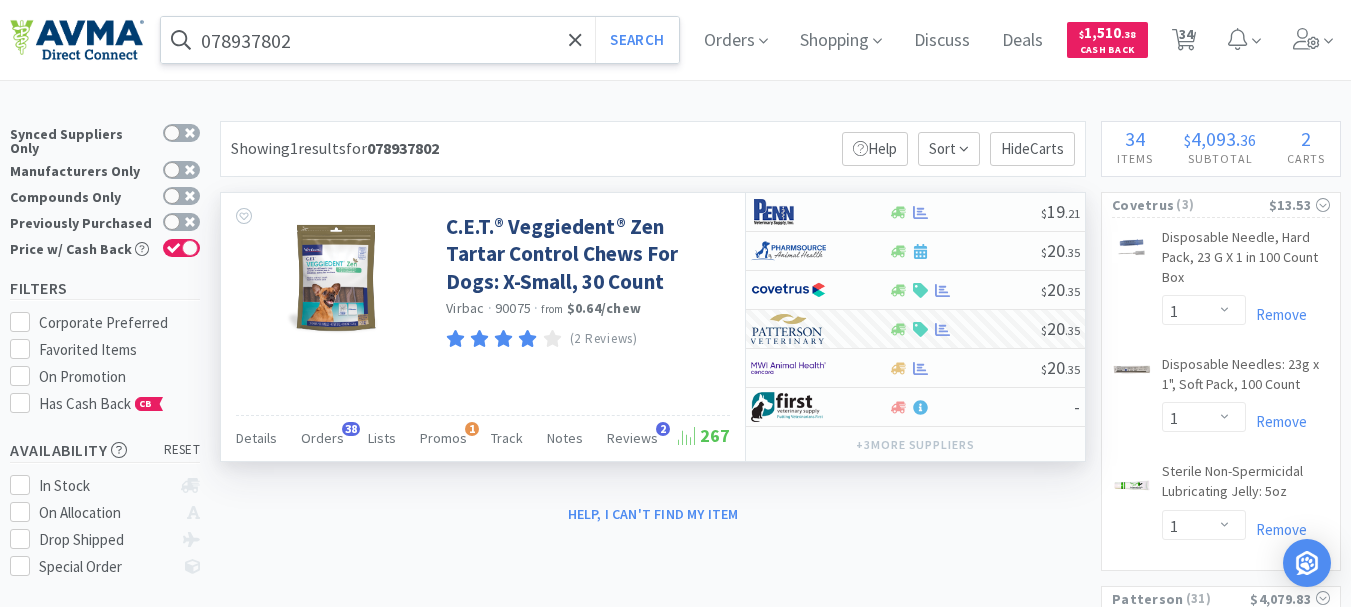 click on "078937802" at bounding box center (420, 40) 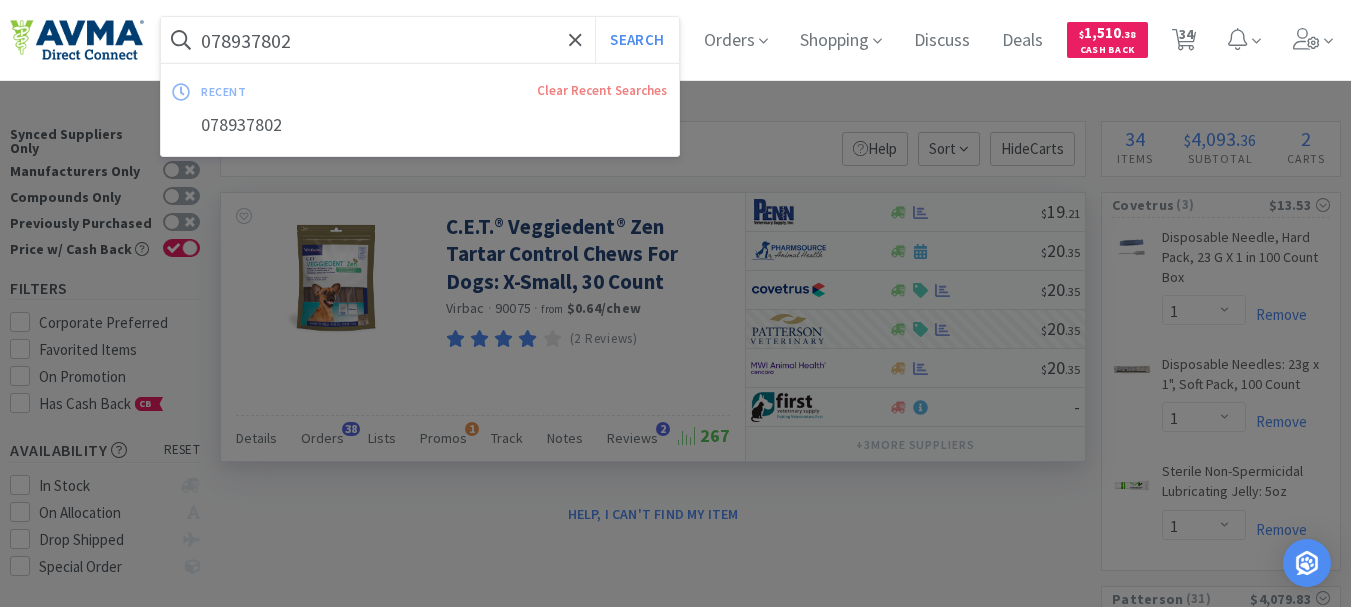 paste on "02445" 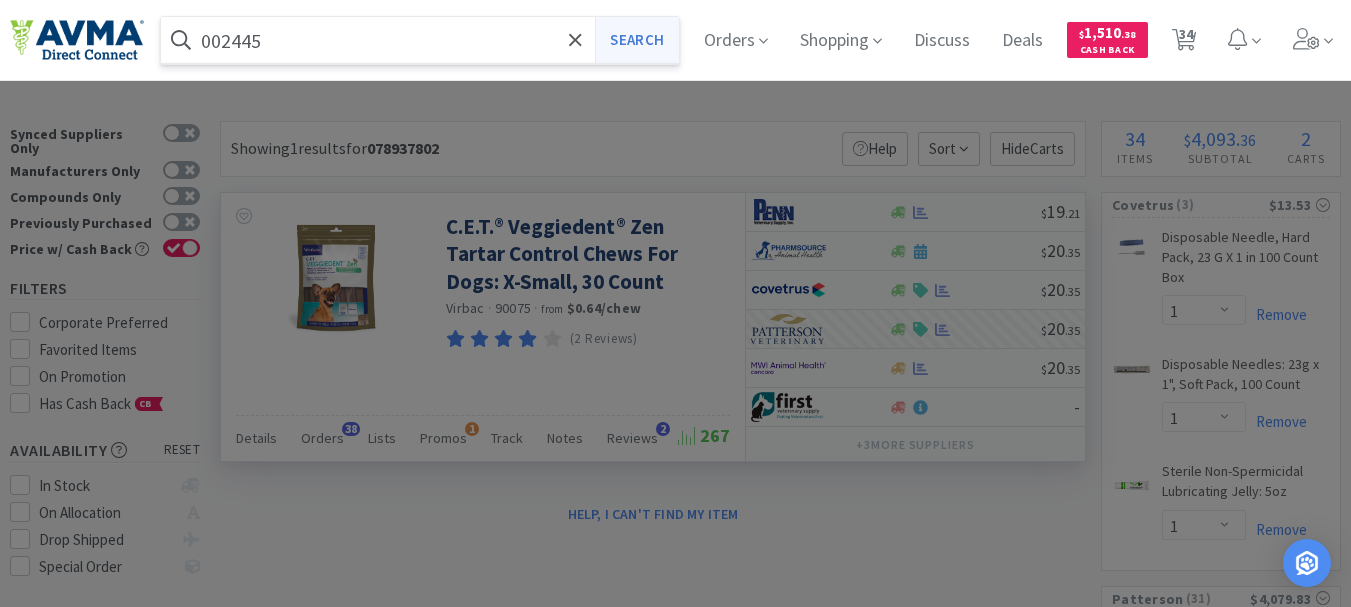 click on "Search" at bounding box center (636, 40) 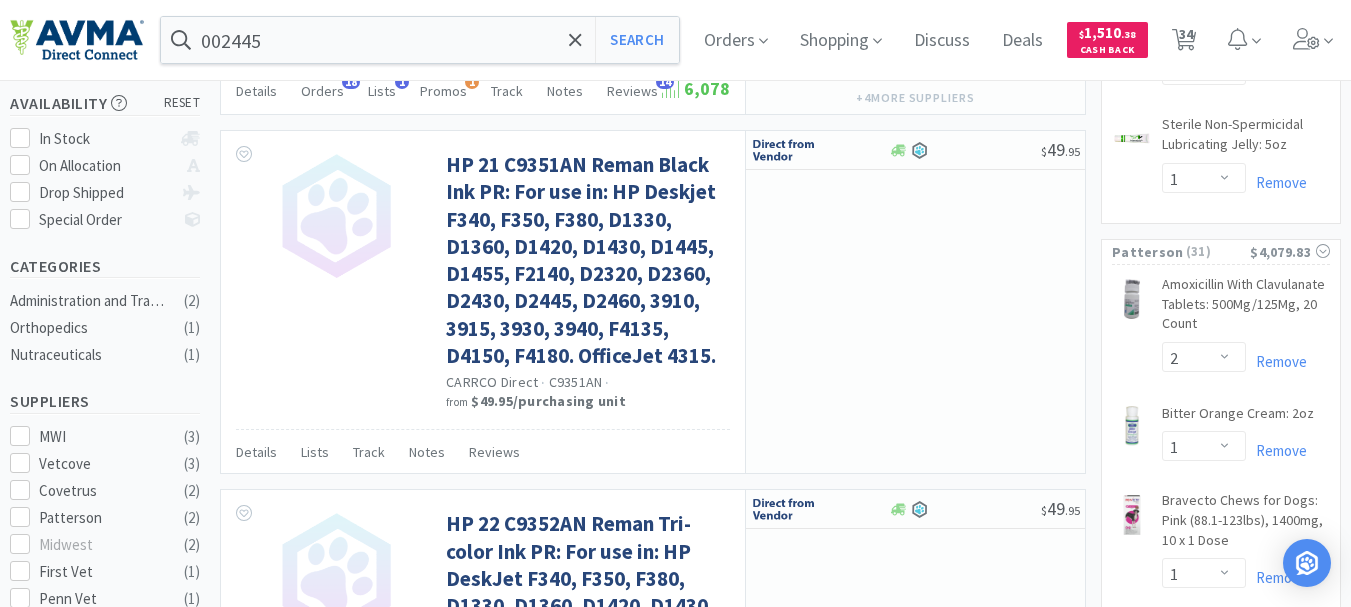 scroll, scrollTop: 400, scrollLeft: 0, axis: vertical 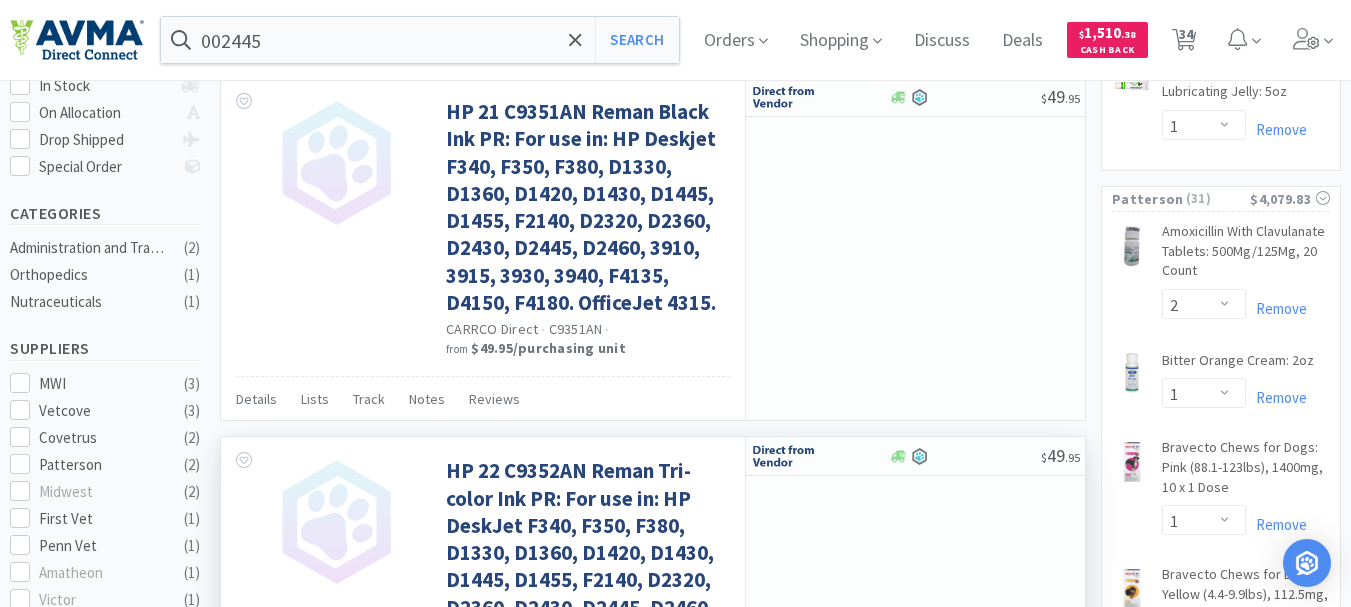 click on "$ 49 . 95" at bounding box center [915, 622] 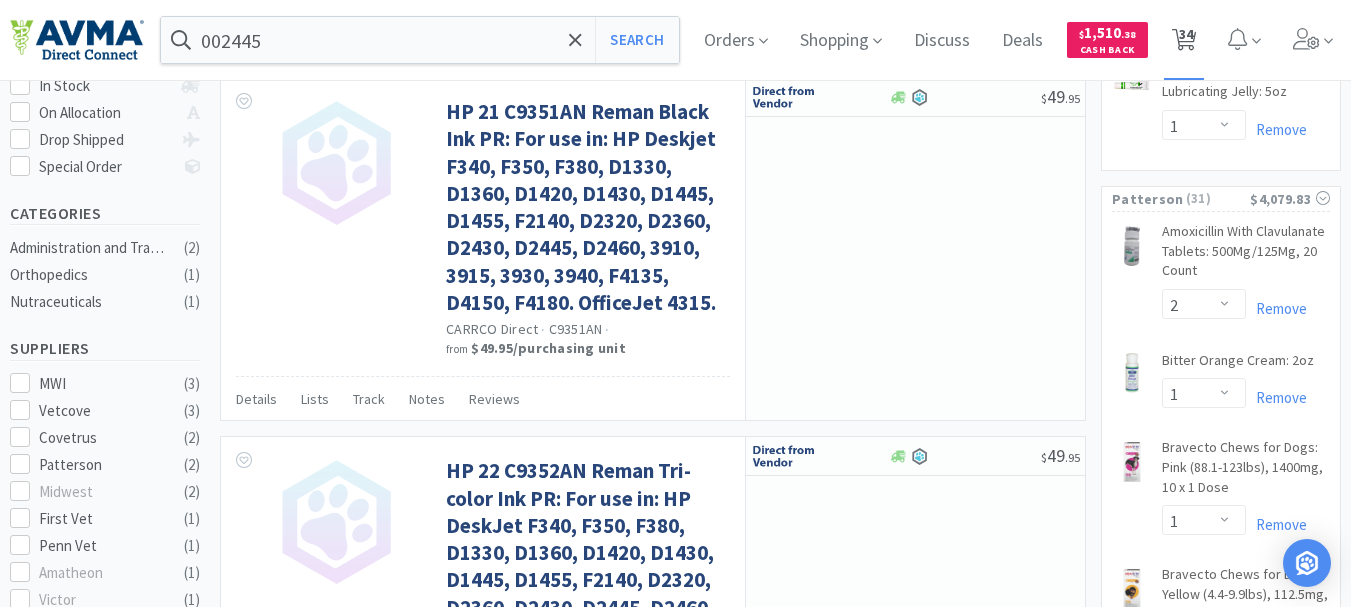 click on "34" at bounding box center [1186, 34] 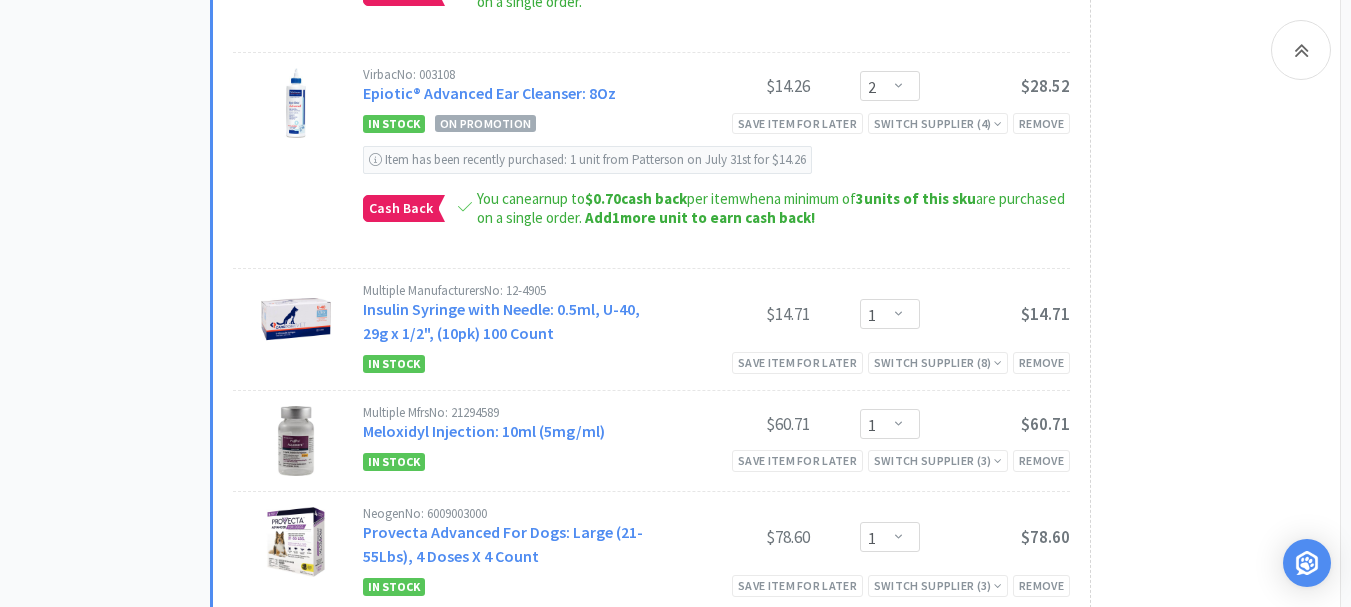 scroll, scrollTop: 5400, scrollLeft: 0, axis: vertical 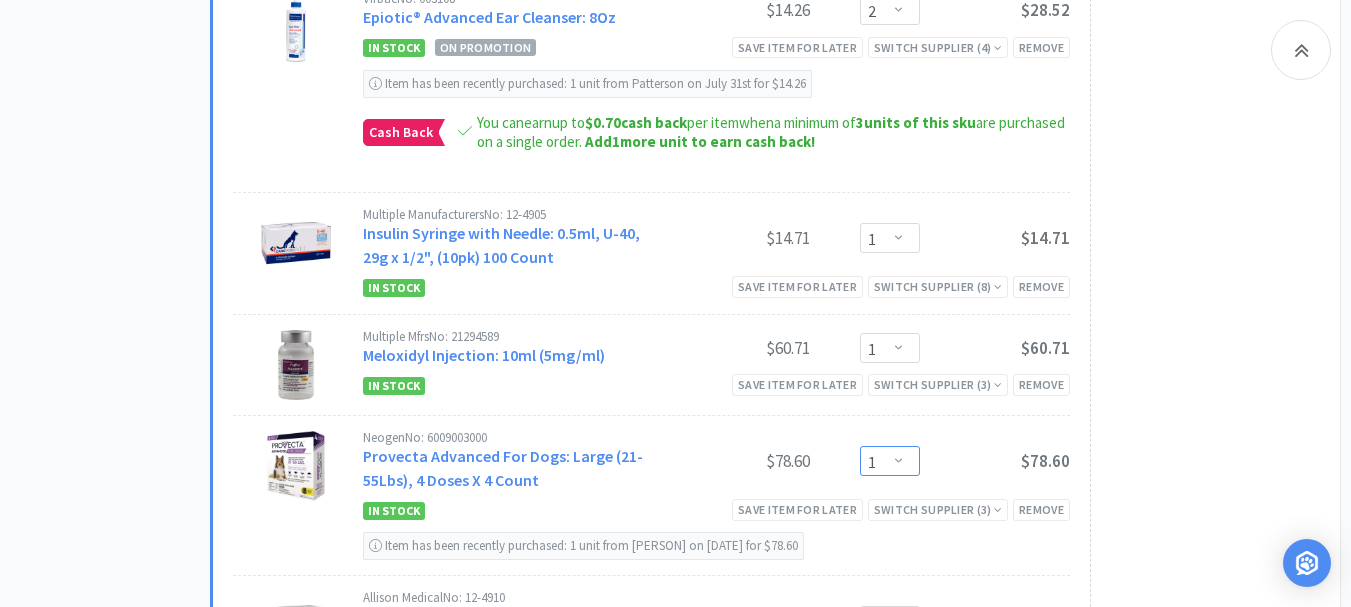 click on "Enter Quantity 1 2 3 4 5 6 7 8 9 10 11 12 13 14 15 16 17 18 19 20 Enter Quantity" at bounding box center [890, 461] 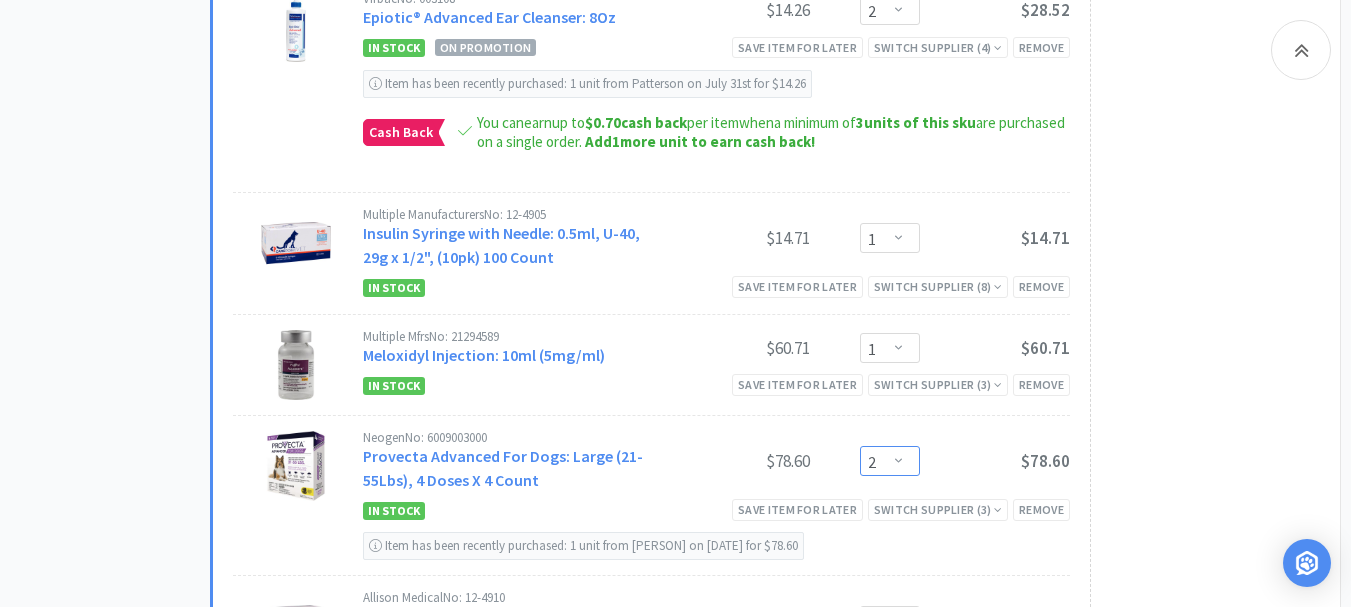 click on "Enter Quantity 1 2 3 4 5 6 7 8 9 10 11 12 13 14 15 16 17 18 19 20 Enter Quantity" at bounding box center (890, 461) 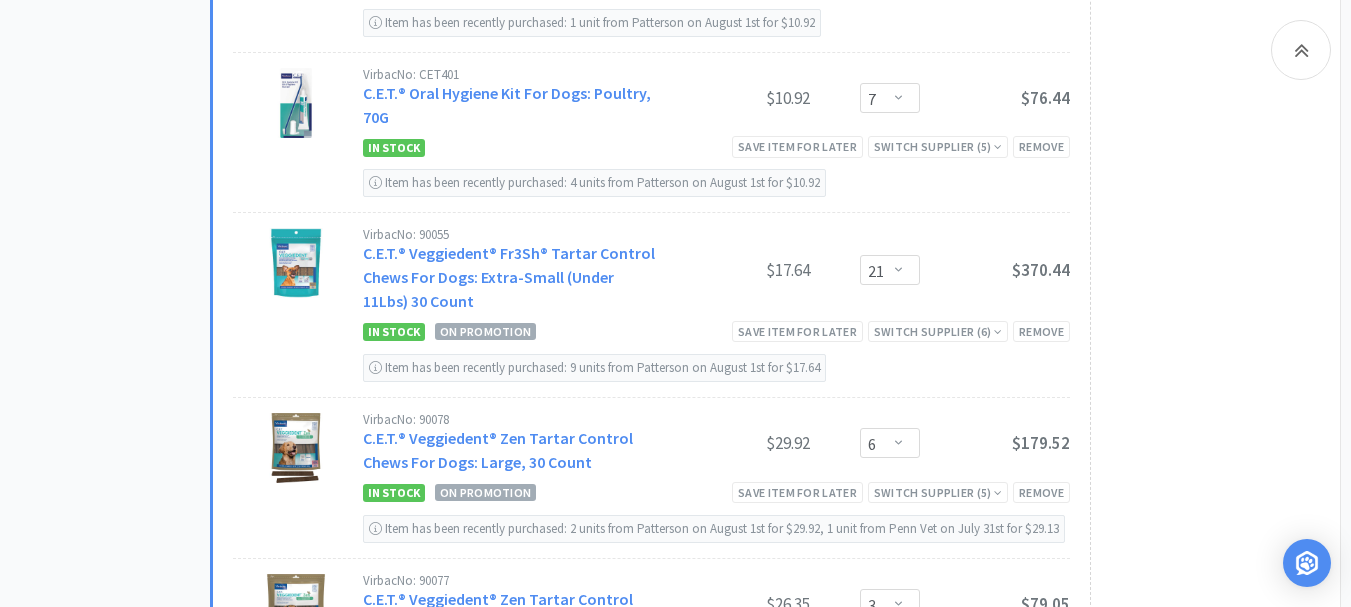 scroll, scrollTop: 3200, scrollLeft: 0, axis: vertical 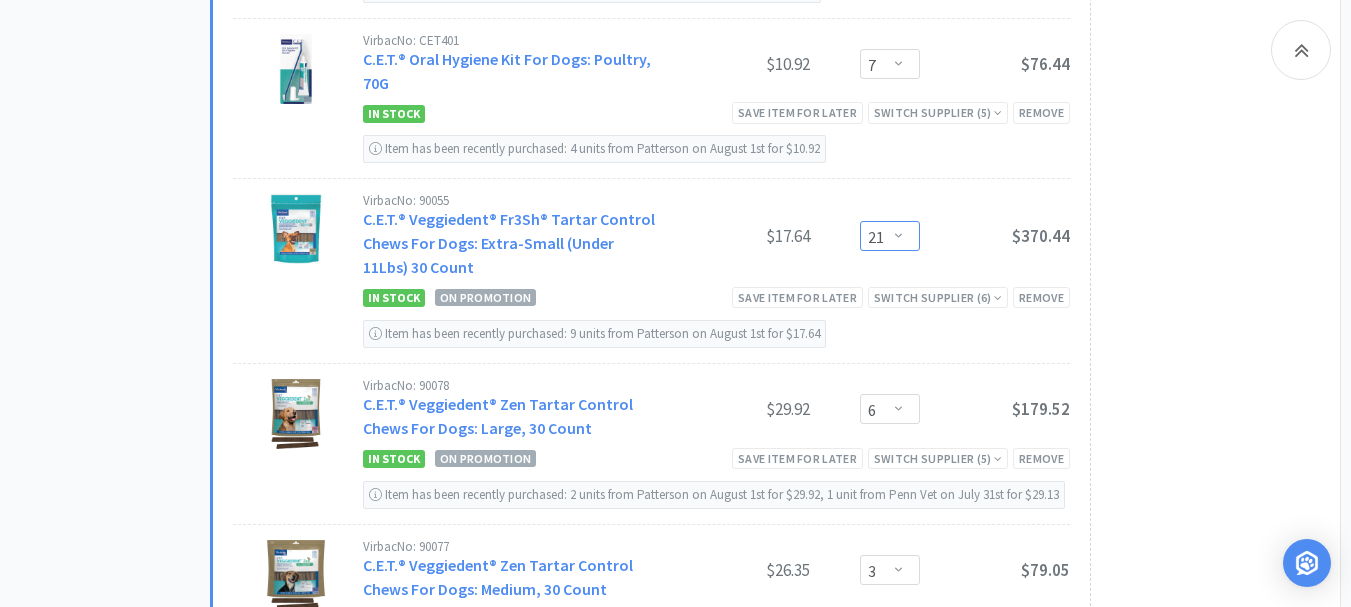 click on "Enter Quantity 1 2 3 4 5 6 7 8 9 10 11 12 13 14 15 16 17 18 19 20 21 Enter Quantity" at bounding box center [890, 236] 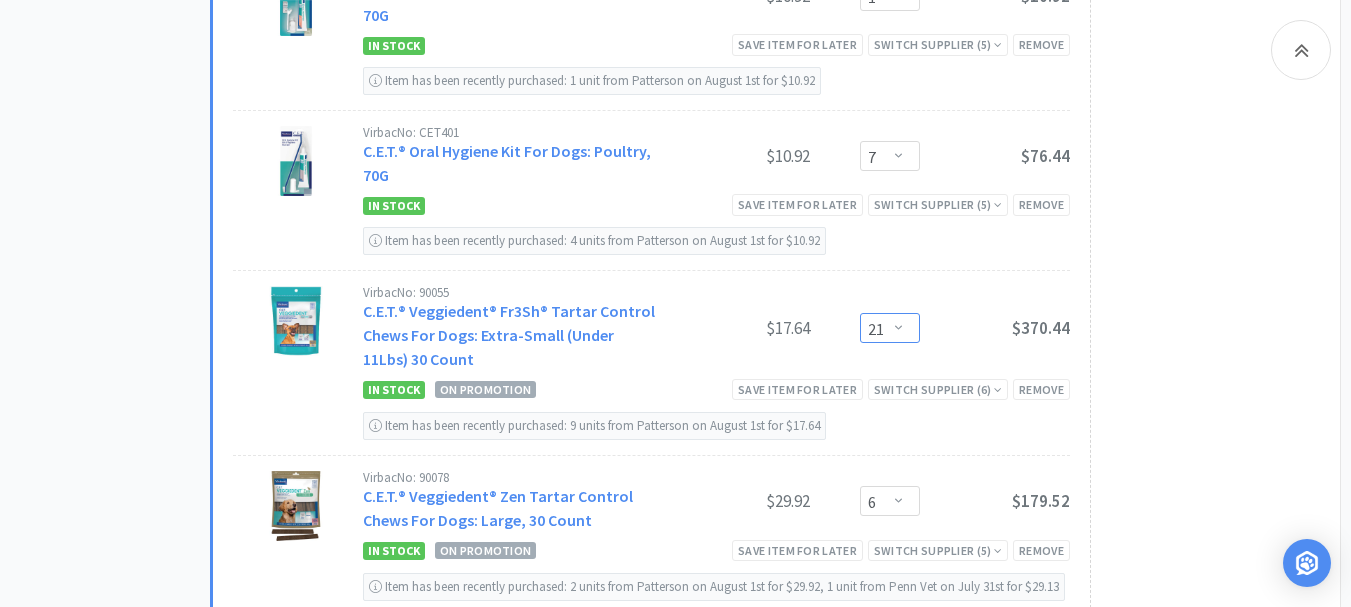 scroll, scrollTop: 3000, scrollLeft: 0, axis: vertical 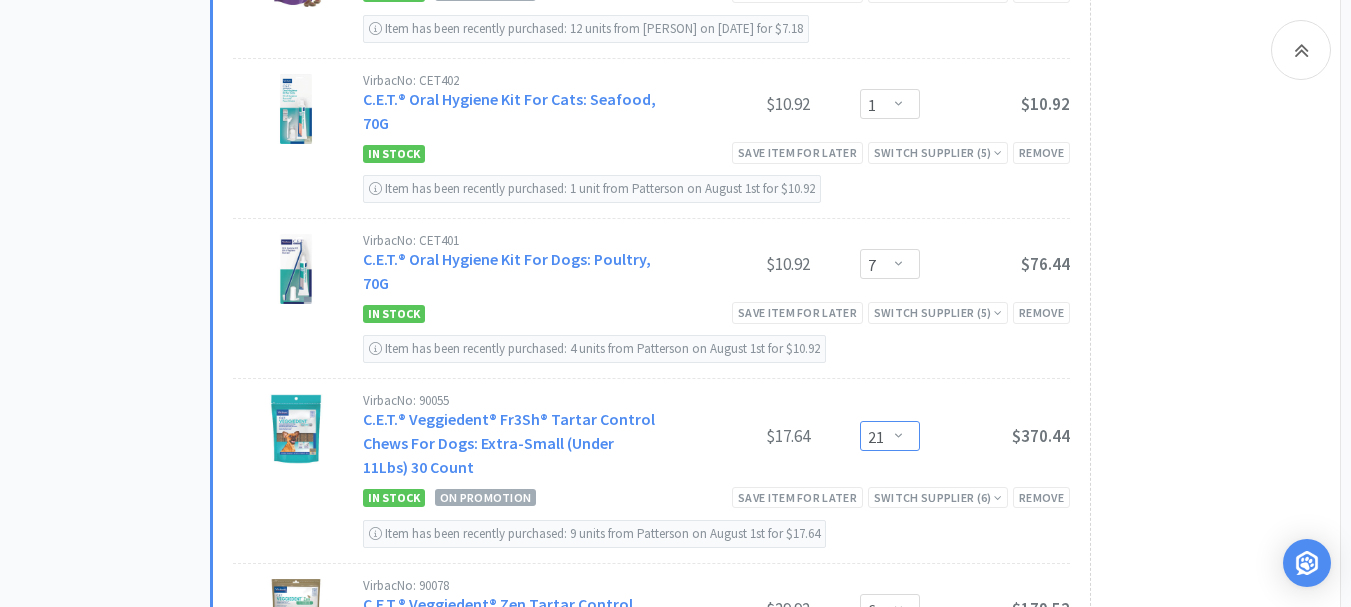click on "Enter Quantity 1 2 3 4 5 6 7 8 9 10 11 12 13 14 15 16 17 18 19 20 21 Enter Quantity" at bounding box center [890, 436] 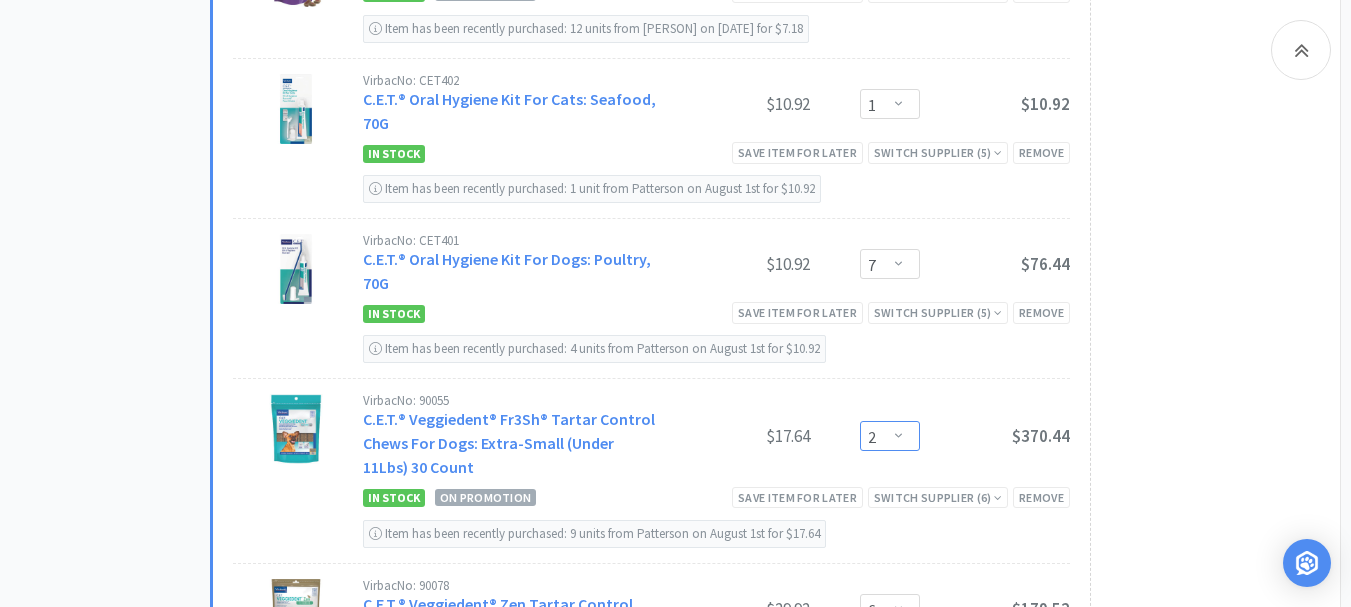 click on "Enter Quantity 1 2 3 4 5 6 7 8 9 10 11 12 13 14 15 16 17 18 19 20 21 Enter Quantity" at bounding box center [890, 436] 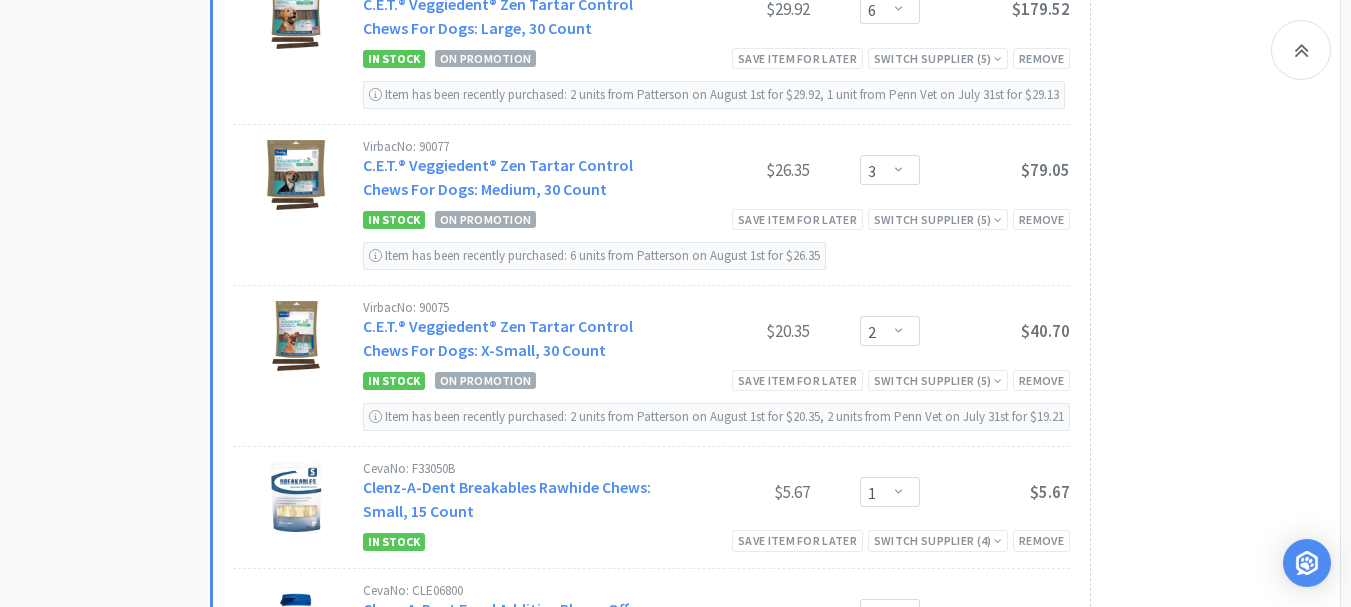 scroll, scrollTop: 3500, scrollLeft: 0, axis: vertical 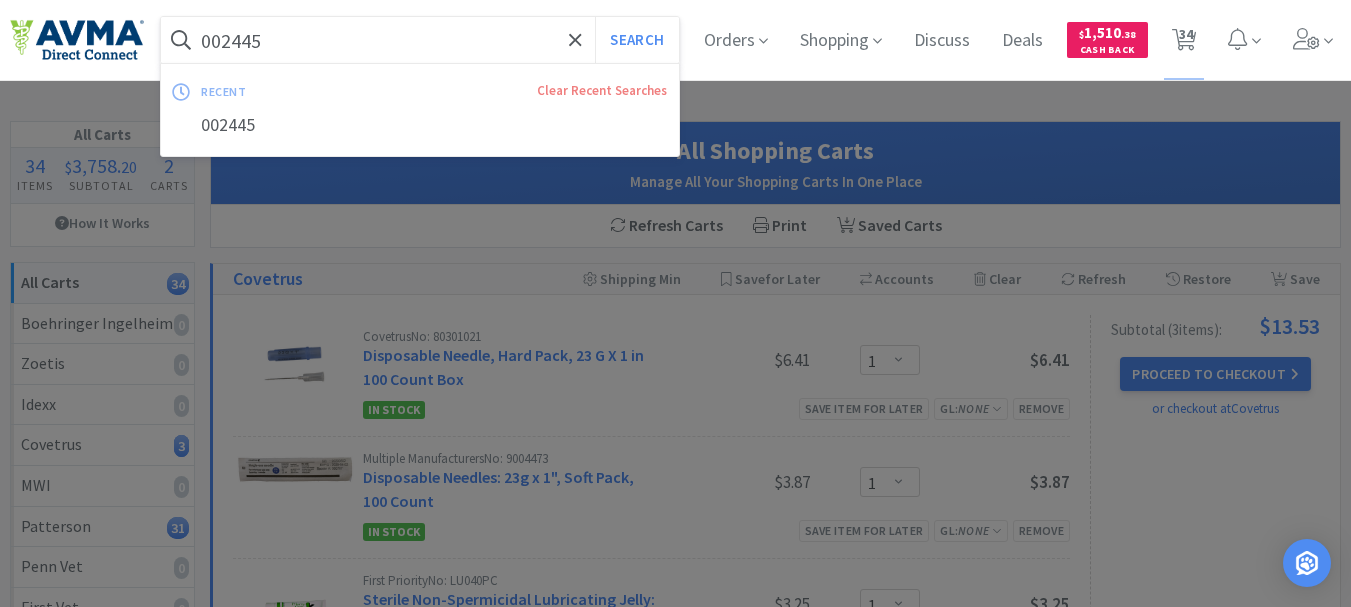 click on "002445" at bounding box center [420, 40] 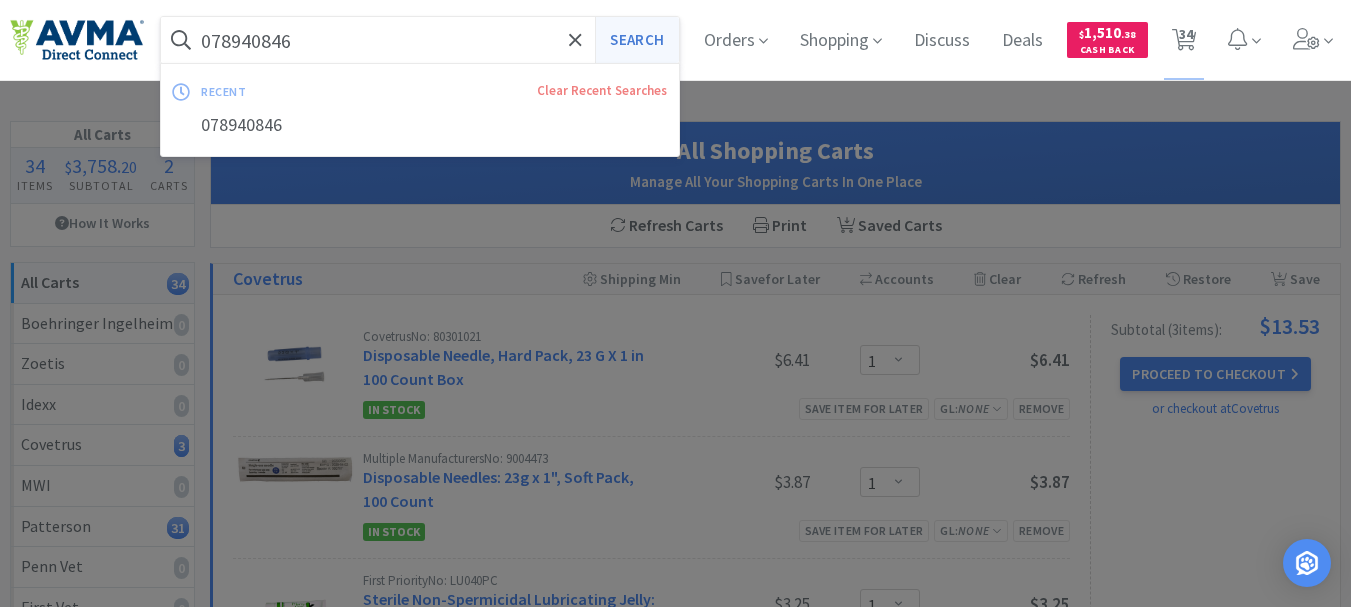 click on "Search" at bounding box center (636, 40) 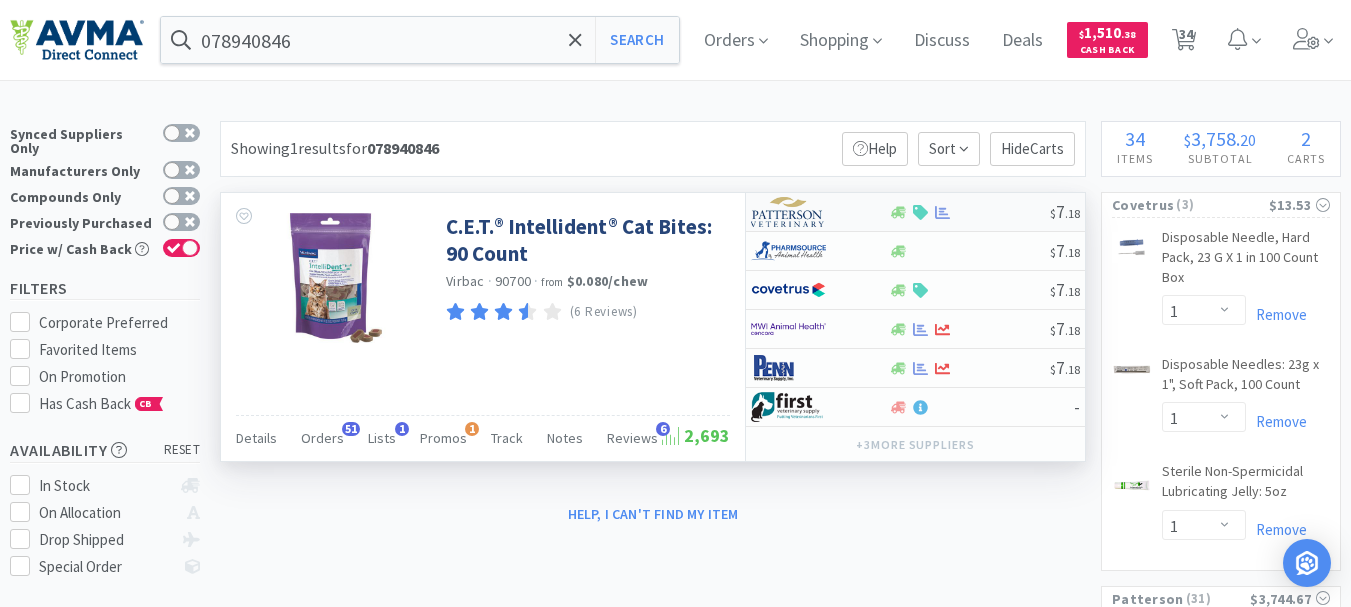 click at bounding box center [788, 212] 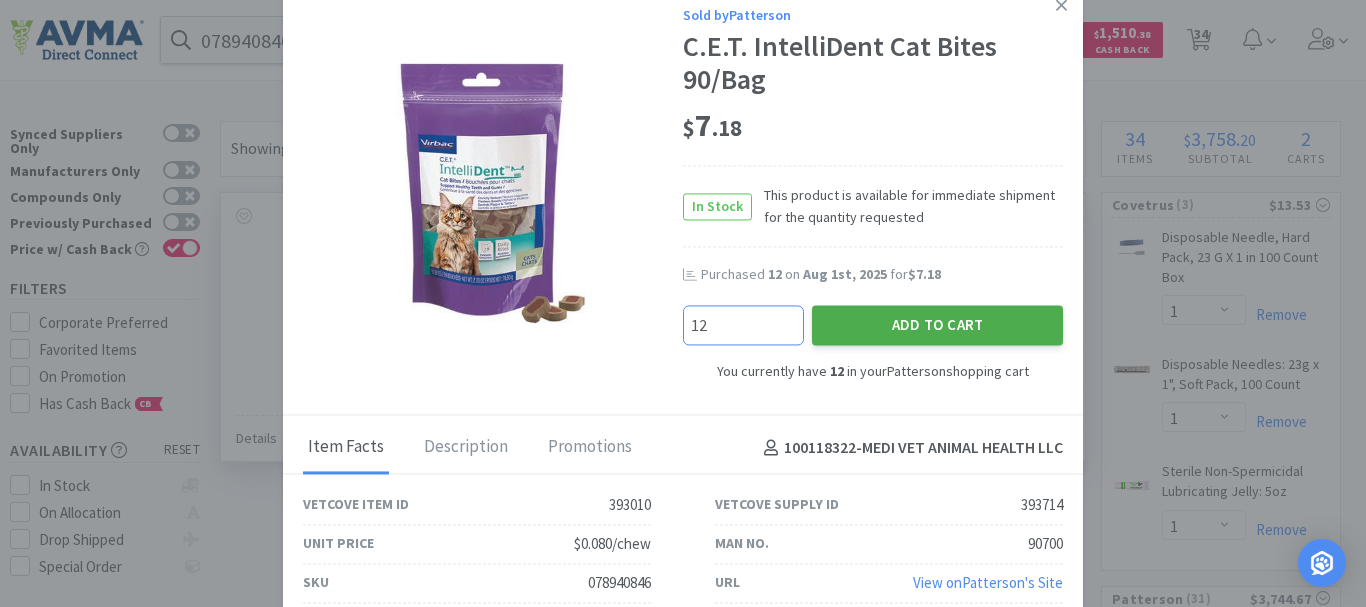 click on "Add to Cart" at bounding box center (937, 325) 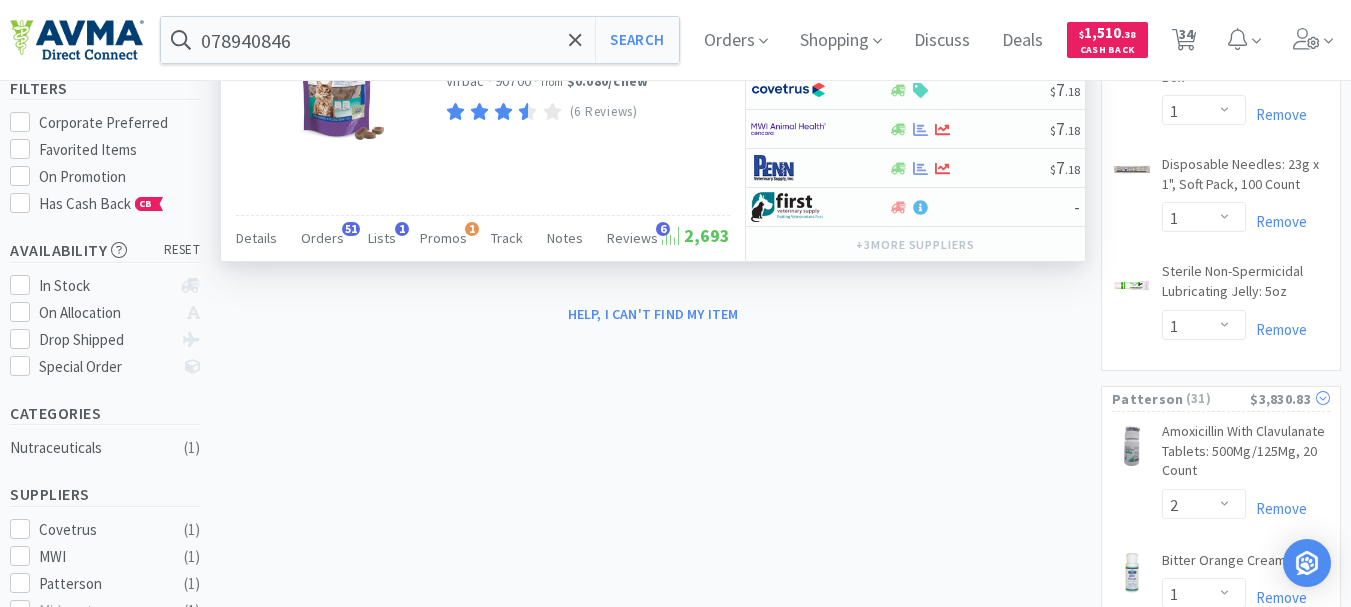 scroll, scrollTop: 300, scrollLeft: 0, axis: vertical 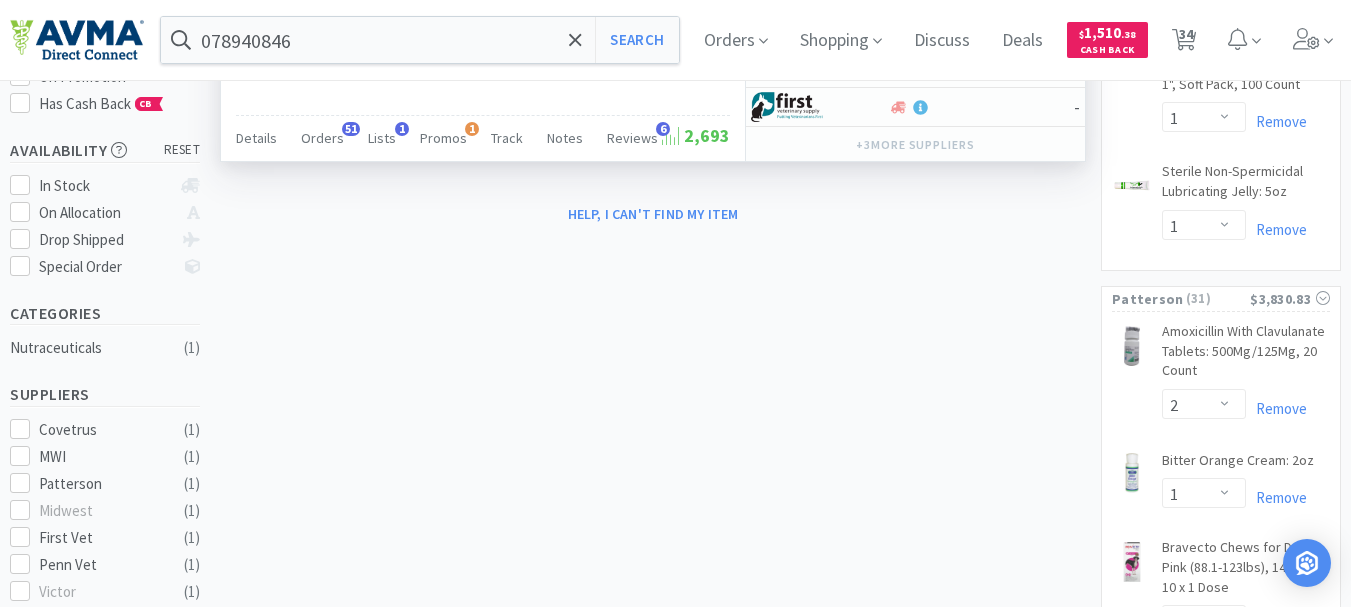 click on "× Filter Results Synced Suppliers Only     Manufacturers Only     Compounds Only     Previously Purchased     Price w/ Cash Back     Filters   Corporate Preferred   Favorited Items   On Promotion   Has Cash Back  CB Availability    reset In Stock     On Allocation     Drop Shipped     Special Order     Categories Nutraceuticals ( 1 ) Suppliers   Covetrus ( 1 )   MWI ( 1 )   Patterson ( 1 )   Midwest ( 1 )   First Vet ( 1 )   Penn Vet ( 1 )   Victor ( 1 )   Pharmsource AH ( 1 )   iVet ( 1 ) Manufacturers   Virbac ( 1 ) MSRP Price   $4 $7 Have any questions? Start a Live Chat Showing  1  results  for  078940846      Filters  Help Sort   Hide  Carts C.E.T.® Intellident® Cat Bites: 90 Count Virbac · 90700 · from     $0.080 / chew   (6 Reviews)     Details     Orders 51     Lists 1     Promos 1     Track     Notes     Reviews 6     2,693 $ 7 . 18 $ 7 . 18 $ 7 . 18 $ 7 . 18 $ 7 . 18 - +  3  more supplier s Help, I can't find my item 34 Items $ 3,844 . 36 Subtotal 2 Carts View Cart & Checkout Covetrus ( 3 )" at bounding box center (675, 1909) 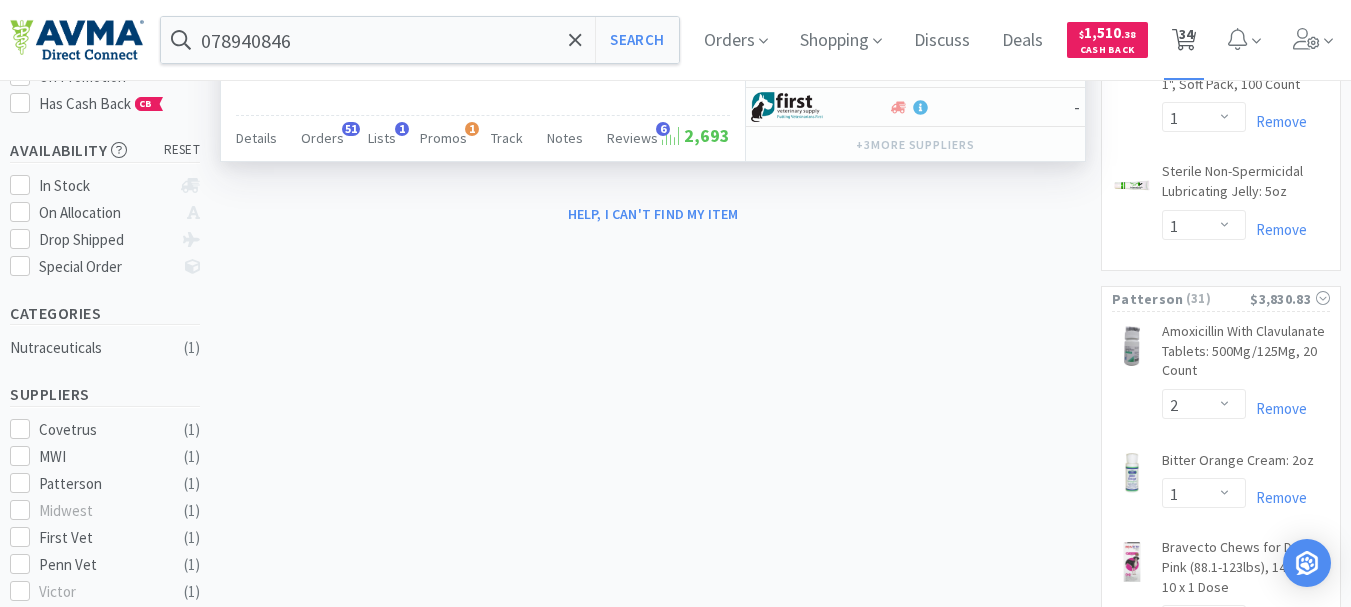 click on "34" at bounding box center [1186, 34] 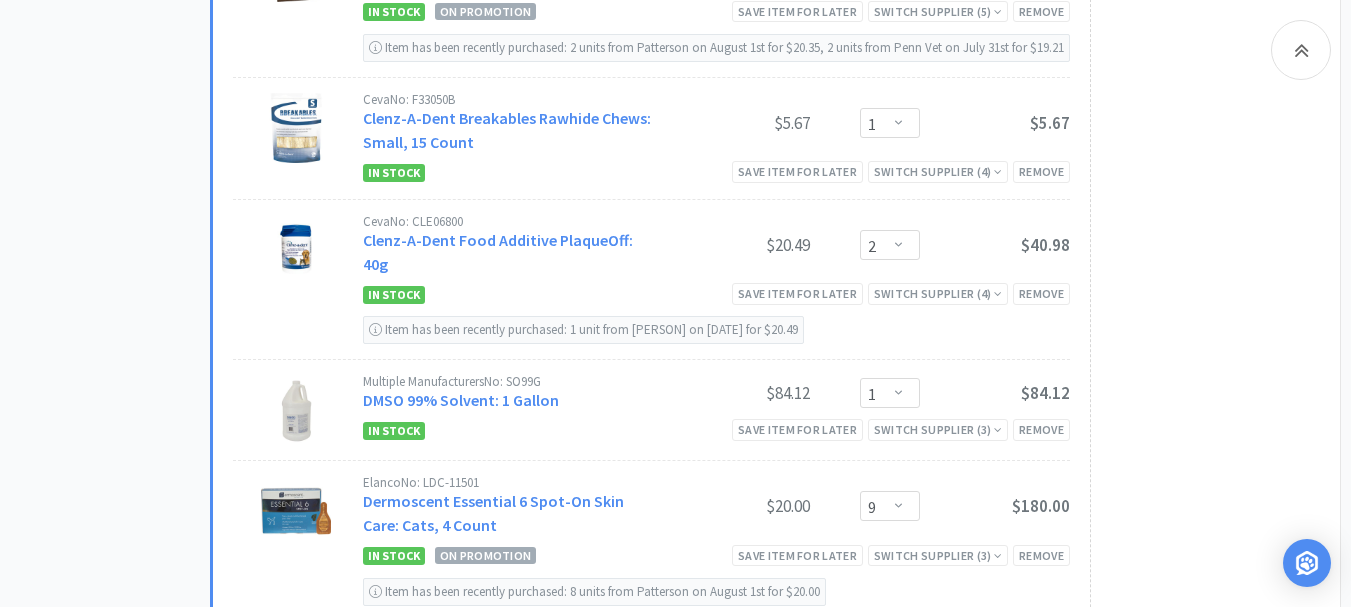 scroll, scrollTop: 4000, scrollLeft: 0, axis: vertical 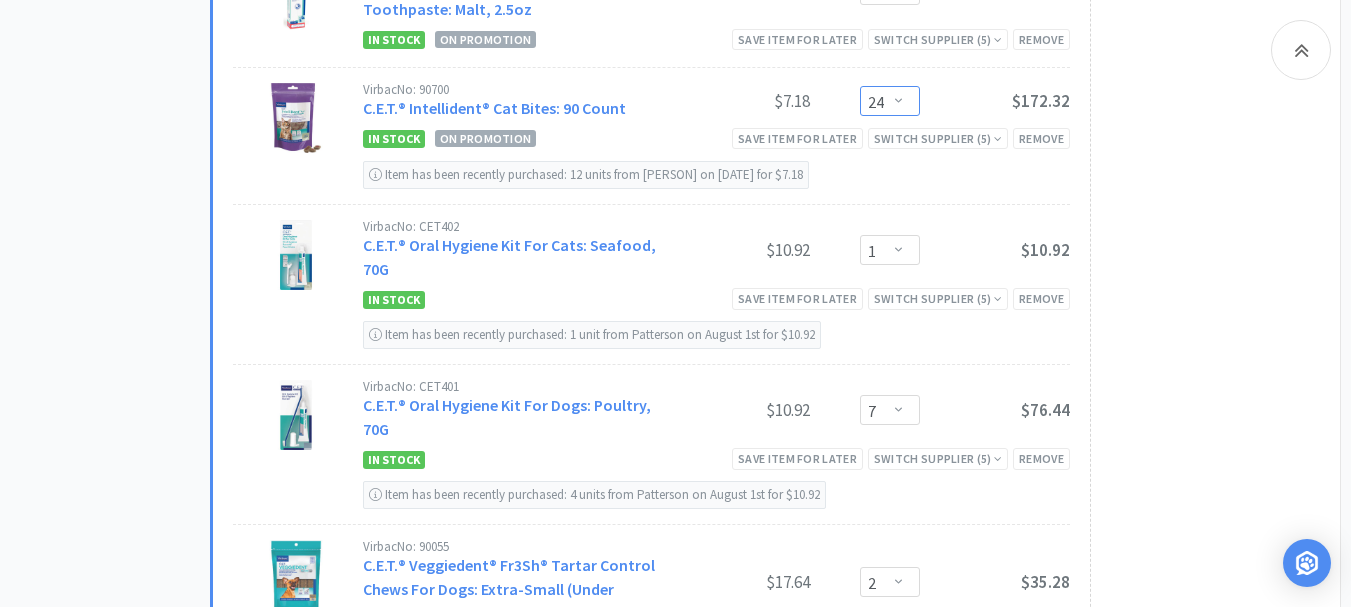 click on "Enter Quantity 1 2 3 4 5 6 7 8 9 10 11 12 13 14 15 16 17 18 19 20 24 Enter Quantity" at bounding box center [890, 101] 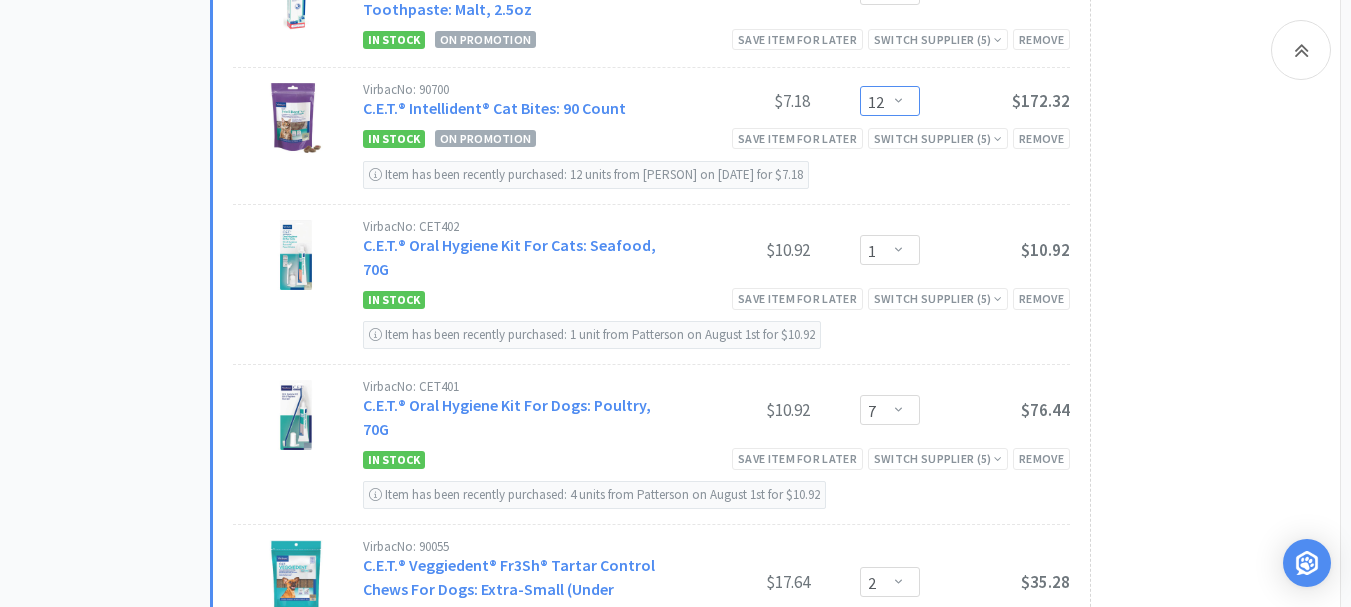 click on "Enter Quantity 1 2 3 4 5 6 7 8 9 10 11 12 13 14 15 16 17 18 19 20 24 Enter Quantity" at bounding box center (890, 101) 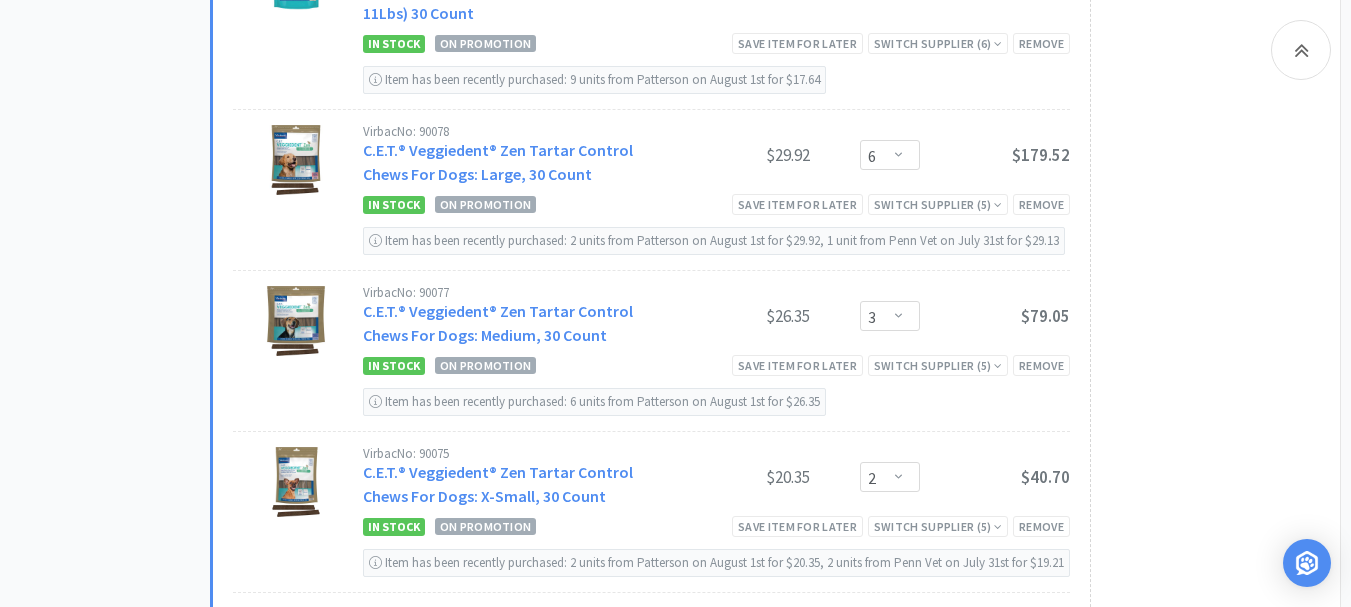 scroll, scrollTop: 3554, scrollLeft: 0, axis: vertical 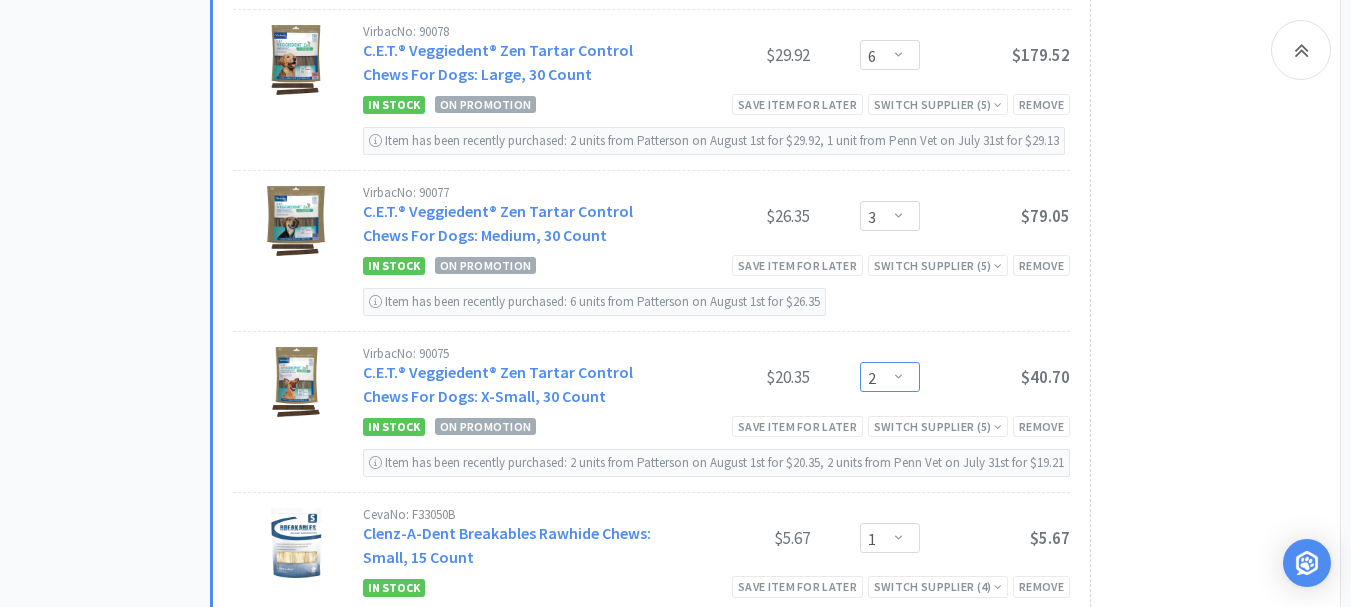 click on "Enter Quantity 1 2 3 4 5 6 7 8 9 10 11 12 13 14 15 16 17 18 19 20 Enter Quantity" at bounding box center (890, 377) 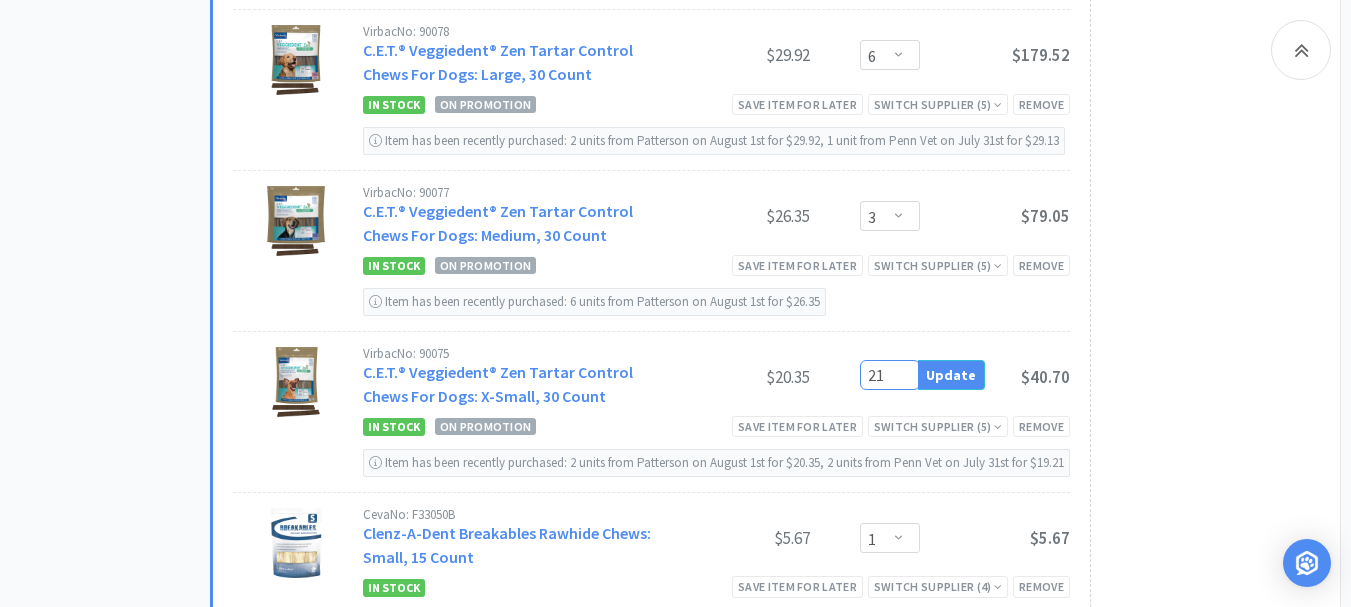 click on "Subtotal ( 31  item s ):    $3,744.67 Cash Back Earned :  $59.00 Proceed to Checkout or checkout at  Patterson Note:   Cash Back is  guaranteed only when you checkout directly on Vetcove" at bounding box center [1205, 263] 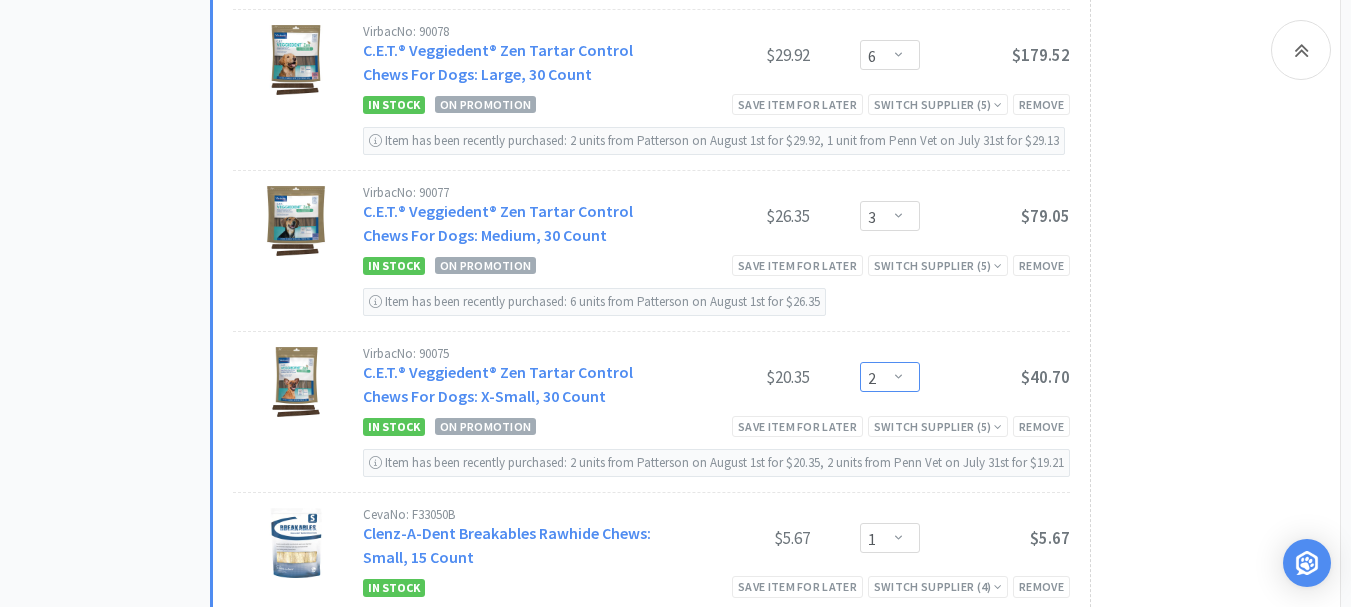 click on "Enter Quantity 1 2 3 4 5 6 7 8 9 10 11 12 13 14 15 16 17 18 19 20 Enter Quantity" at bounding box center [890, 377] 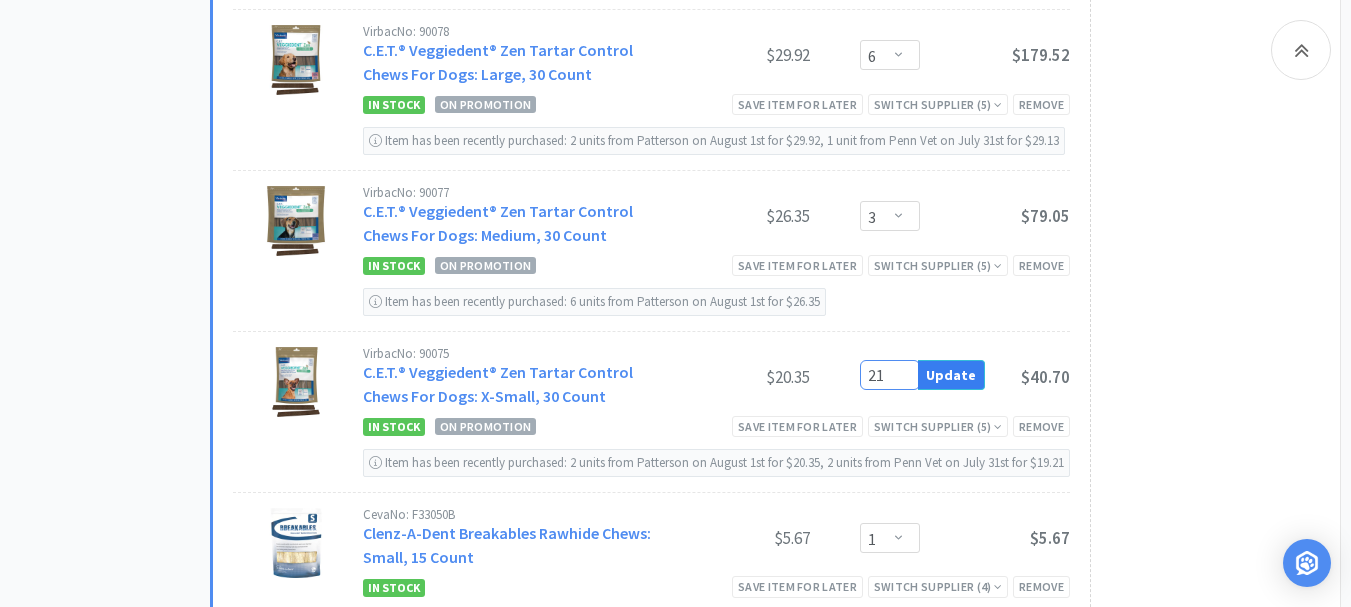 click on "Update" at bounding box center [951, 375] 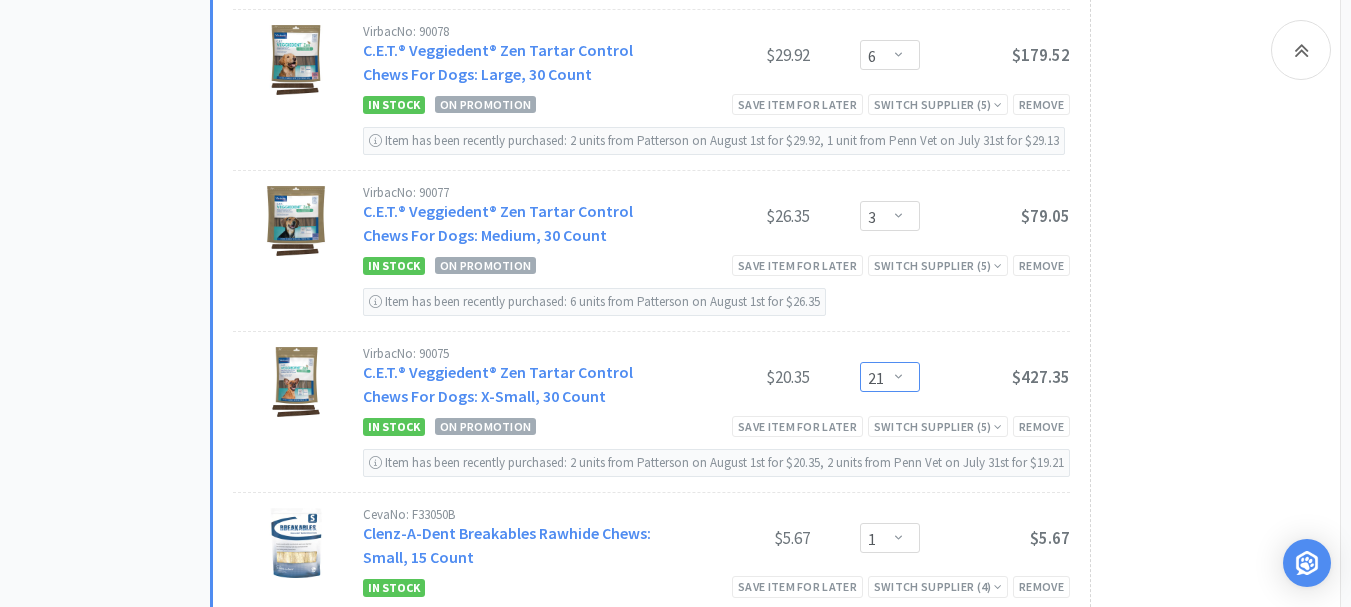 click on "Enter Quantity 1 2 3 4 5 6 7 8 9 10 11 12 13 14 15 16 17 18 19 20 21 Enter Quantity" at bounding box center (890, 377) 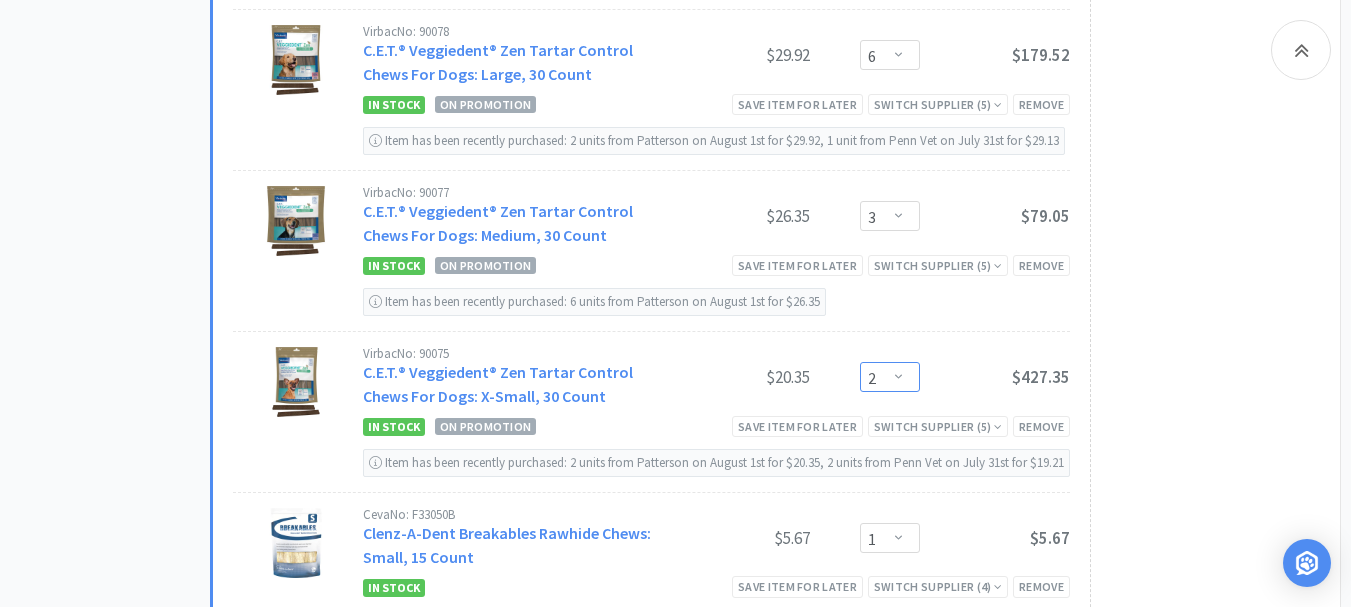 click on "Enter Quantity 1 2 3 4 5 6 7 8 9 10 11 12 13 14 15 16 17 18 19 20 21 Enter Quantity" at bounding box center [890, 377] 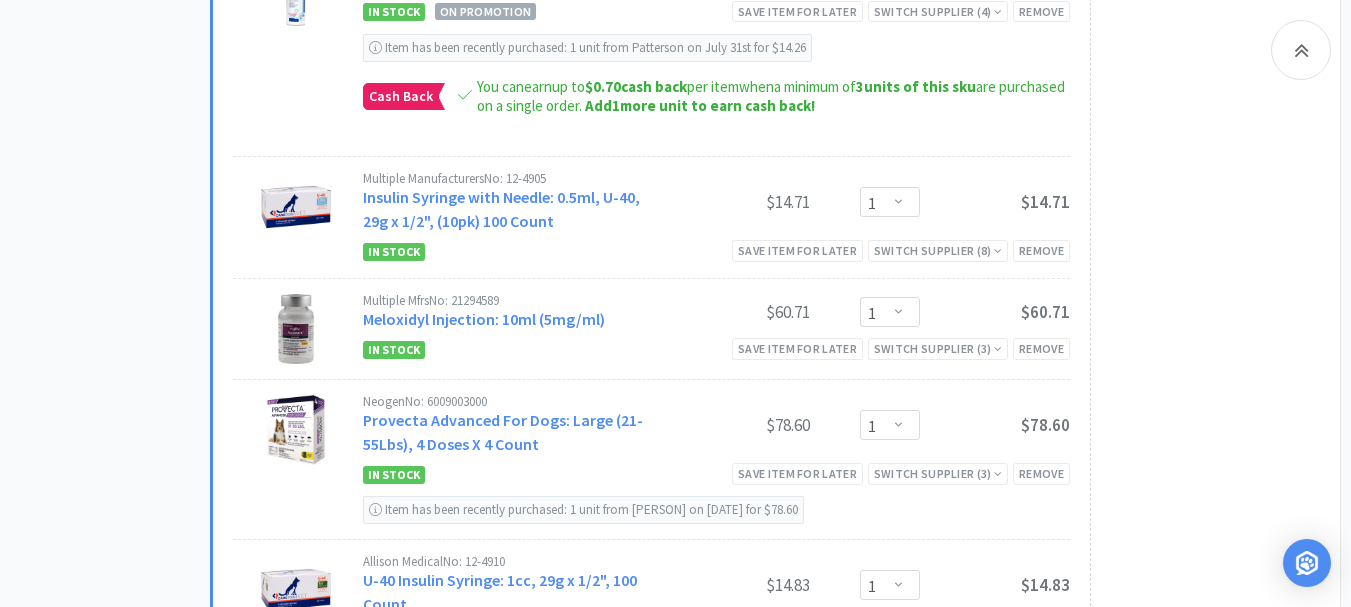 scroll, scrollTop: 5254, scrollLeft: 0, axis: vertical 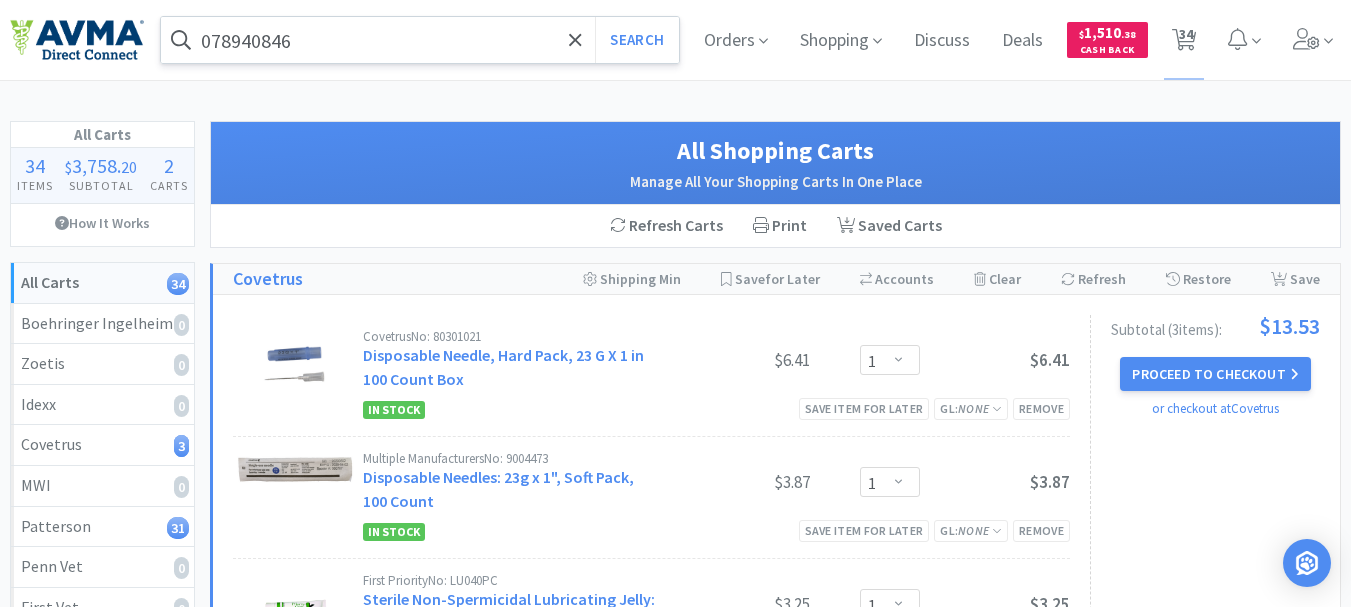 click on "078940846" at bounding box center (420, 40) 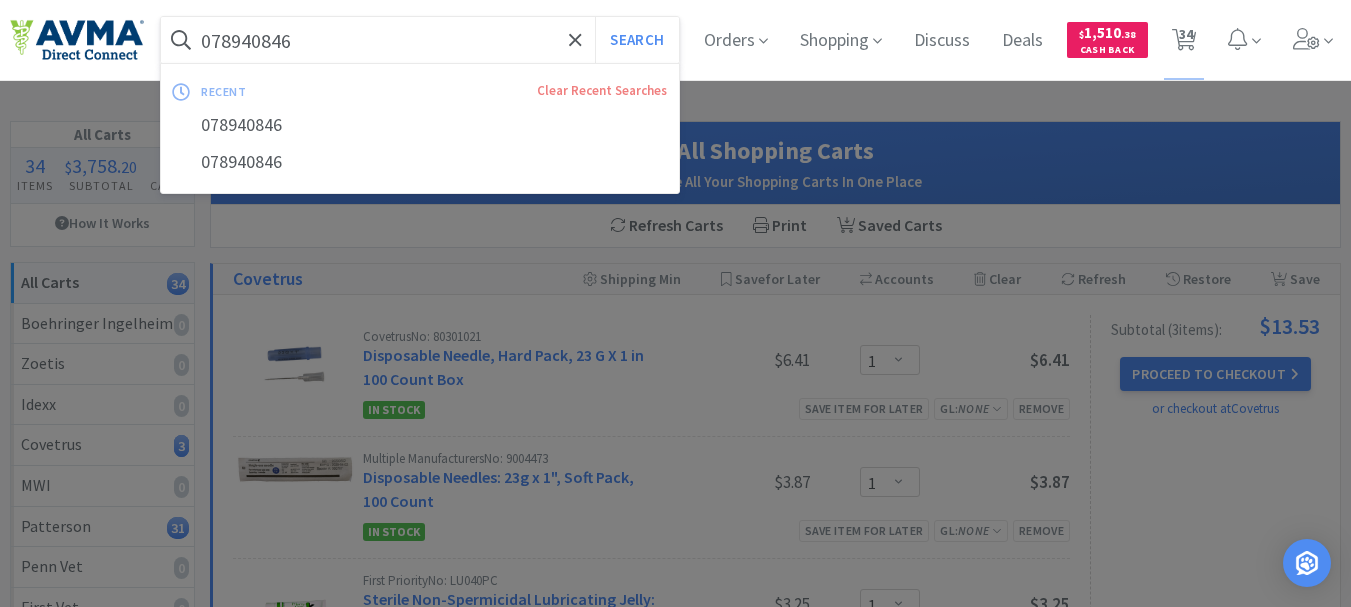 paste on "34204" 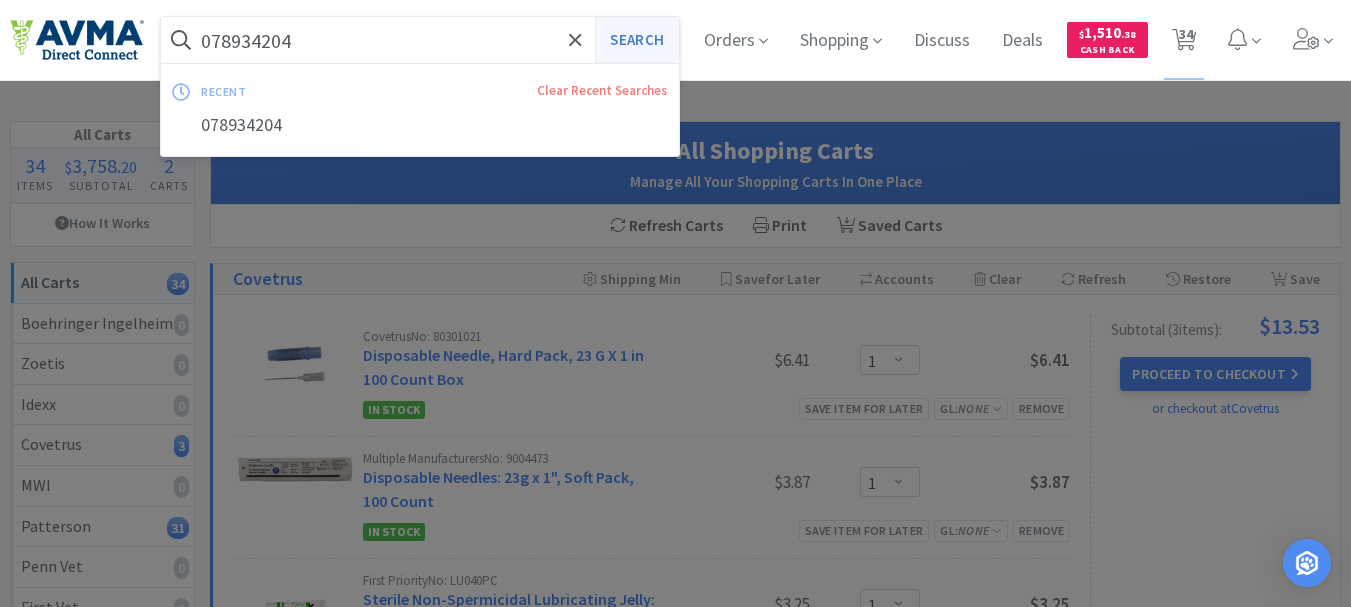 click on "Search" at bounding box center [636, 40] 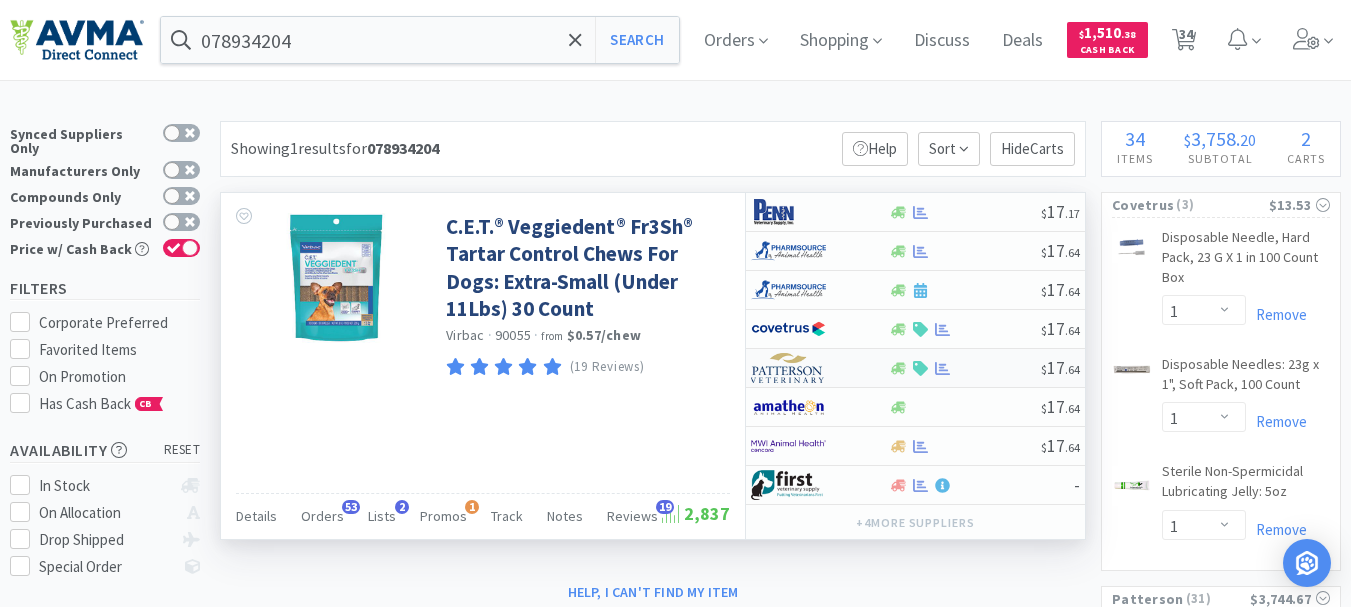 click at bounding box center (788, 368) 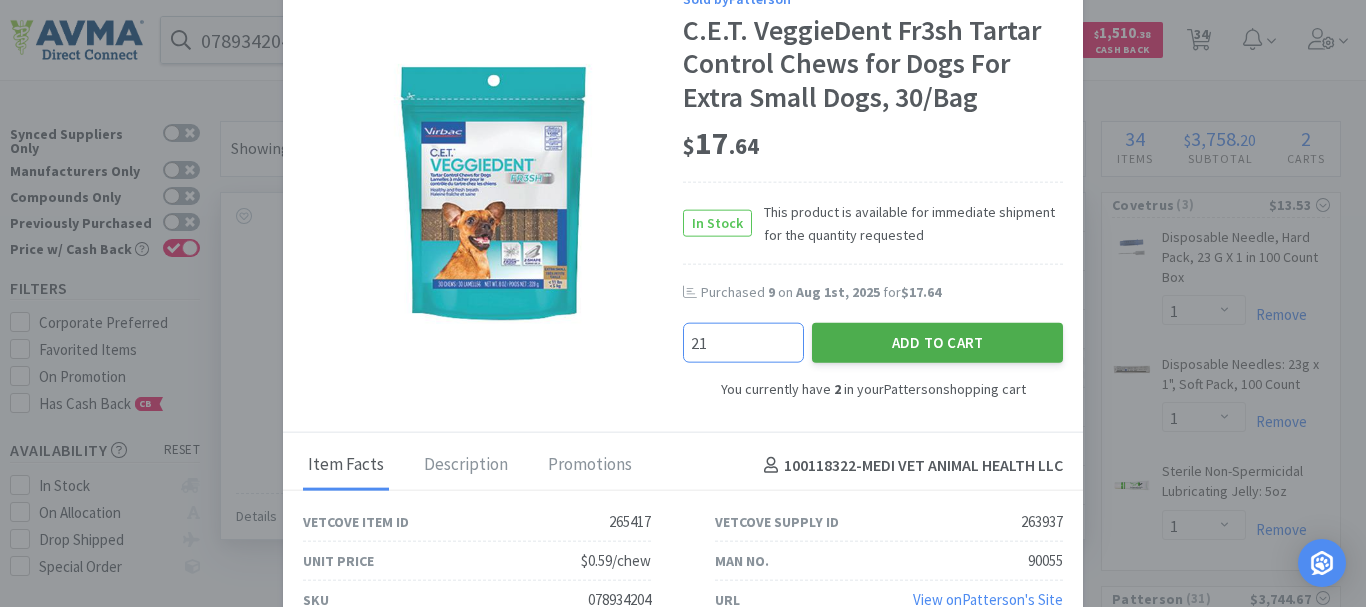 click on "Add to Cart" at bounding box center [937, 342] 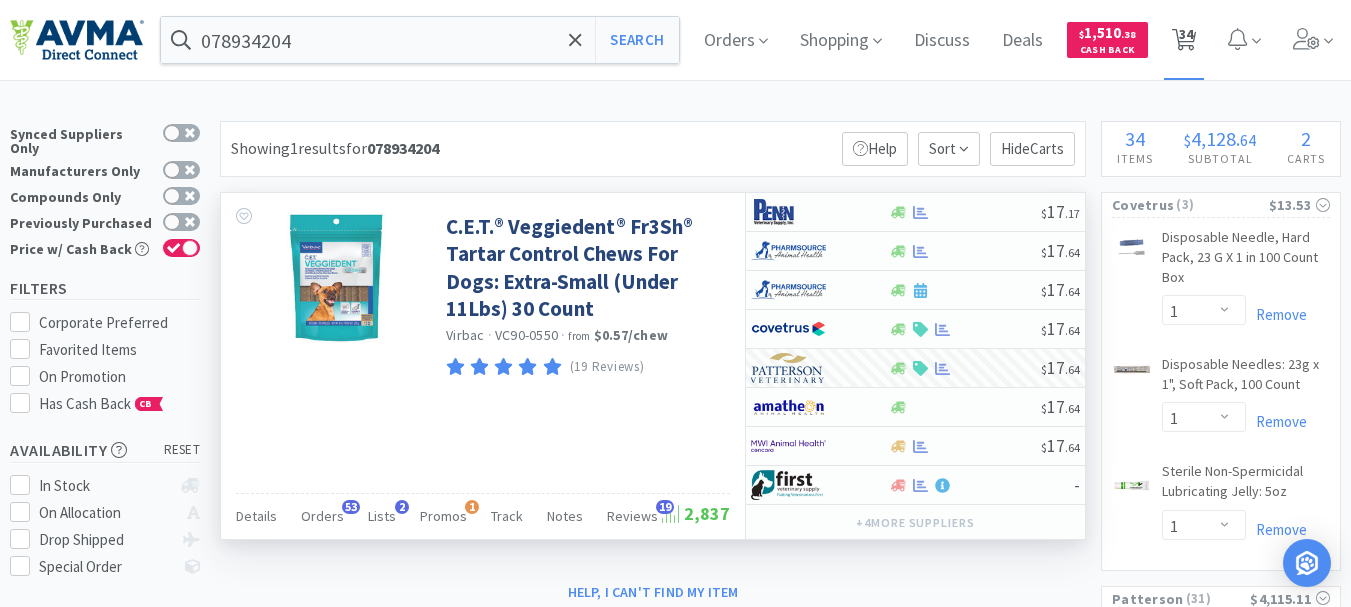 click on "34" at bounding box center [1186, 34] 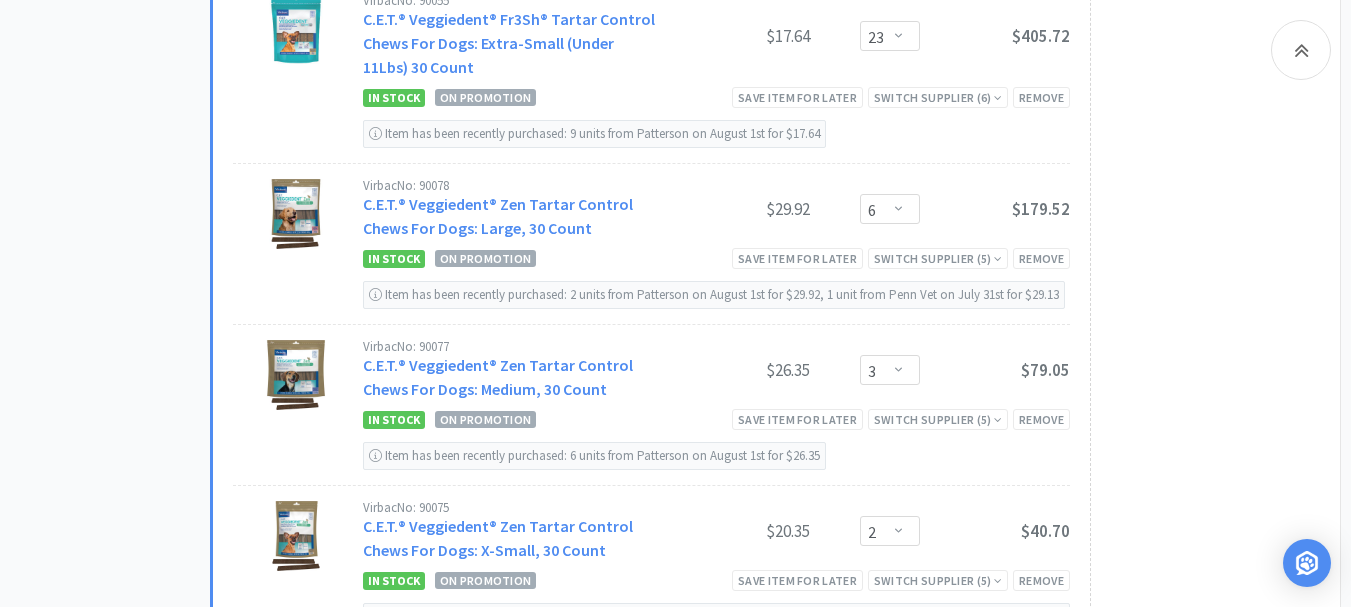 scroll, scrollTop: 3300, scrollLeft: 0, axis: vertical 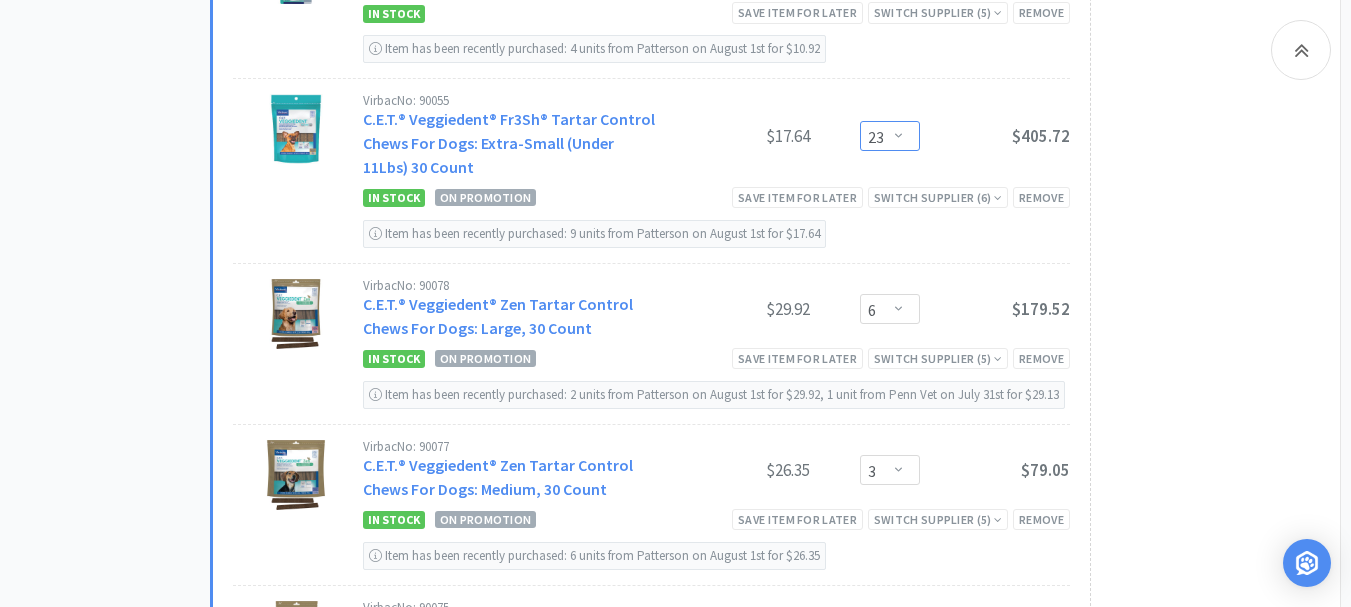 click on "Enter Quantity 1 2 3 4 5 6 7 8 9 10 11 12 13 14 15 16 17 18 19 20 23 Enter Quantity" at bounding box center [890, 136] 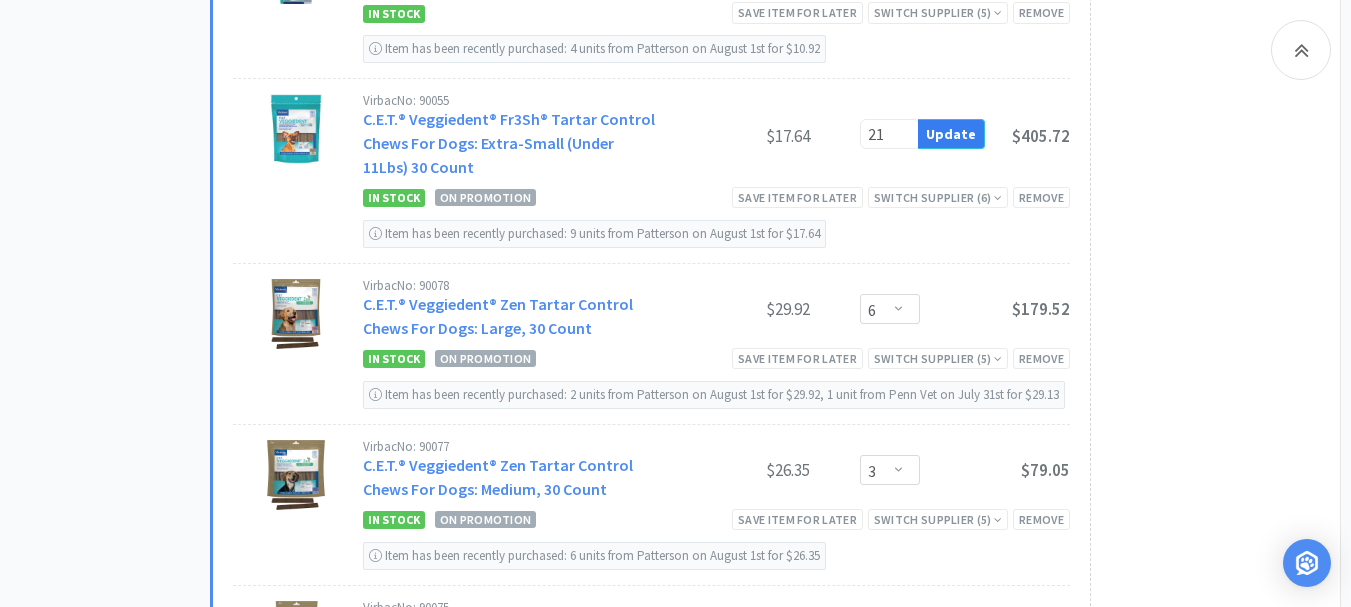 click on "Update" at bounding box center [951, 134] 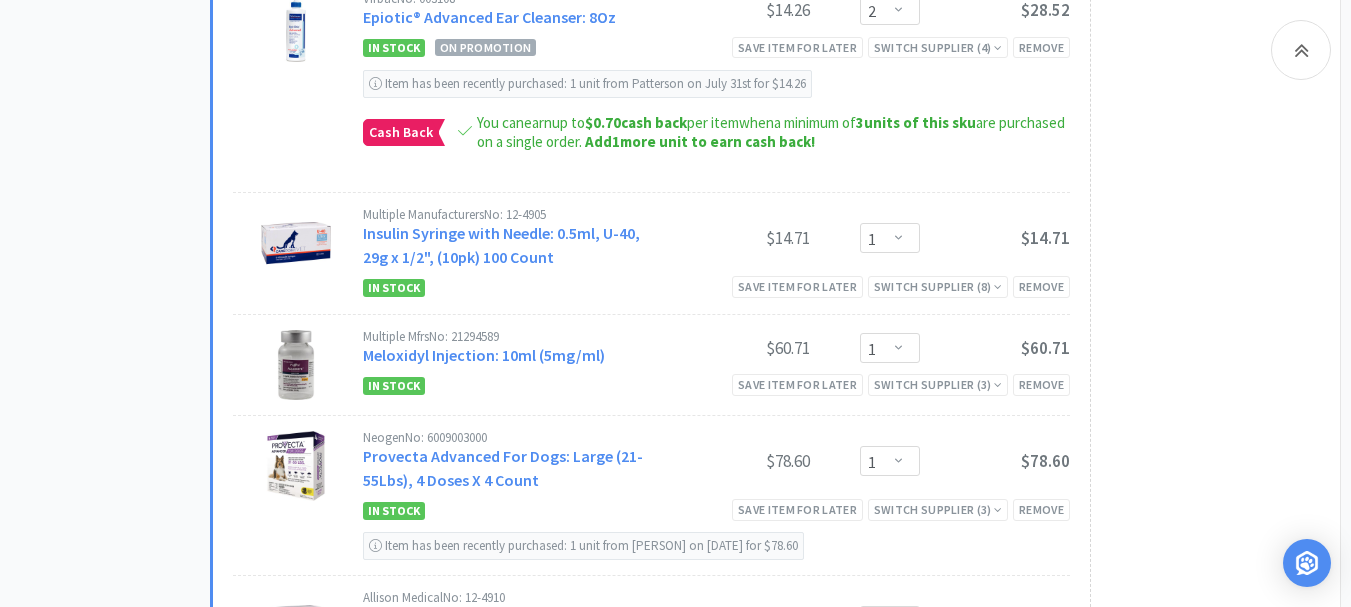 scroll, scrollTop: 5500, scrollLeft: 0, axis: vertical 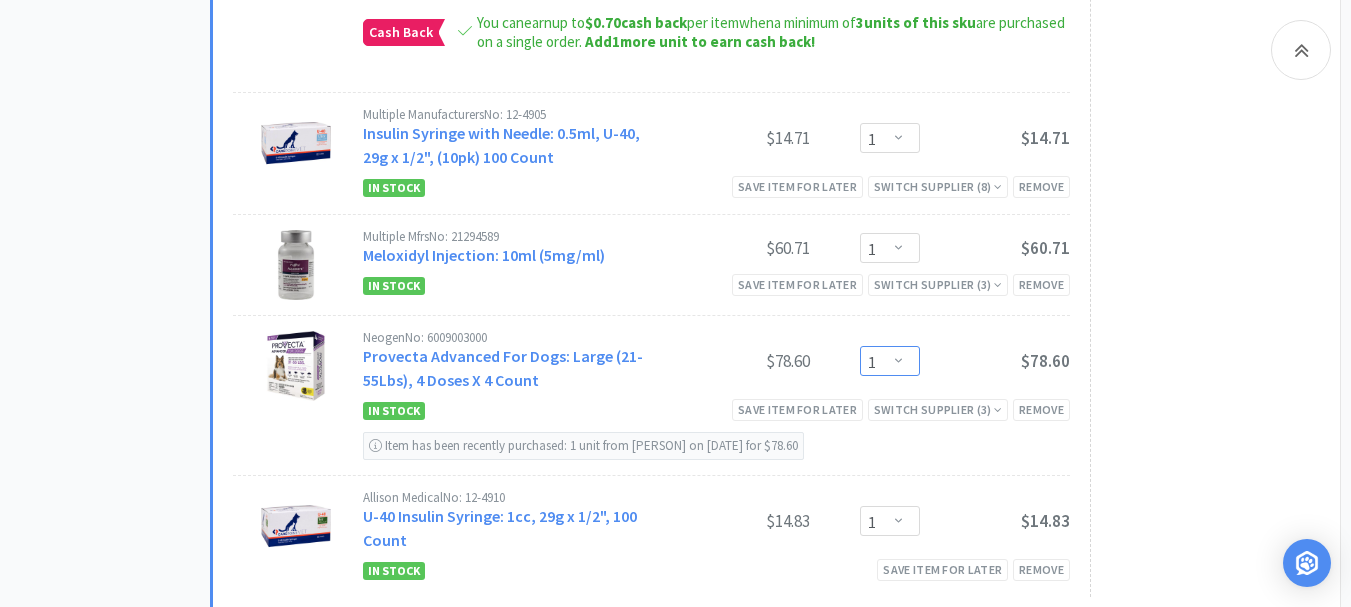 click on "Enter Quantity 1 2 3 4 5 6 7 8 9 10 11 12 13 14 15 16 17 18 19 20 Enter Quantity" at bounding box center [890, 361] 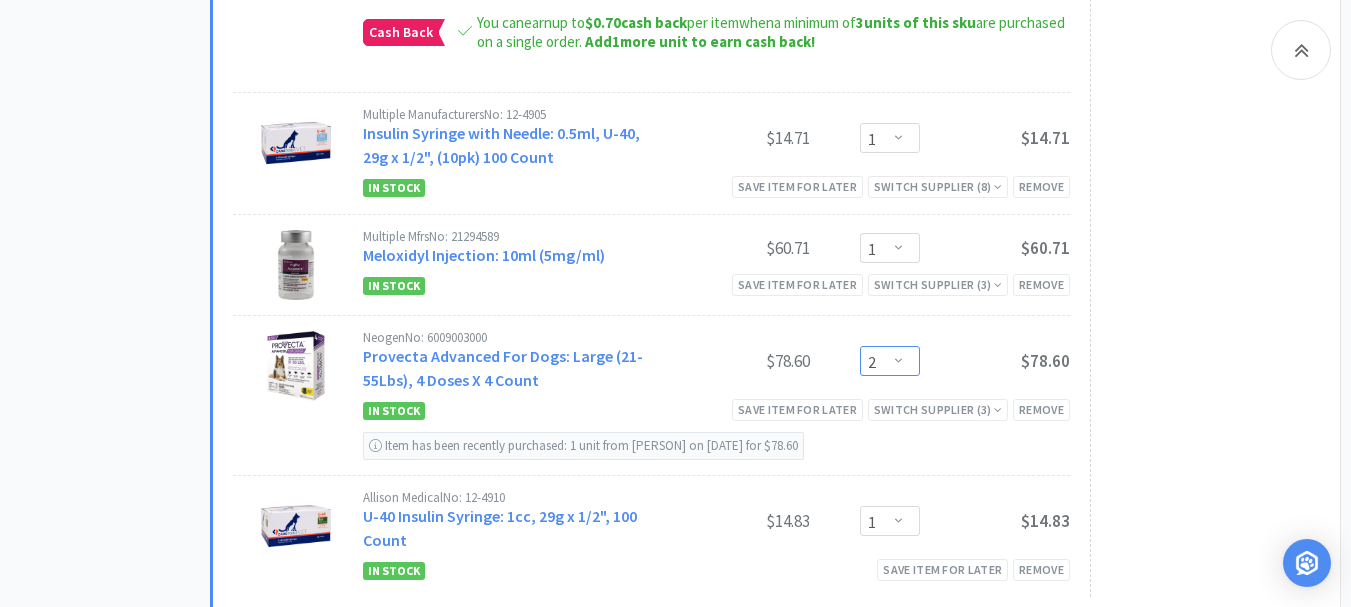 click on "Enter Quantity 1 2 3 4 5 6 7 8 9 10 11 12 13 14 15 16 17 18 19 20 Enter Quantity" at bounding box center (890, 361) 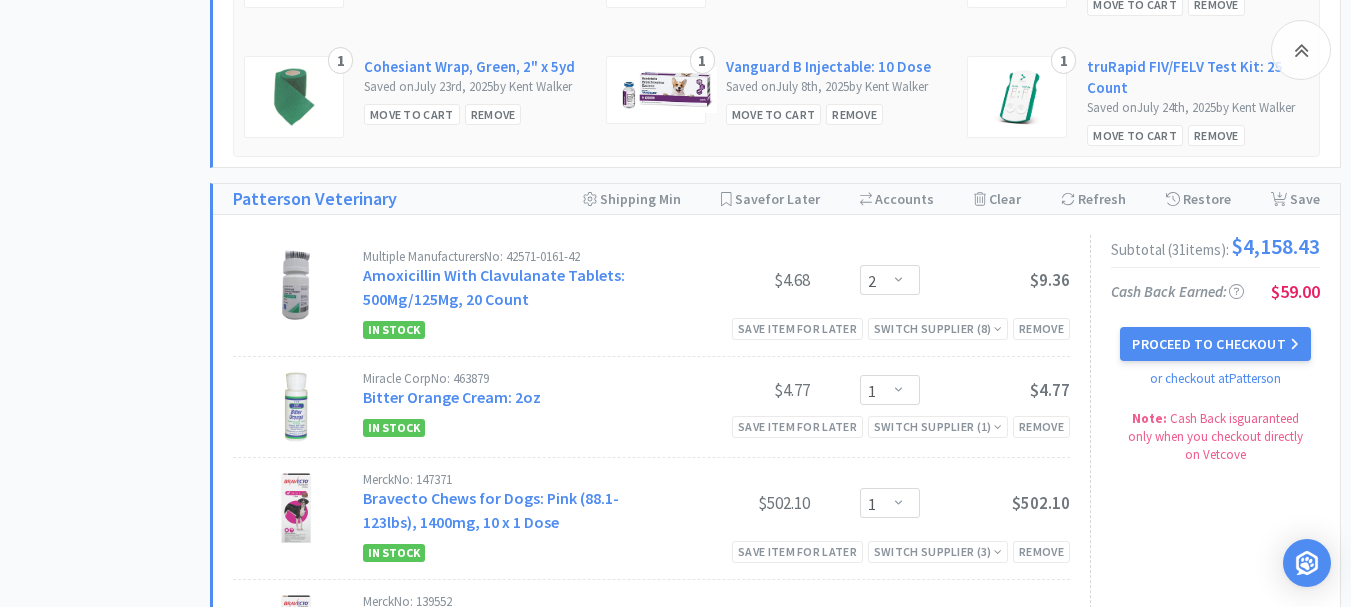 scroll, scrollTop: 1300, scrollLeft: 0, axis: vertical 